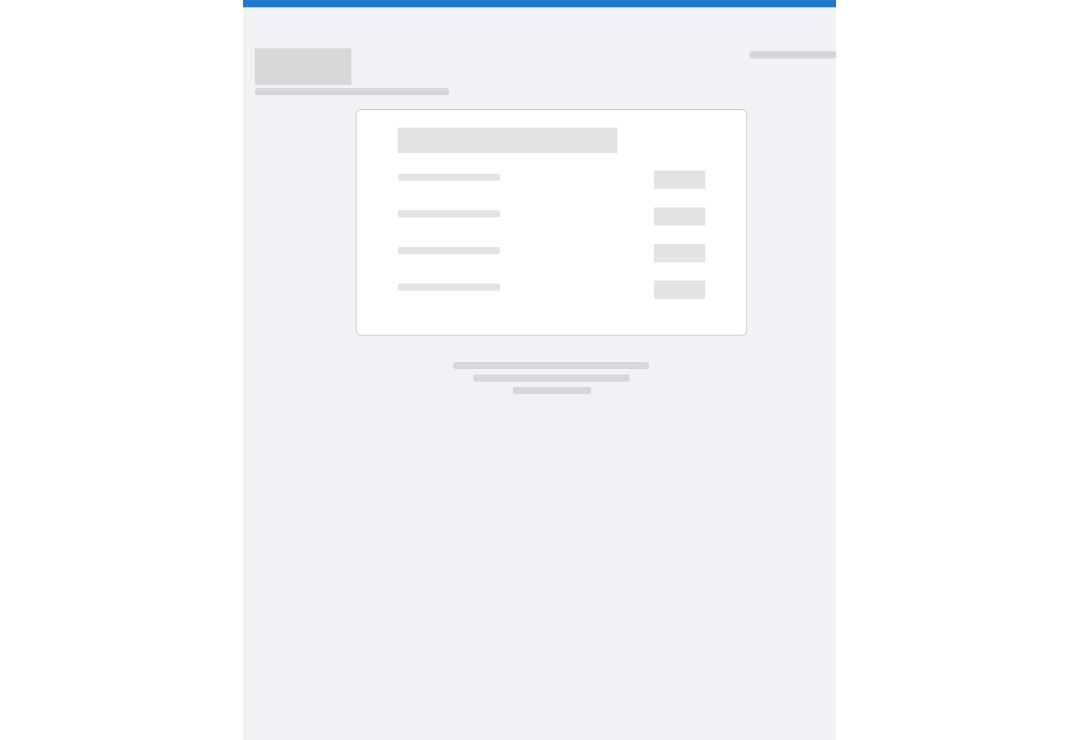 scroll, scrollTop: 0, scrollLeft: 0, axis: both 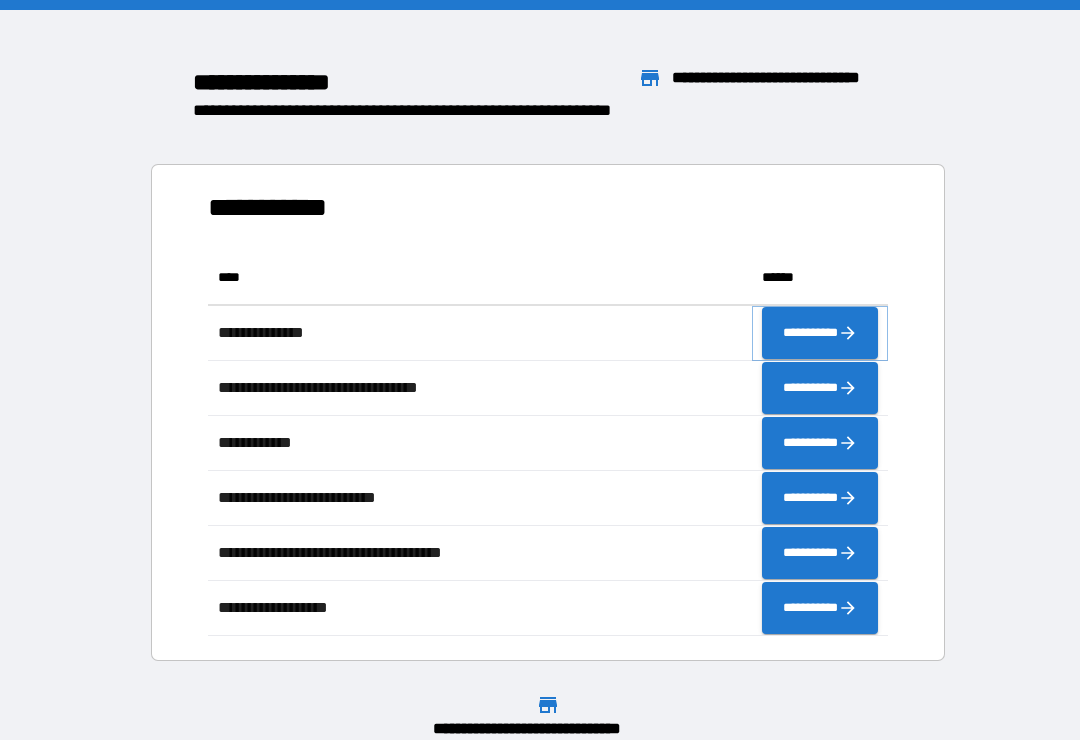 click on "**********" at bounding box center (820, 333) 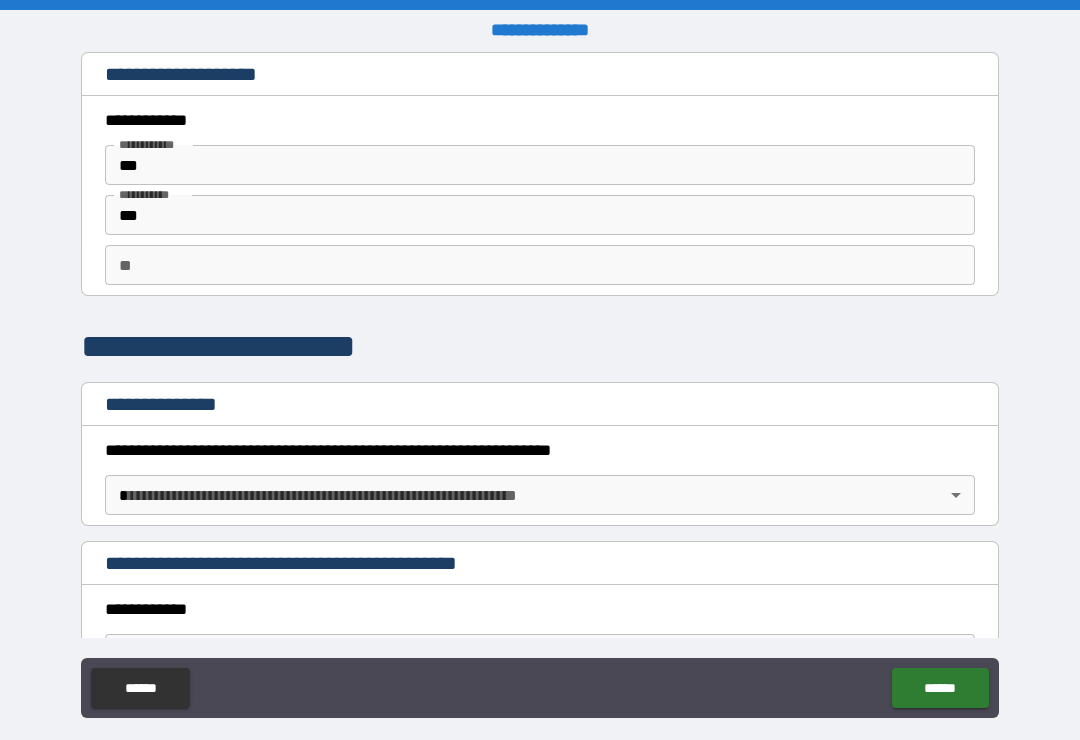 click on "**********" at bounding box center [540, 385] 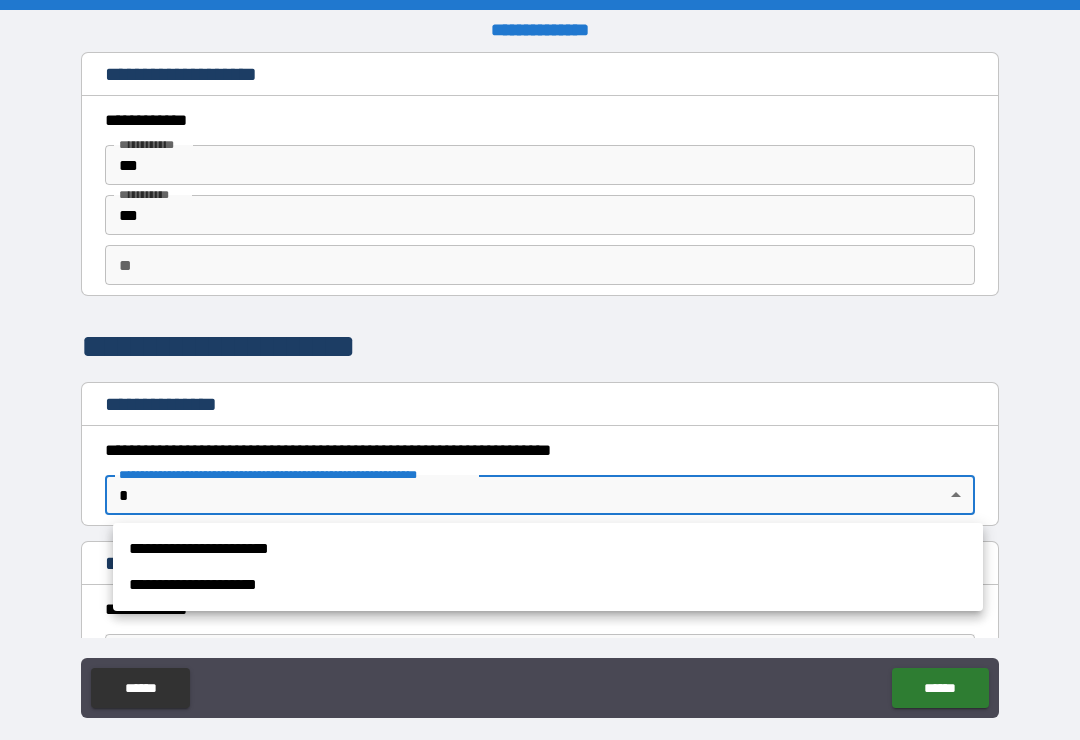 click on "**********" at bounding box center (548, 549) 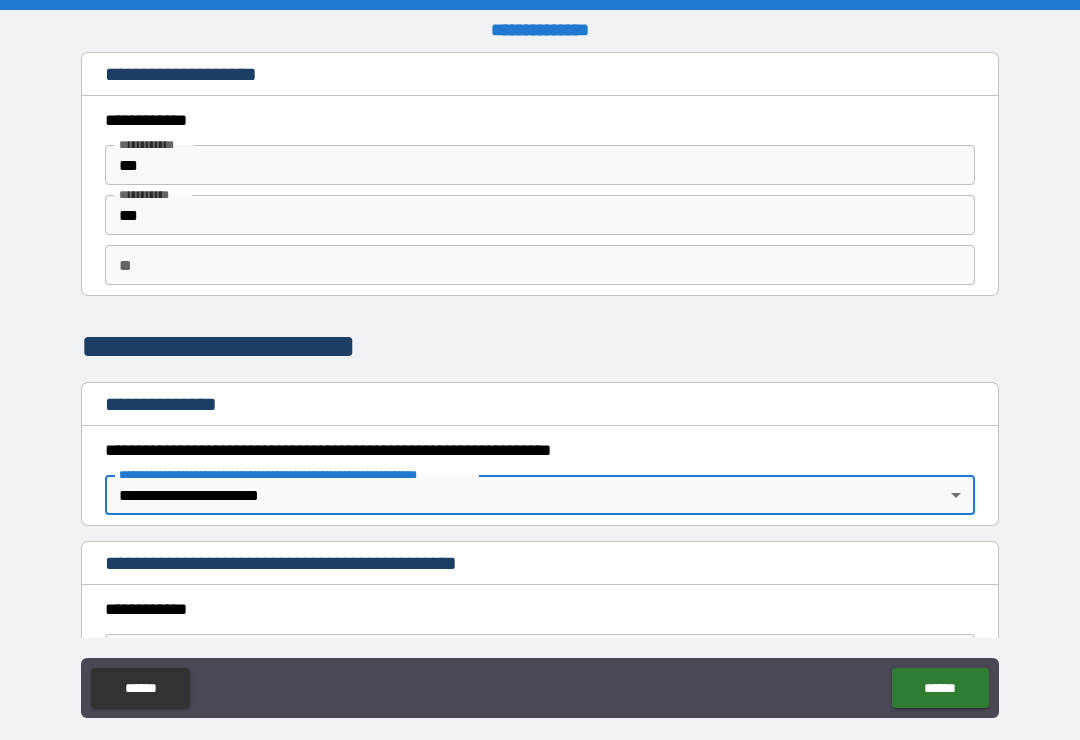 type on "*" 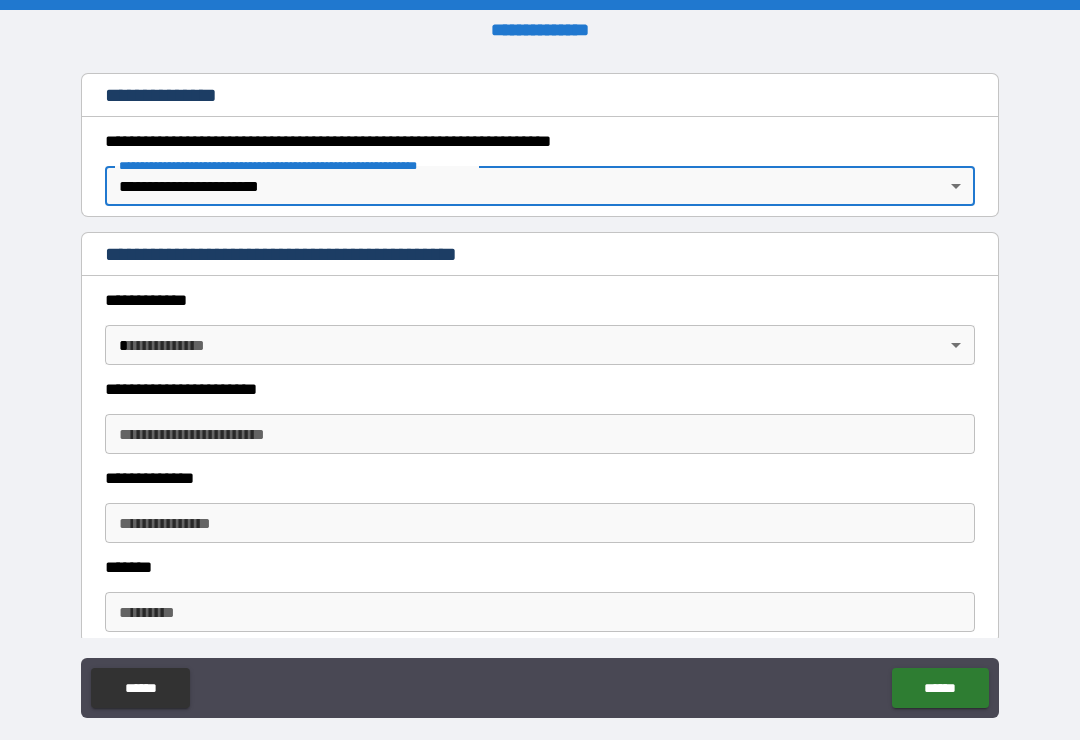 scroll, scrollTop: 316, scrollLeft: 0, axis: vertical 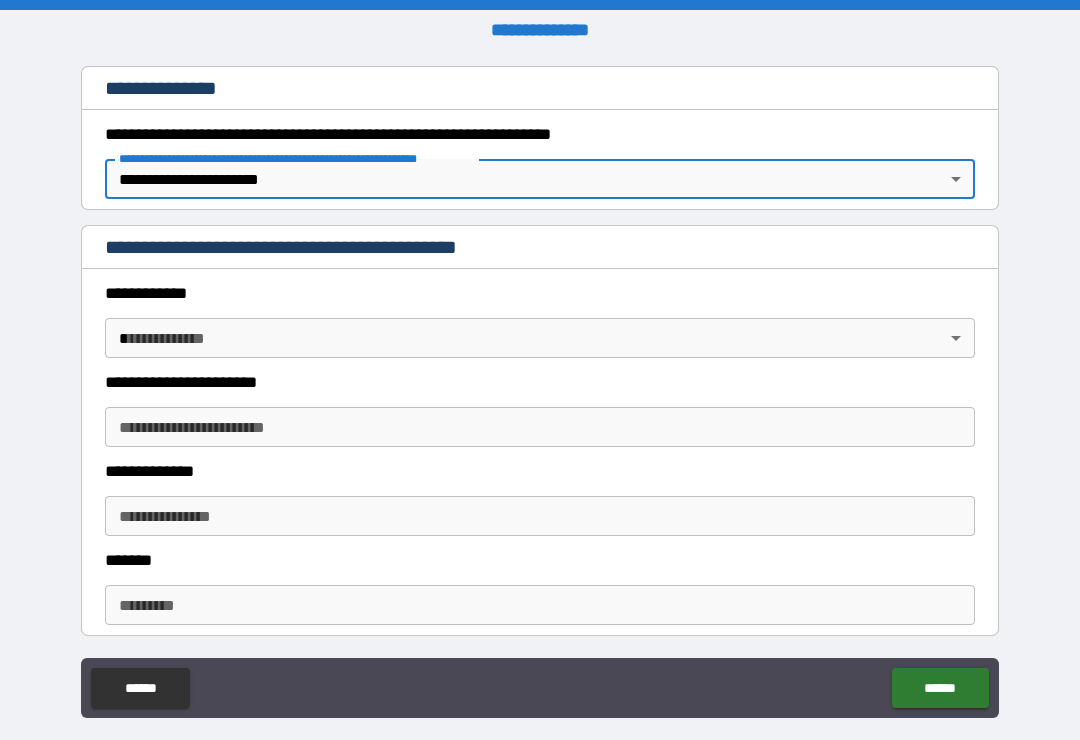 click on "**********" at bounding box center (540, 385) 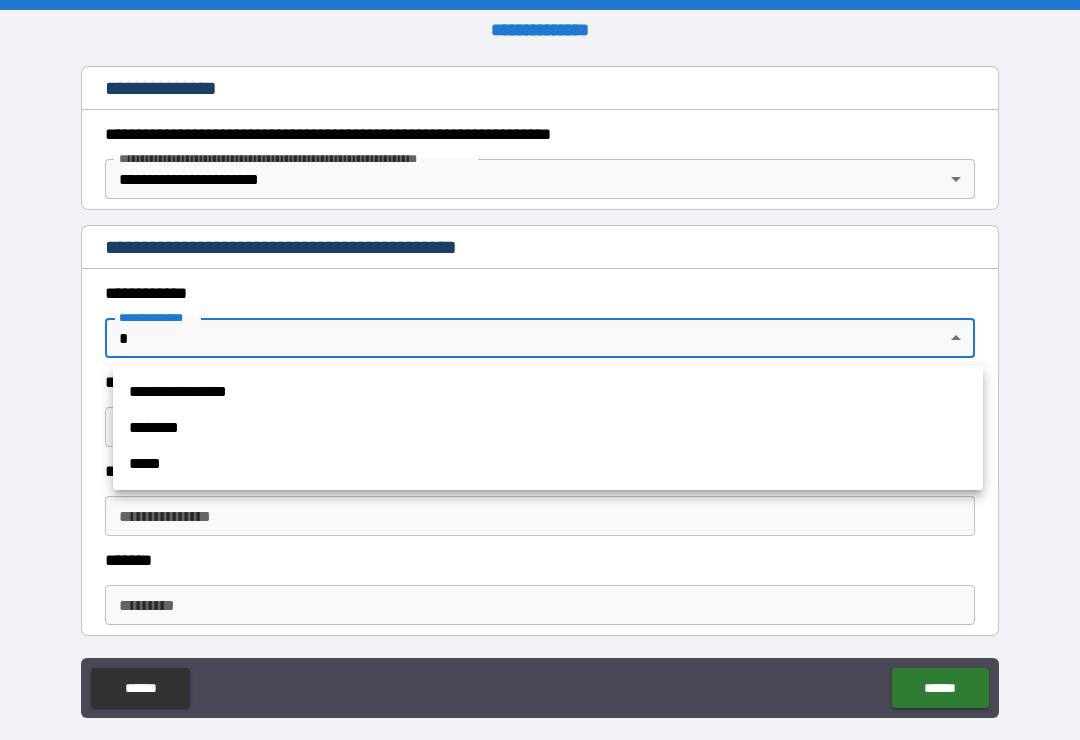 click on "********" at bounding box center (548, 428) 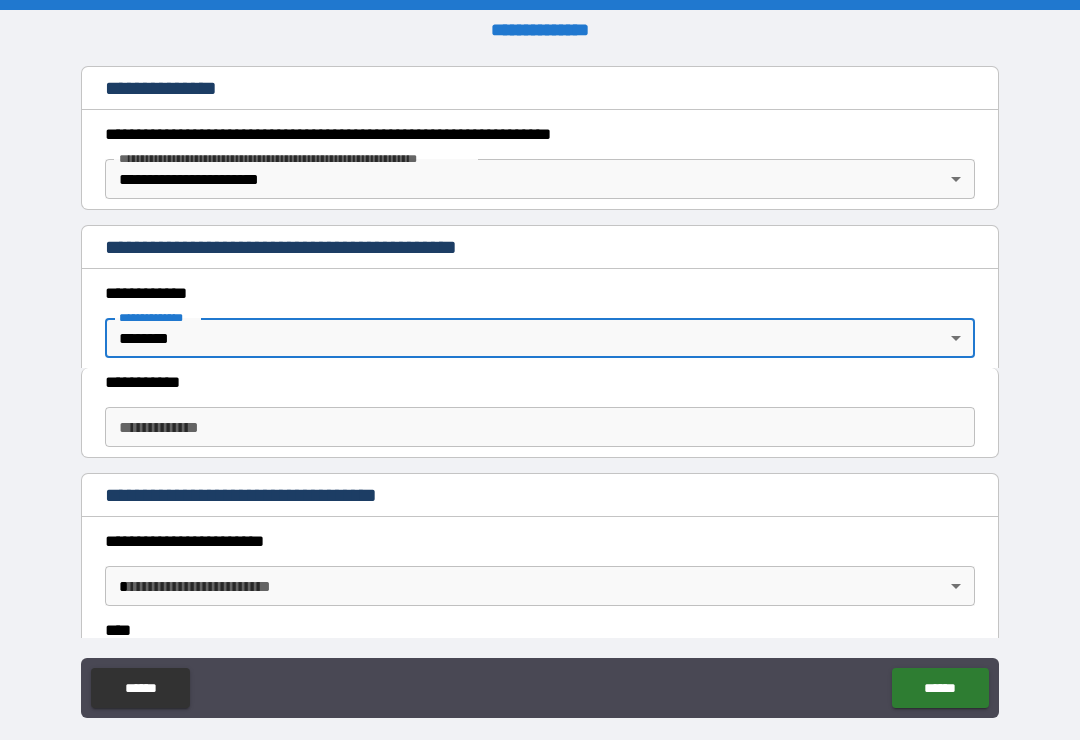 type on "*" 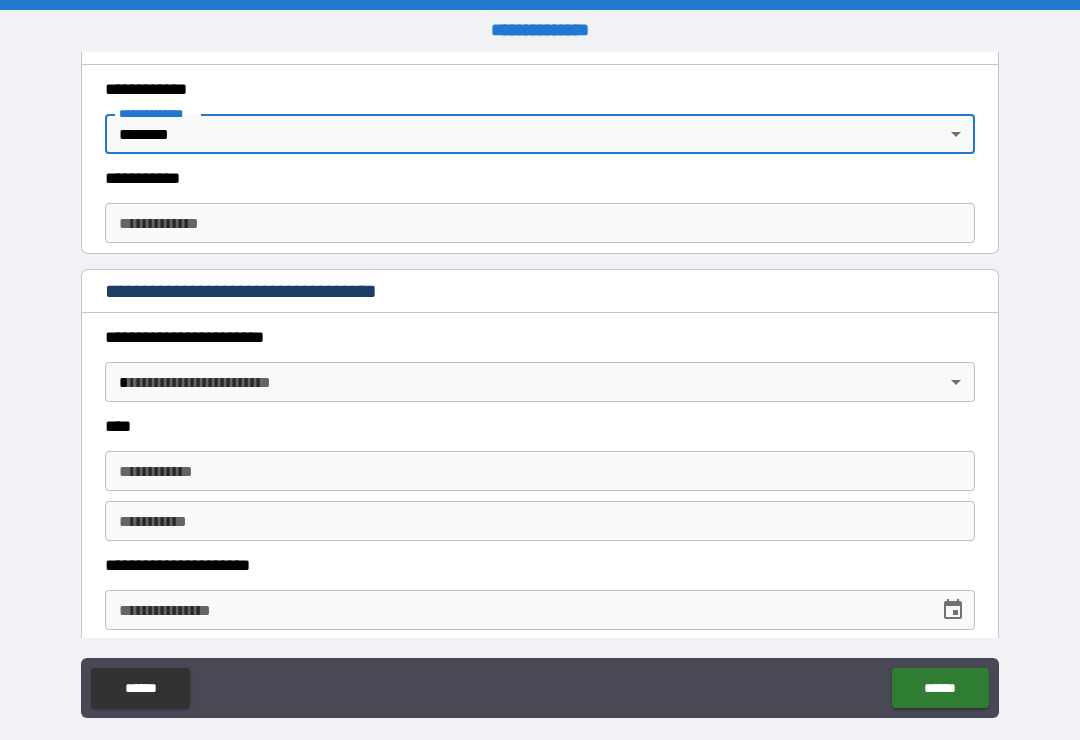 scroll, scrollTop: 518, scrollLeft: 0, axis: vertical 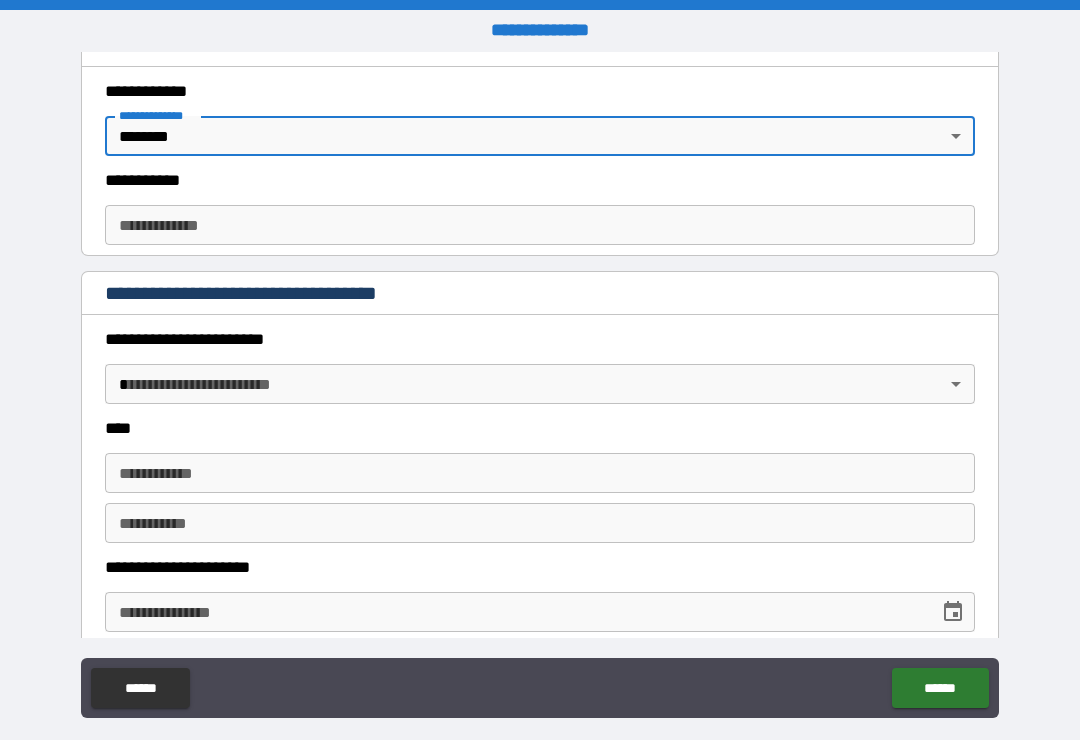click on "**********" at bounding box center [540, 225] 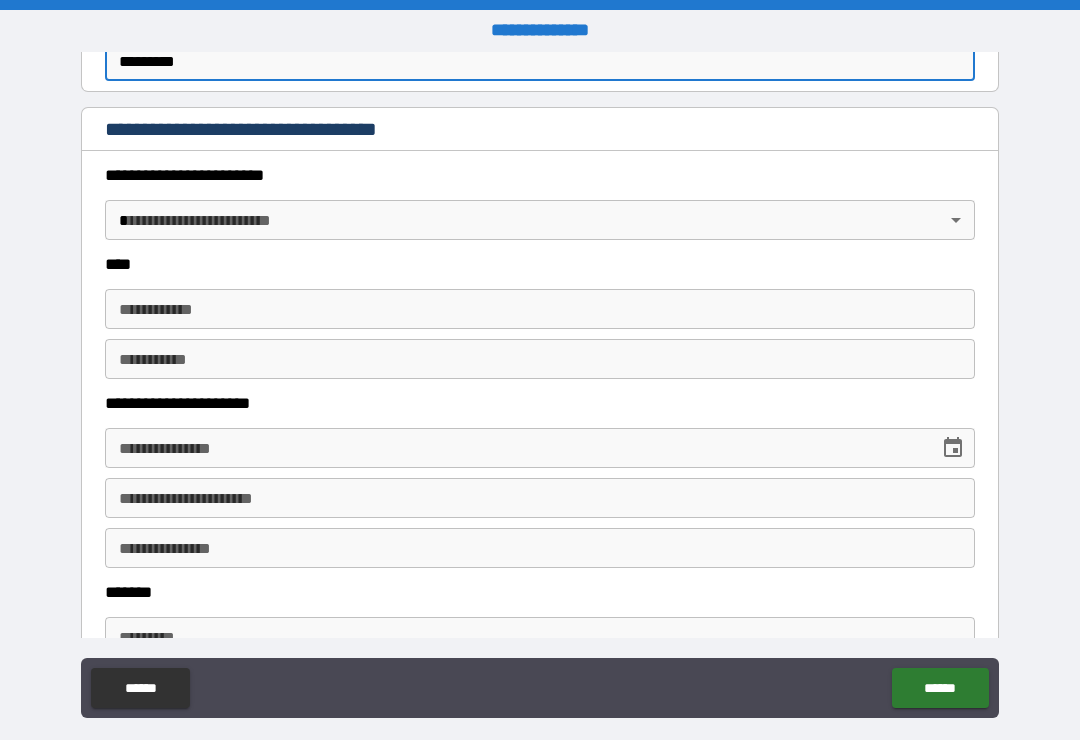 scroll, scrollTop: 687, scrollLeft: 0, axis: vertical 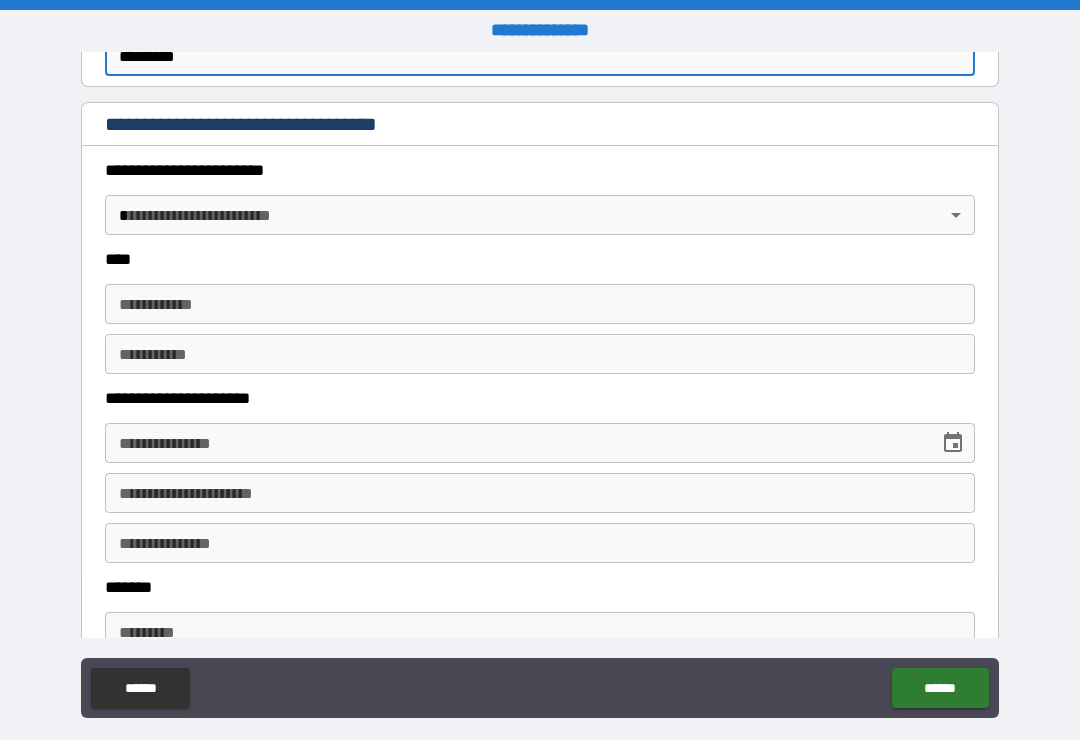 type on "*********" 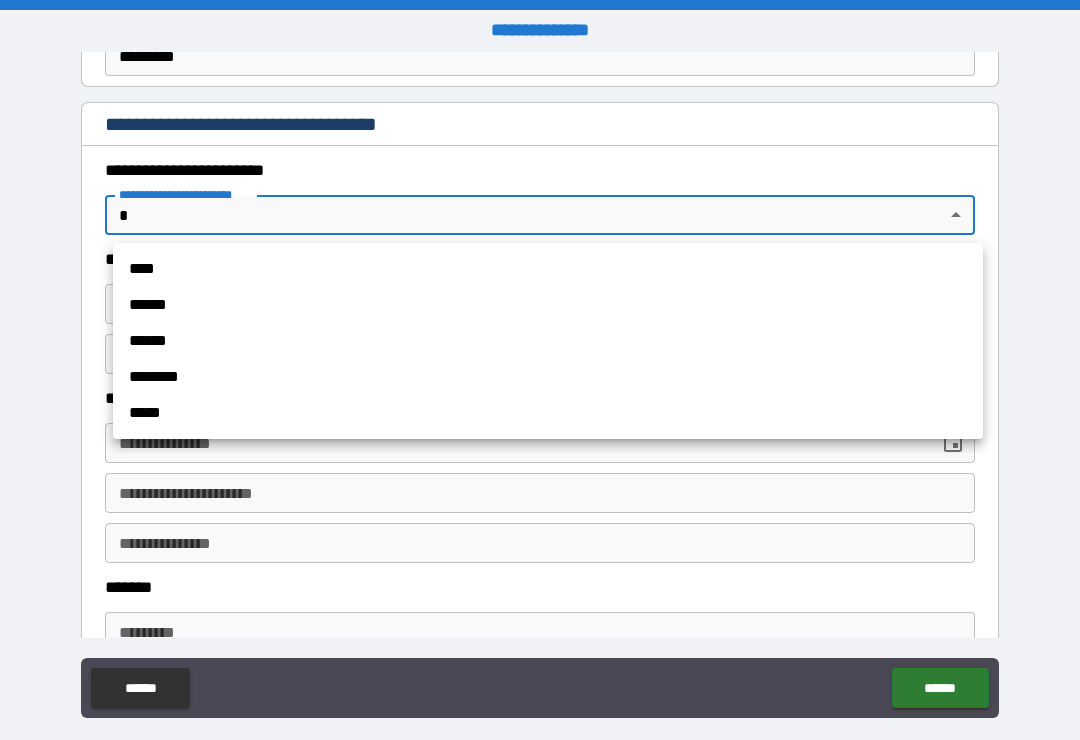 click on "****" at bounding box center (548, 269) 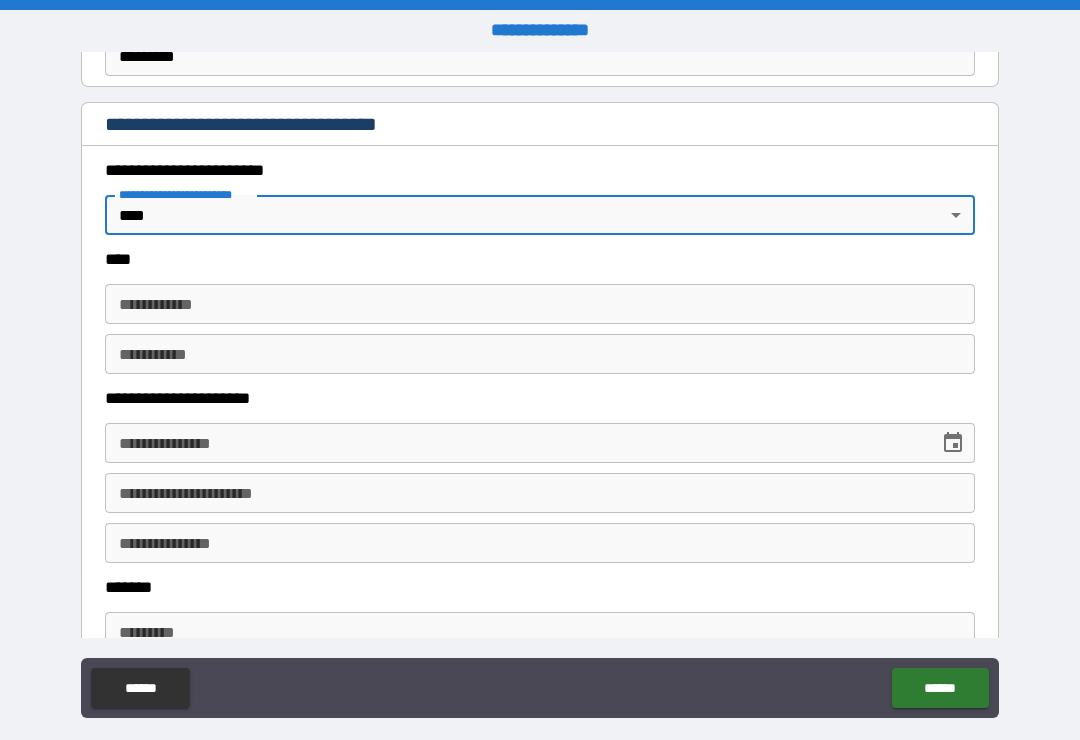 click on "**********" at bounding box center (540, 304) 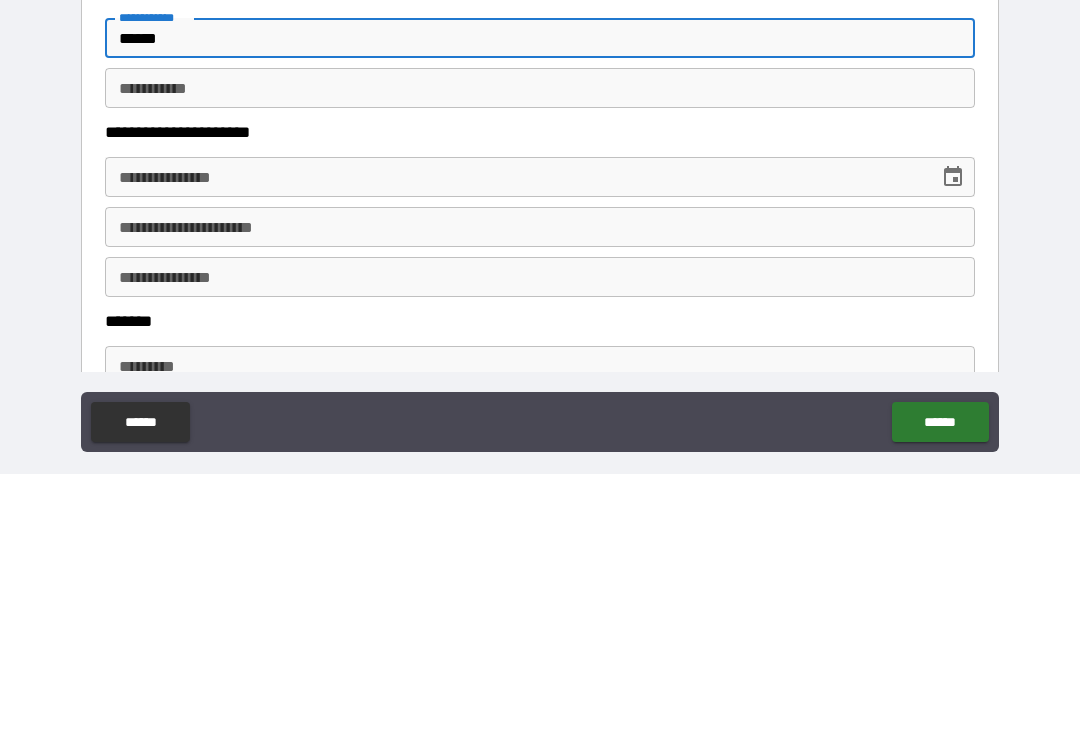 type on "*****" 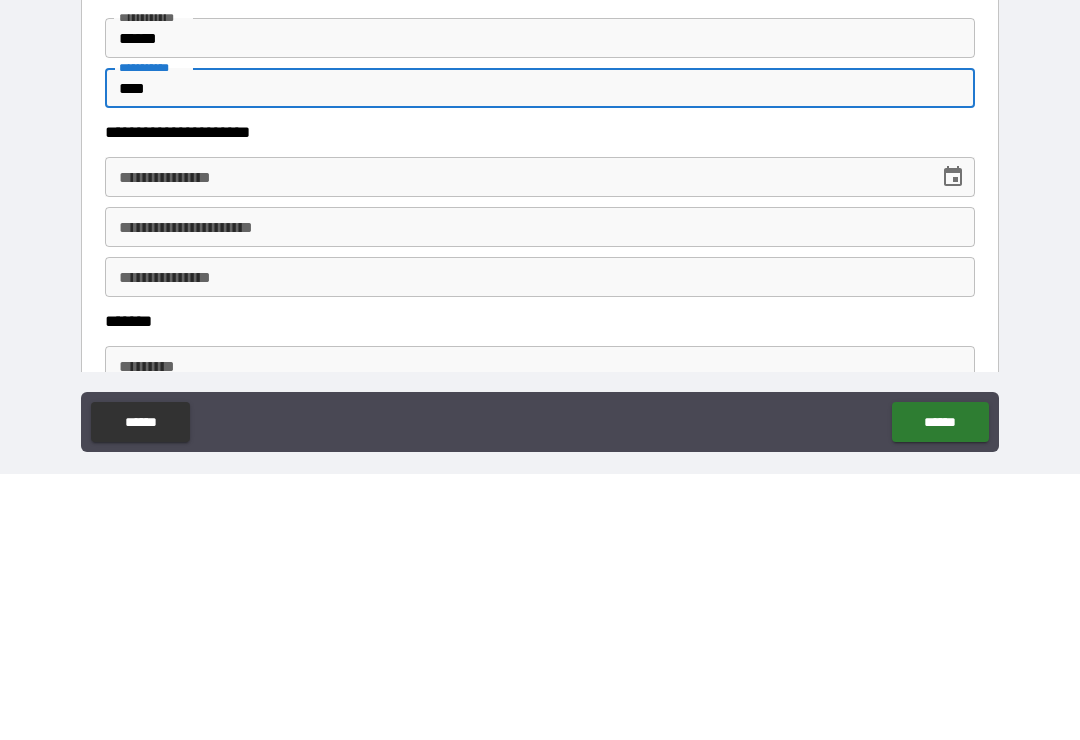 type on "***" 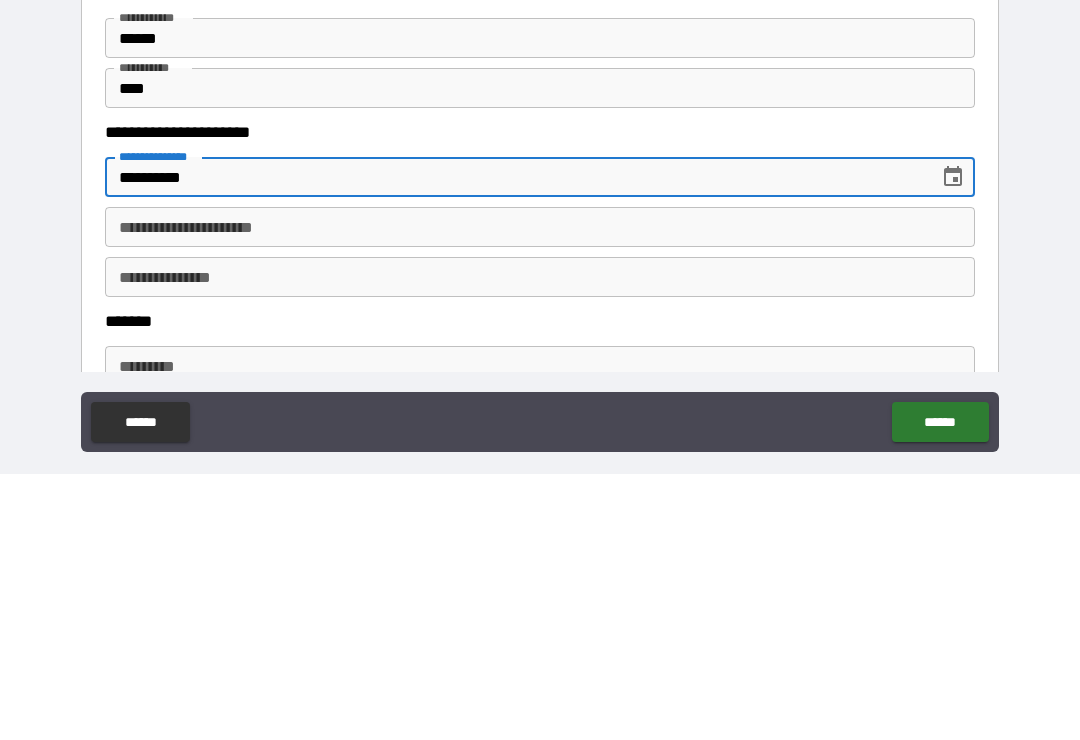 type on "**********" 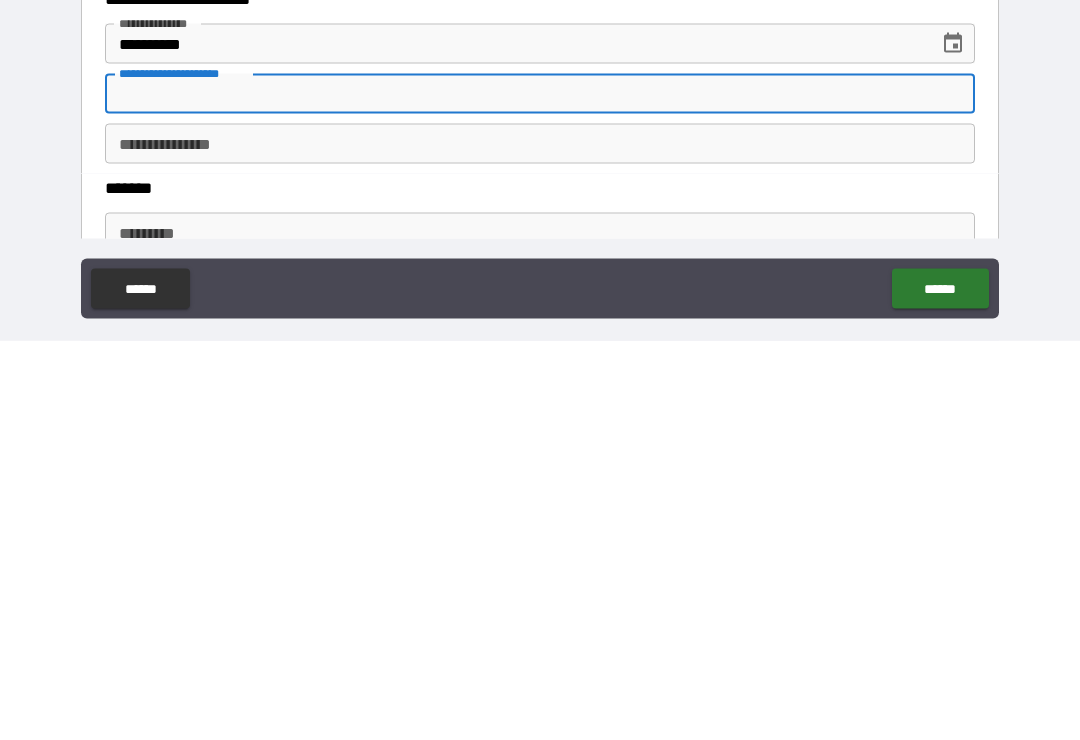 scroll, scrollTop: 4, scrollLeft: 0, axis: vertical 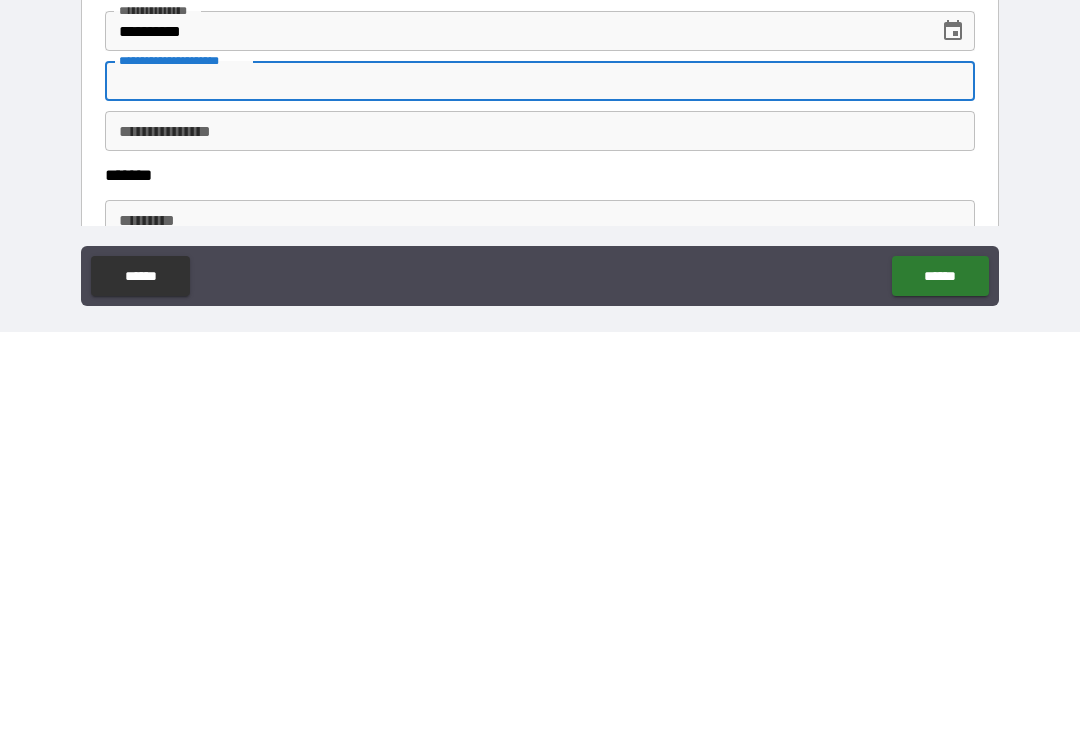 click on "**********" at bounding box center (540, 539) 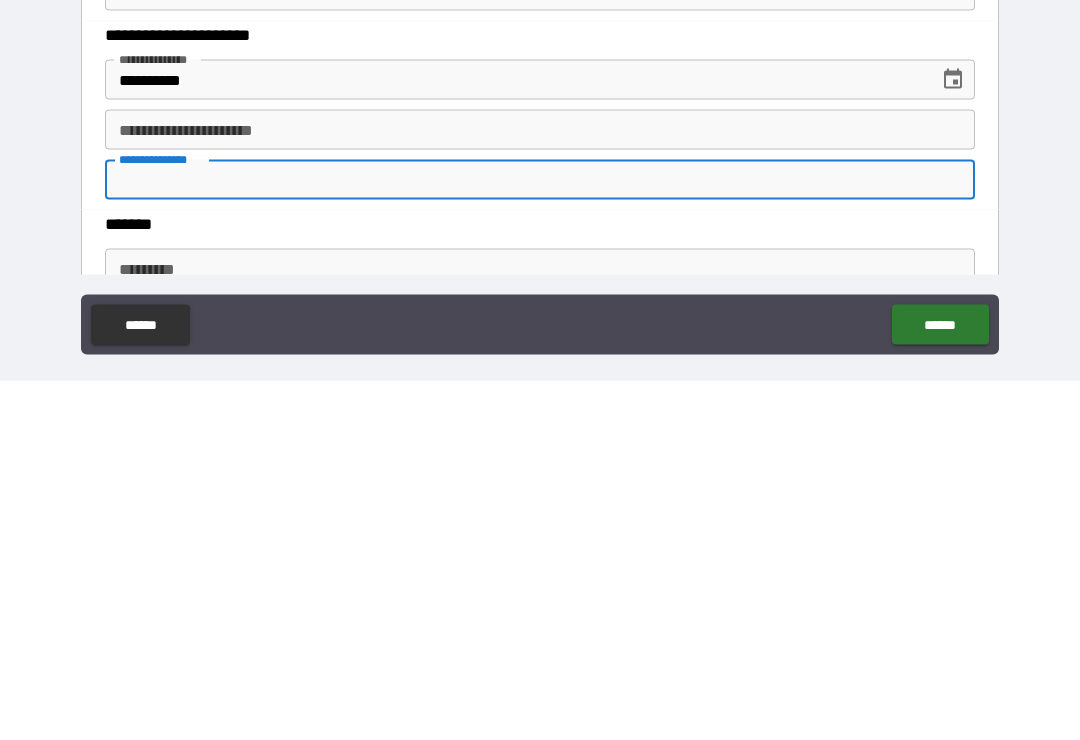 scroll, scrollTop: 31, scrollLeft: 0, axis: vertical 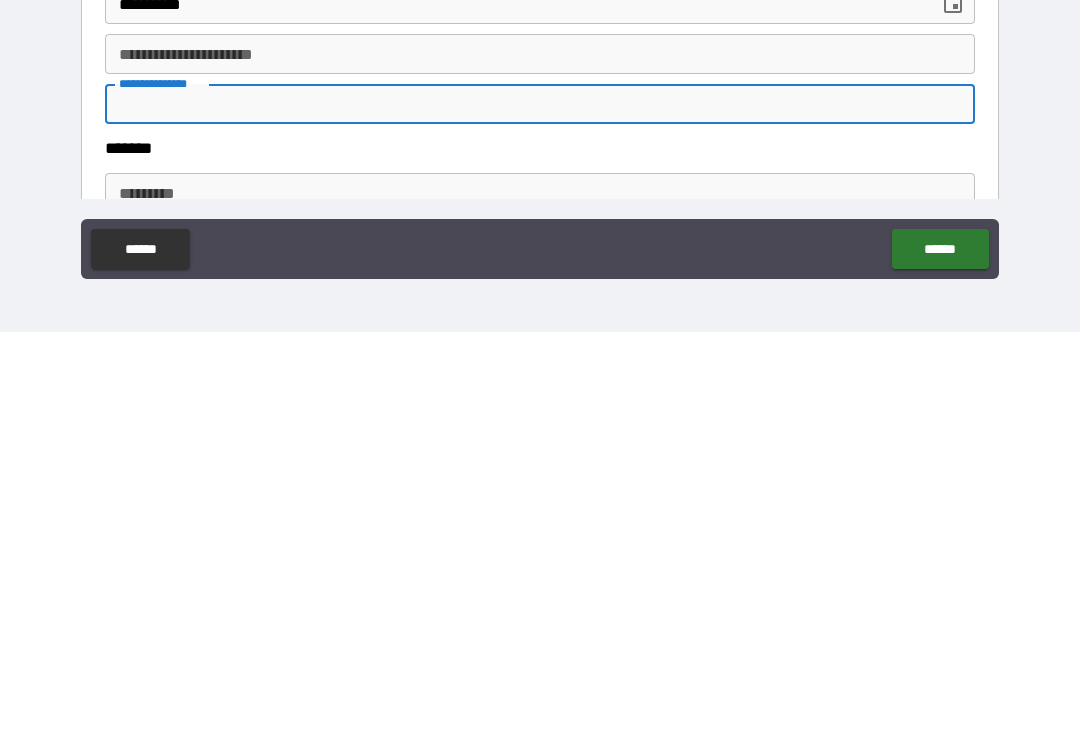 click on "*******   *" at bounding box center [540, 601] 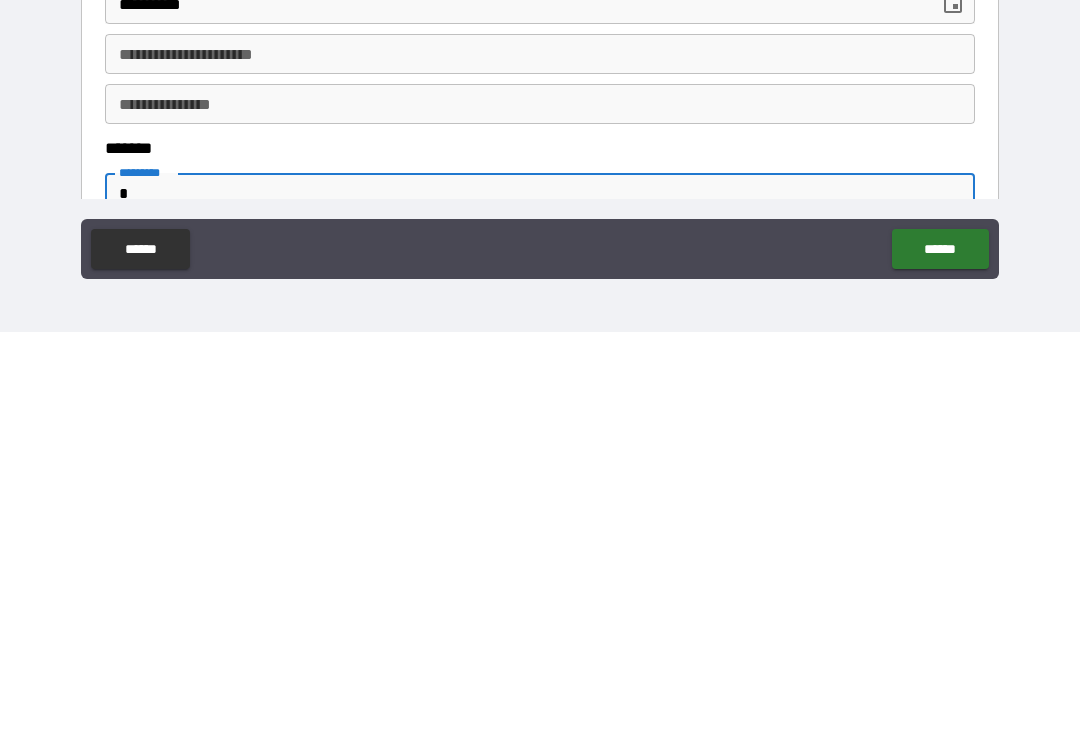 scroll, scrollTop: 691, scrollLeft: 0, axis: vertical 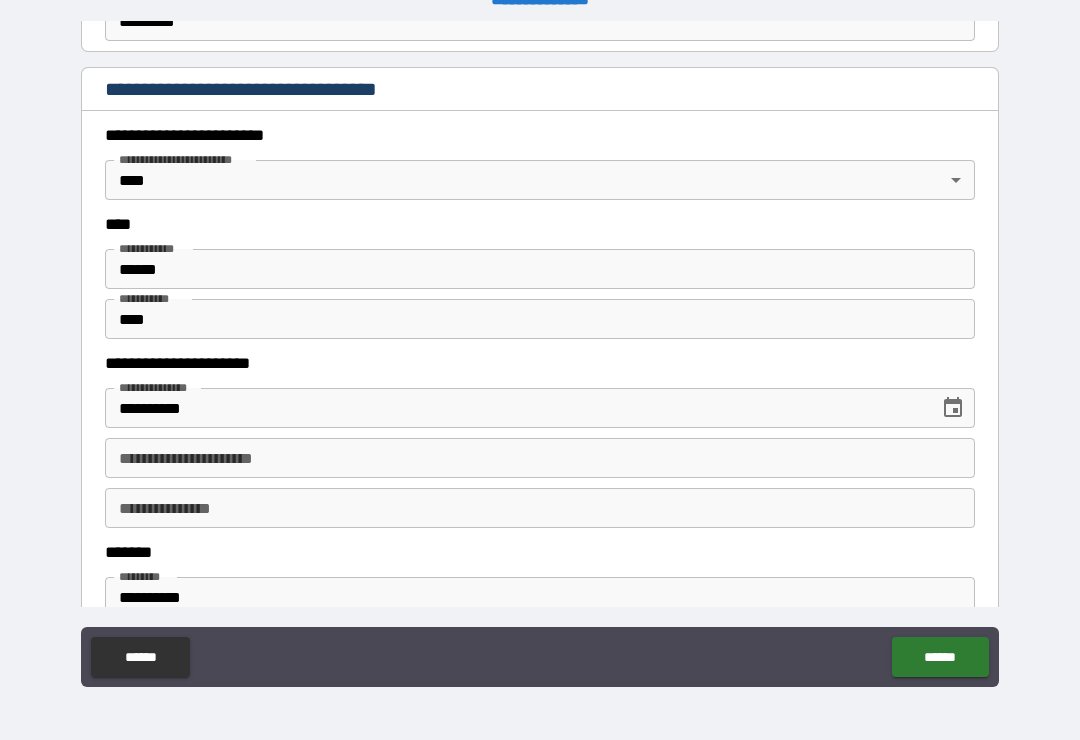 type on "**********" 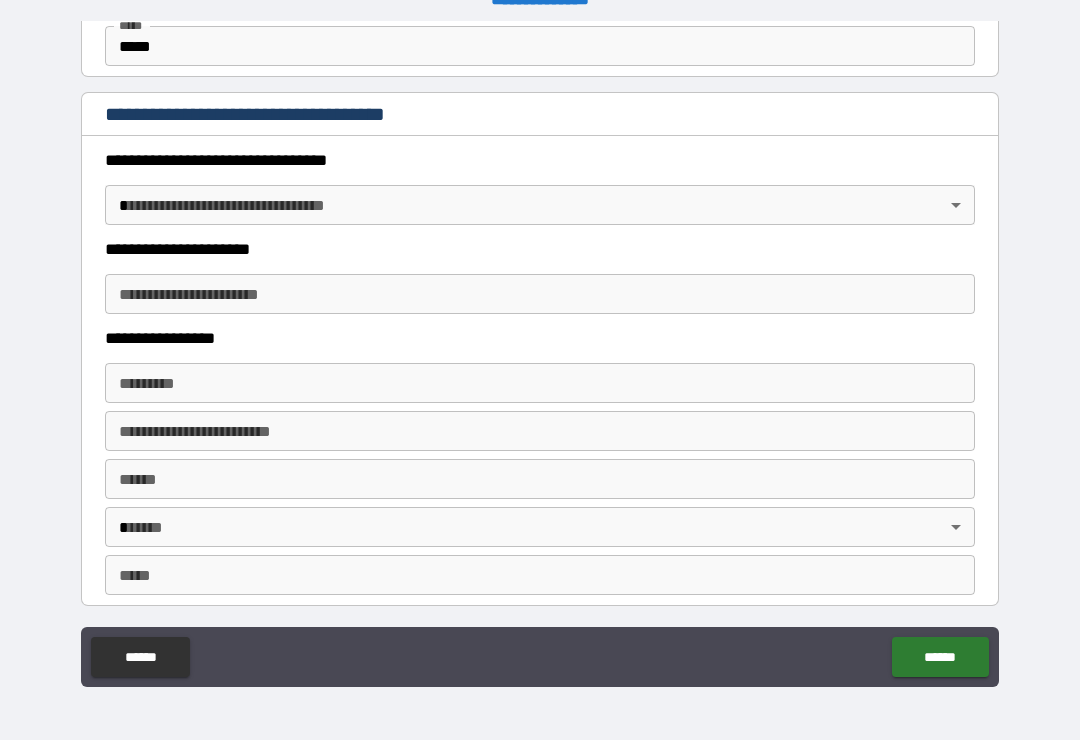 scroll, scrollTop: 1440, scrollLeft: 0, axis: vertical 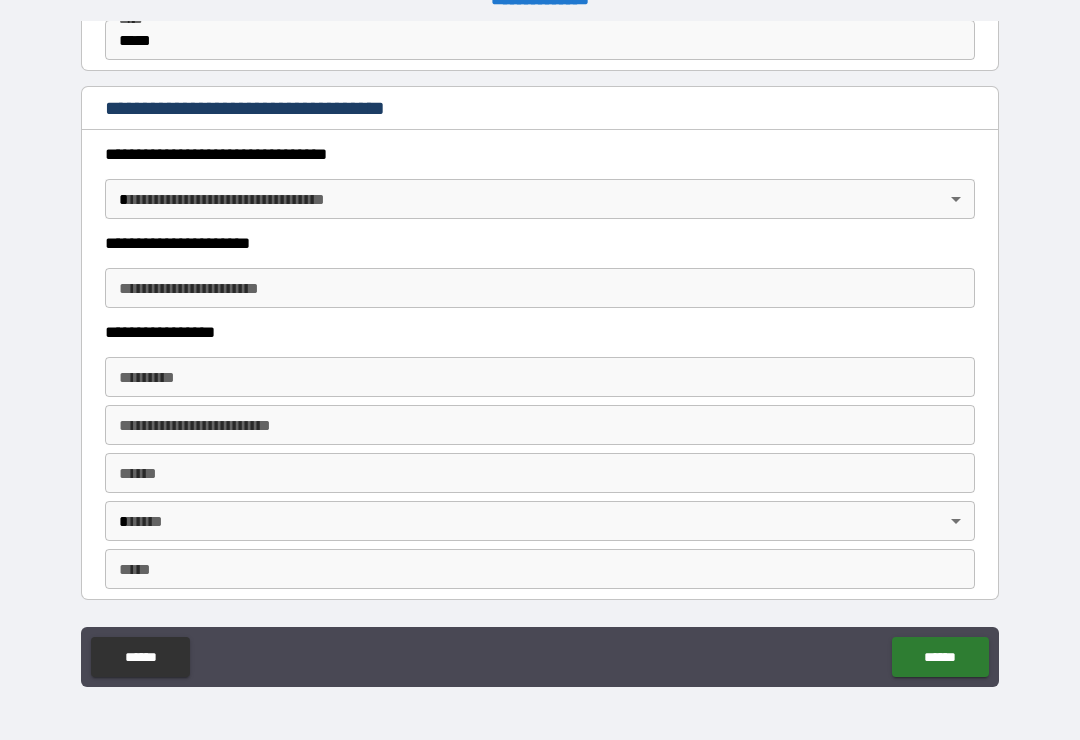 click on "**********" at bounding box center [540, 354] 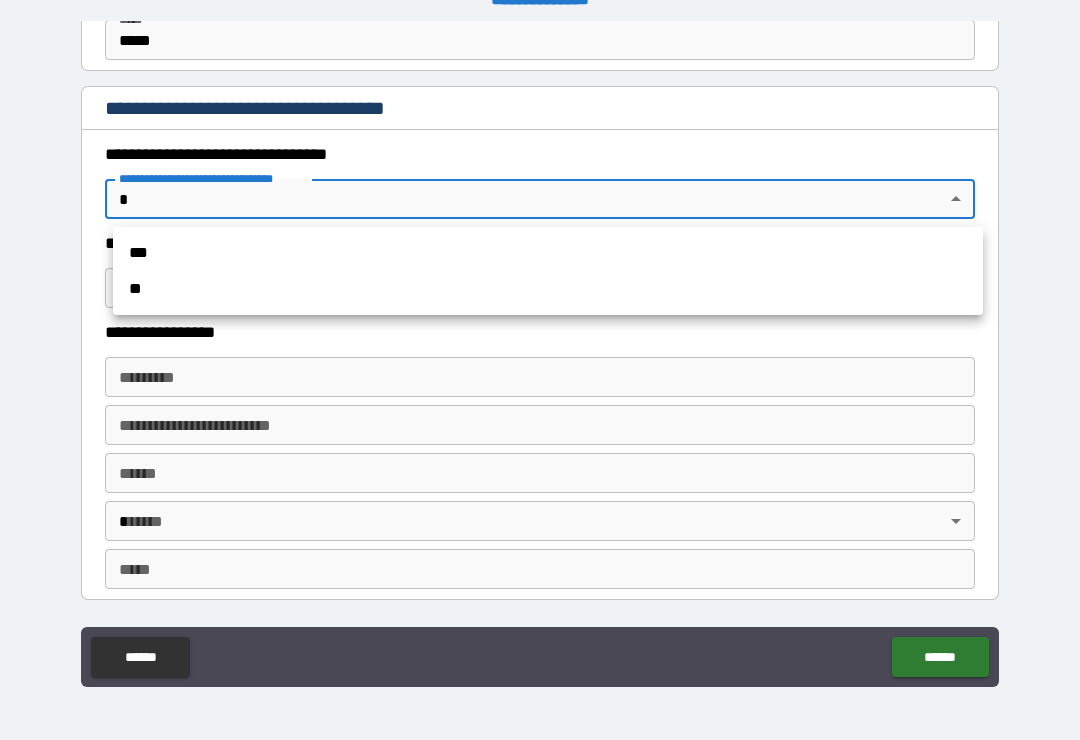 click on "***" at bounding box center [548, 253] 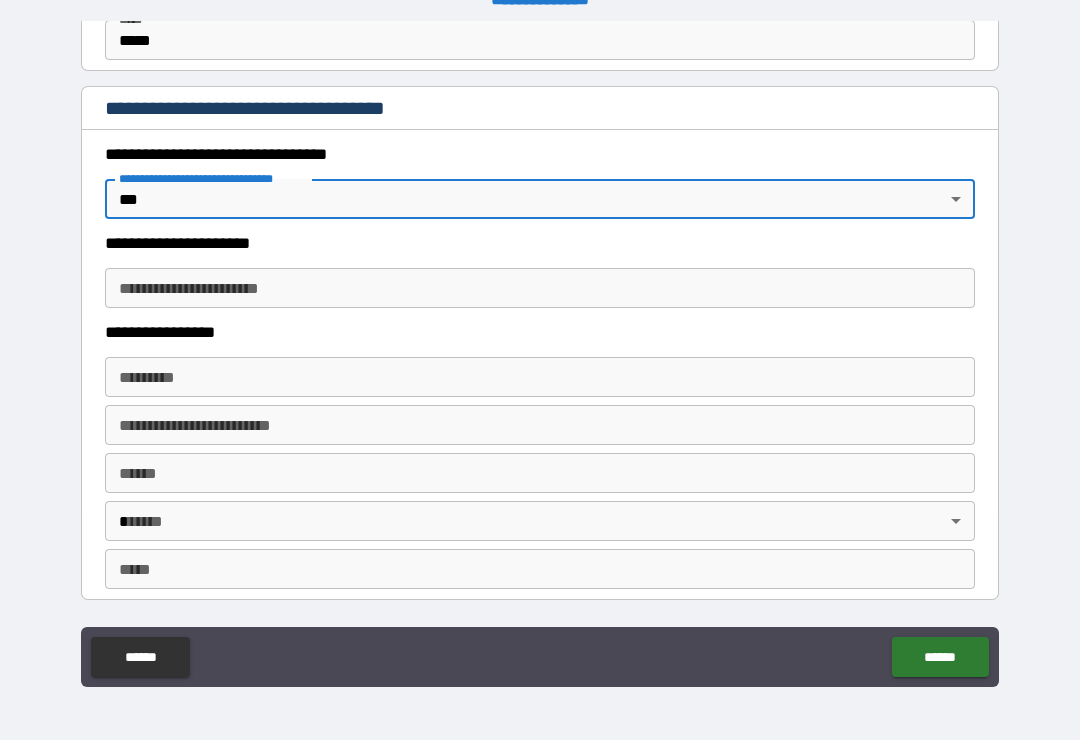 click on "**********" at bounding box center [540, 288] 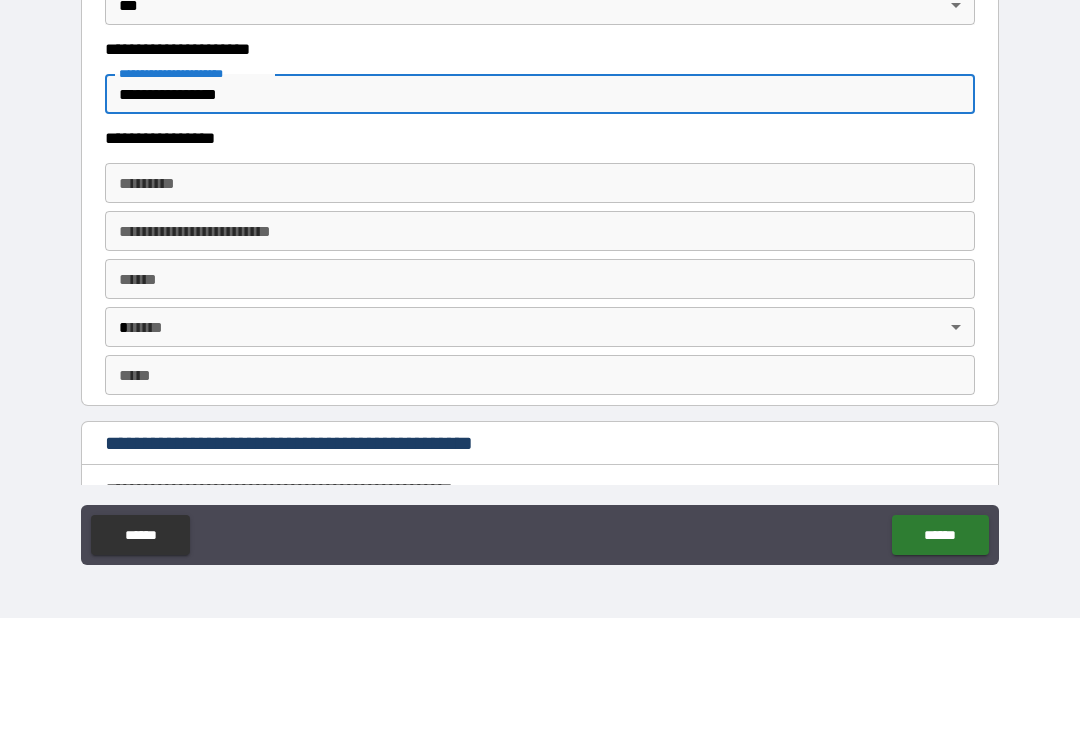 scroll, scrollTop: 1516, scrollLeft: 0, axis: vertical 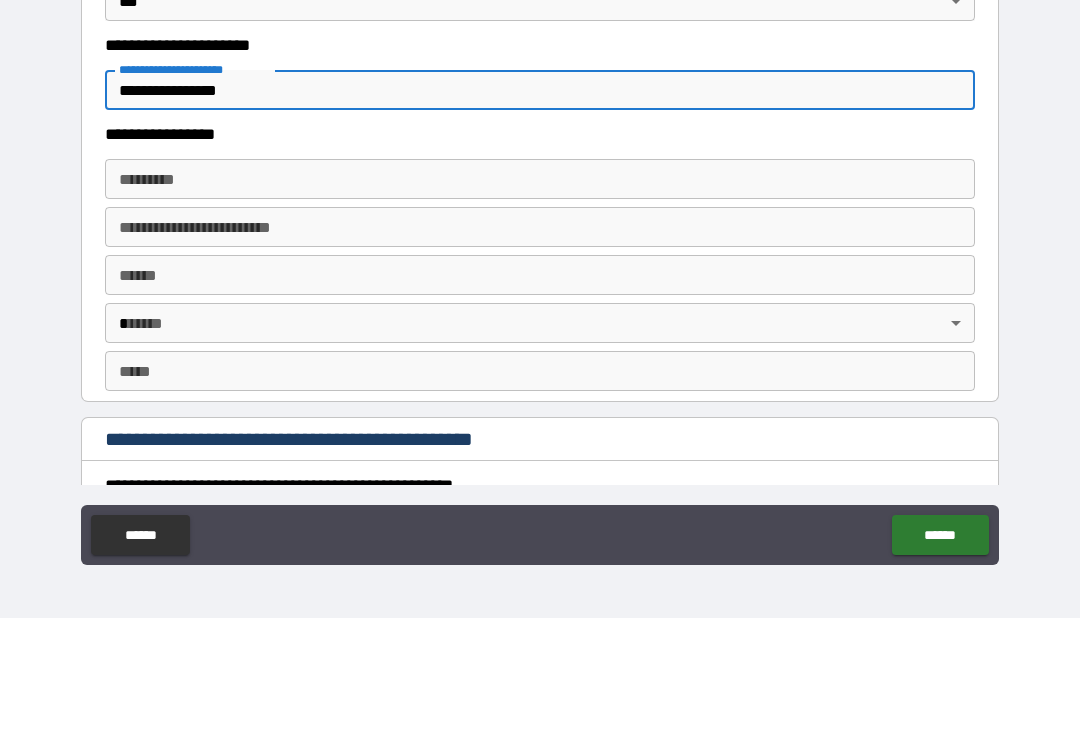 click on "**********" at bounding box center (540, 212) 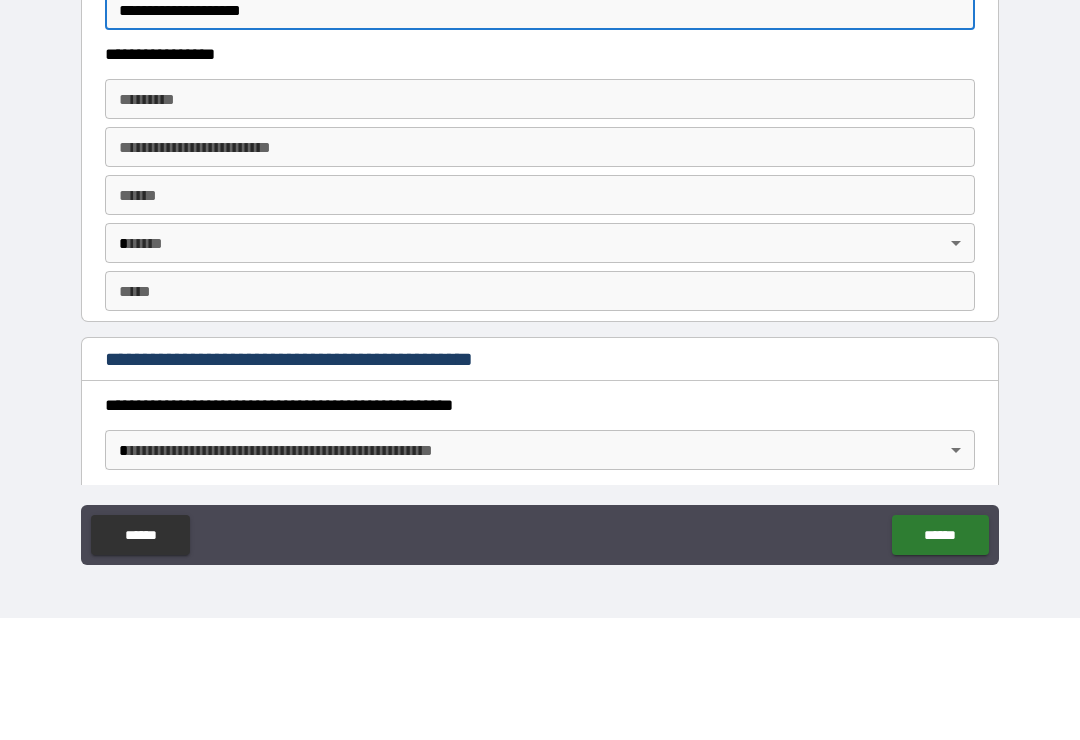 scroll, scrollTop: 1600, scrollLeft: 0, axis: vertical 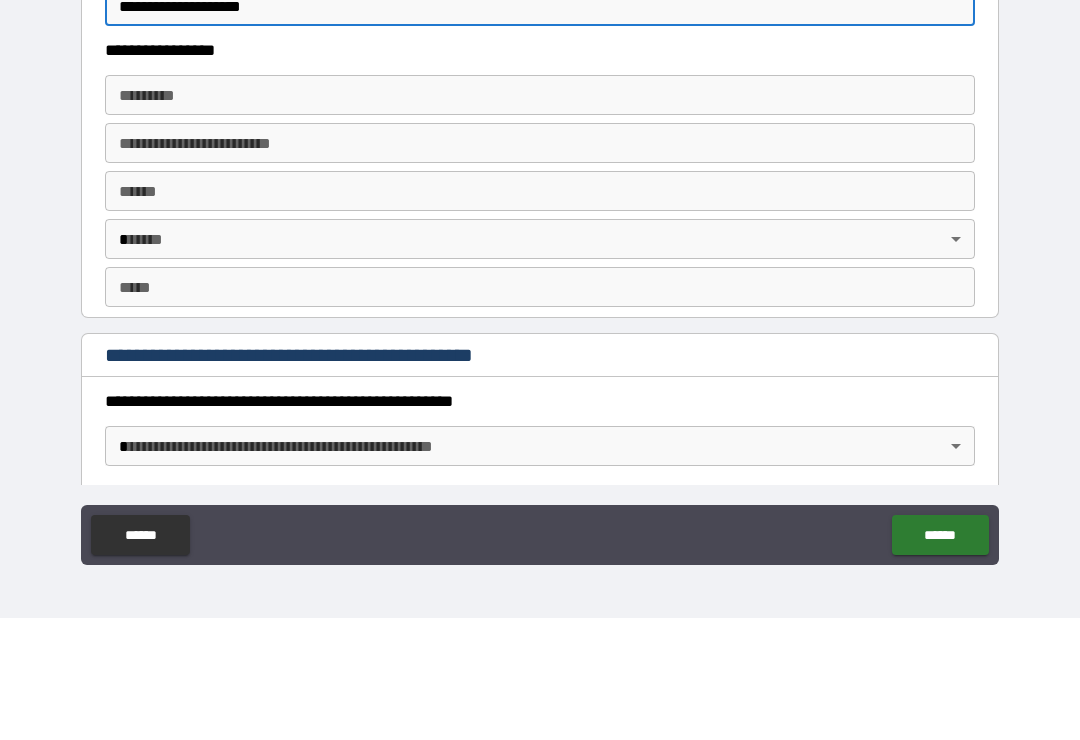 type on "**********" 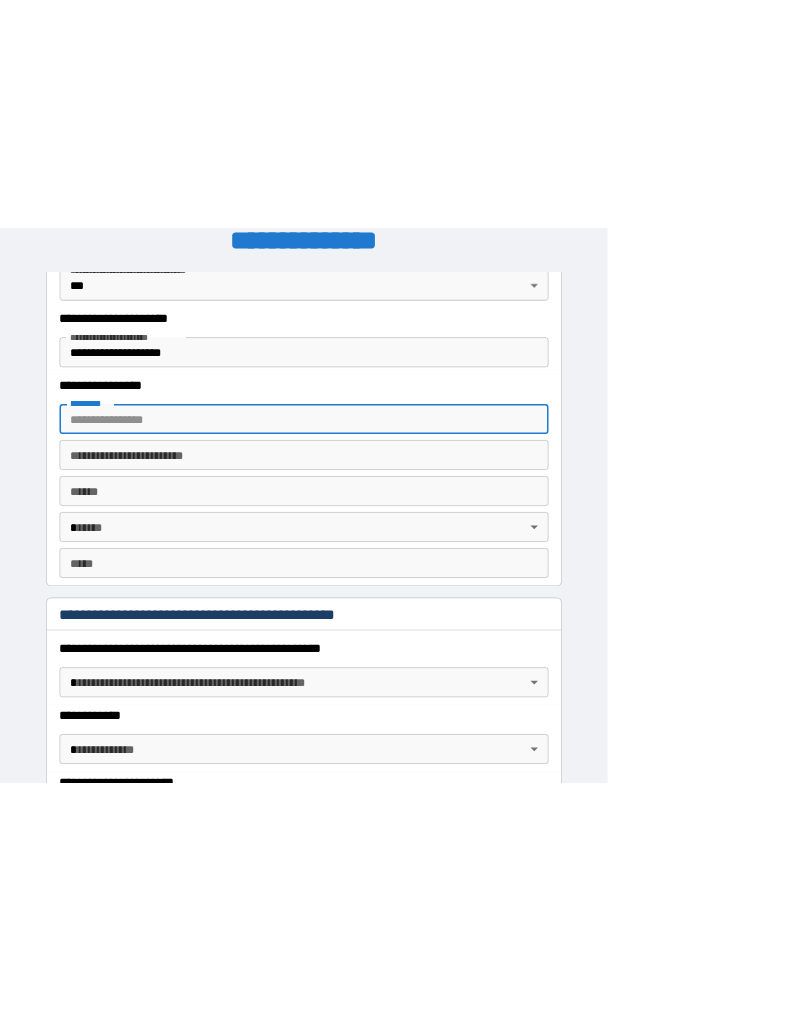 scroll, scrollTop: 0, scrollLeft: 0, axis: both 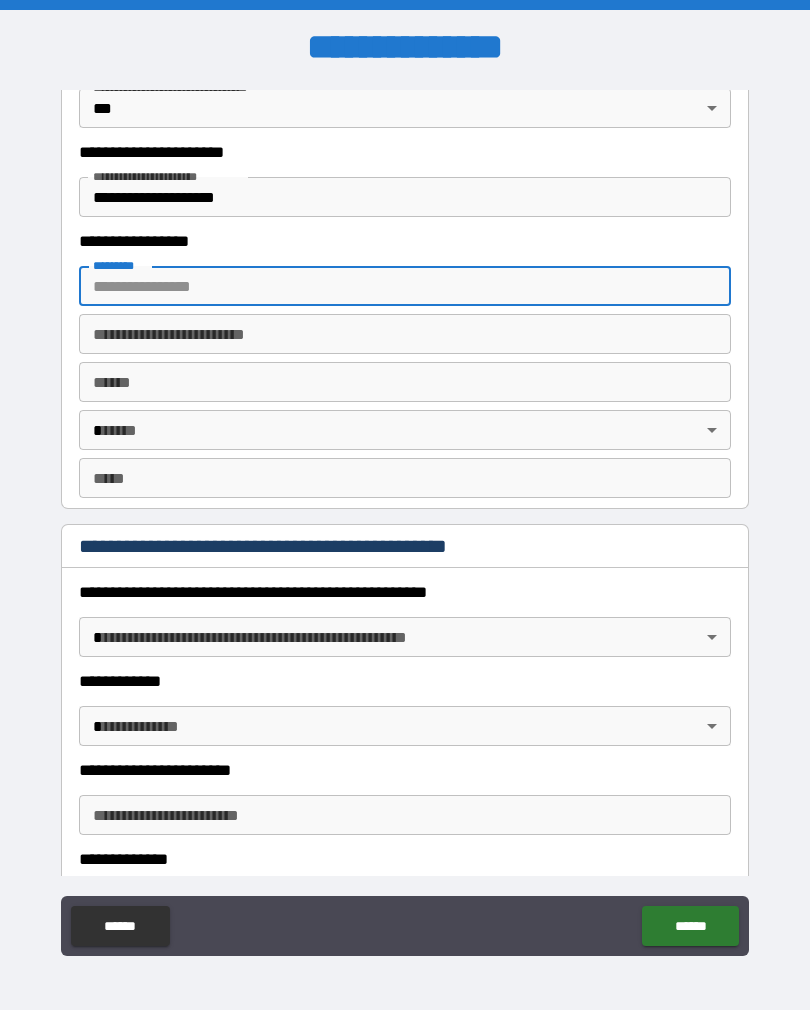 click on "**********" at bounding box center (405, 770) 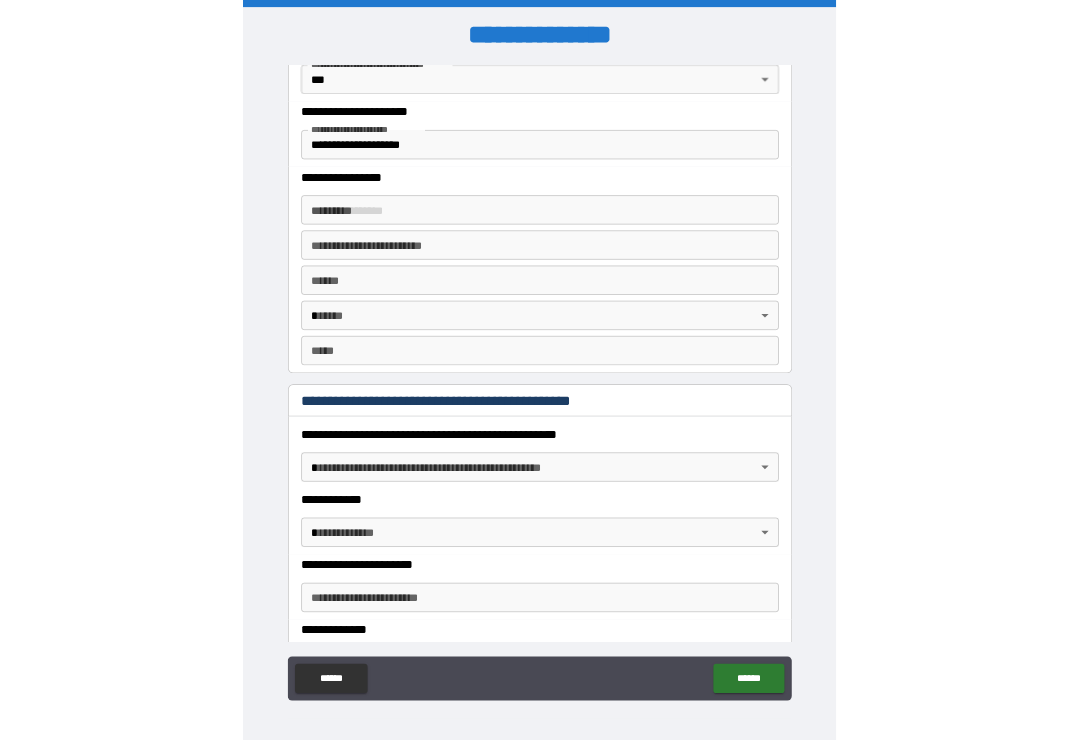 scroll, scrollTop: 31, scrollLeft: 0, axis: vertical 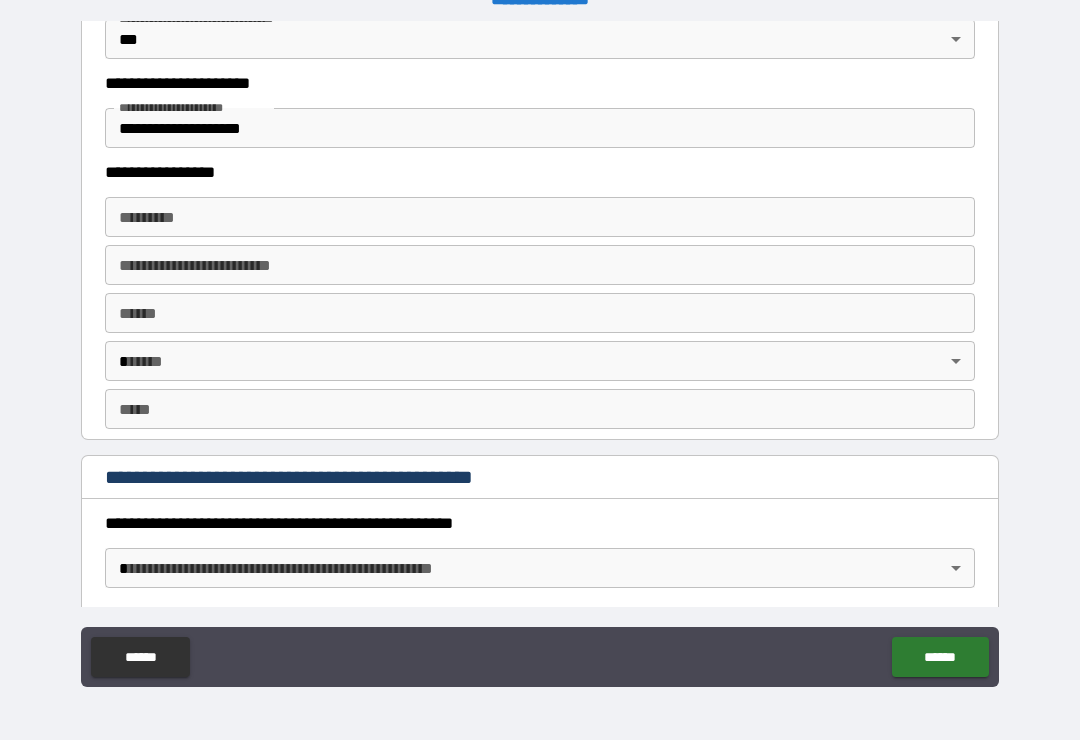click on "*******   *" at bounding box center [540, 217] 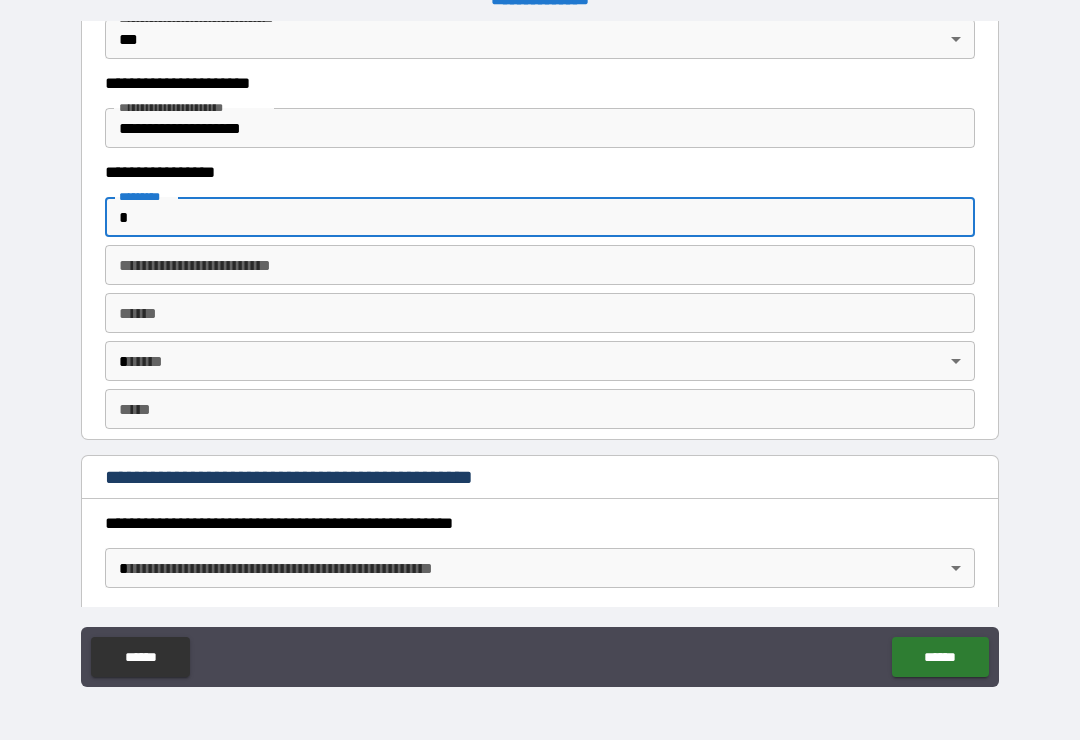 click on "*******   *" at bounding box center [540, 217] 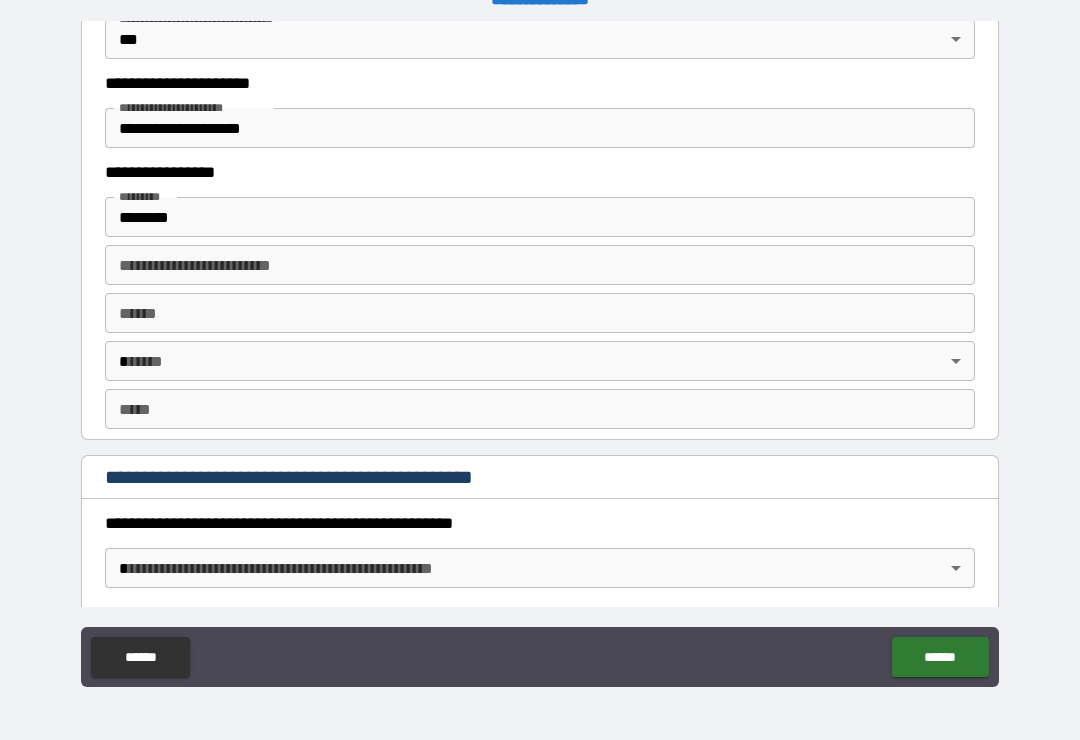 type on "**********" 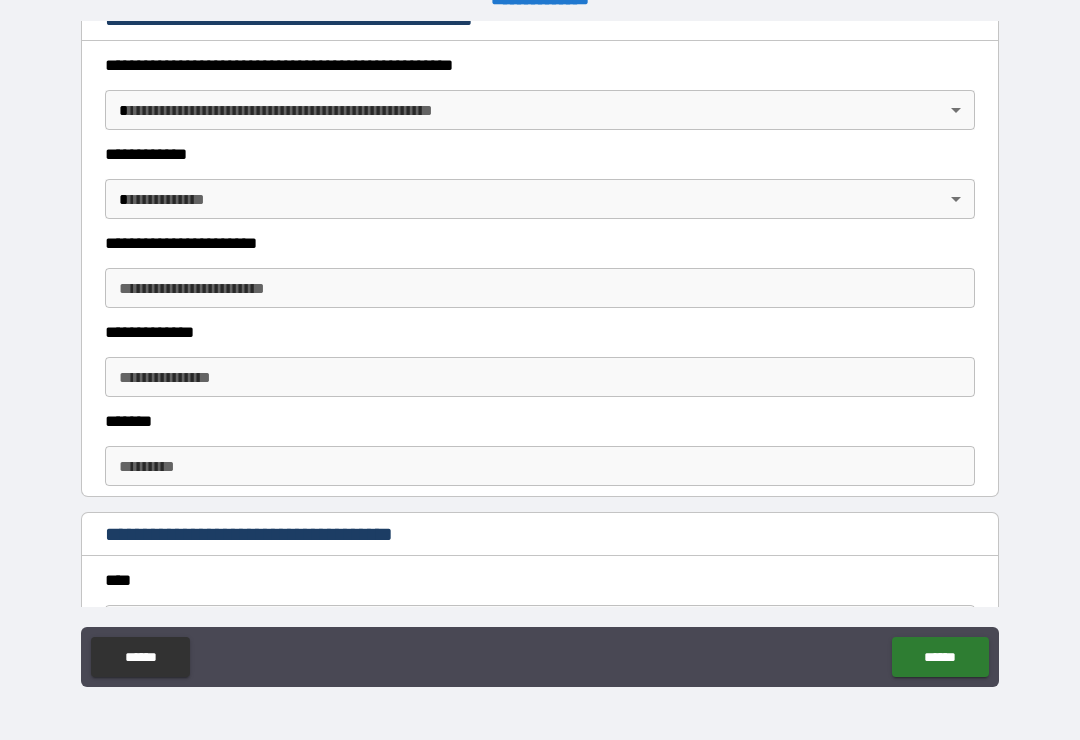 scroll, scrollTop: 2059, scrollLeft: 0, axis: vertical 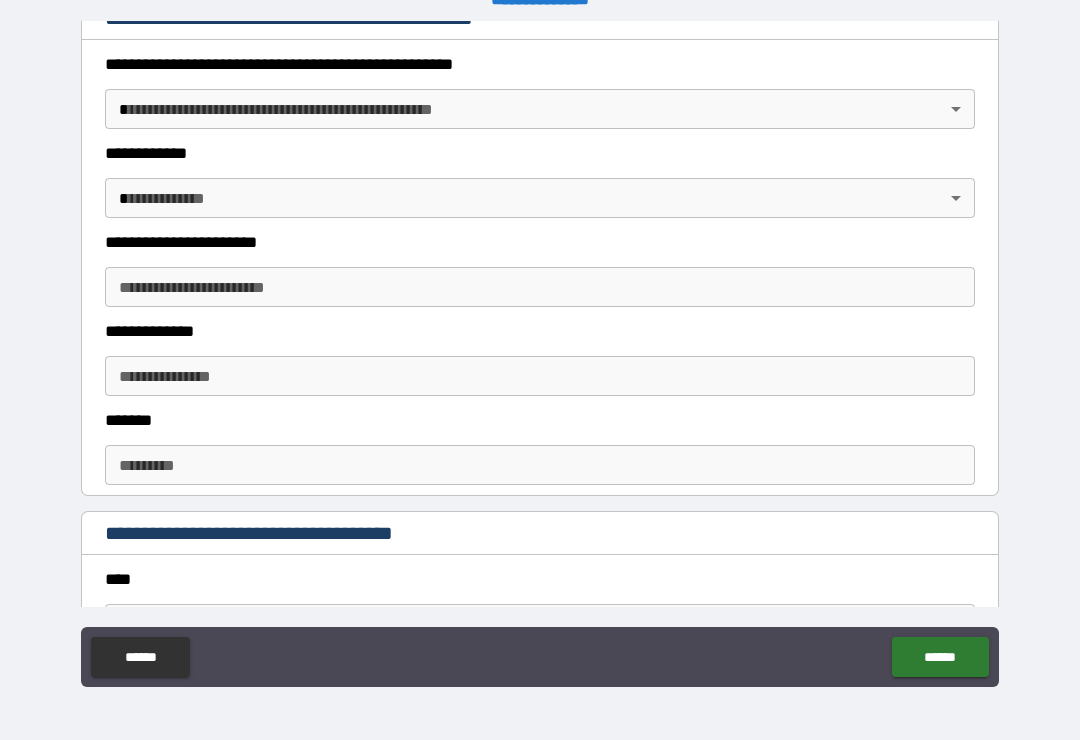 click on "**********" at bounding box center [540, 354] 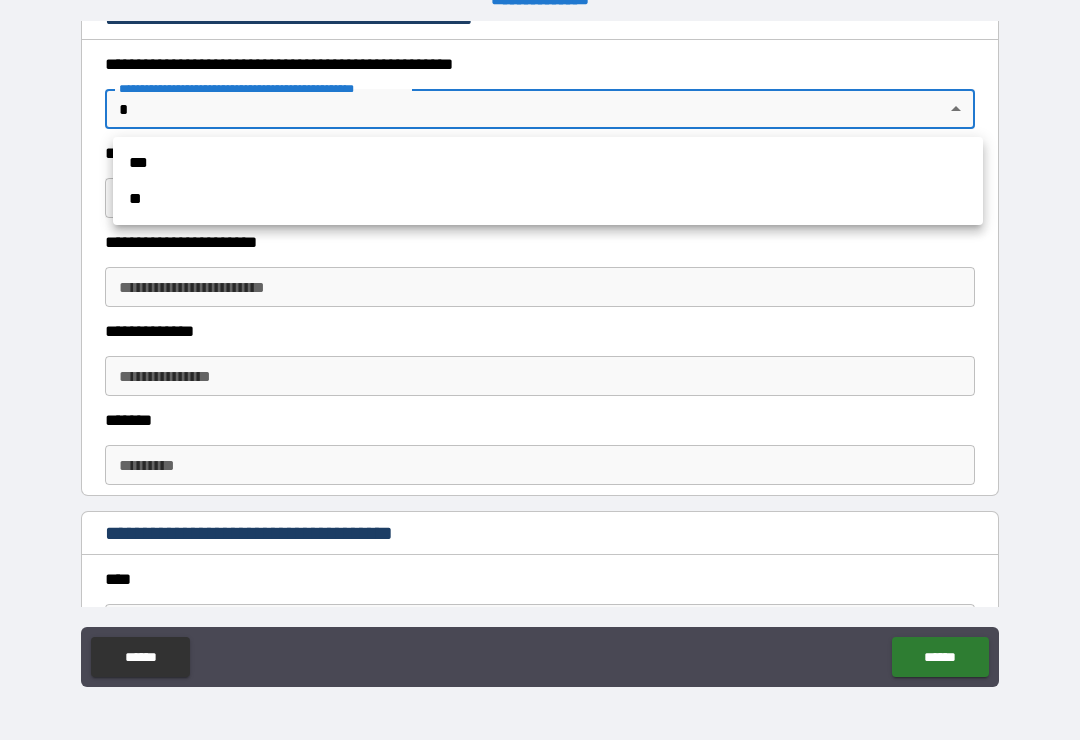 click on "**" at bounding box center [548, 199] 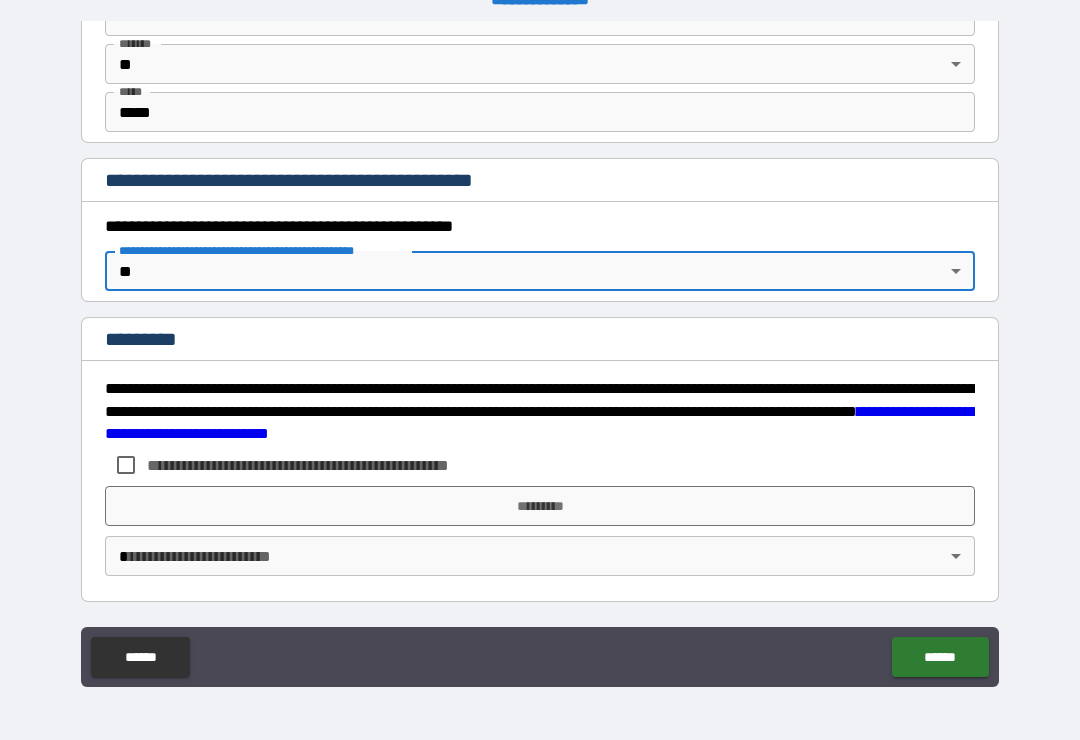 scroll, scrollTop: 1897, scrollLeft: 0, axis: vertical 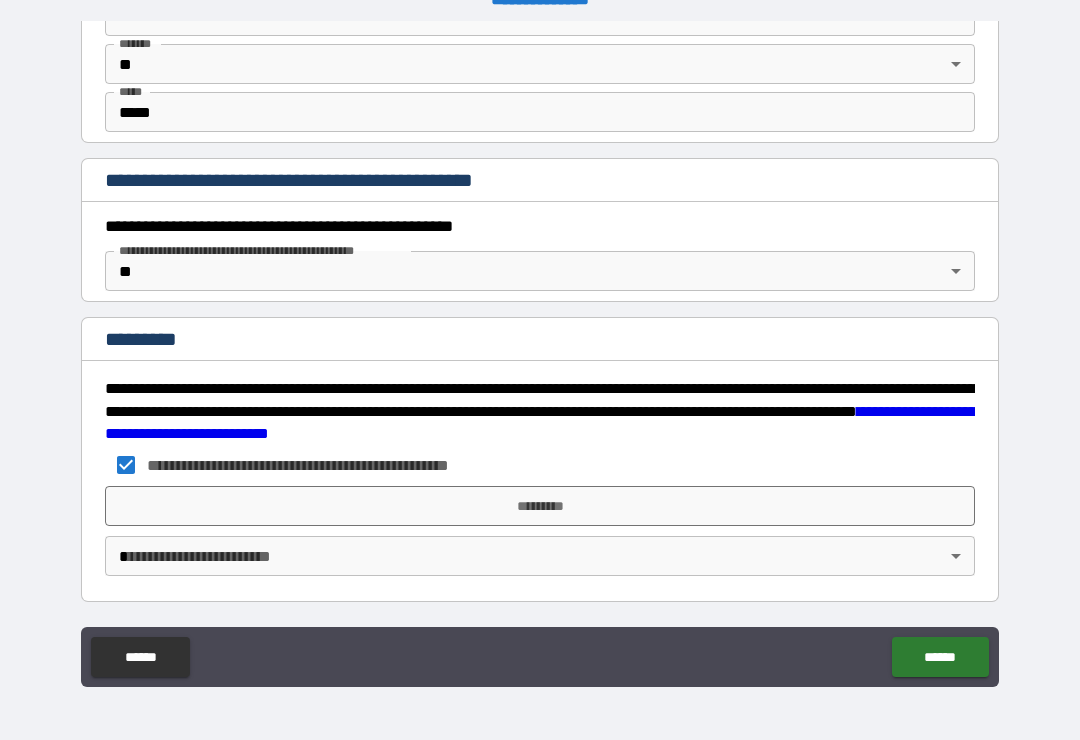 click on "*********" at bounding box center (540, 506) 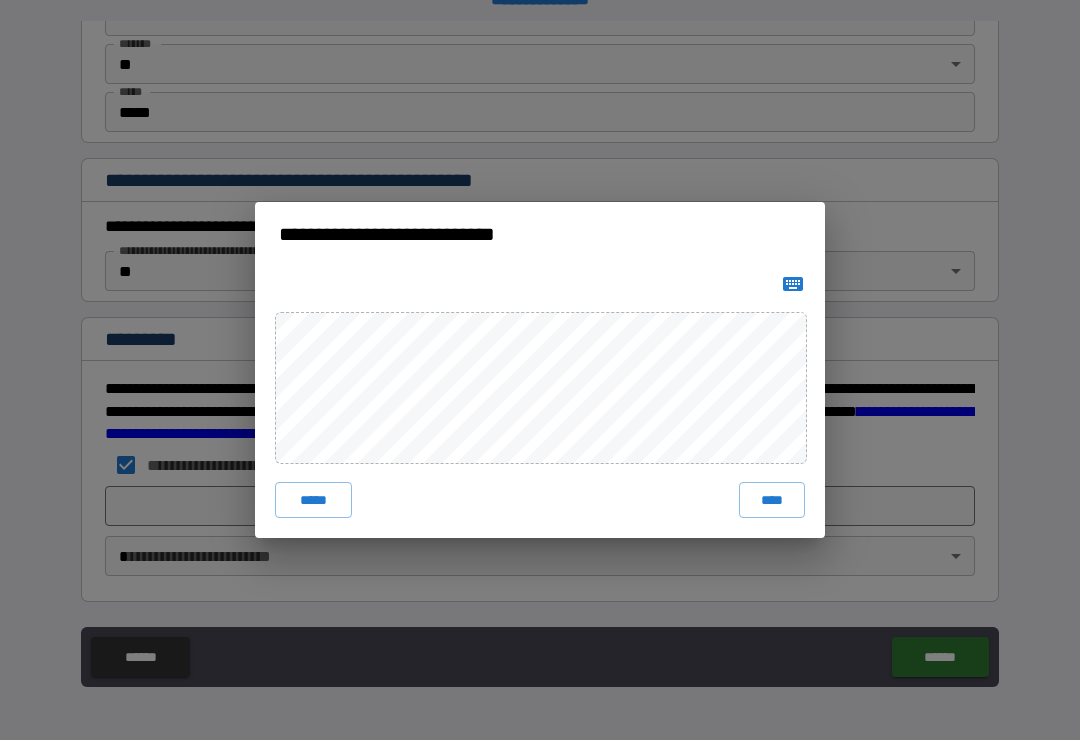 click on "****" at bounding box center [772, 500] 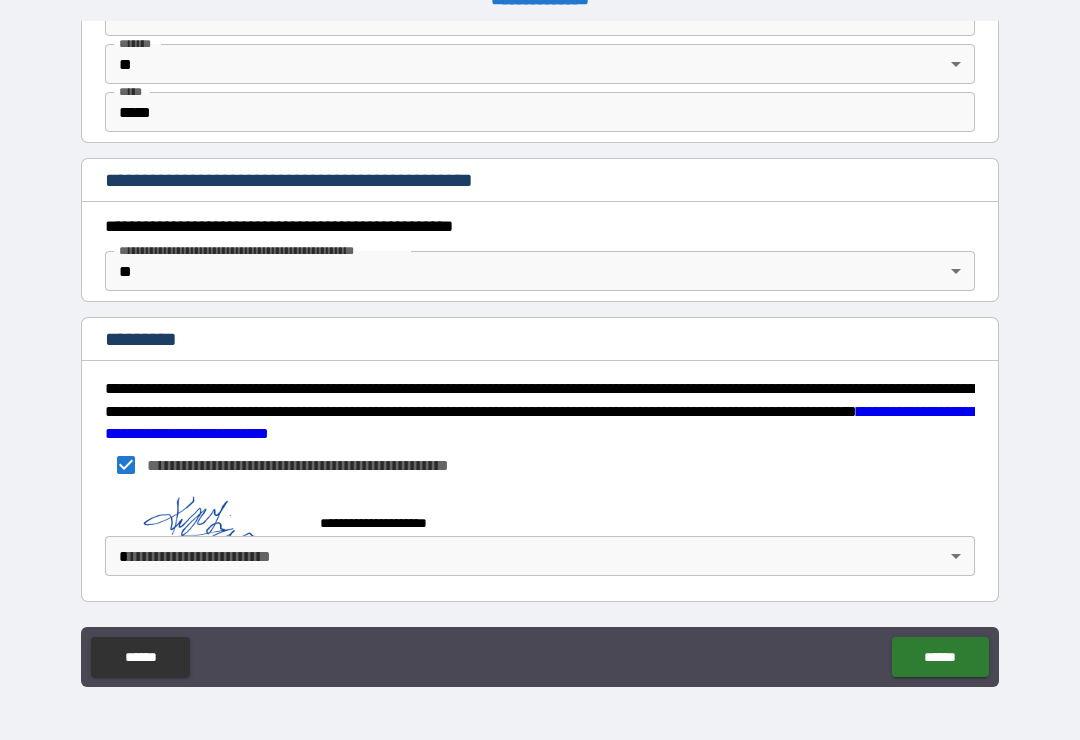 scroll, scrollTop: 1887, scrollLeft: 0, axis: vertical 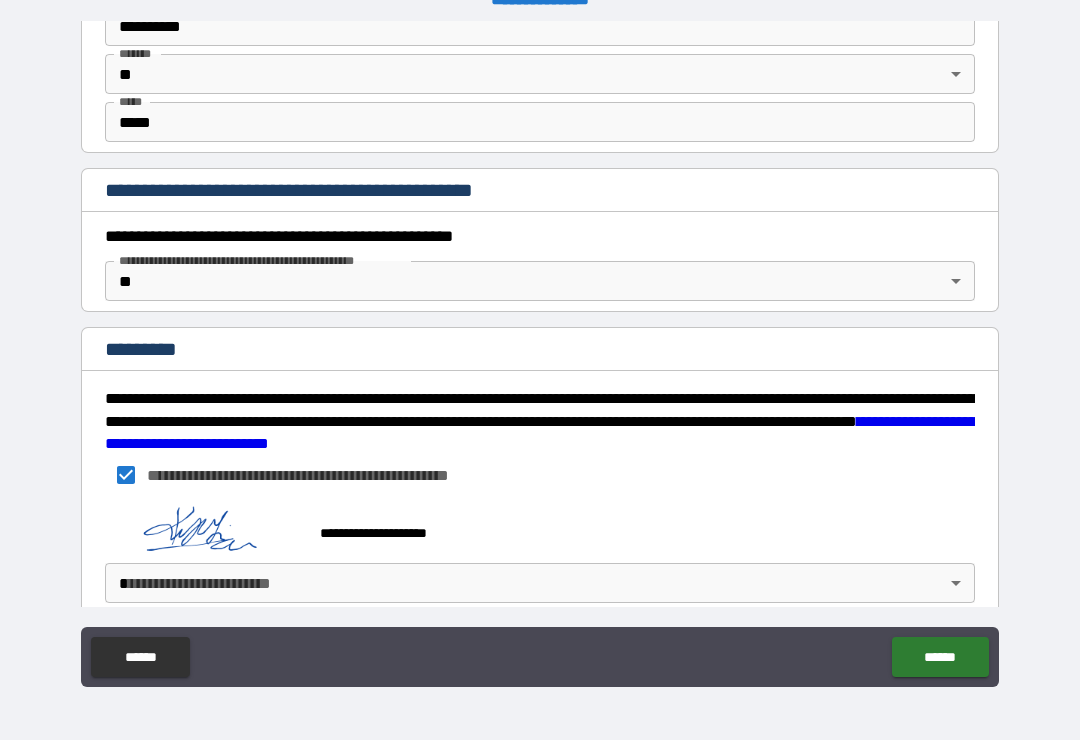 click on "******" at bounding box center [940, 657] 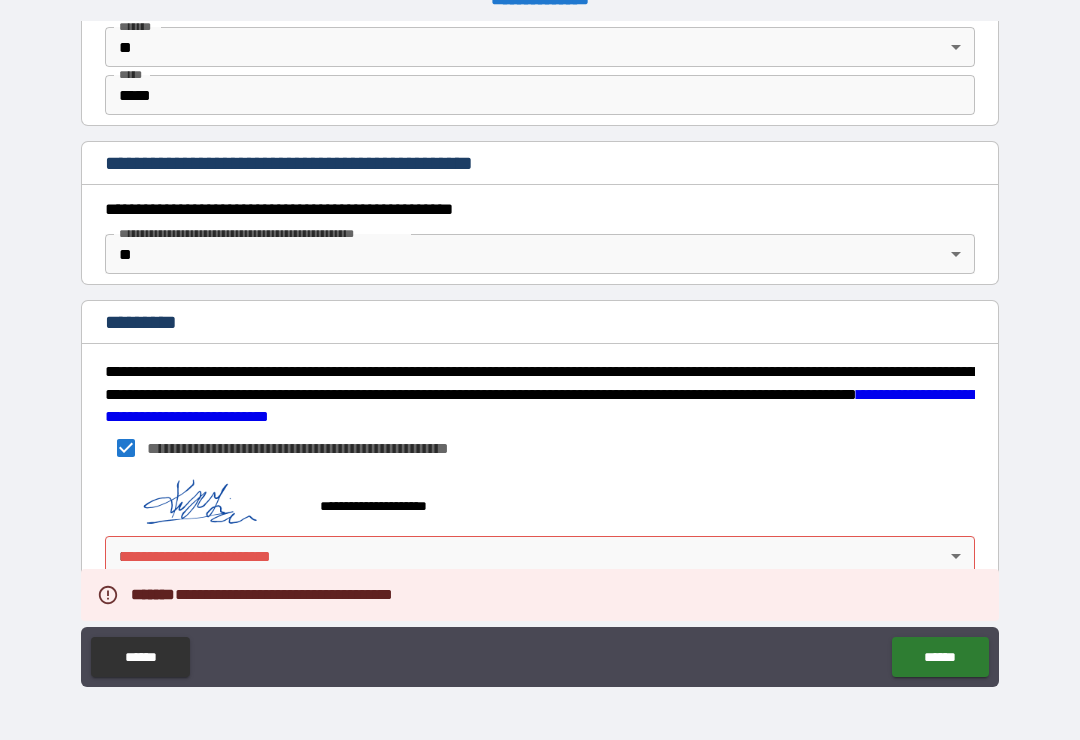 scroll, scrollTop: 1914, scrollLeft: 0, axis: vertical 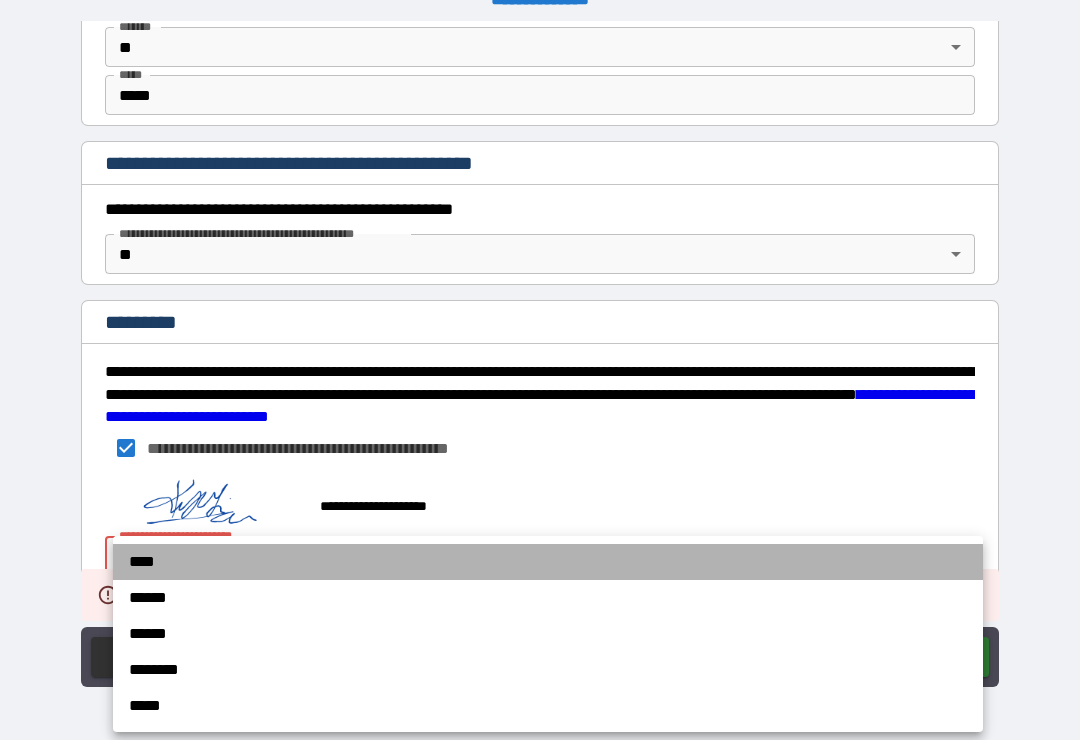 click on "****" at bounding box center [548, 562] 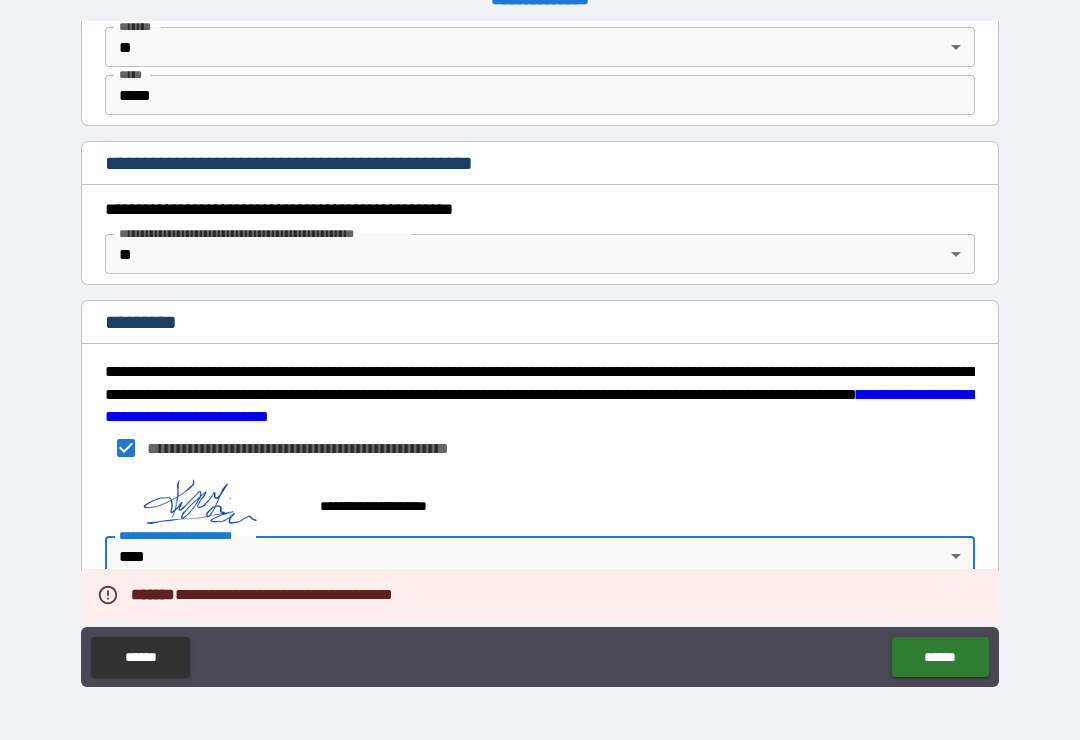 click on "******" at bounding box center [940, 657] 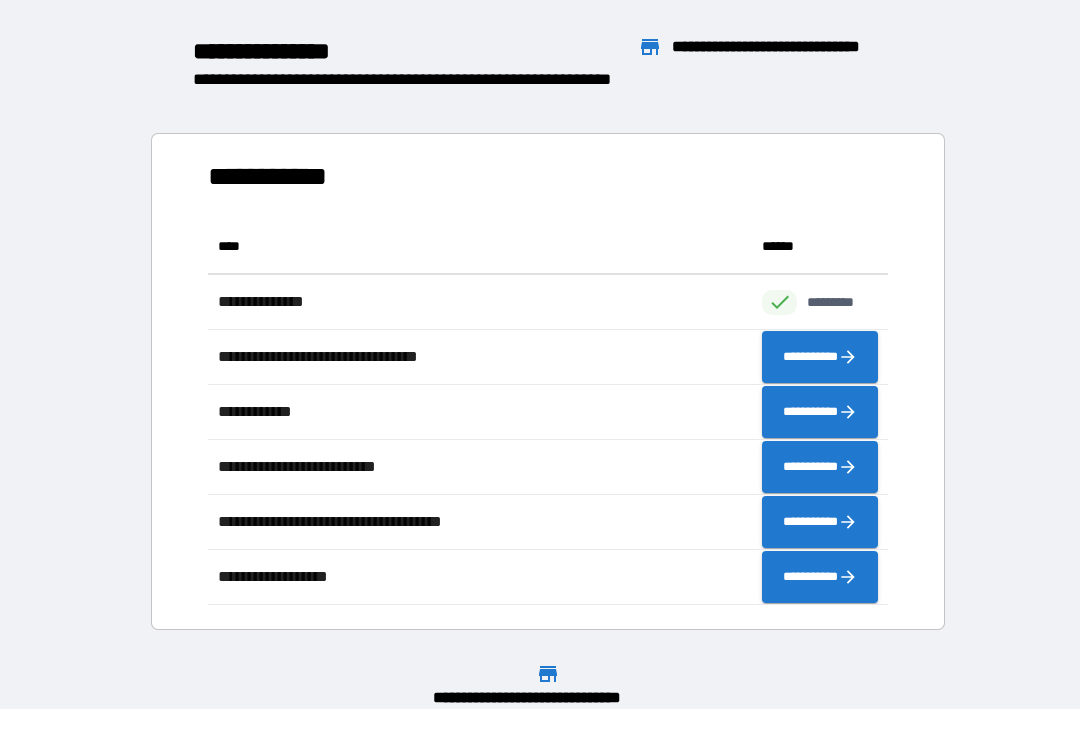 scroll, scrollTop: 1, scrollLeft: 1, axis: both 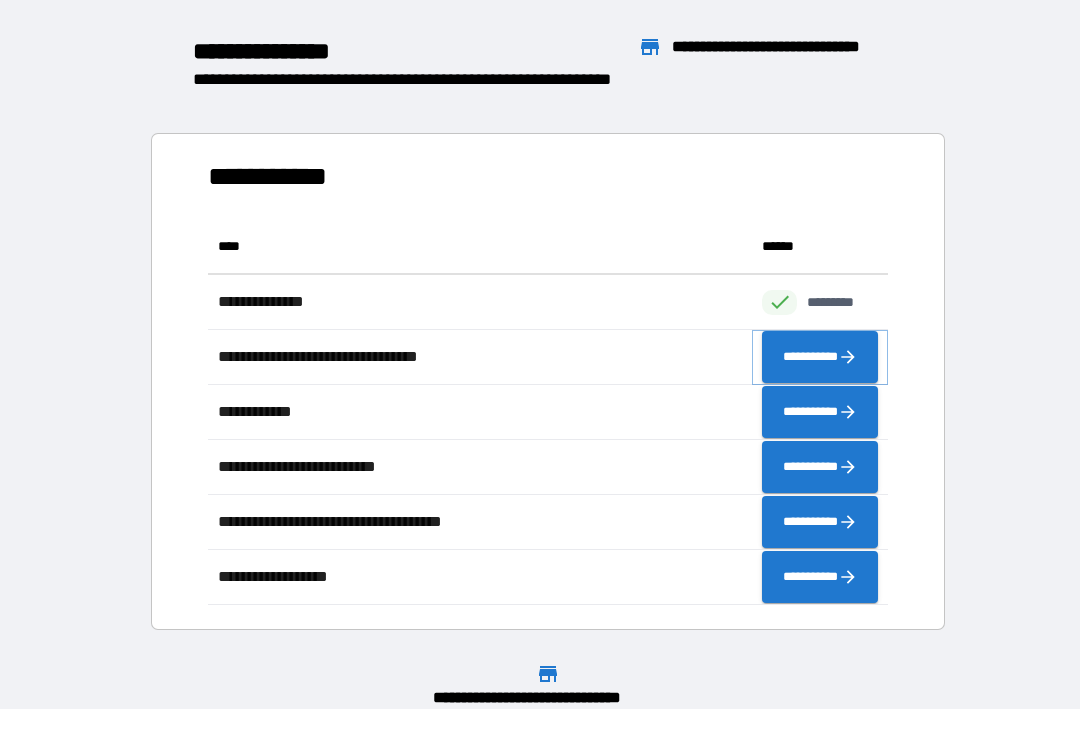 click on "**********" at bounding box center [820, 357] 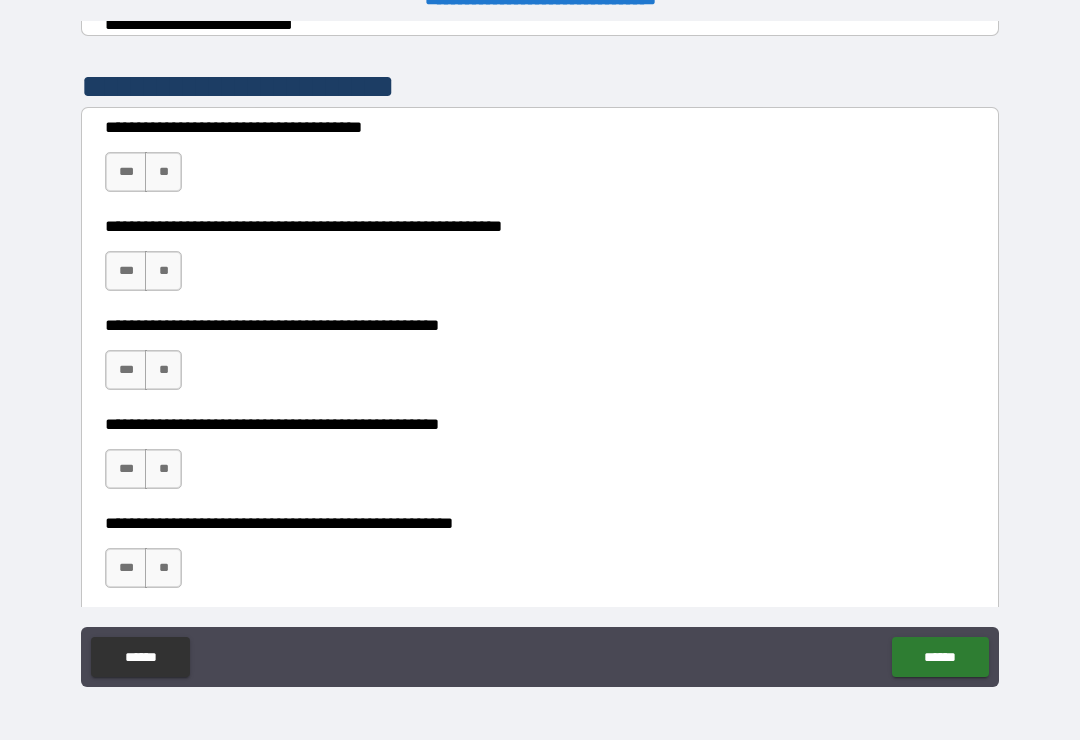 scroll, scrollTop: 379, scrollLeft: 0, axis: vertical 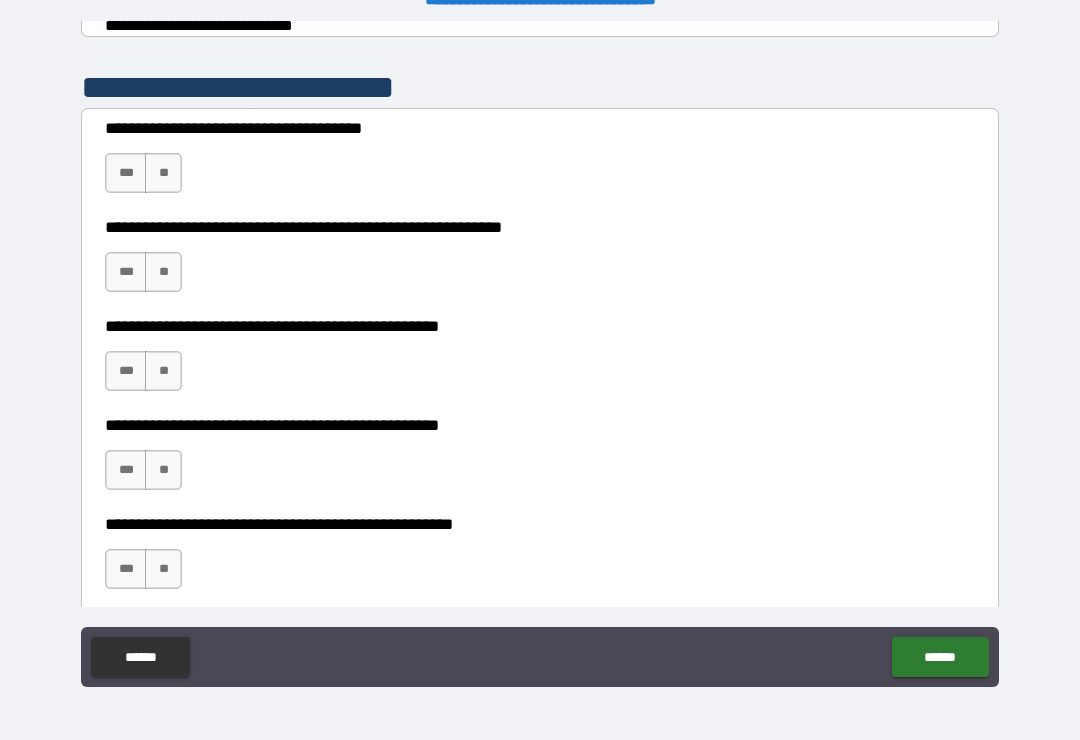 click on "**" at bounding box center (163, 173) 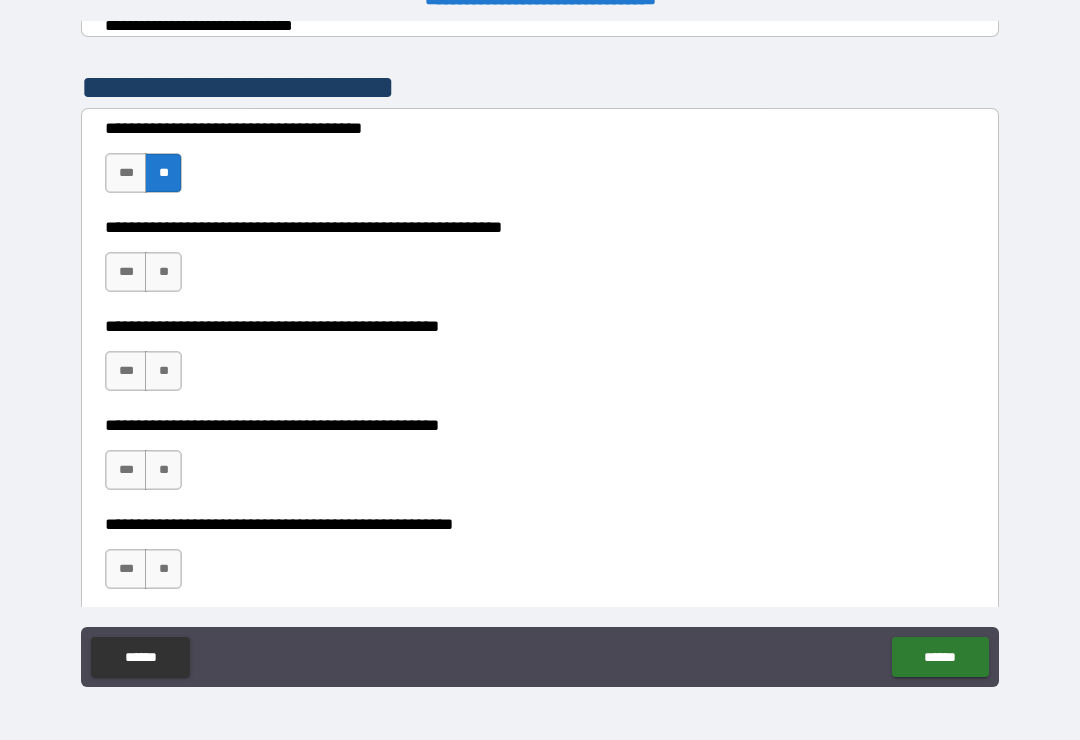 click on "**" at bounding box center [163, 272] 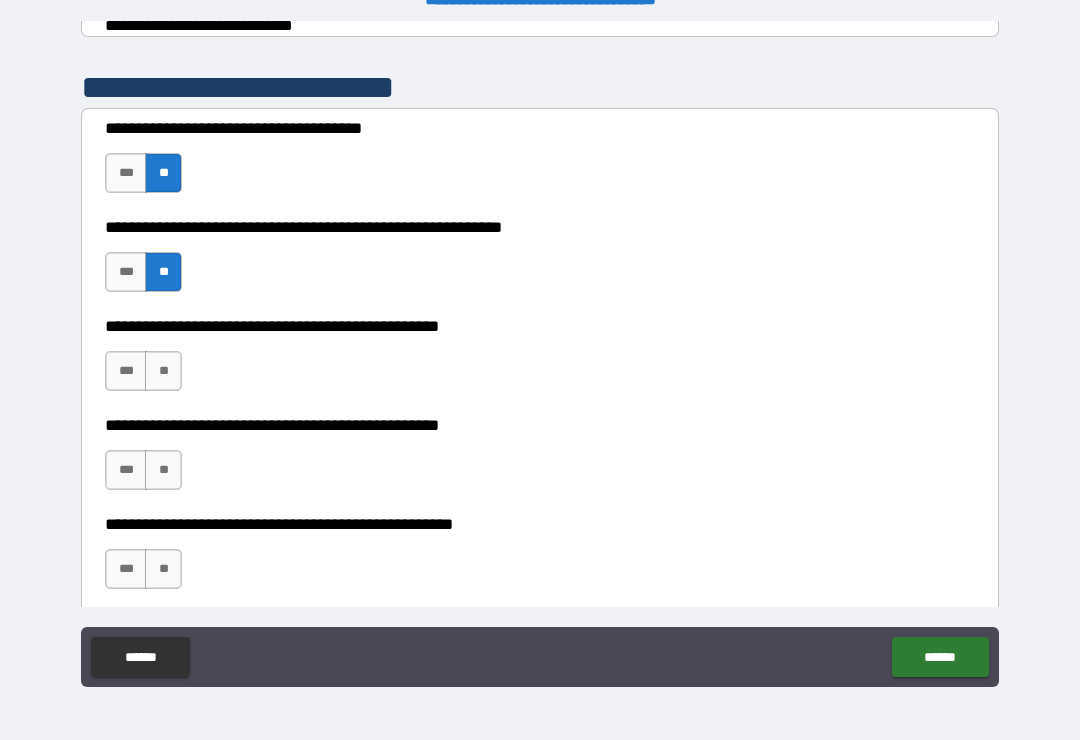 click on "**" at bounding box center [163, 371] 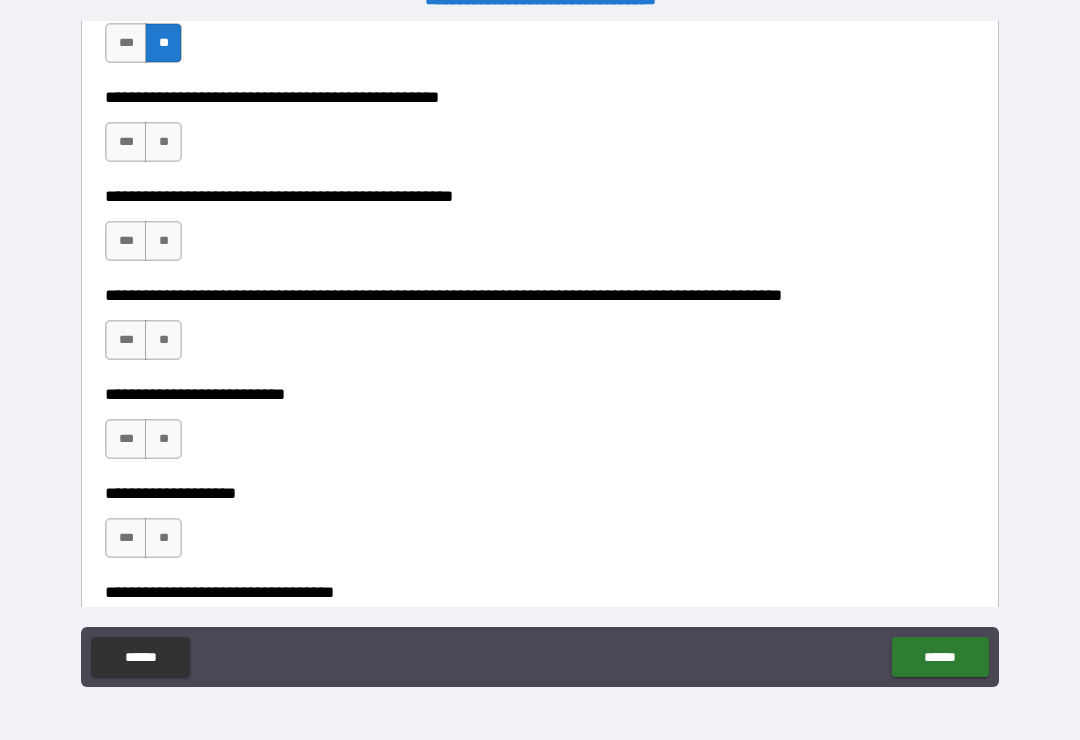 scroll, scrollTop: 719, scrollLeft: 0, axis: vertical 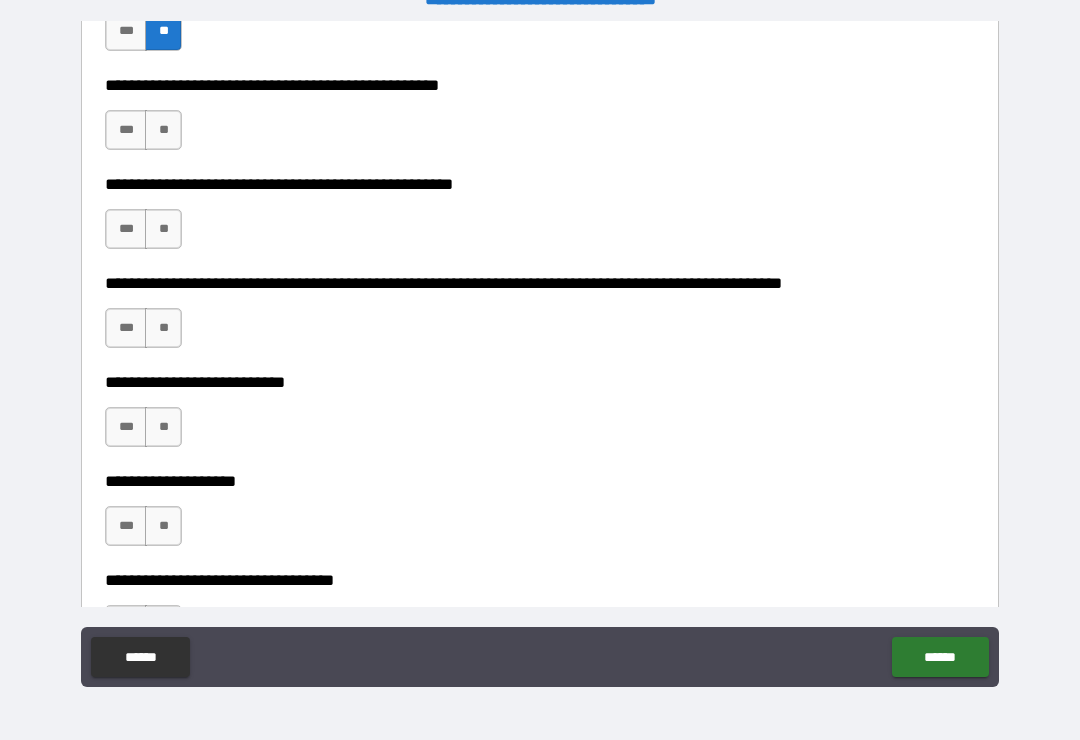 click on "**" at bounding box center [163, 130] 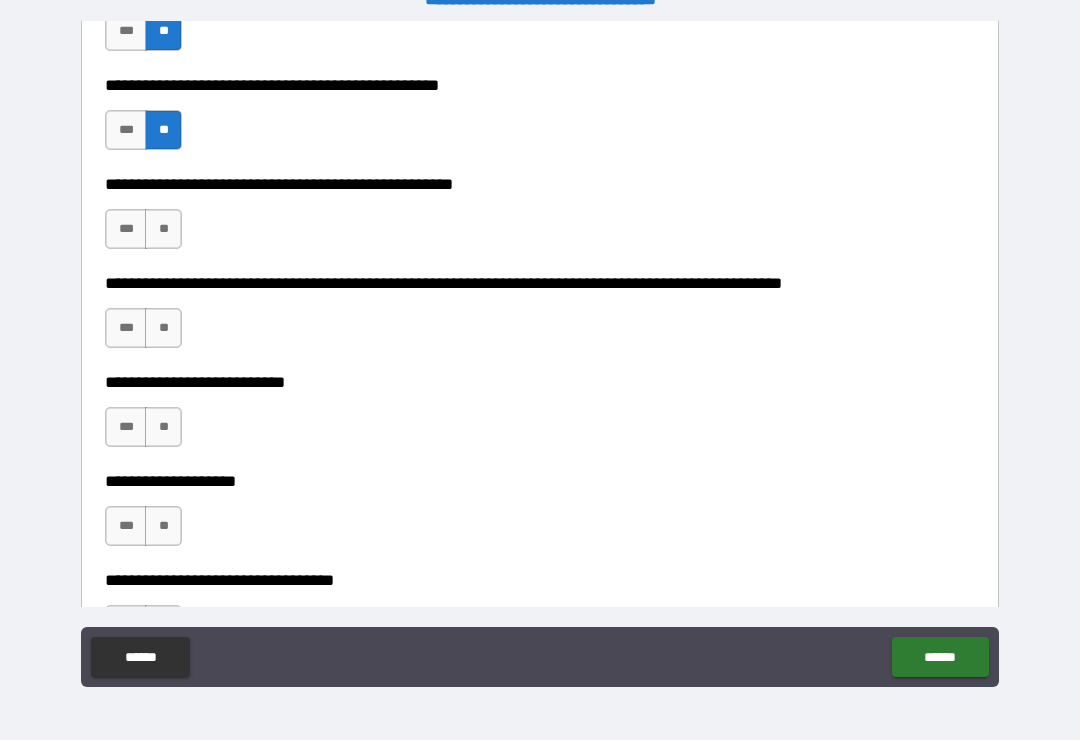 click on "**" at bounding box center (163, 229) 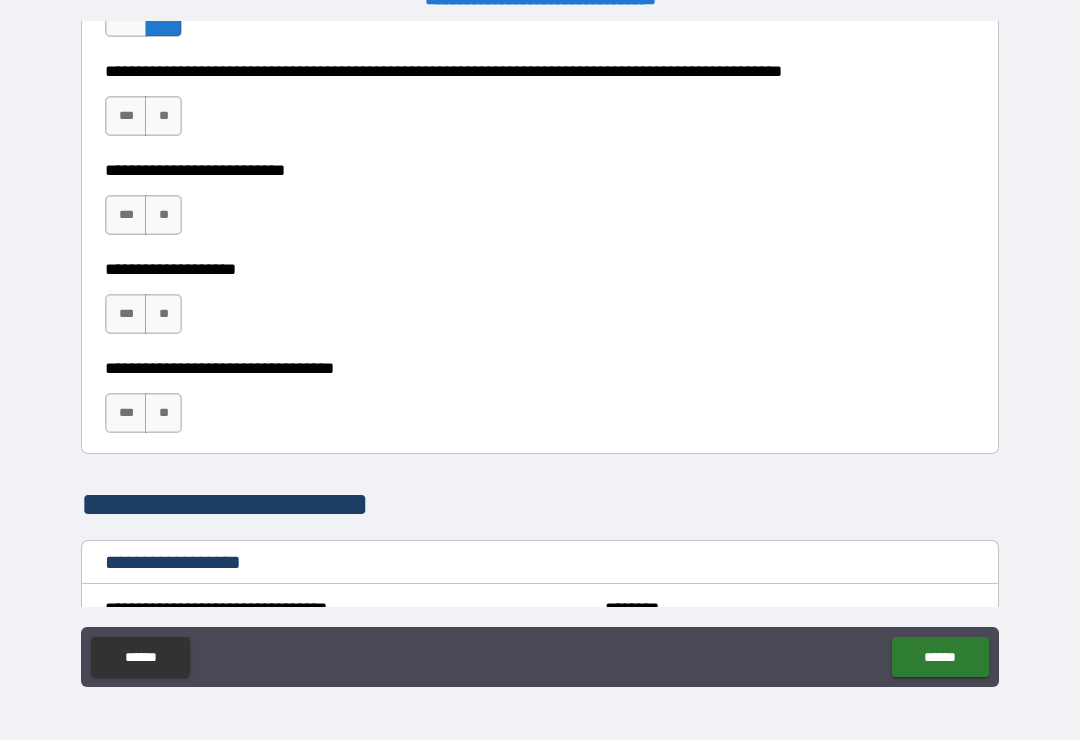 scroll, scrollTop: 936, scrollLeft: 0, axis: vertical 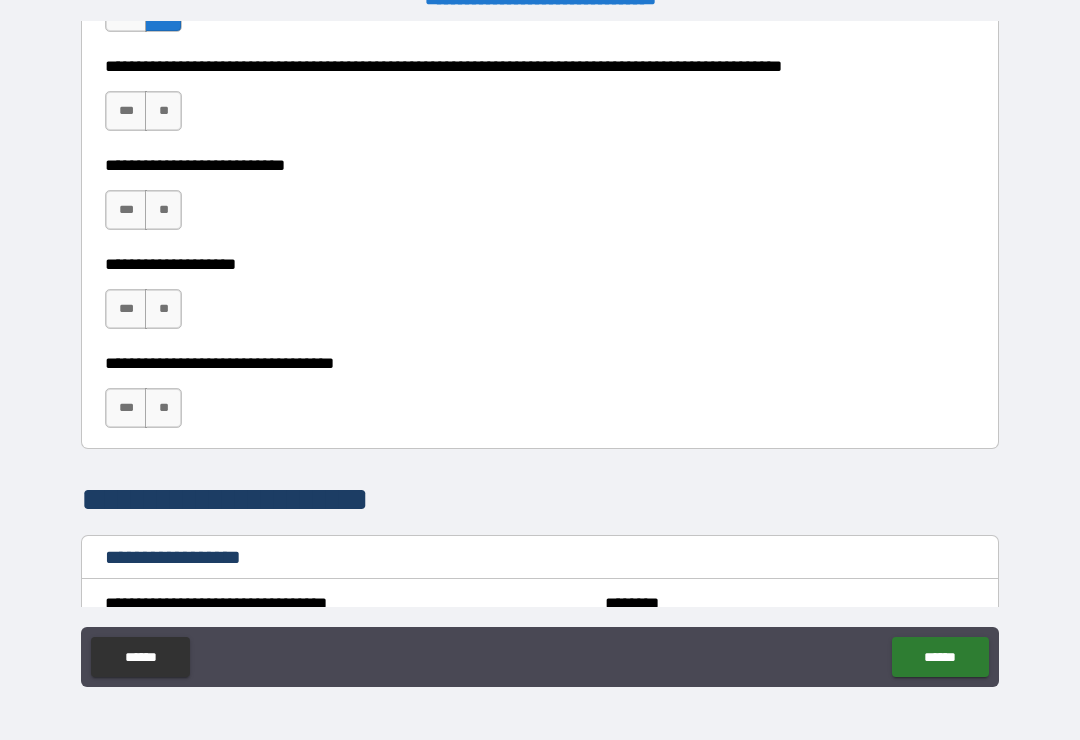 click on "**" at bounding box center [163, 111] 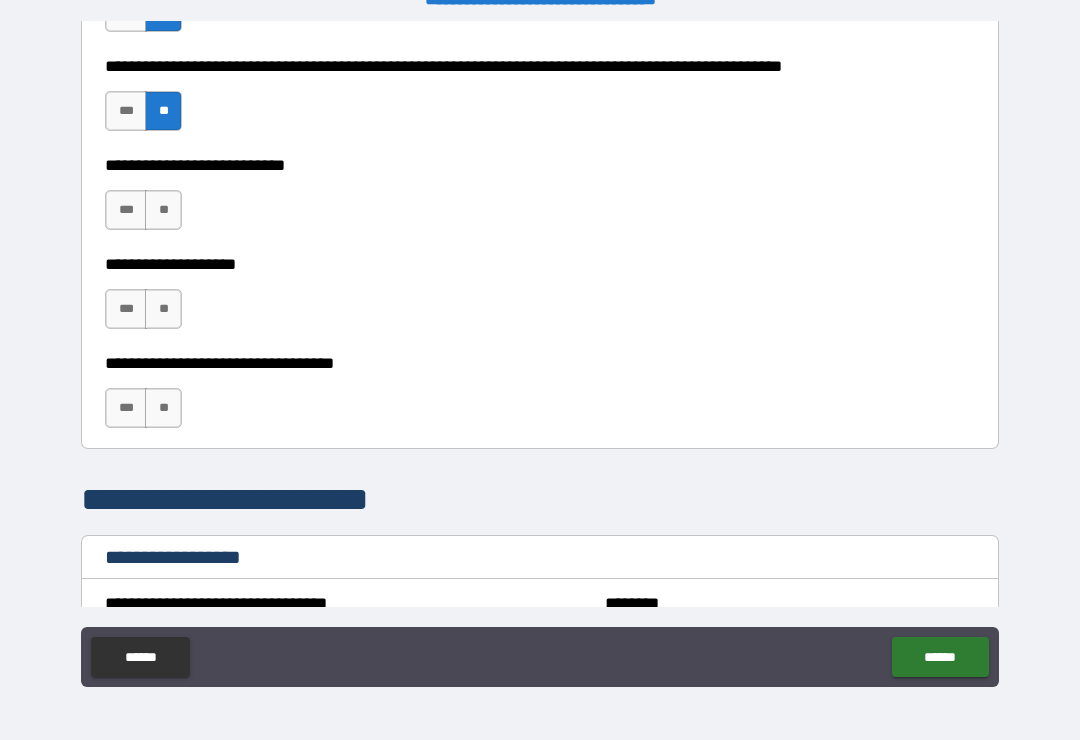click on "**" at bounding box center (163, 210) 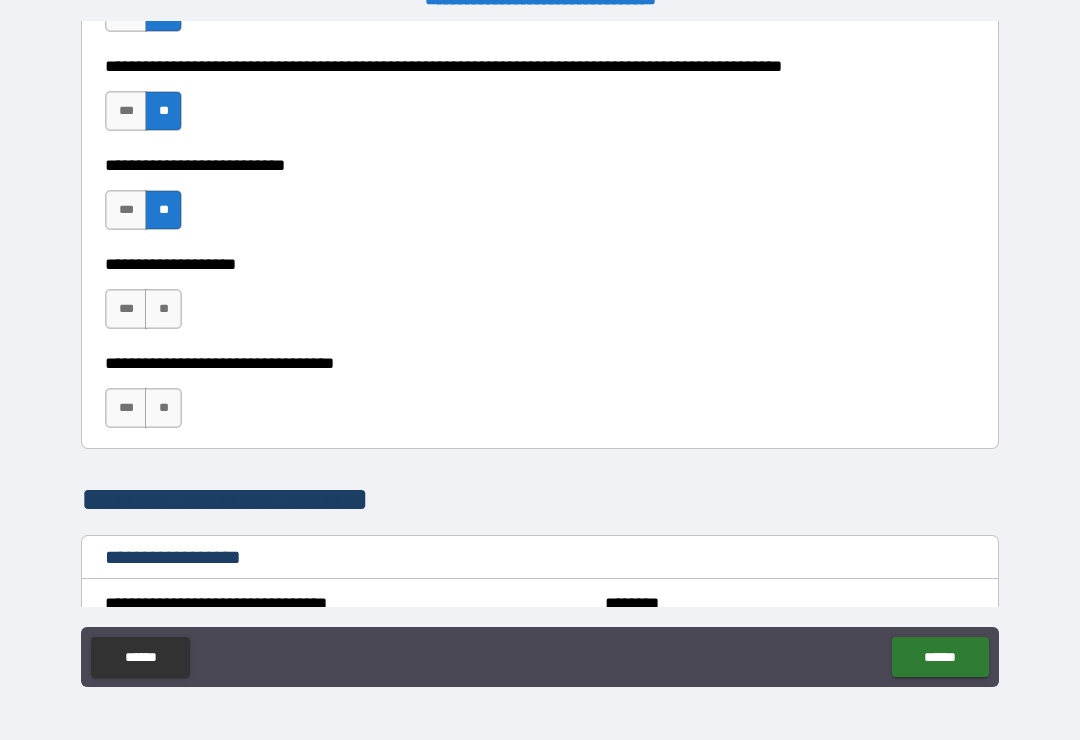 click on "**" at bounding box center (163, 309) 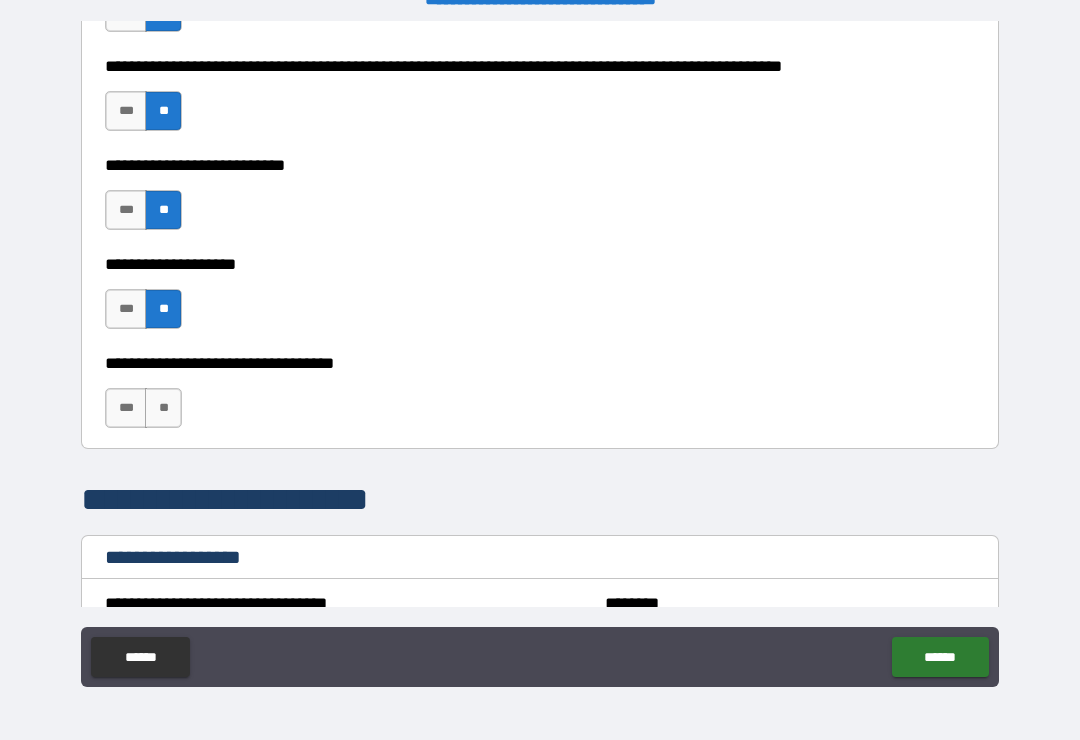 click on "**" at bounding box center (163, 408) 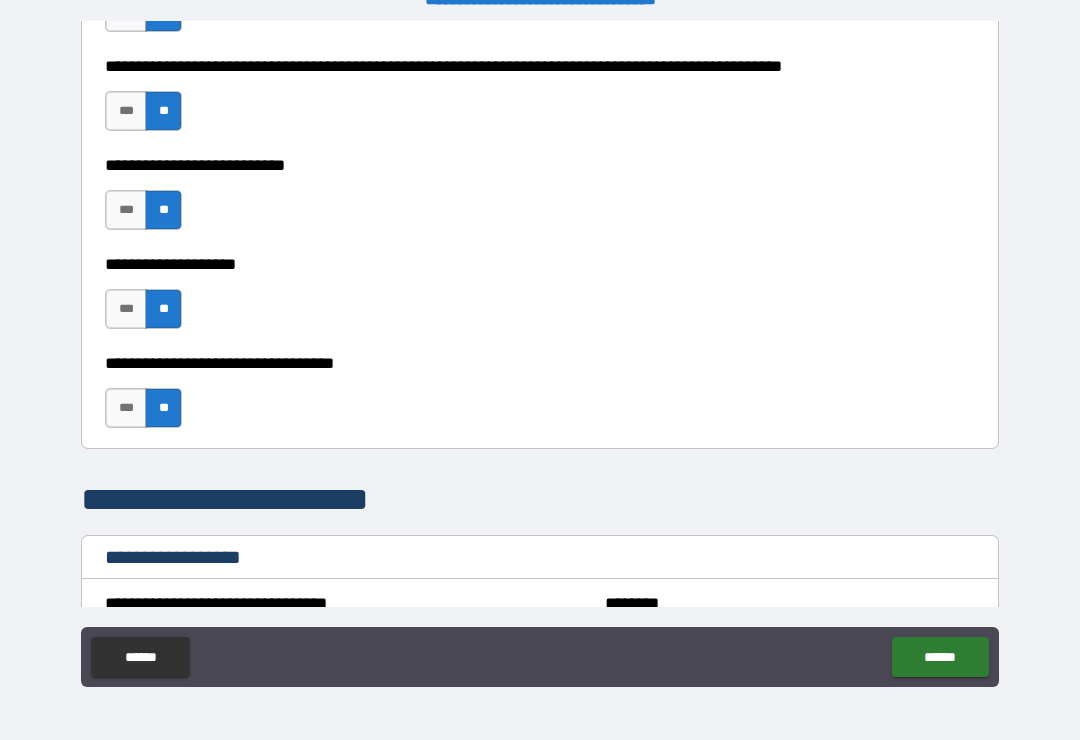 click on "******" at bounding box center (940, 657) 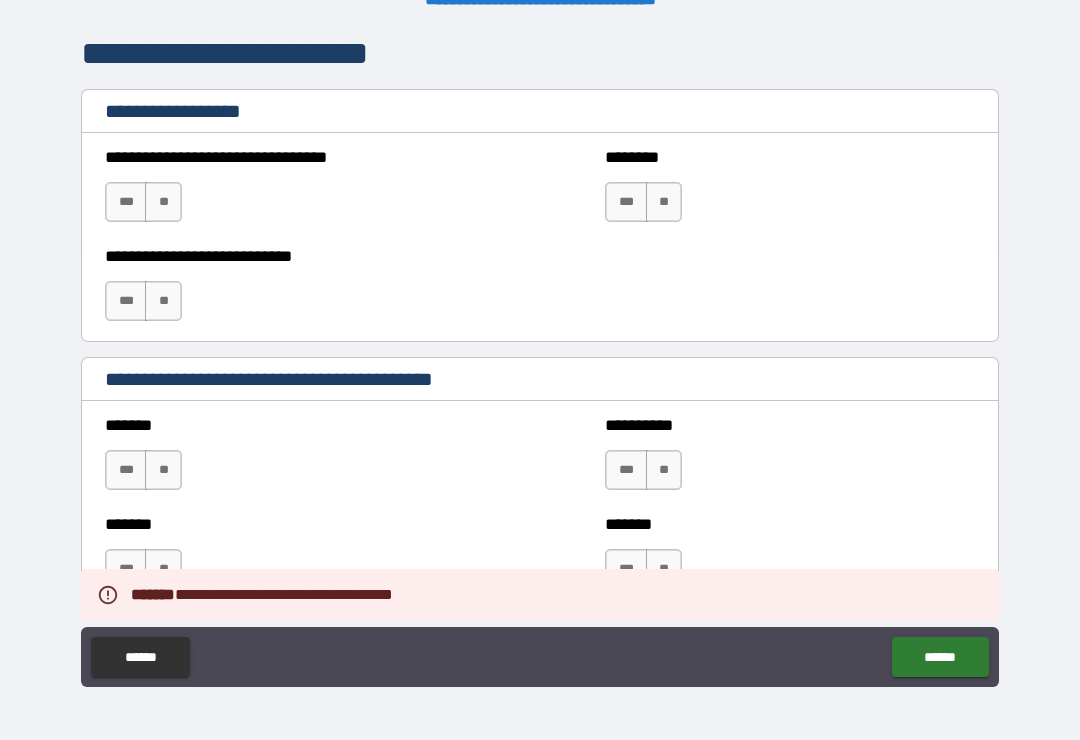 scroll, scrollTop: 1385, scrollLeft: 0, axis: vertical 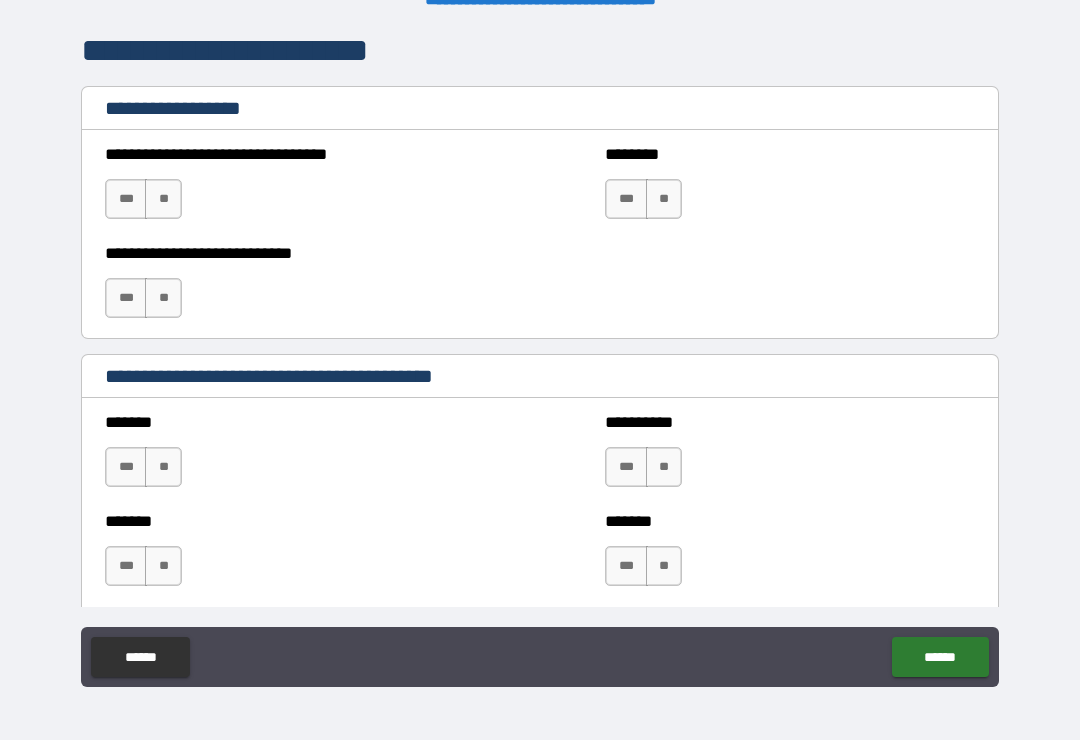 click on "**" at bounding box center [163, 199] 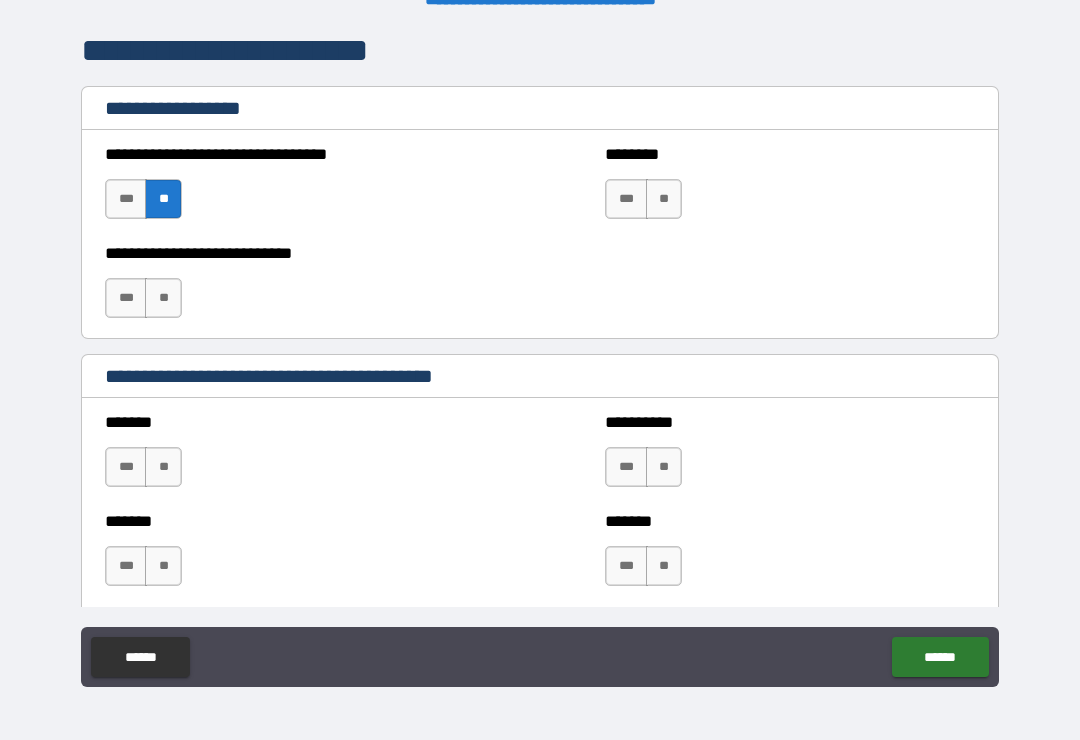click on "**" at bounding box center (163, 298) 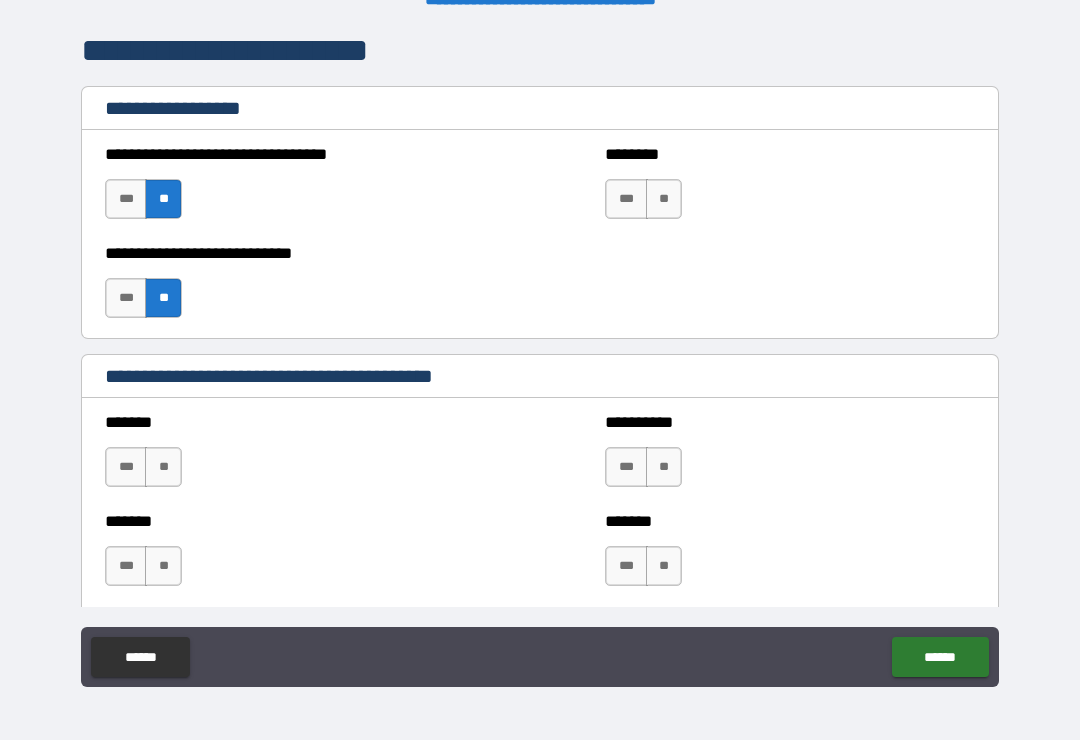 click on "**" at bounding box center (664, 199) 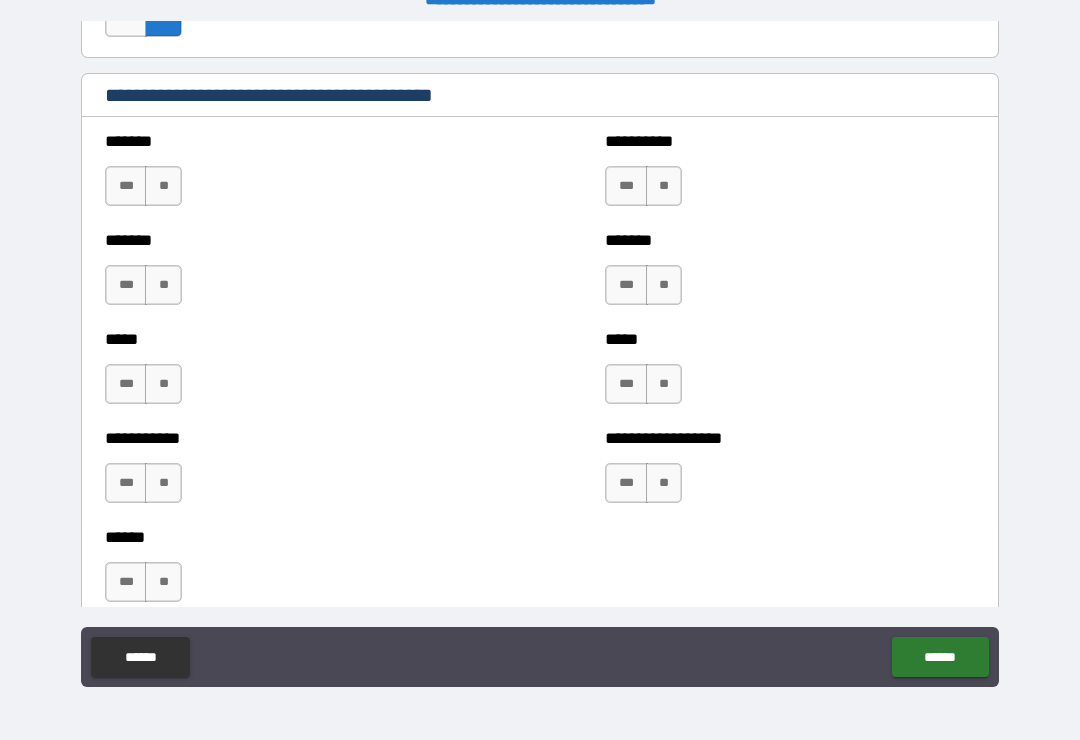 scroll, scrollTop: 1673, scrollLeft: 0, axis: vertical 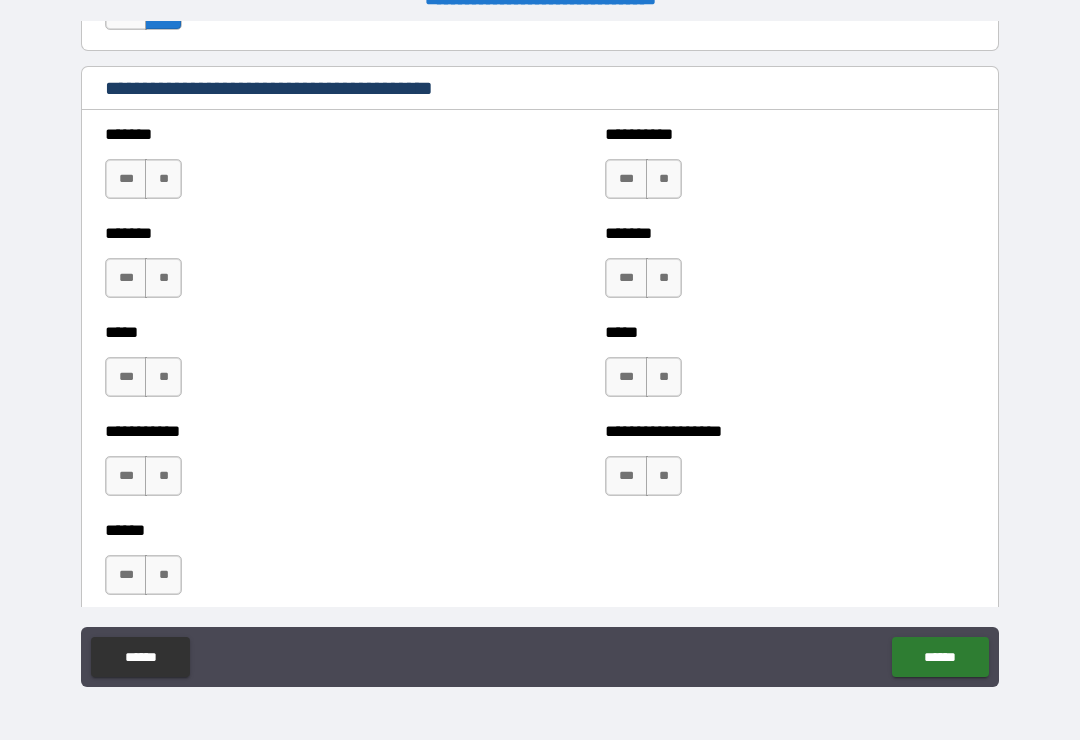 click on "**" at bounding box center (664, 179) 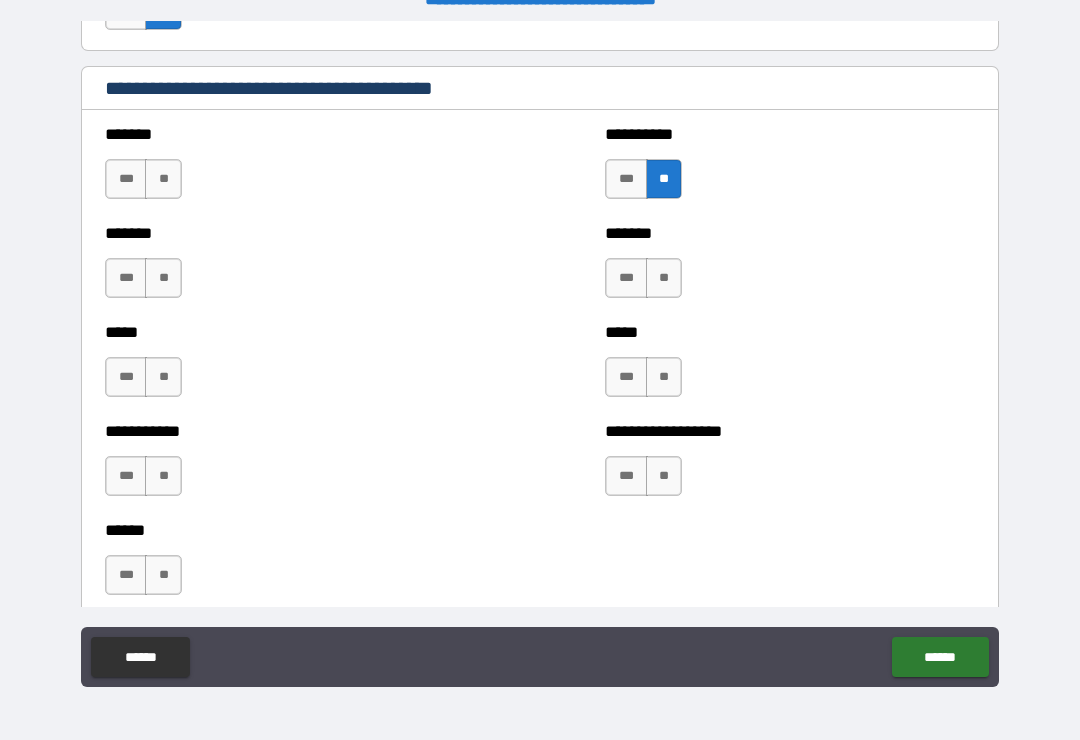 click on "**" at bounding box center [664, 278] 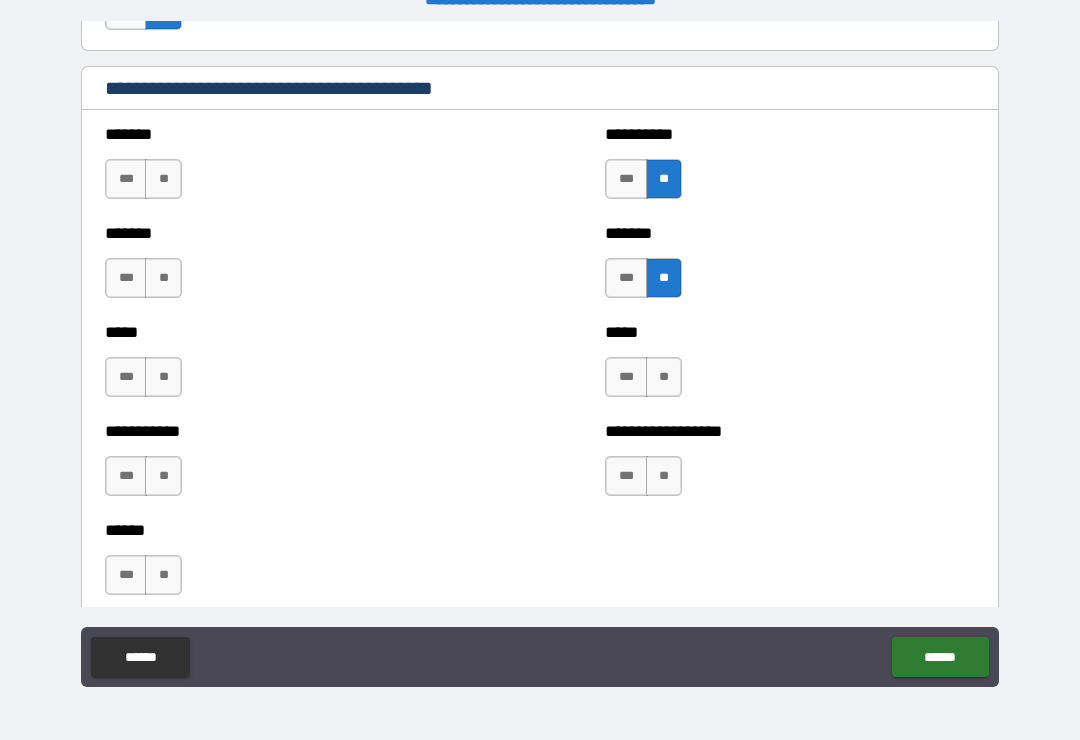 click on "**" at bounding box center [664, 377] 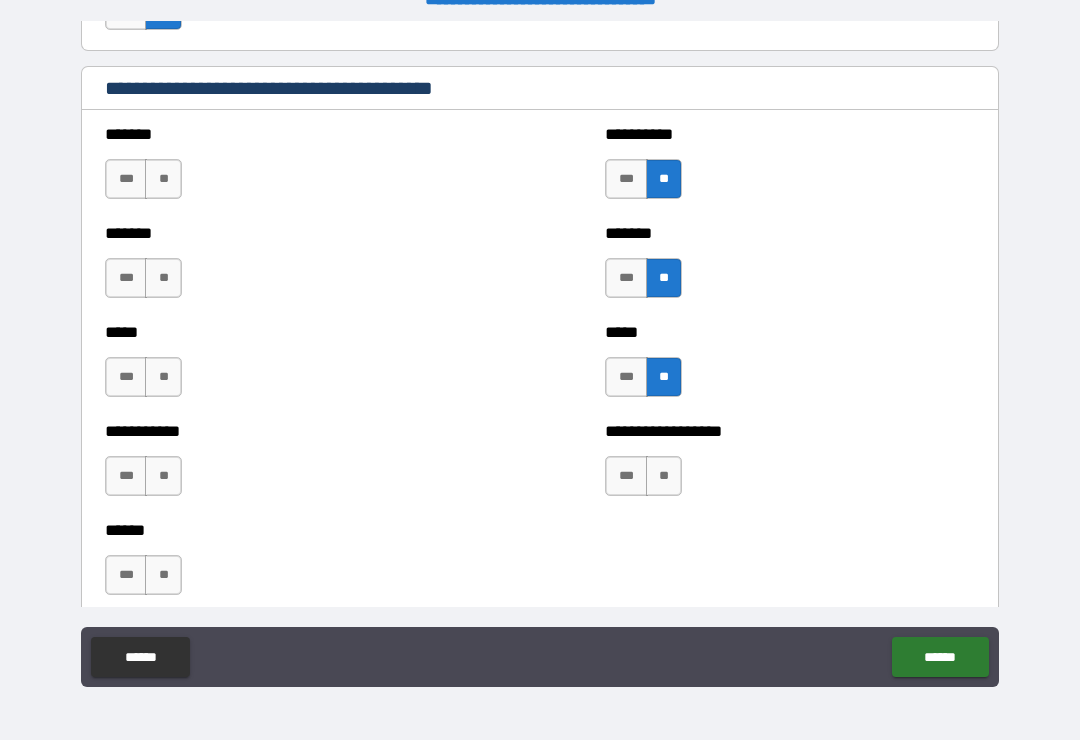 click on "**" at bounding box center (664, 476) 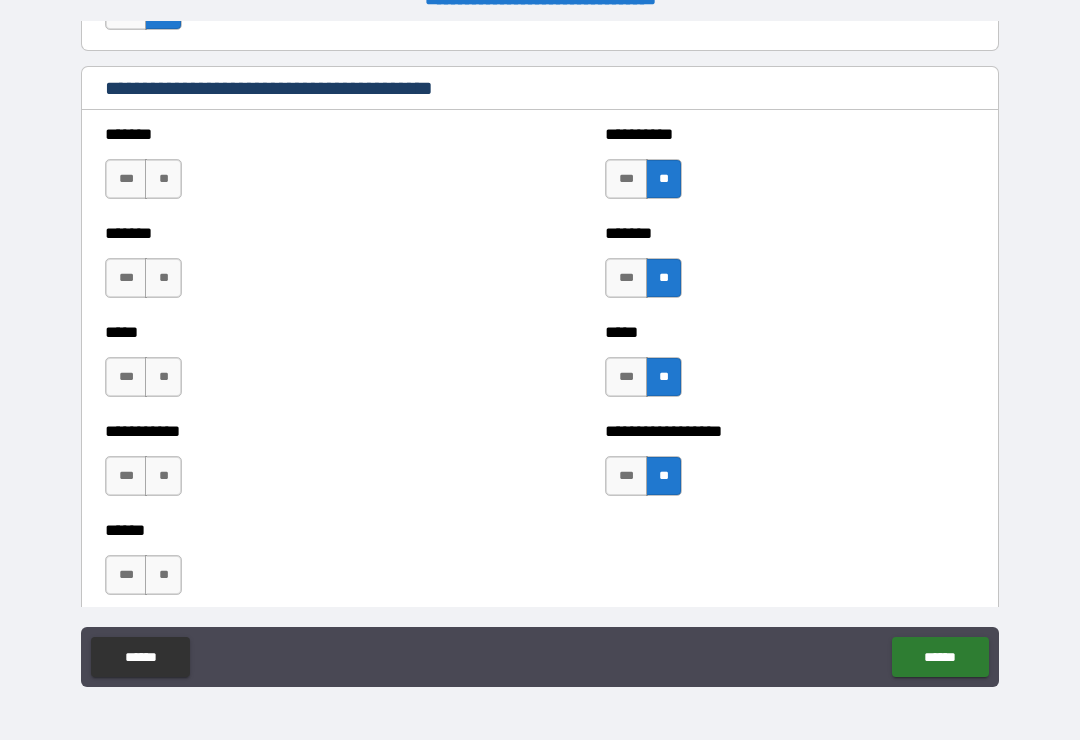 click on "**" at bounding box center (163, 179) 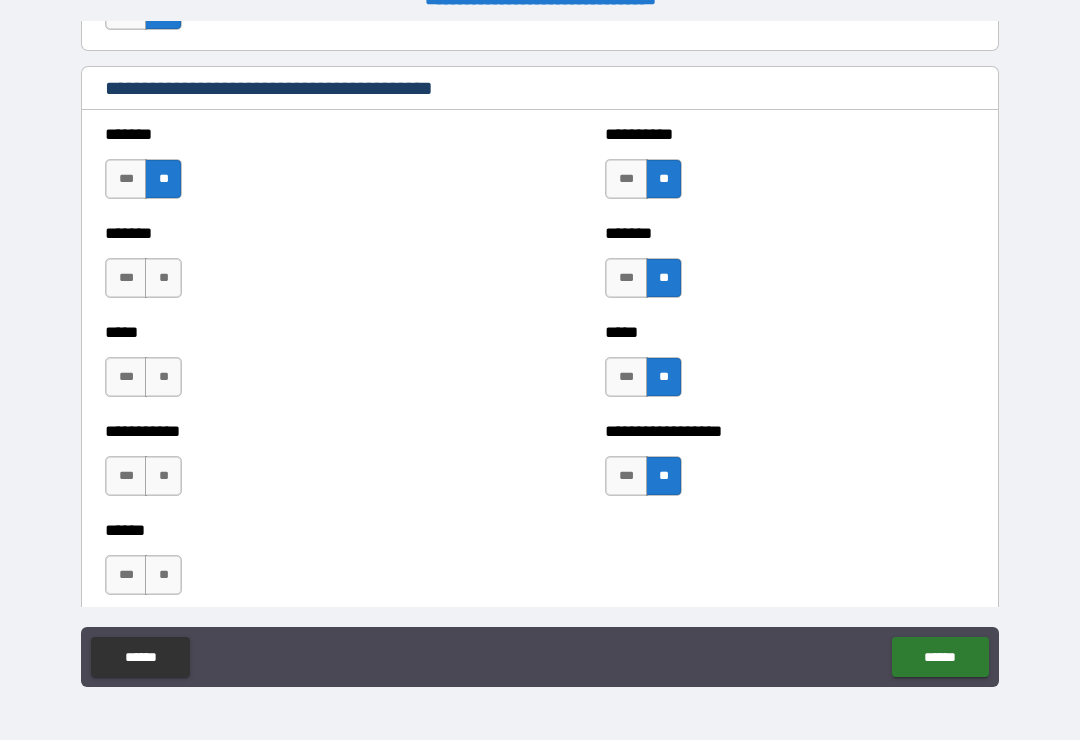 click on "**" at bounding box center (163, 278) 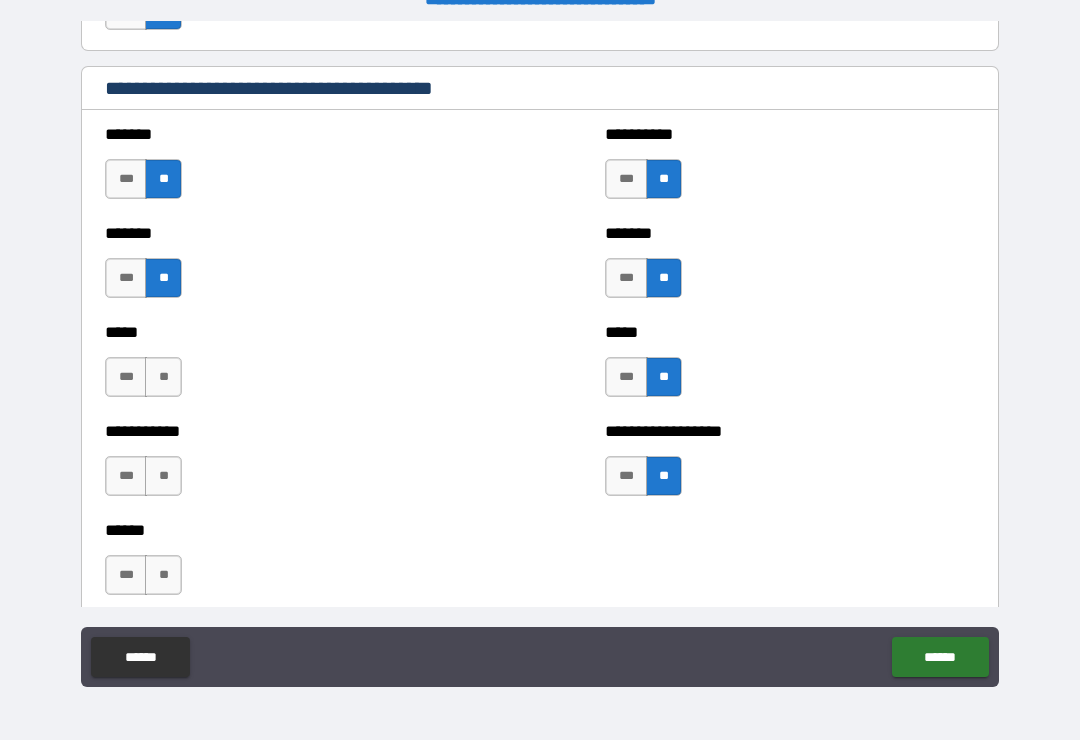 click on "**" at bounding box center (163, 377) 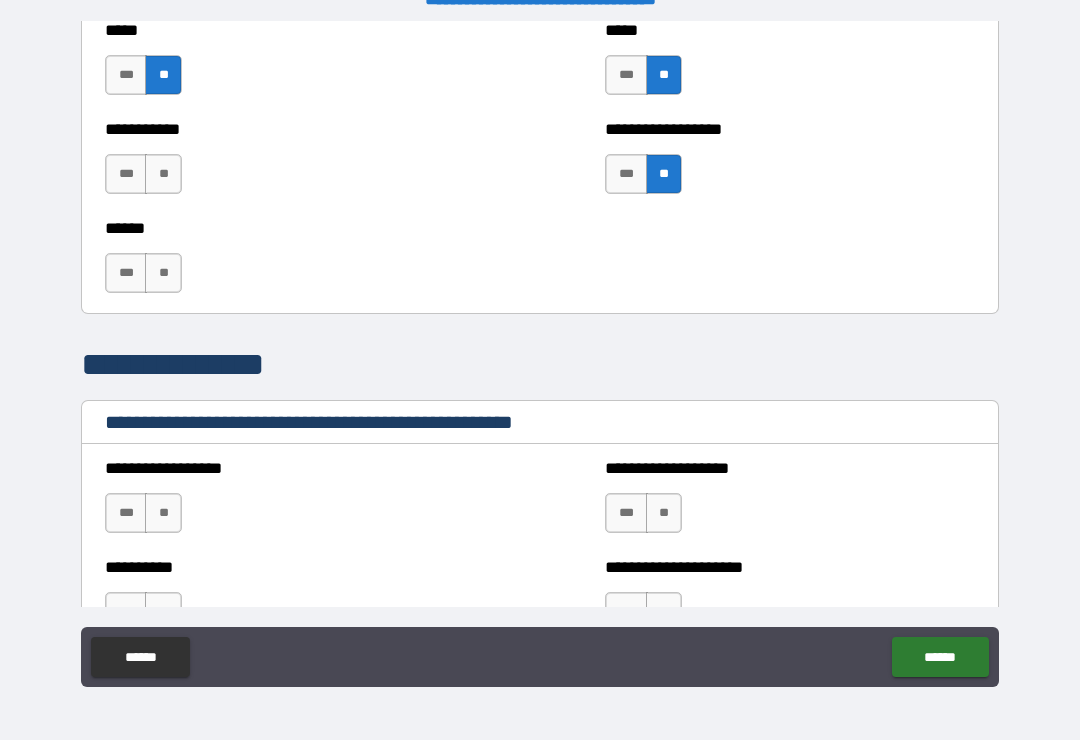 scroll, scrollTop: 1981, scrollLeft: 0, axis: vertical 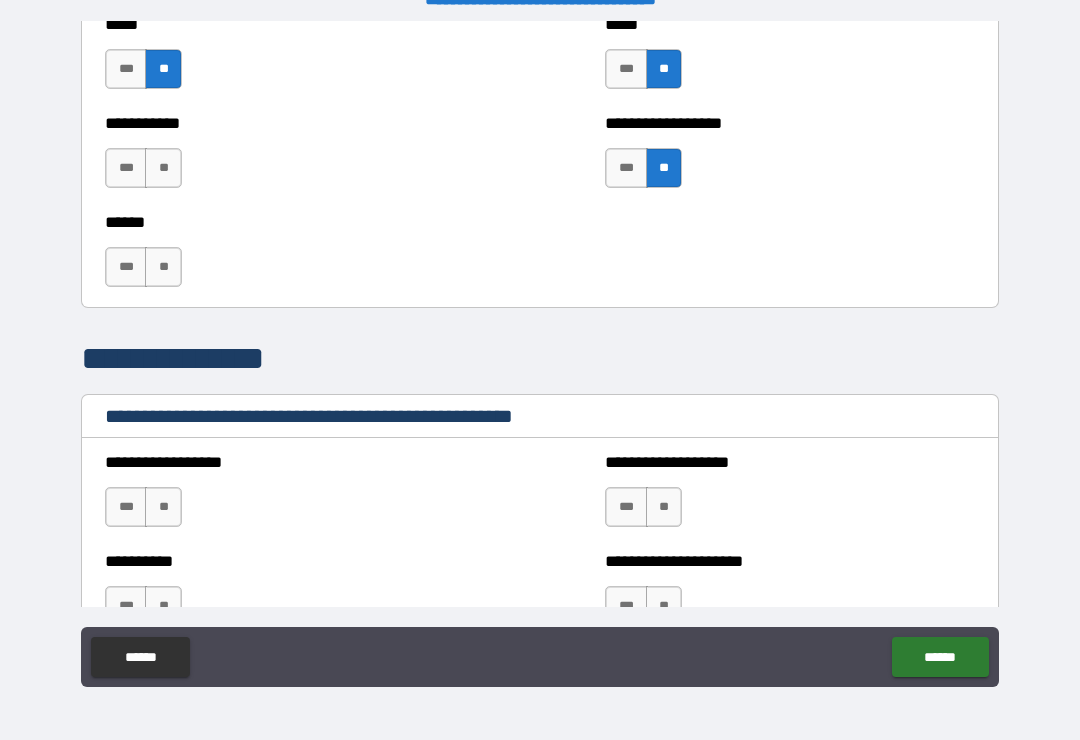click on "**" at bounding box center (163, 168) 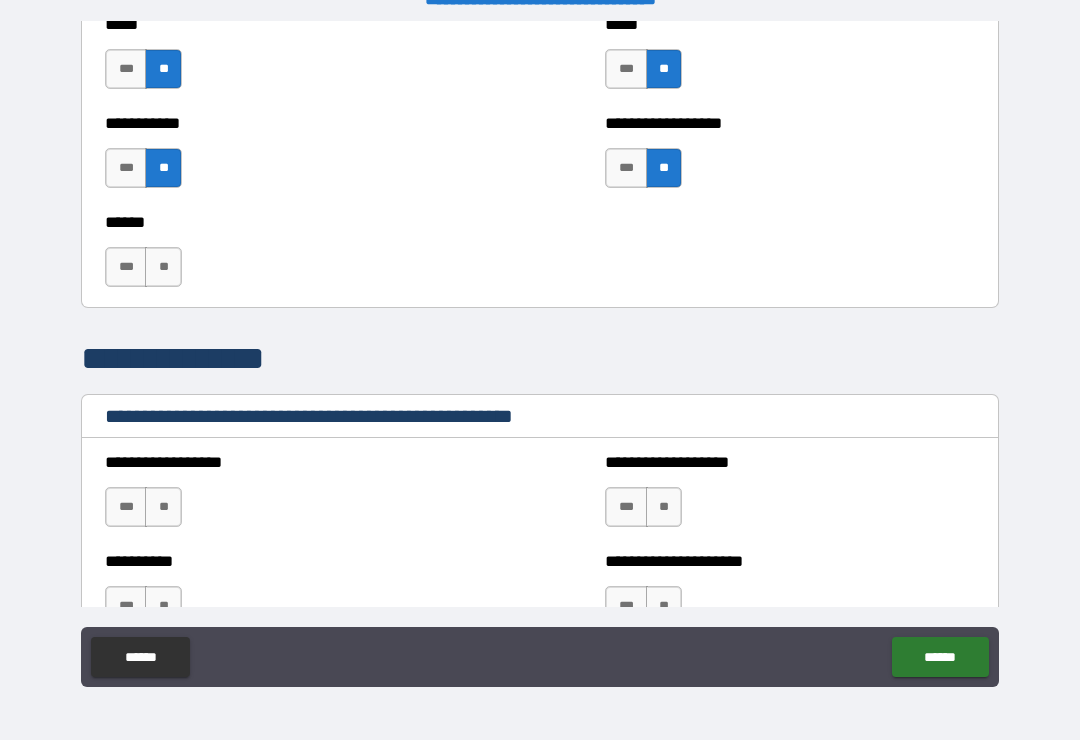 click on "**" at bounding box center [163, 267] 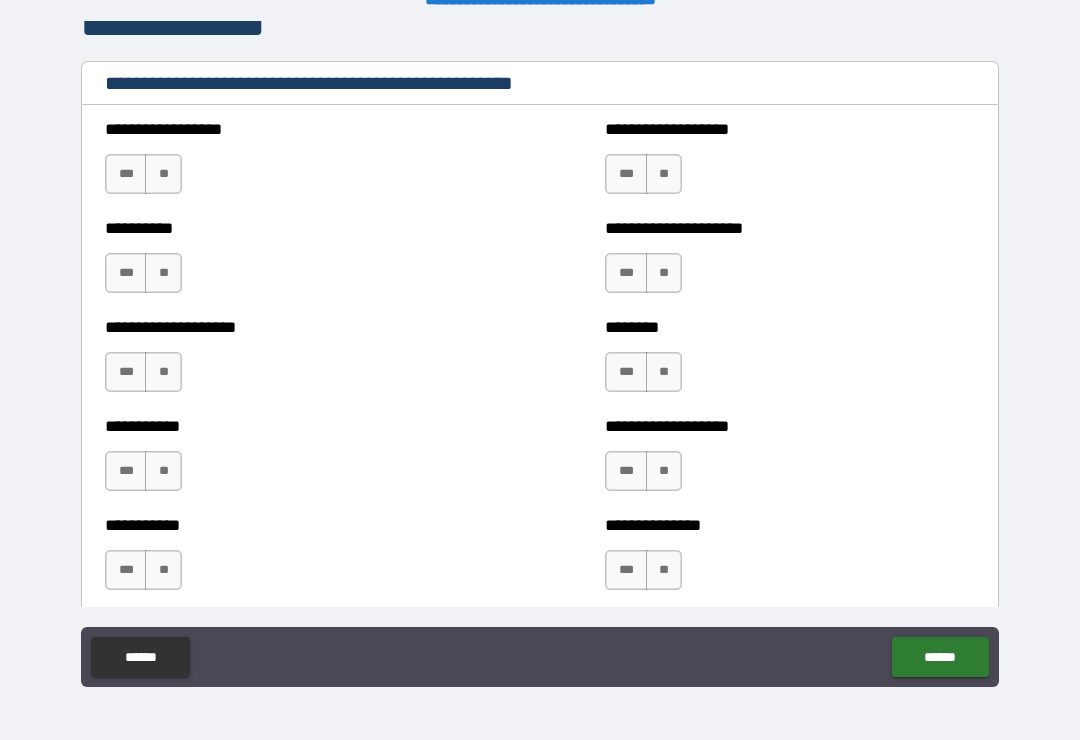 scroll, scrollTop: 2326, scrollLeft: 0, axis: vertical 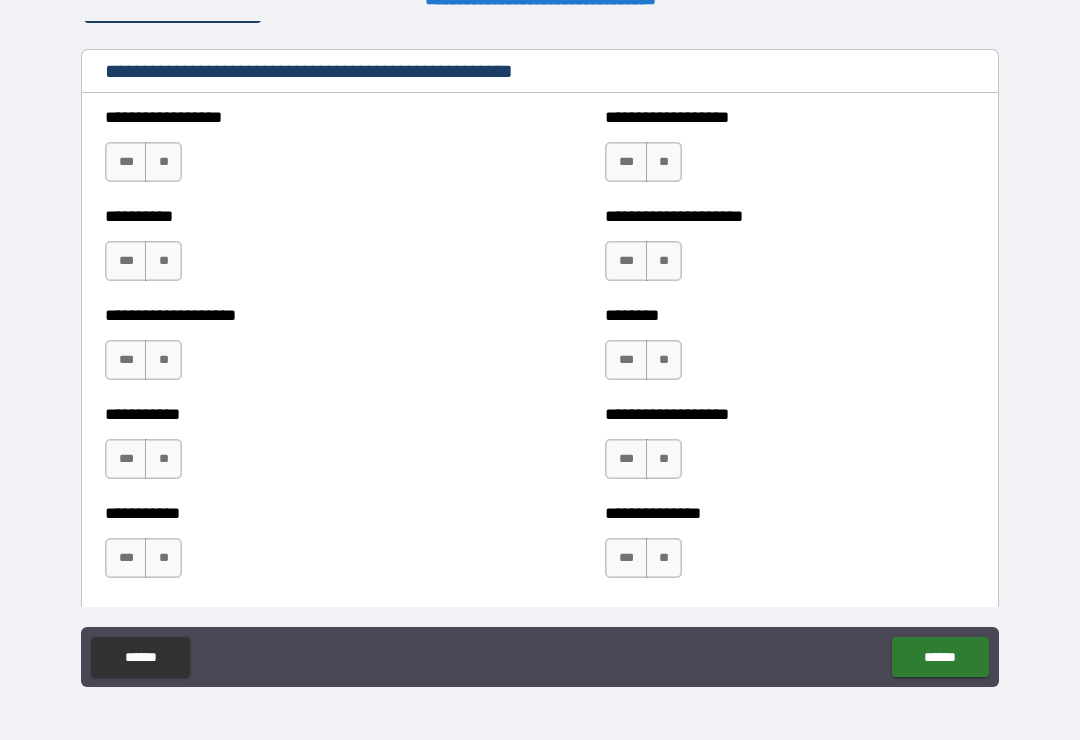 click on "**" at bounding box center [163, 162] 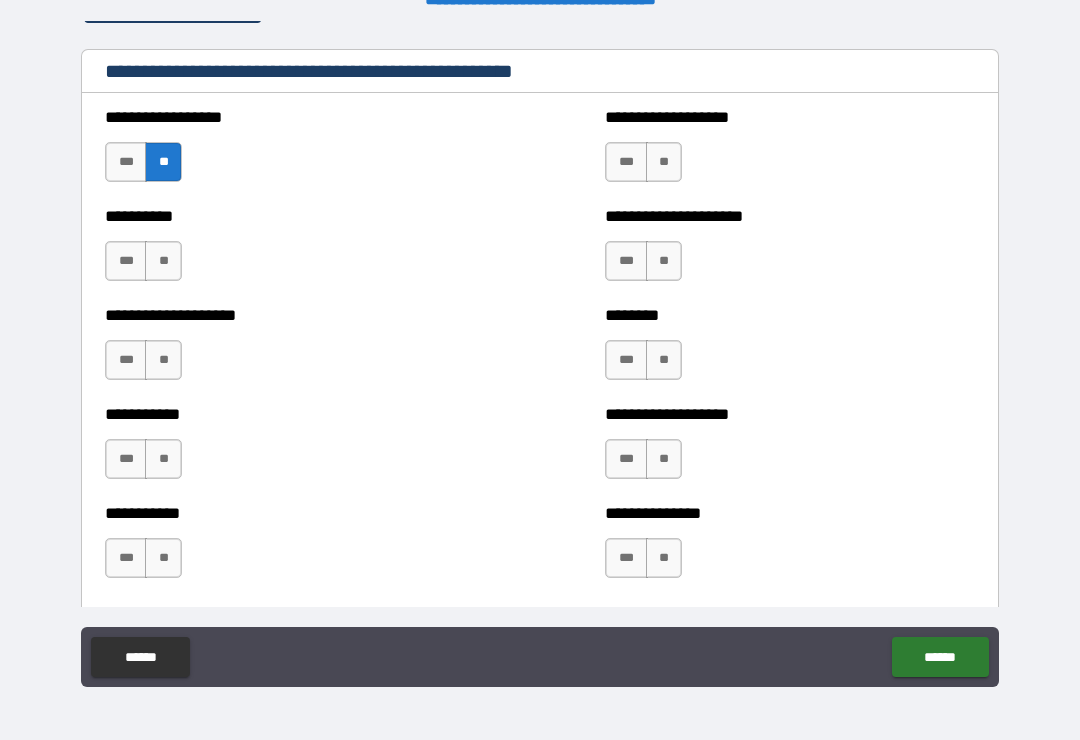 click on "**" at bounding box center [163, 261] 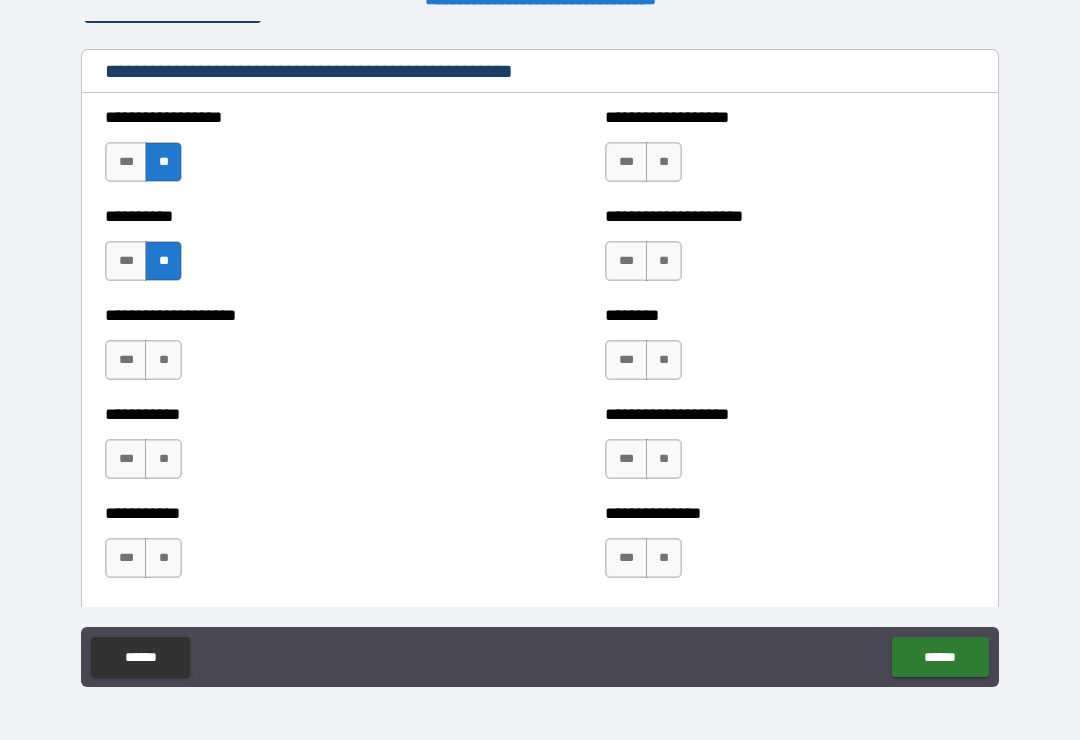 click on "**" at bounding box center [664, 162] 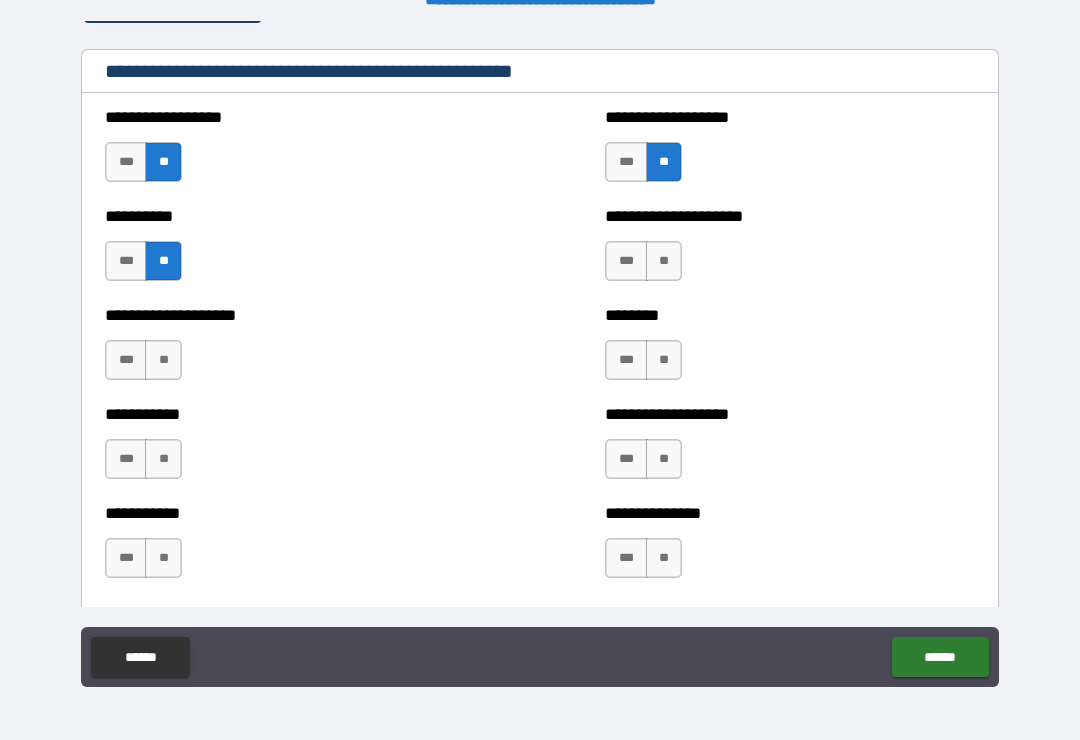 click on "**" at bounding box center (664, 261) 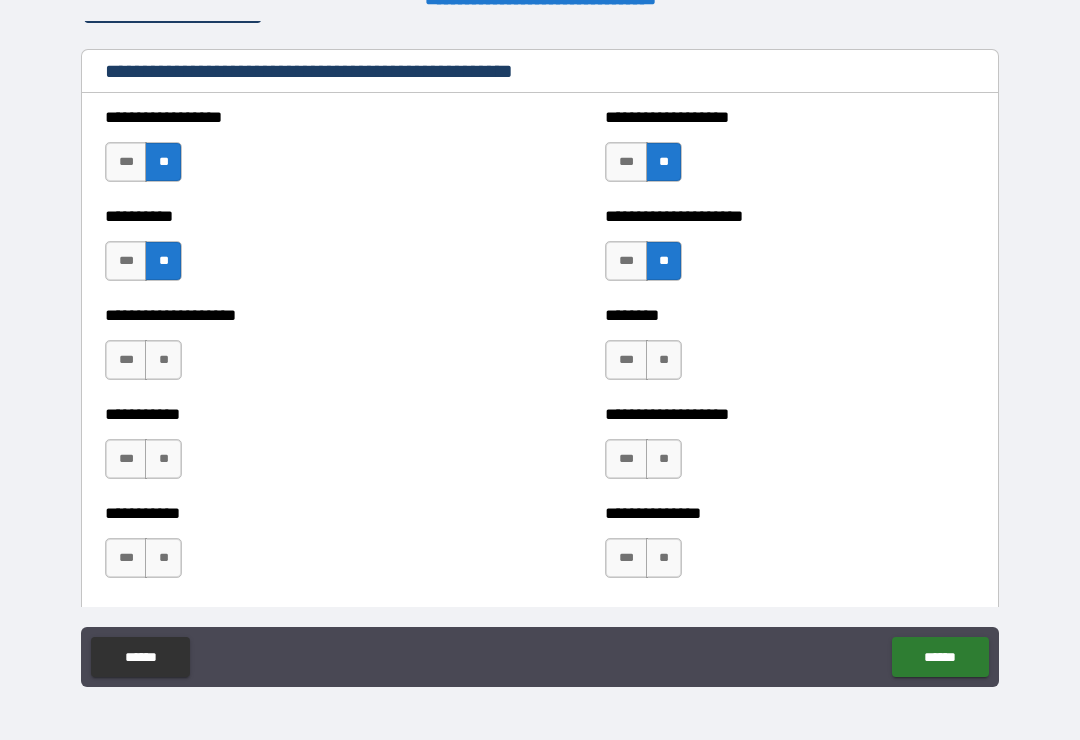 click on "**" at bounding box center [664, 360] 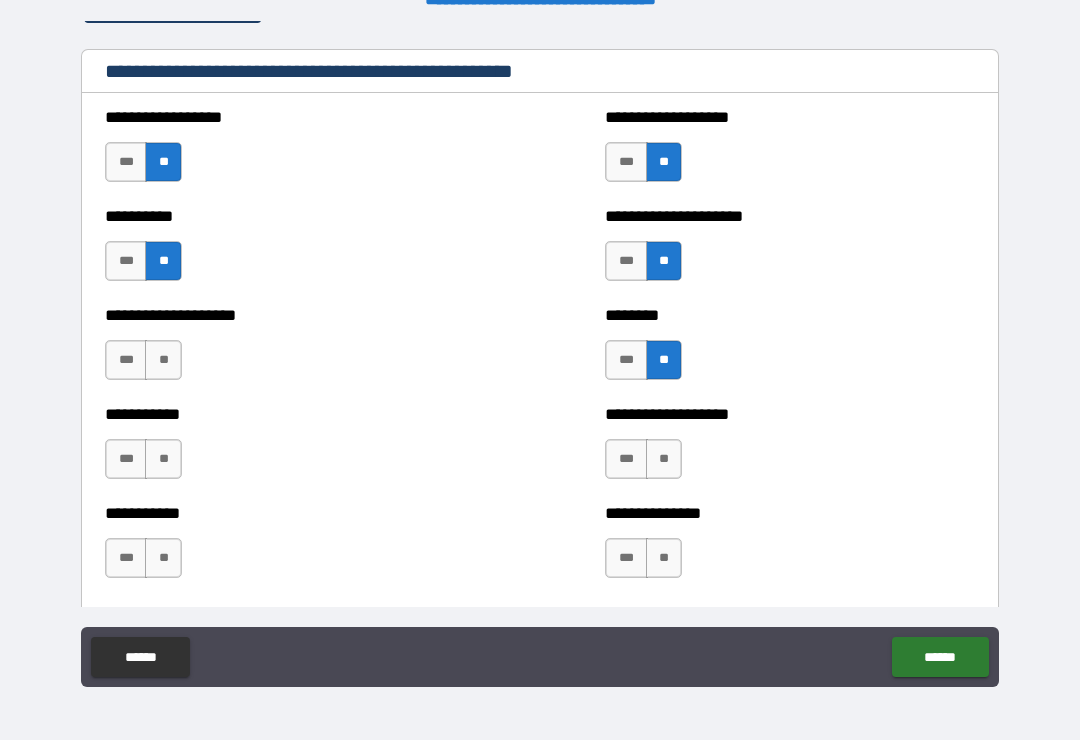 click on "**" at bounding box center [163, 360] 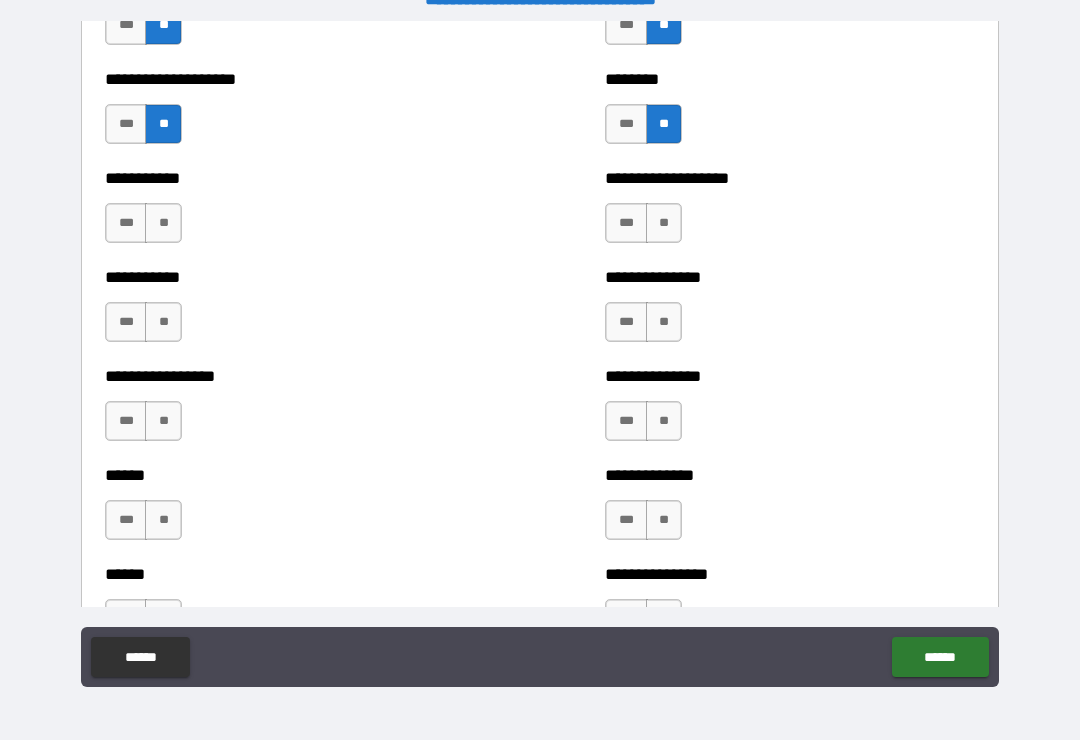 scroll, scrollTop: 2666, scrollLeft: 0, axis: vertical 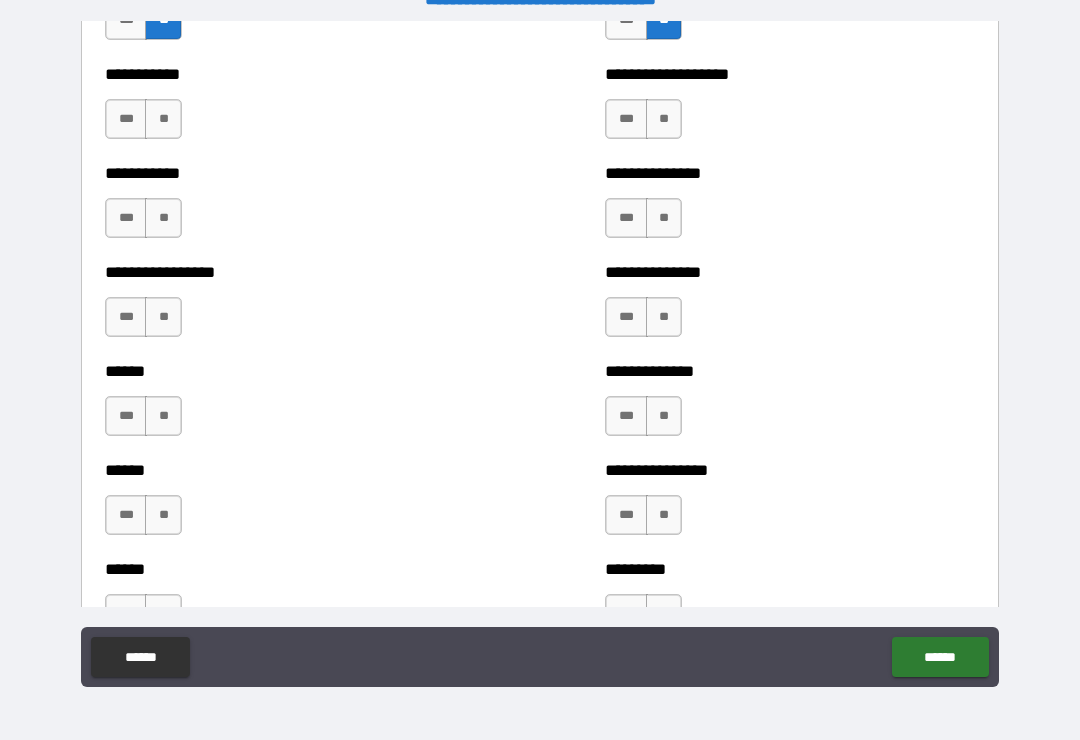 click on "**" at bounding box center (163, 119) 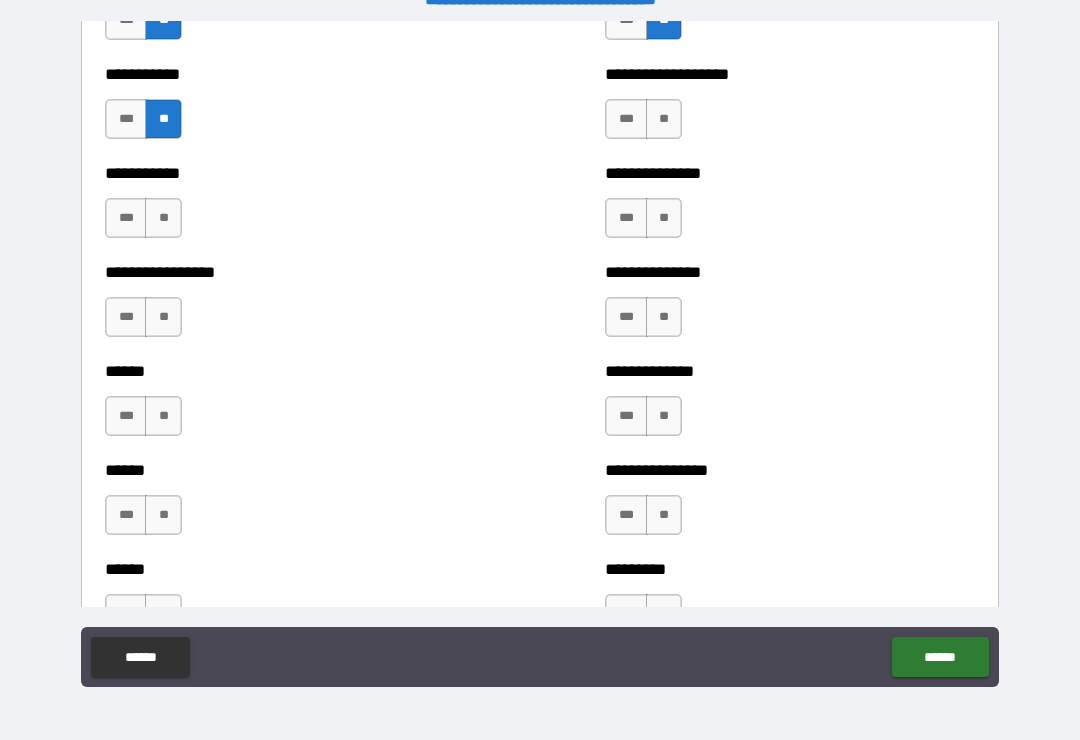 click on "**" at bounding box center (664, 119) 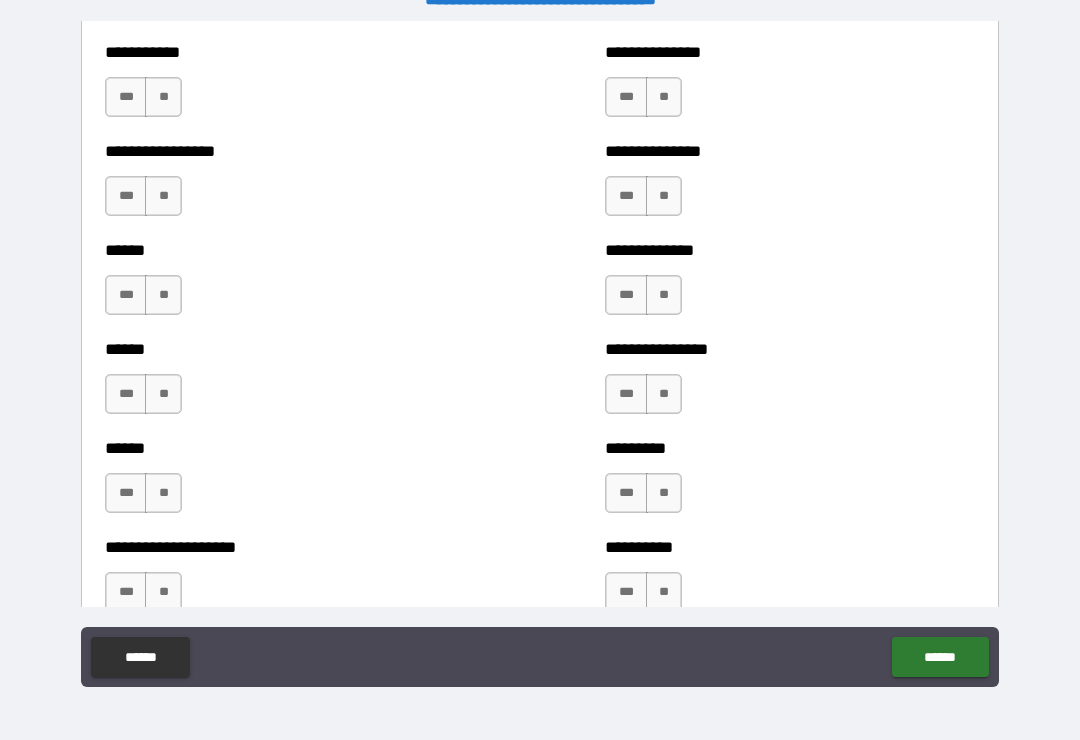 scroll, scrollTop: 2818, scrollLeft: 0, axis: vertical 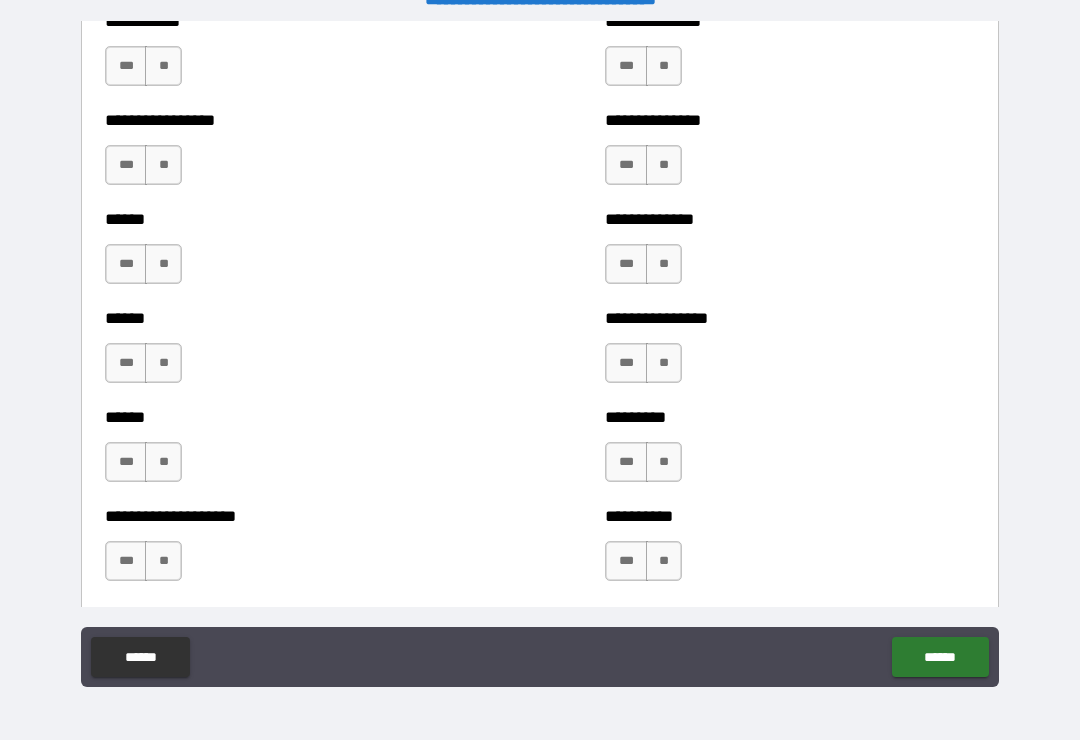 click on "**" at bounding box center [163, 66] 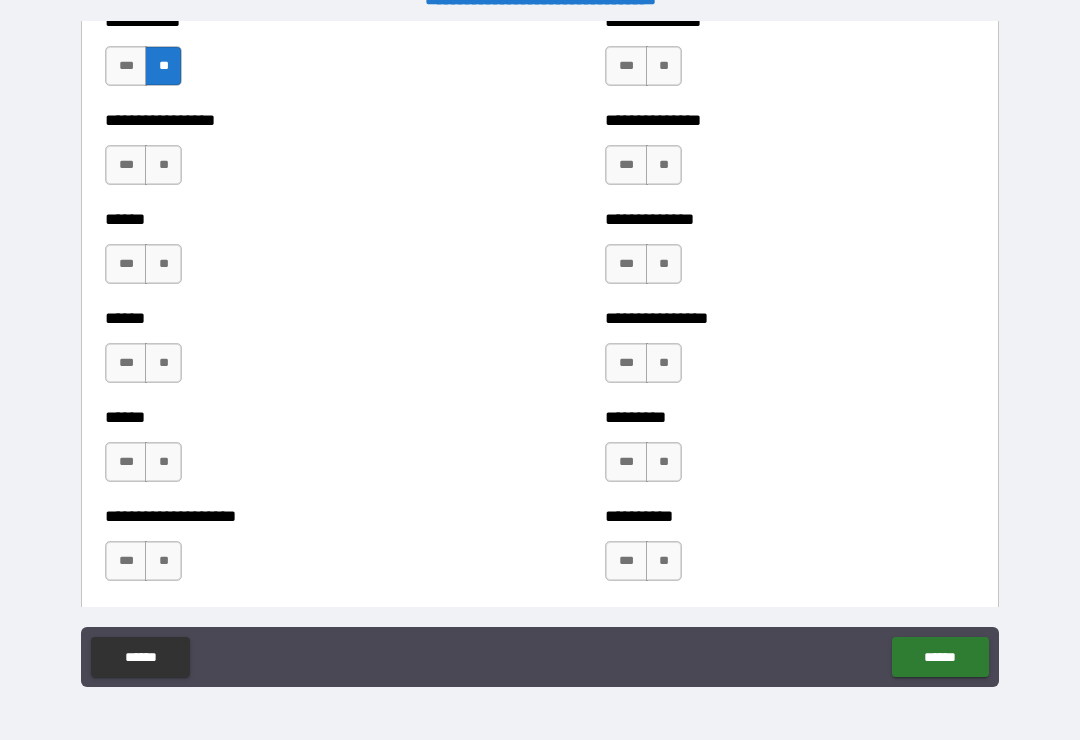 click on "**" at bounding box center (664, 66) 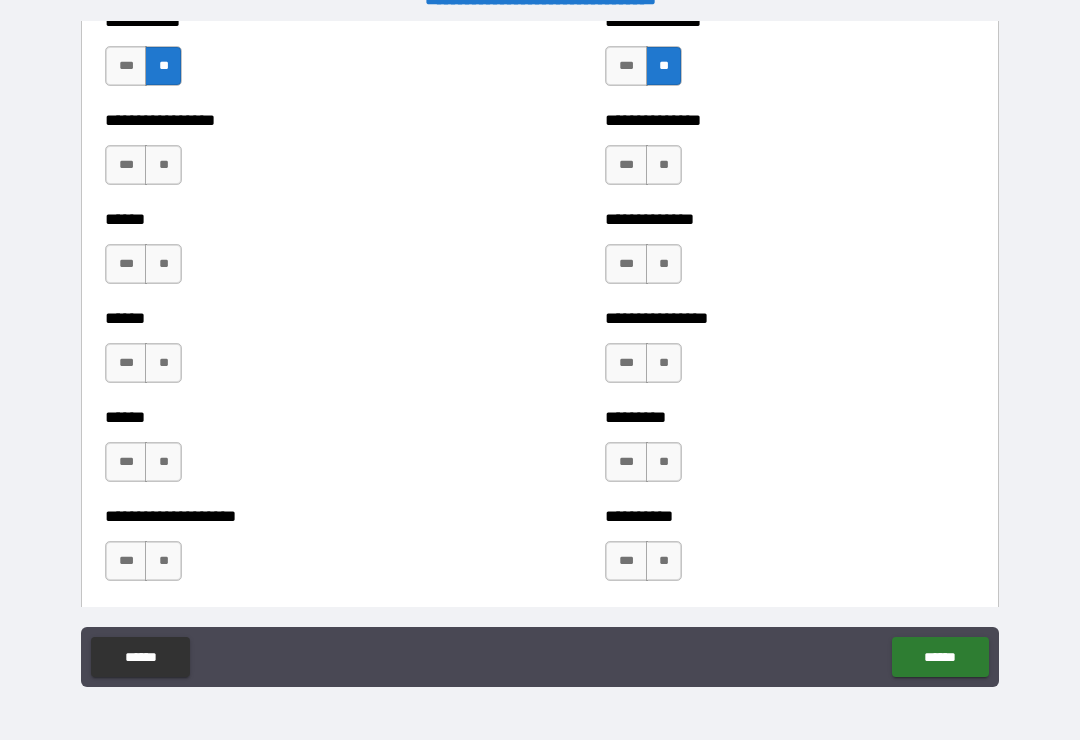 click on "**" at bounding box center [664, 165] 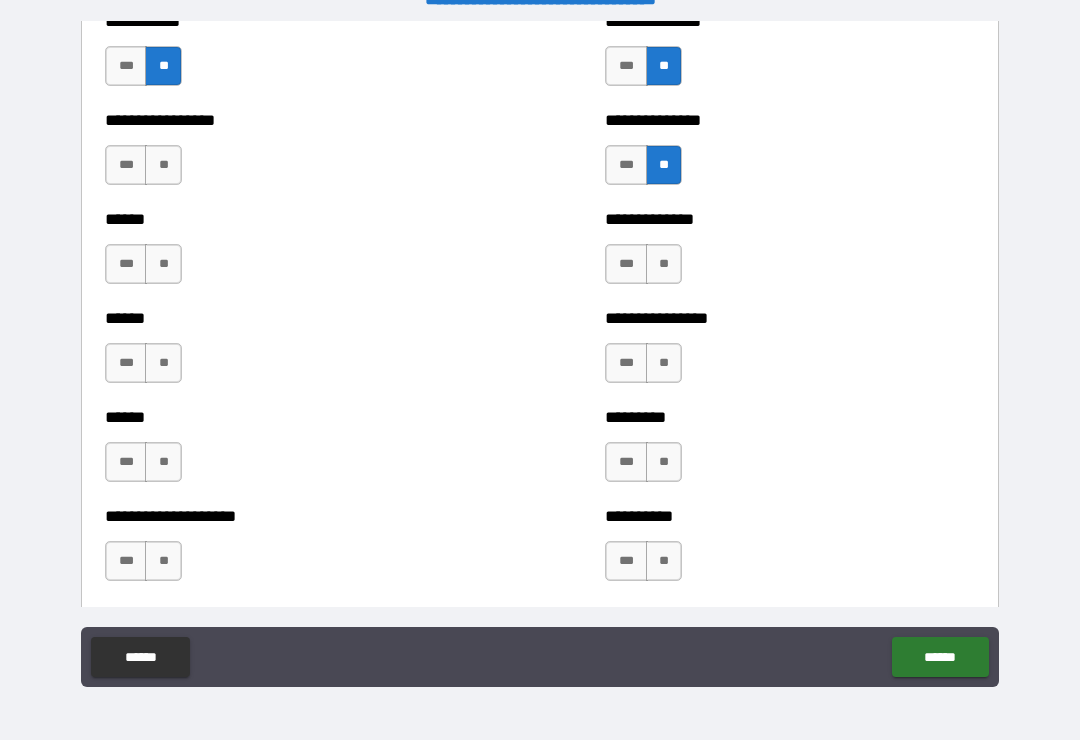 click on "**" at bounding box center [664, 264] 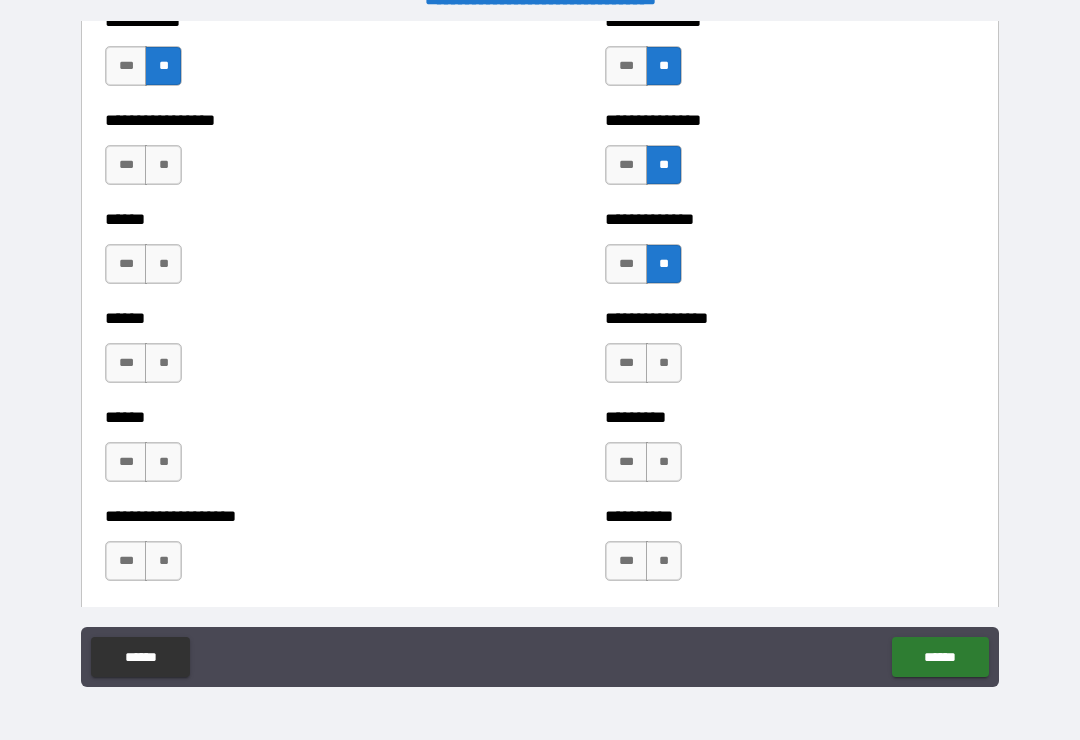 click on "**" at bounding box center (163, 165) 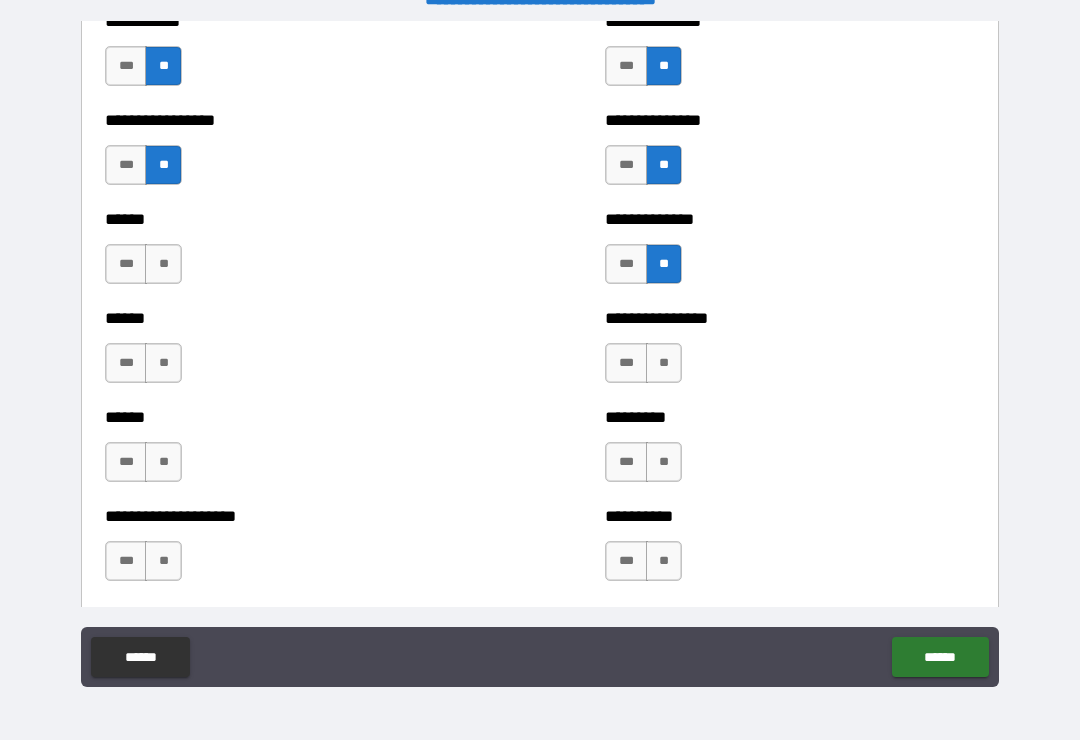 click on "**" at bounding box center (163, 264) 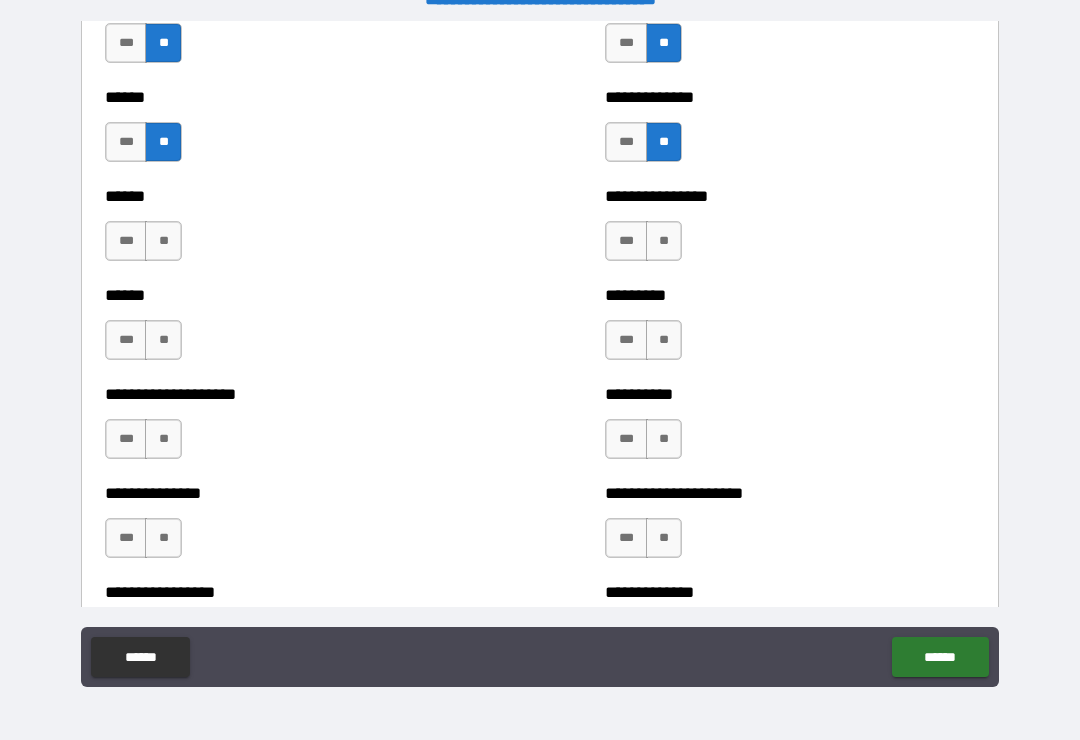 scroll, scrollTop: 2972, scrollLeft: 0, axis: vertical 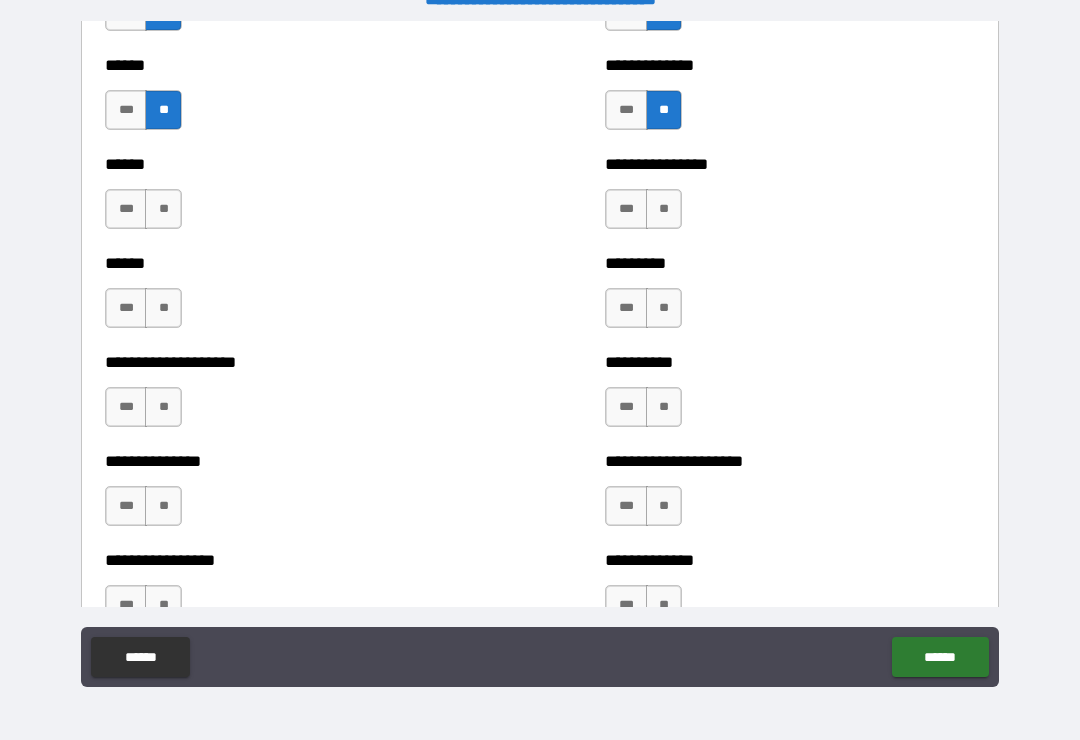click on "**" at bounding box center [163, 209] 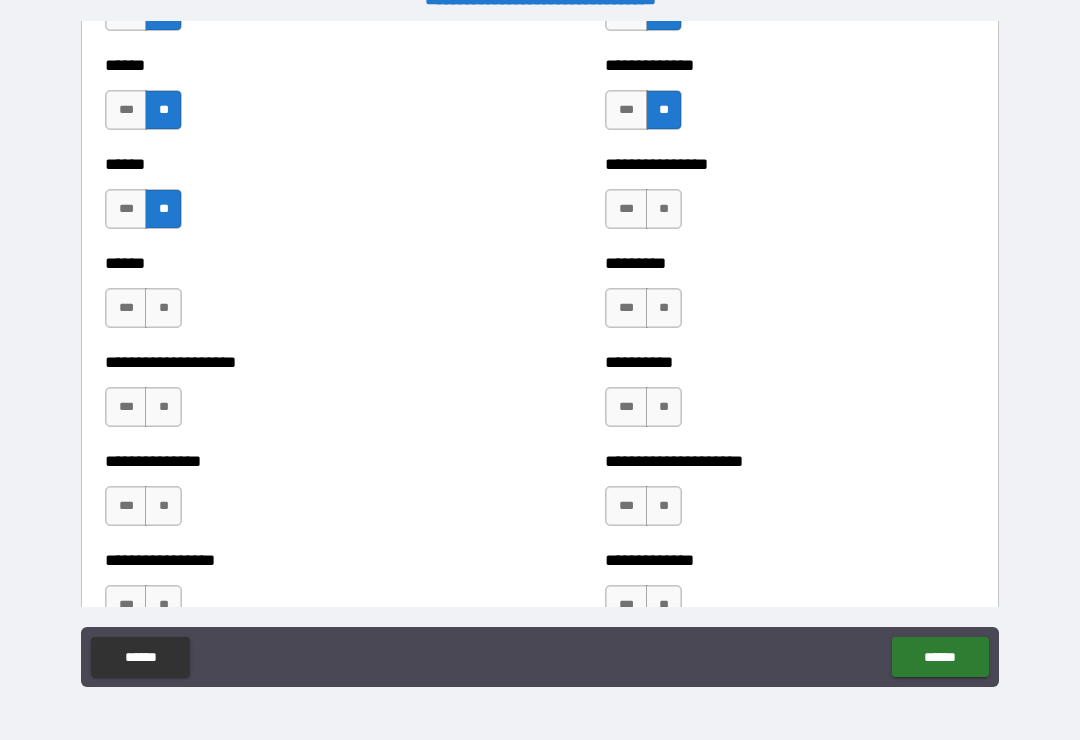 click on "**" at bounding box center [163, 308] 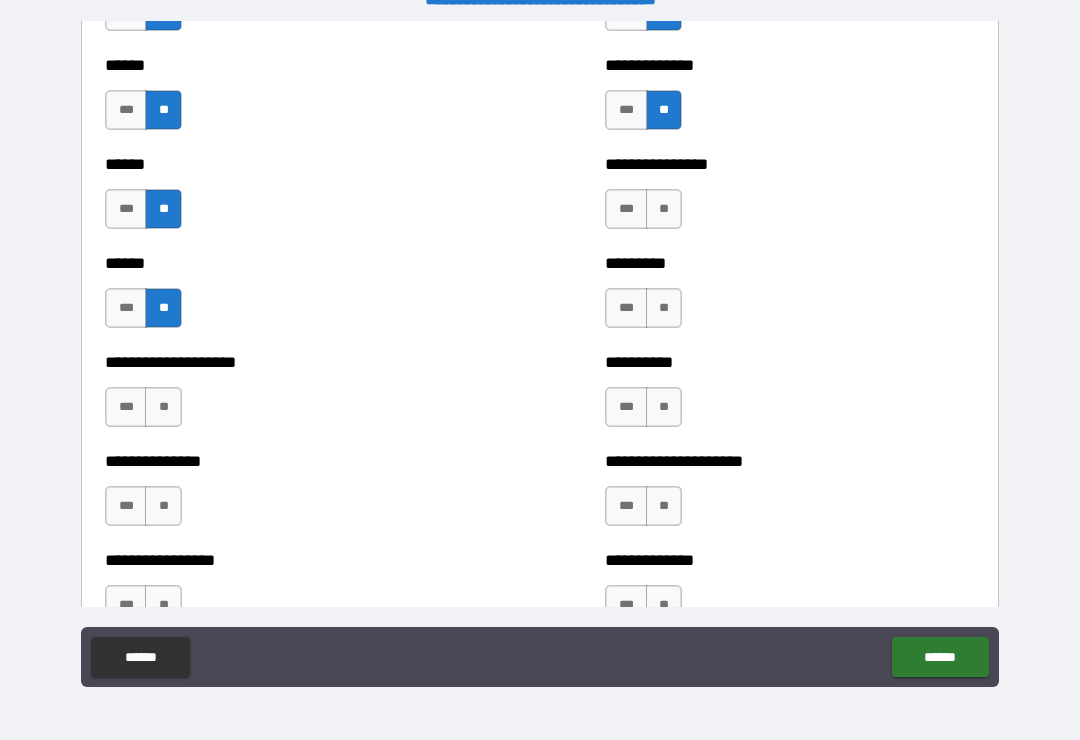 click on "**" at bounding box center (664, 209) 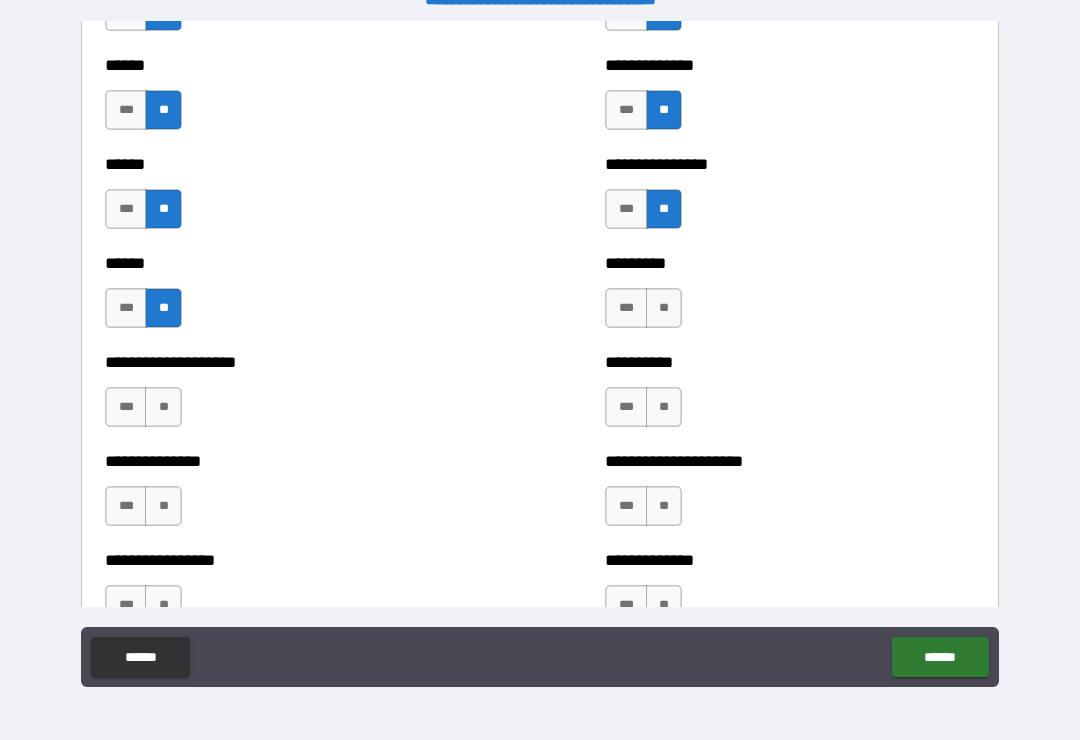 click on "**" at bounding box center [664, 308] 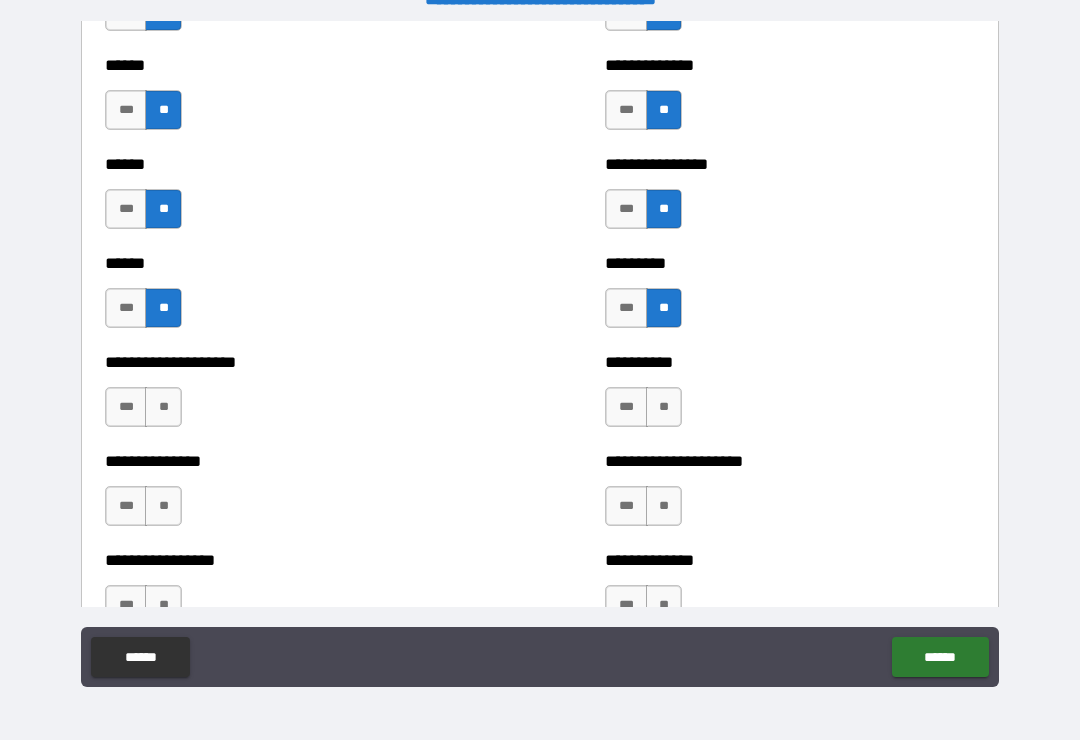 click on "**" at bounding box center [664, 407] 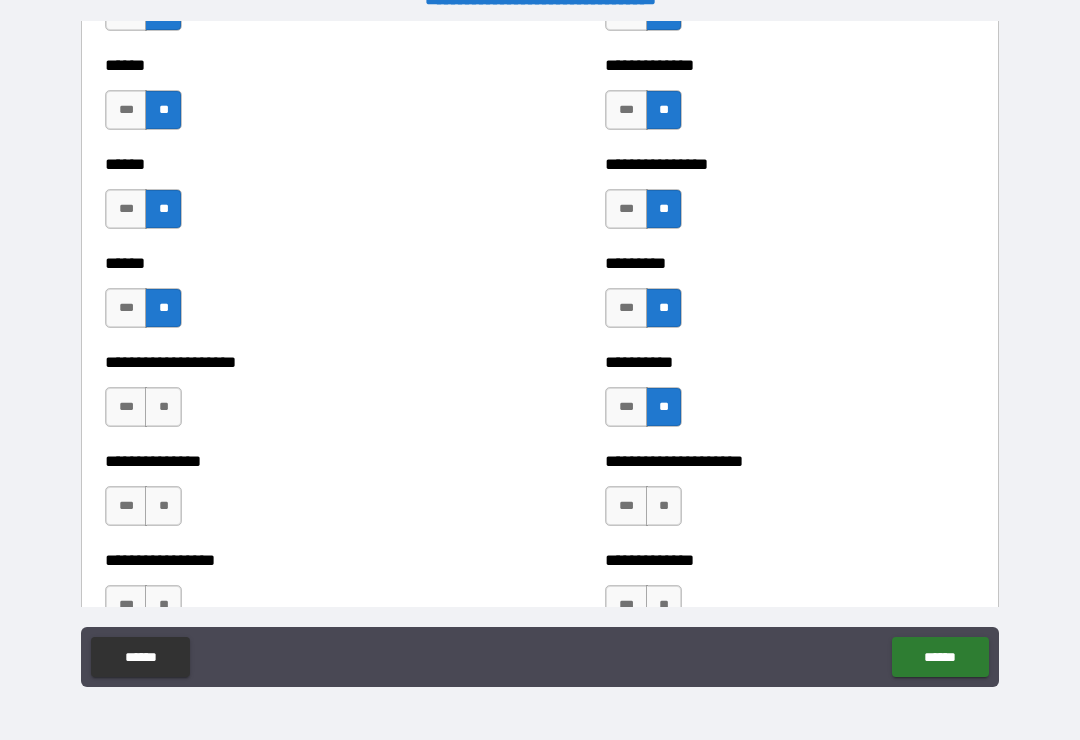 click on "**" at bounding box center (163, 407) 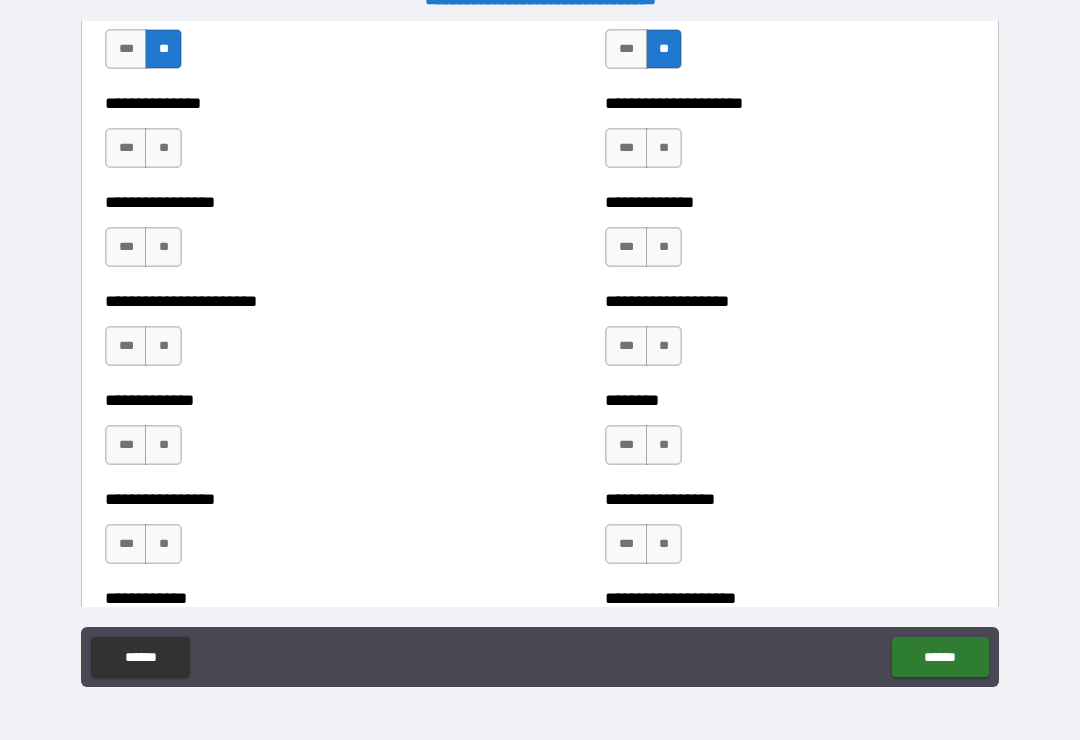 scroll, scrollTop: 3331, scrollLeft: 0, axis: vertical 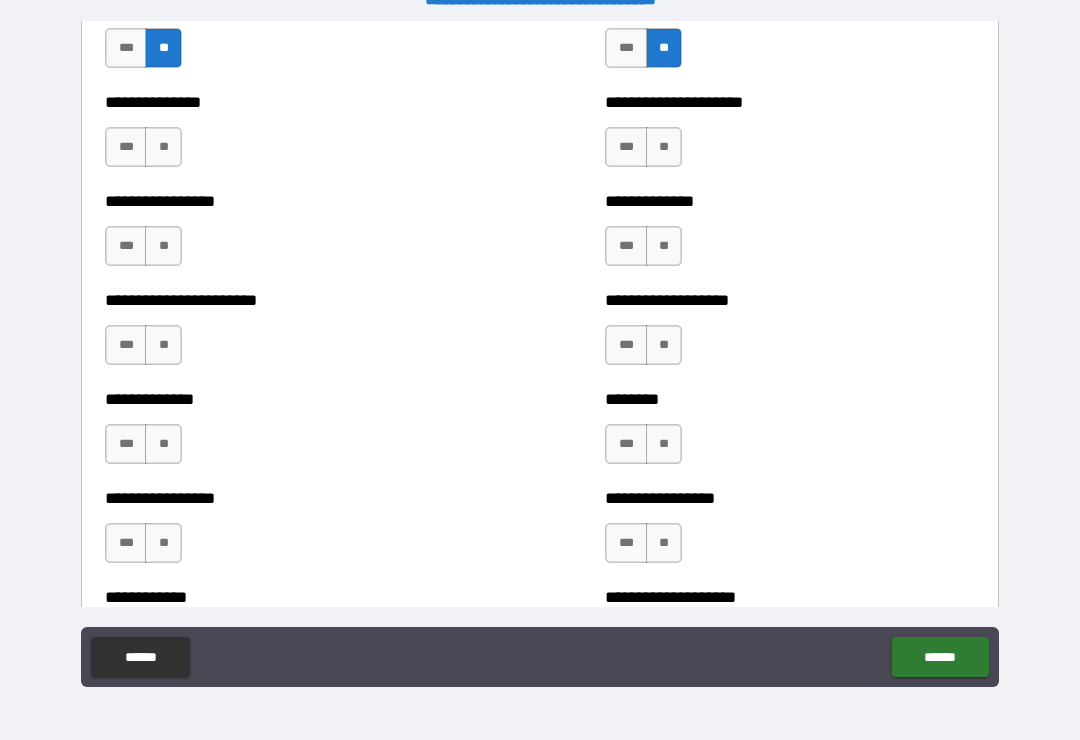 click on "**" at bounding box center [163, 147] 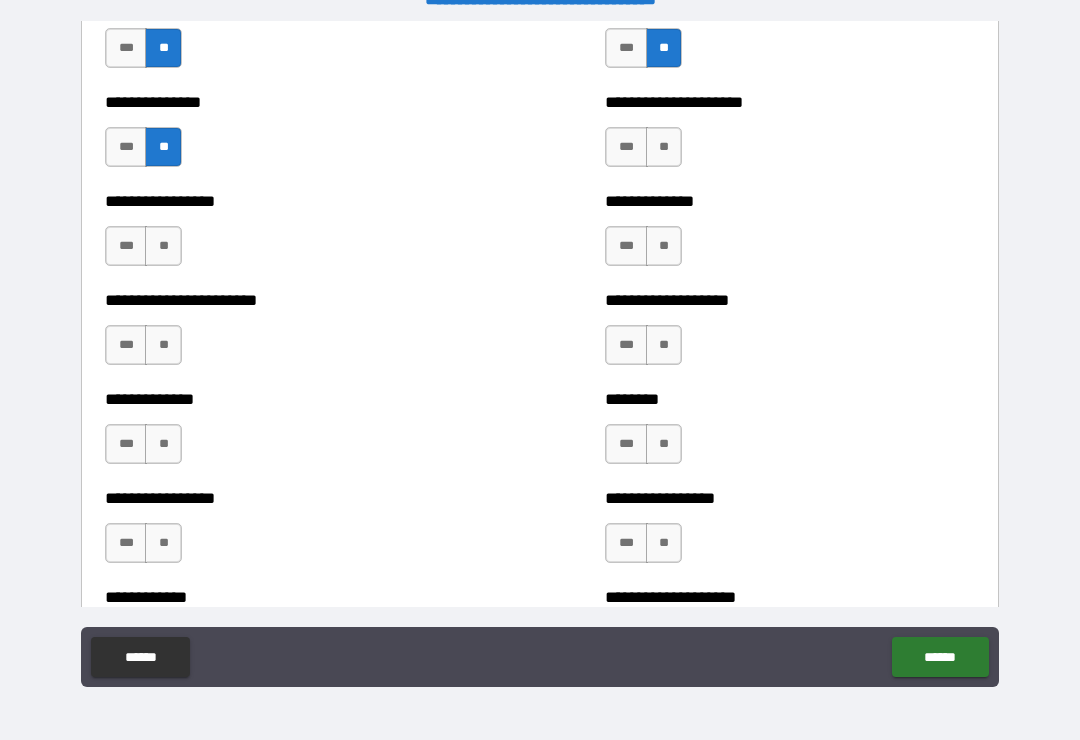 click on "**" at bounding box center [163, 246] 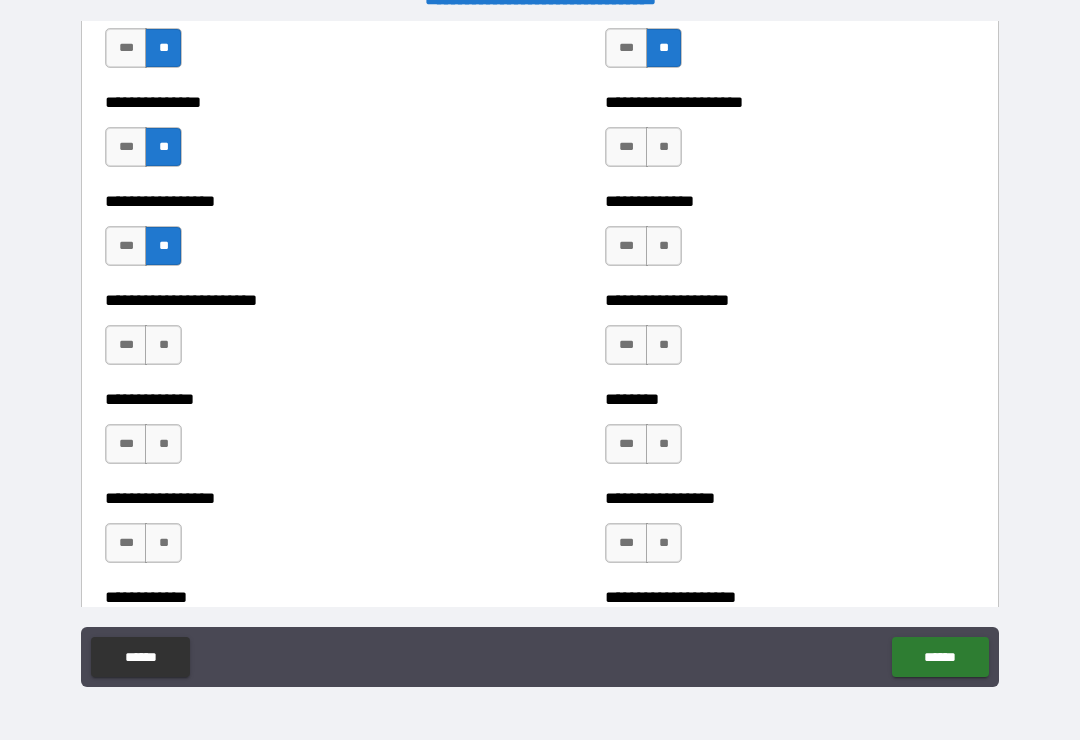 click on "**" at bounding box center [664, 147] 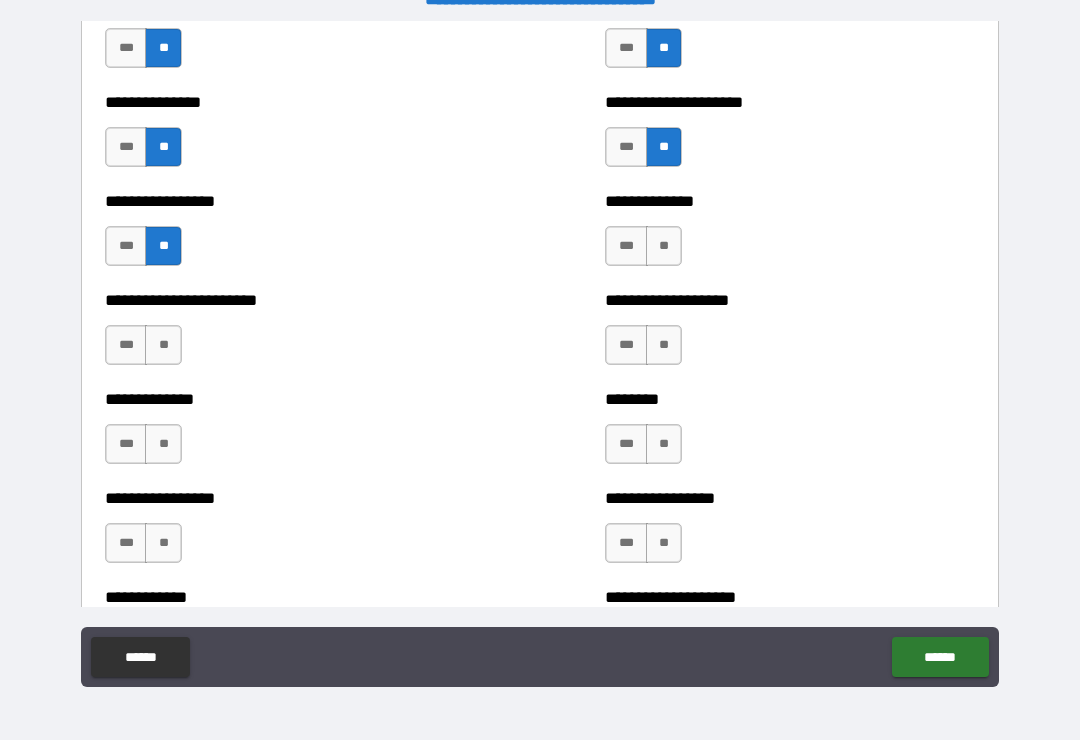 click on "**" at bounding box center [664, 246] 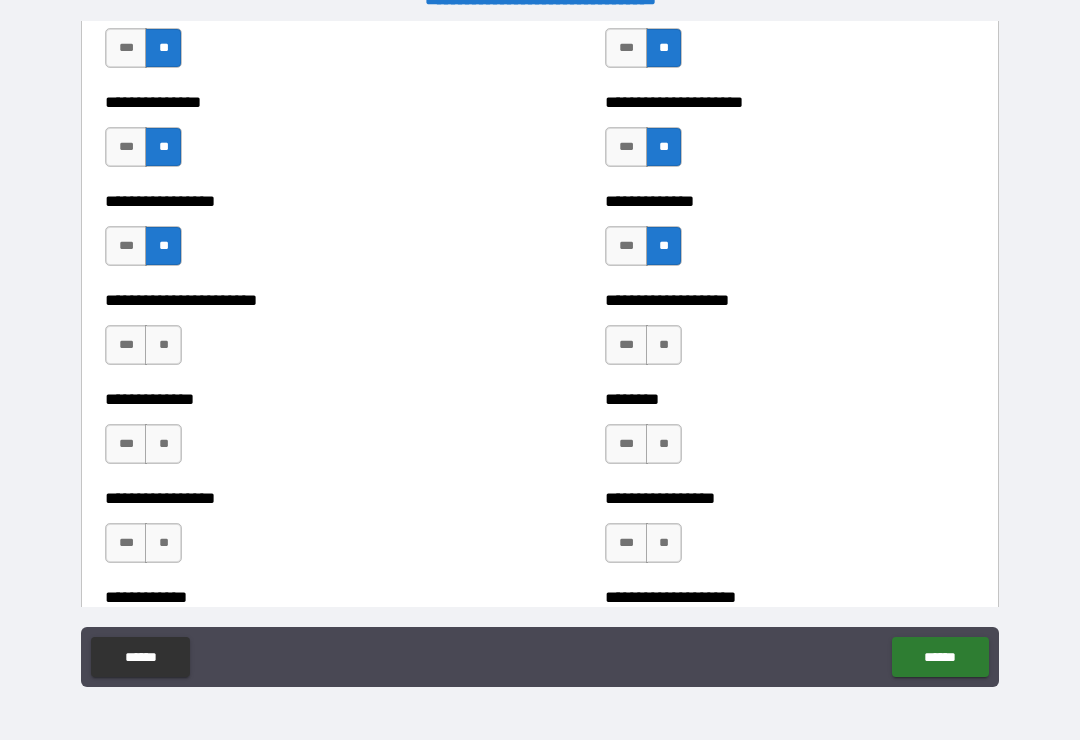 click on "**" at bounding box center (664, 345) 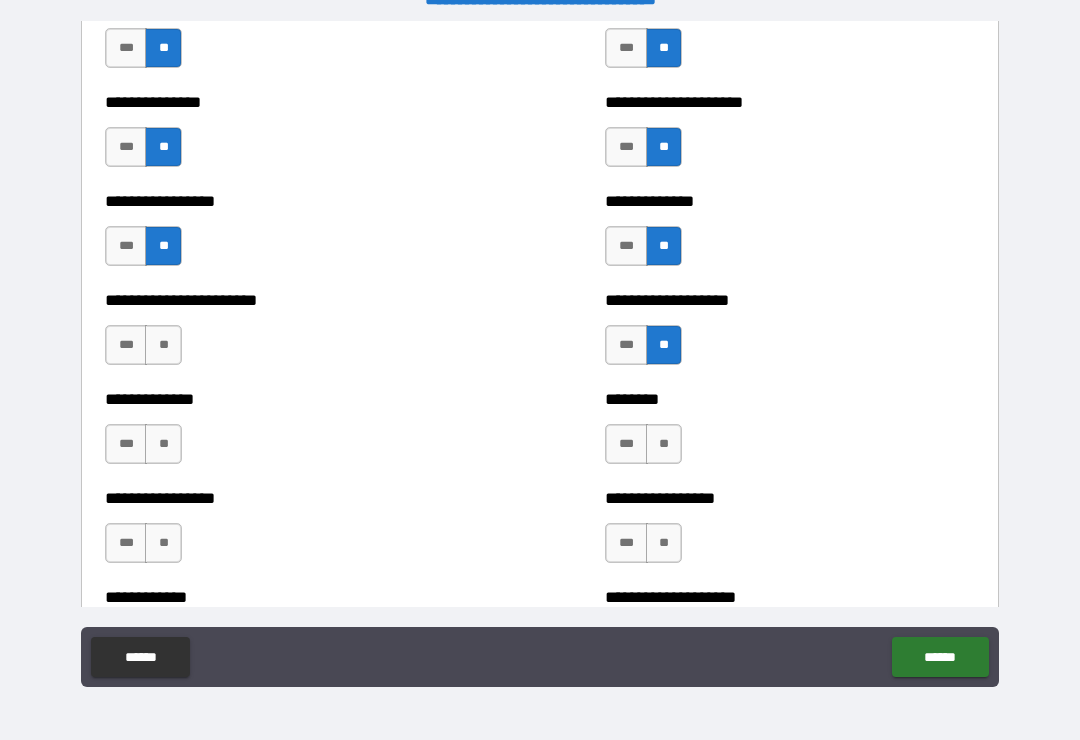 click on "**" at bounding box center [163, 345] 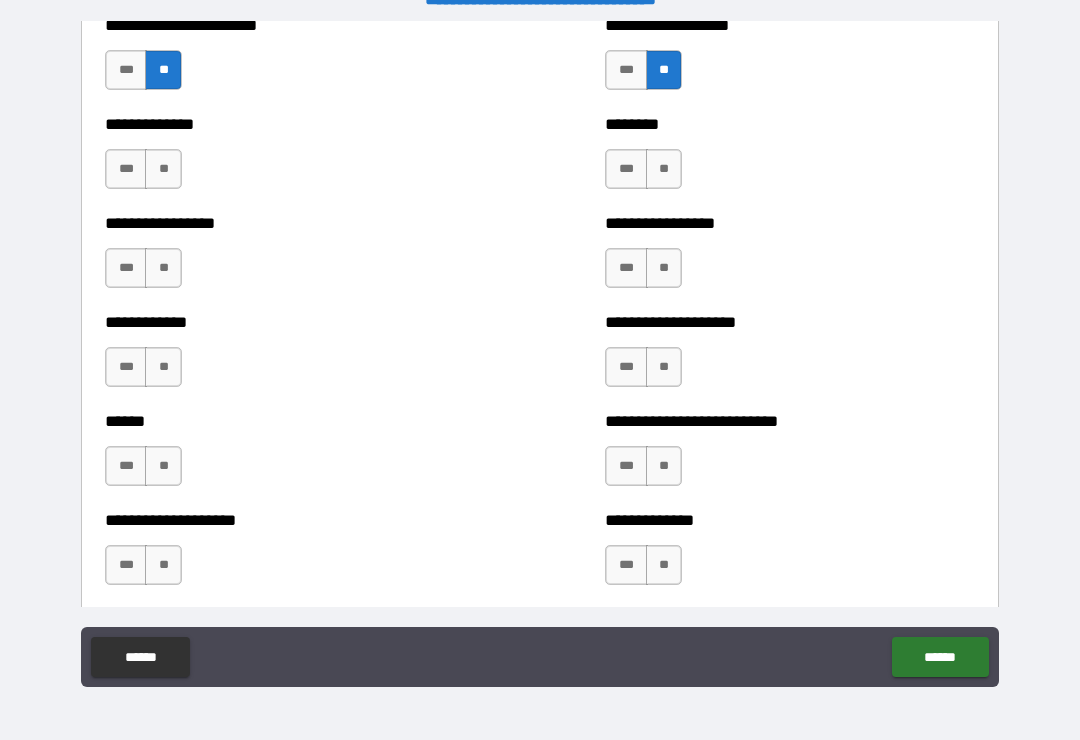 scroll, scrollTop: 3605, scrollLeft: 0, axis: vertical 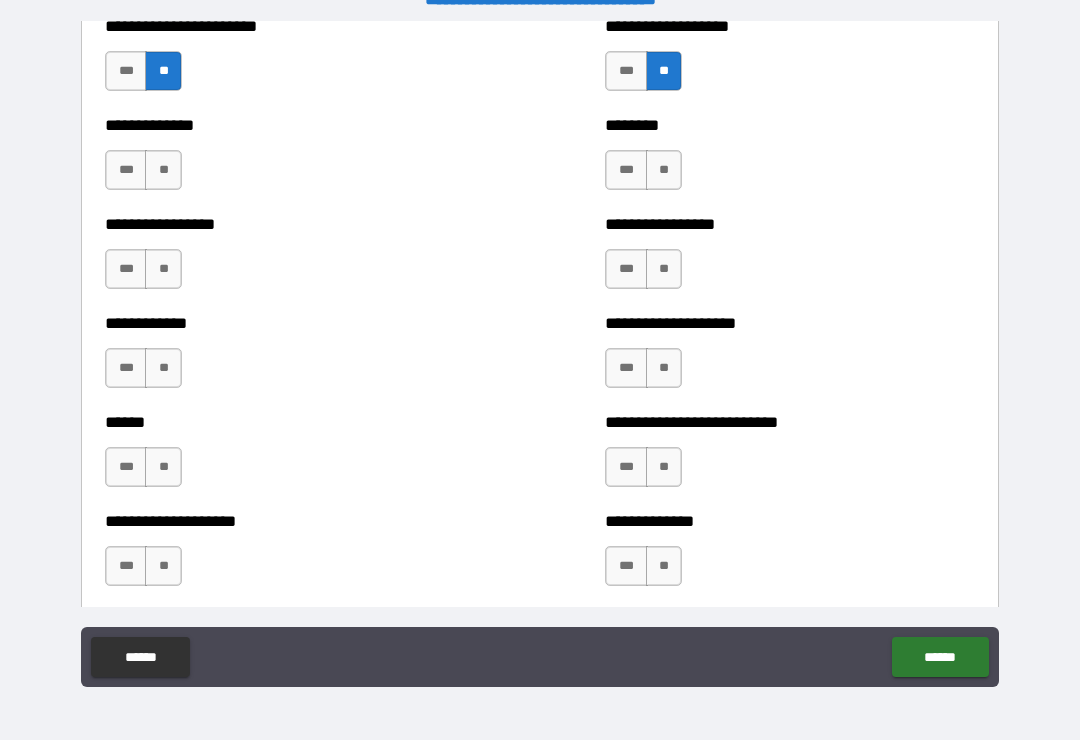 click on "**" at bounding box center (664, 170) 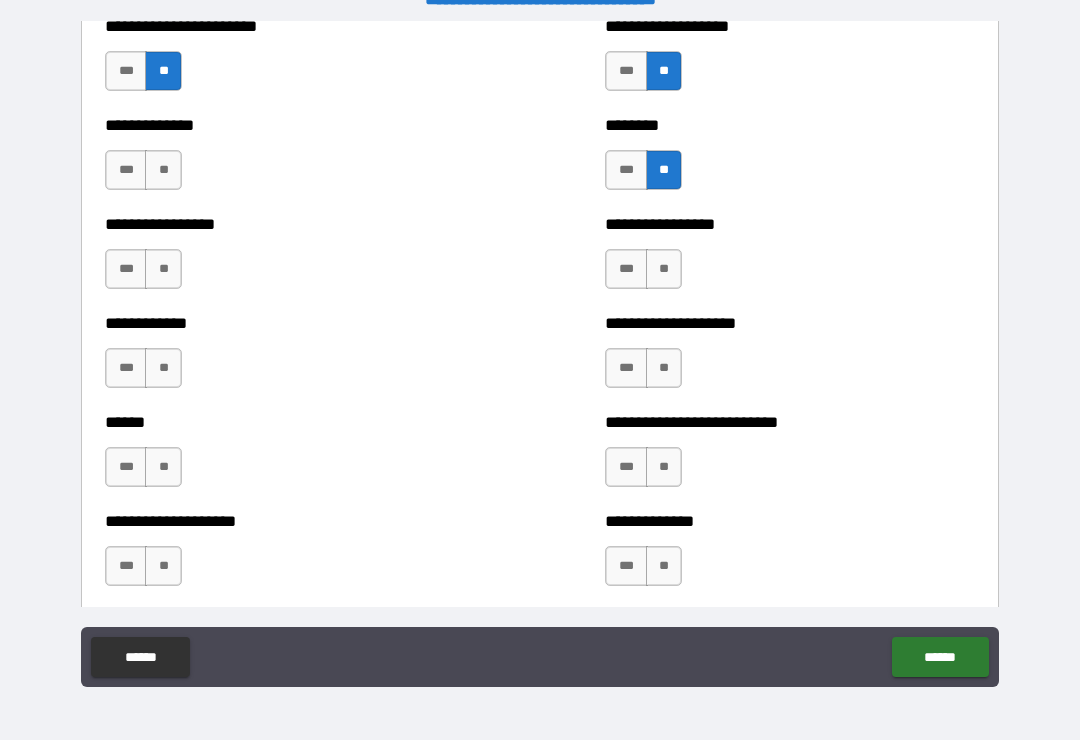 click on "**" at bounding box center [664, 269] 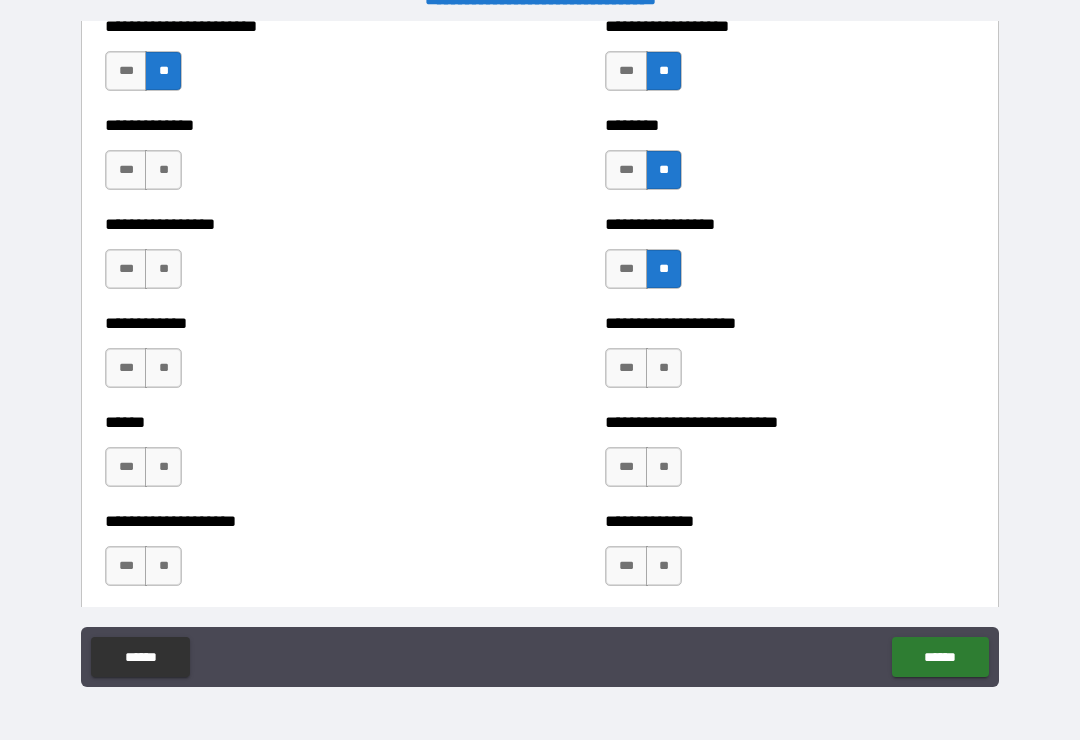 click on "**" at bounding box center (163, 170) 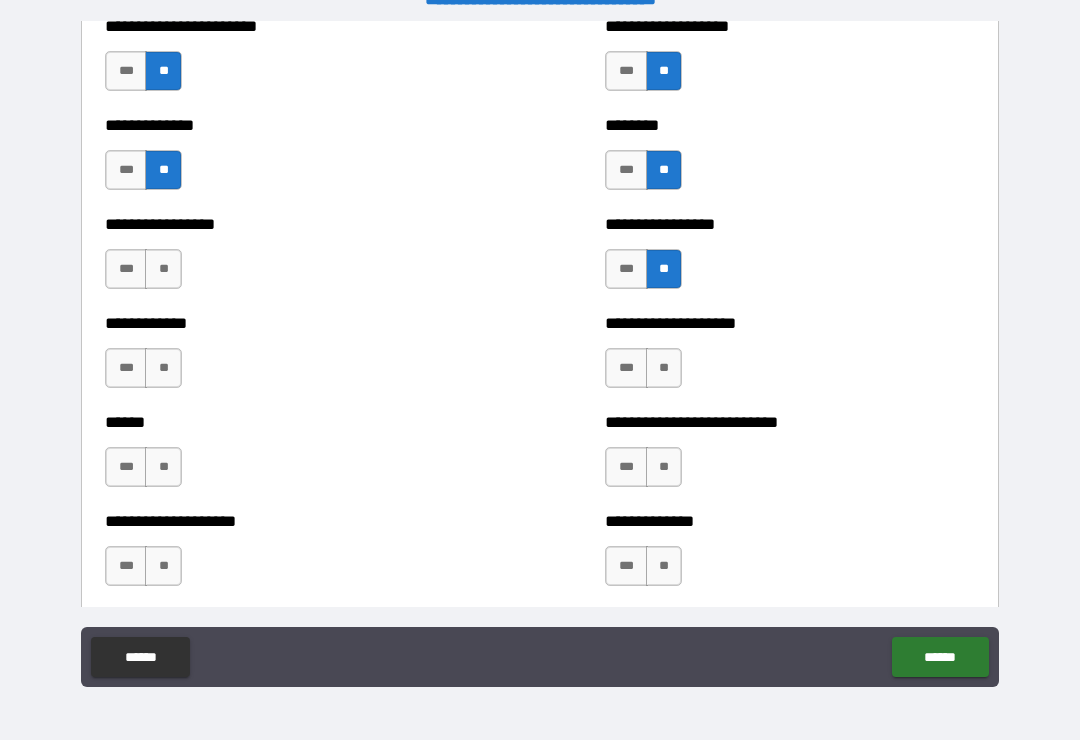 click on "**" at bounding box center (163, 269) 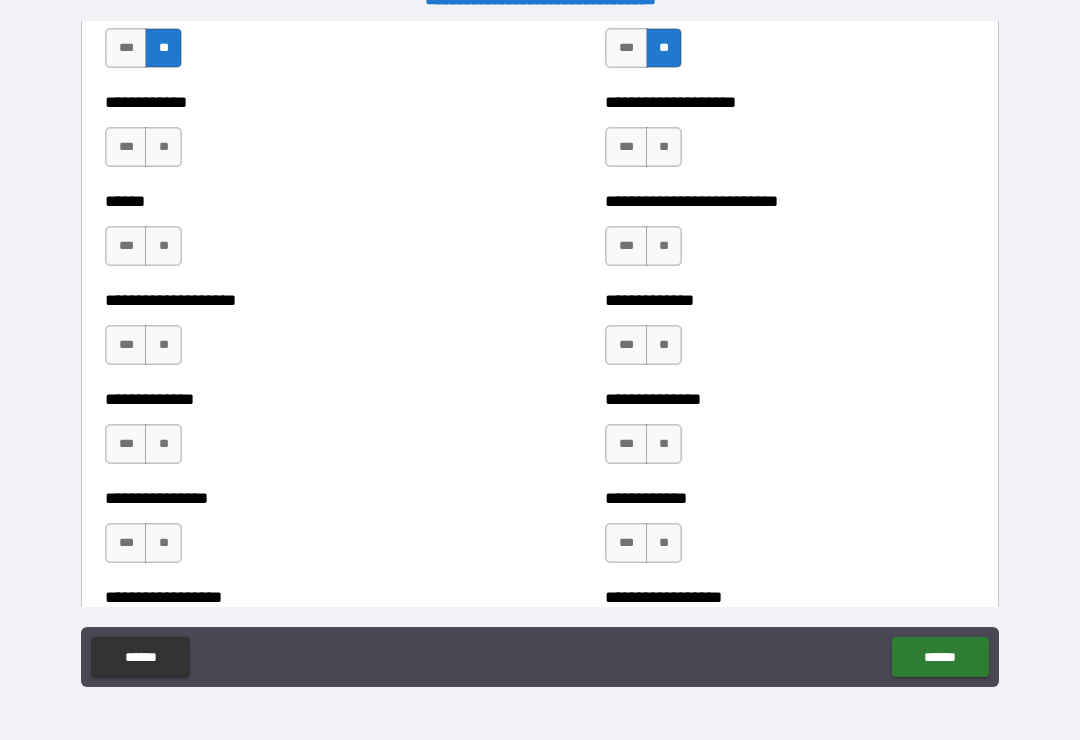 scroll, scrollTop: 3824, scrollLeft: 0, axis: vertical 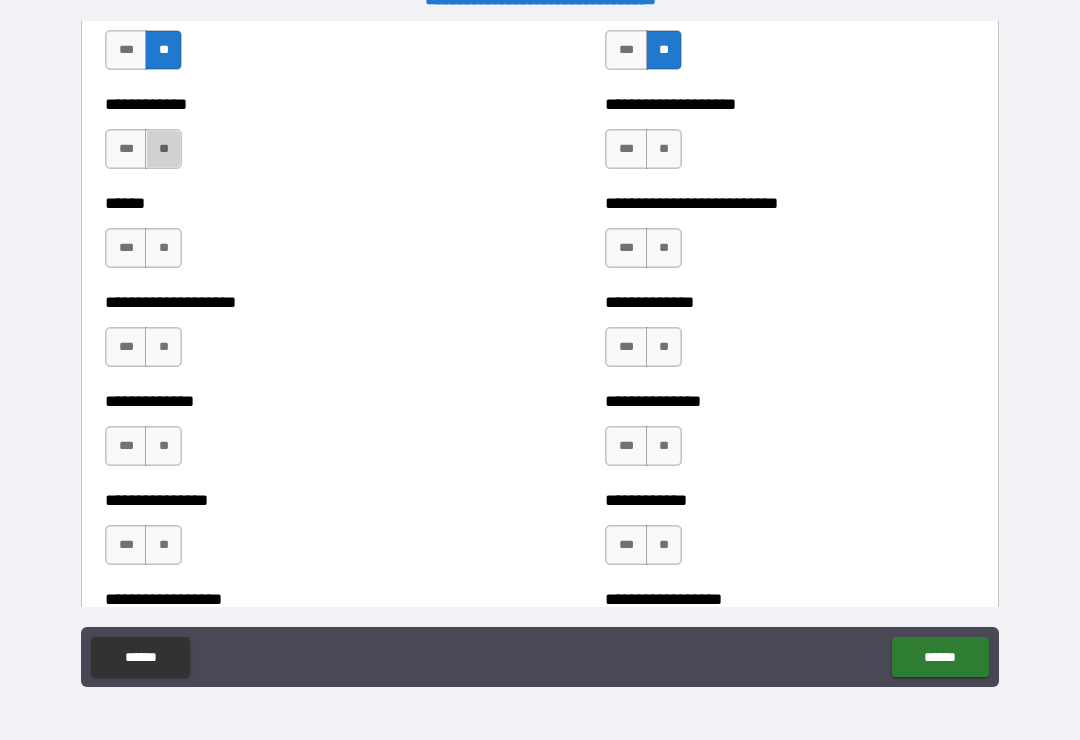 click on "**" at bounding box center (163, 149) 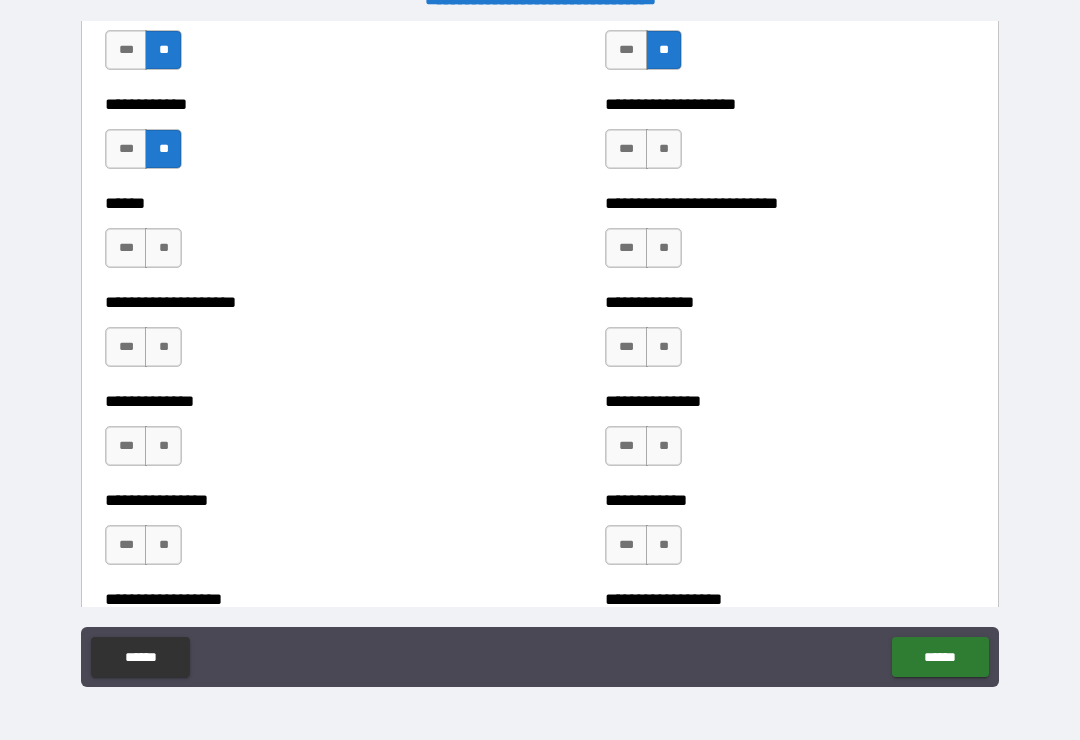 click on "**" at bounding box center [163, 248] 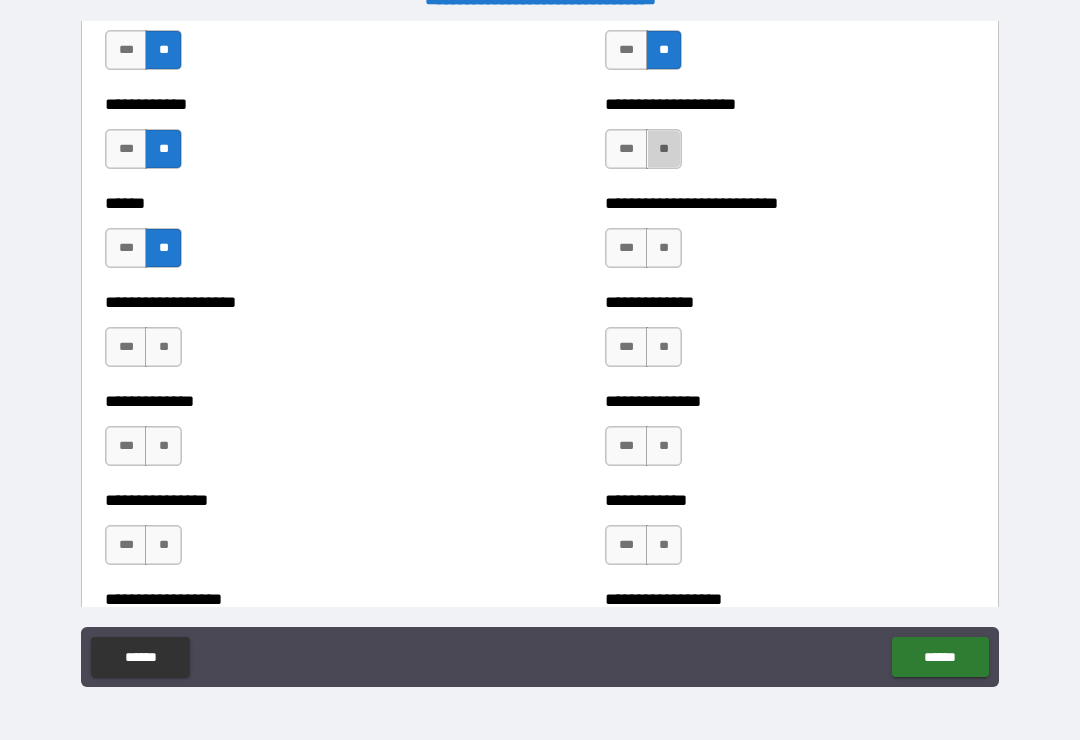 click on "**" at bounding box center [664, 149] 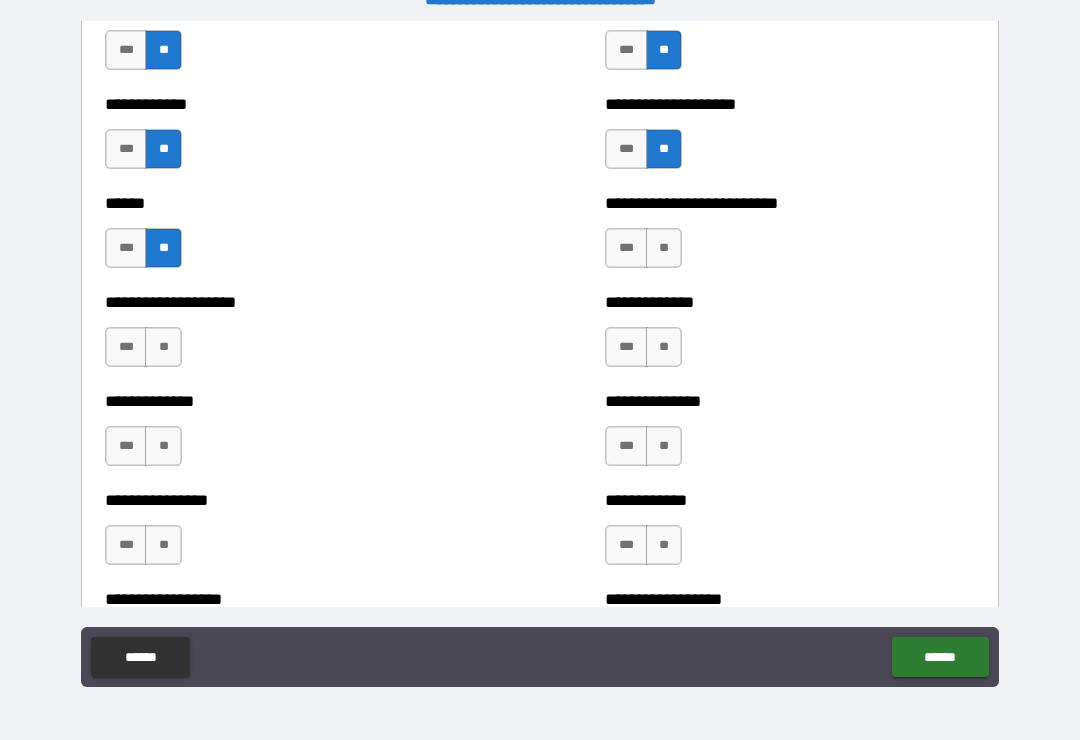 click on "**" at bounding box center (664, 248) 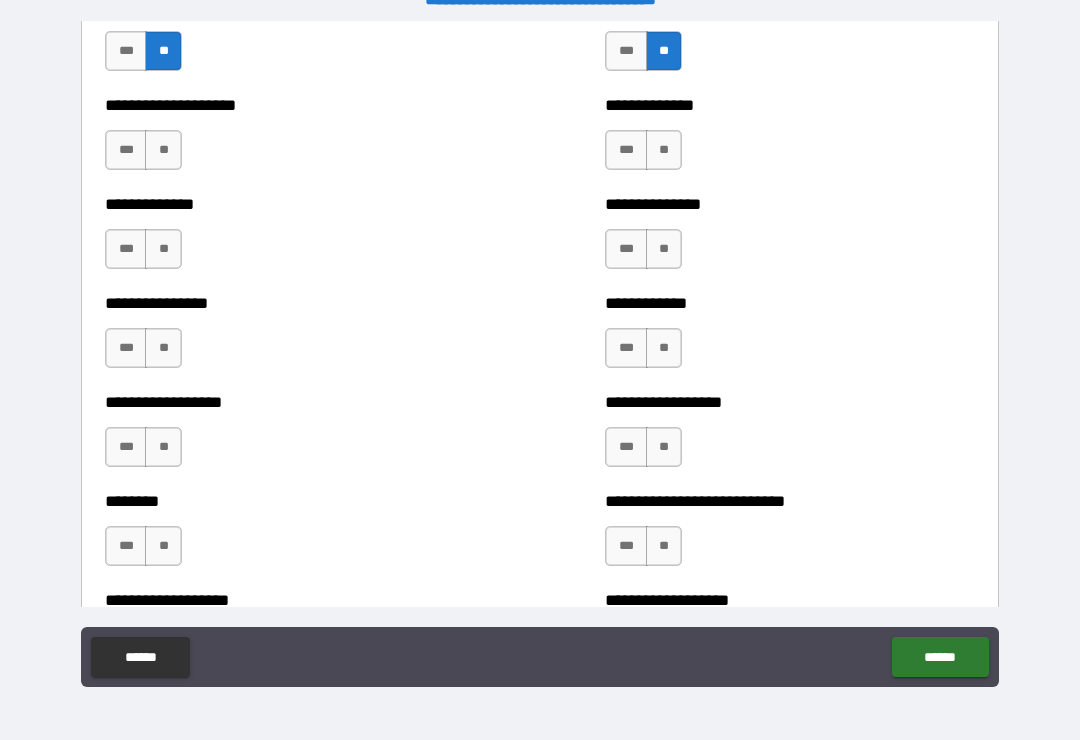 scroll, scrollTop: 4023, scrollLeft: 0, axis: vertical 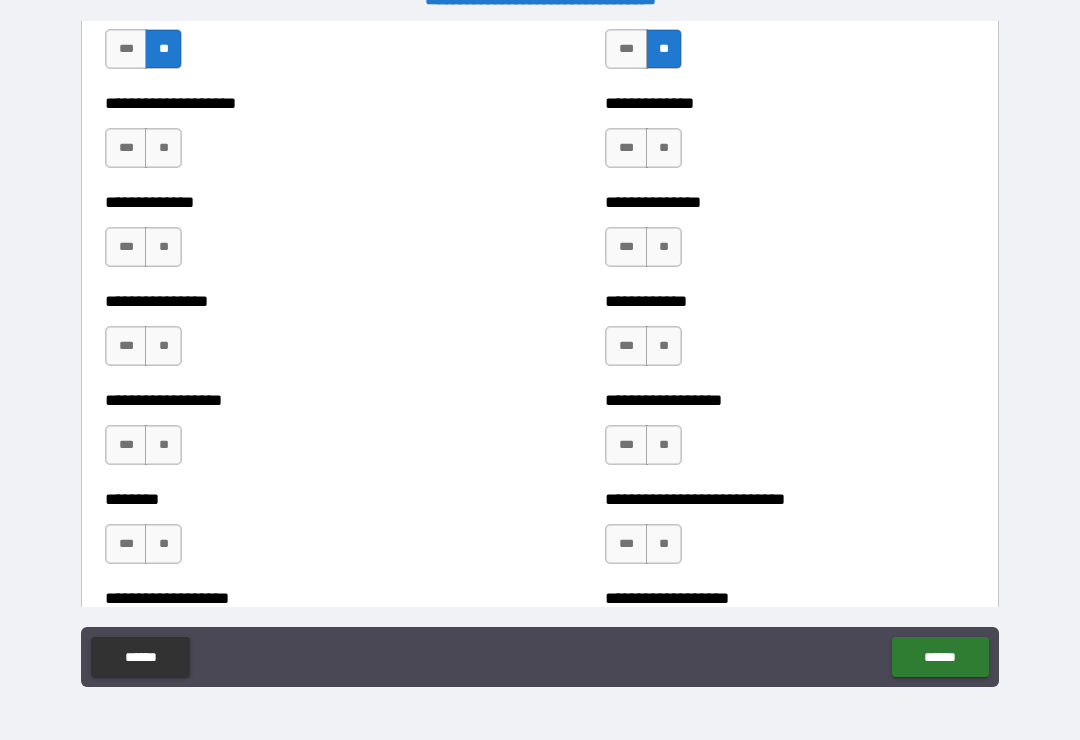 click on "**" at bounding box center [664, 148] 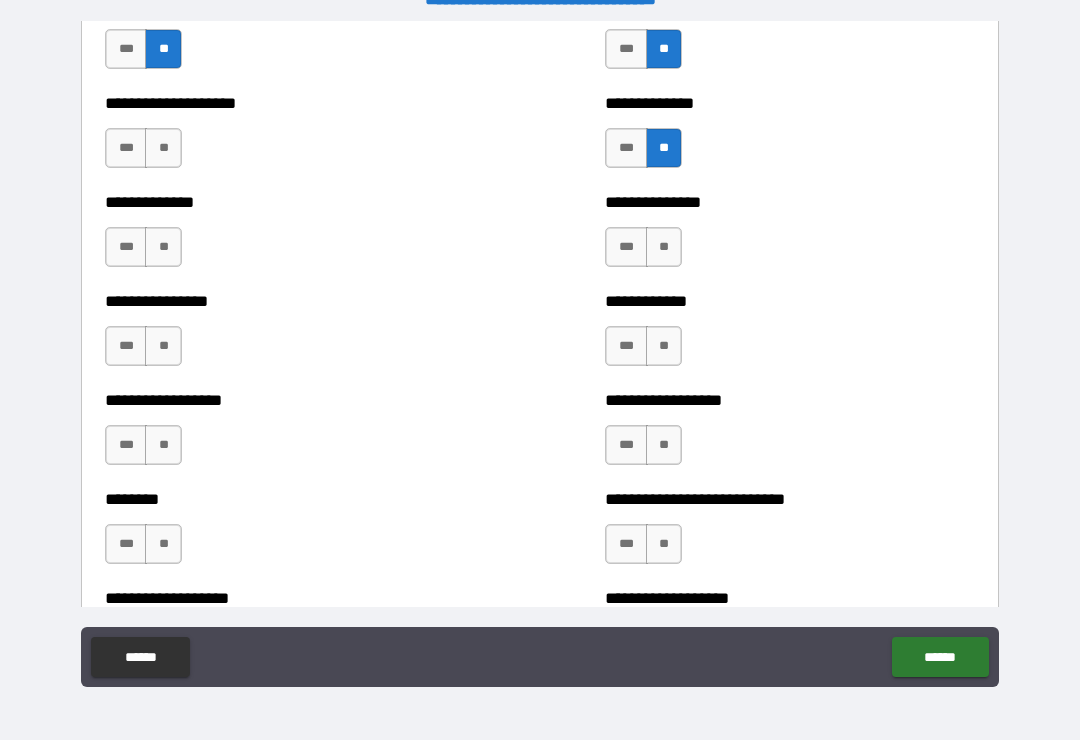 click on "**" at bounding box center (163, 148) 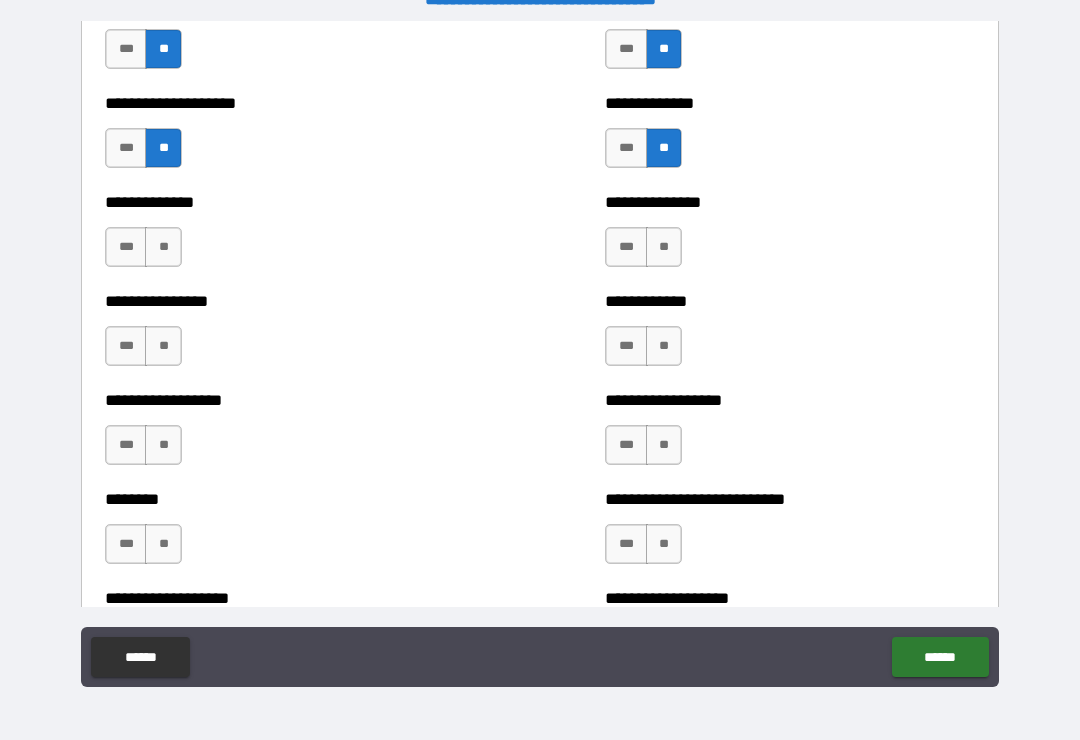 click on "**" at bounding box center (163, 247) 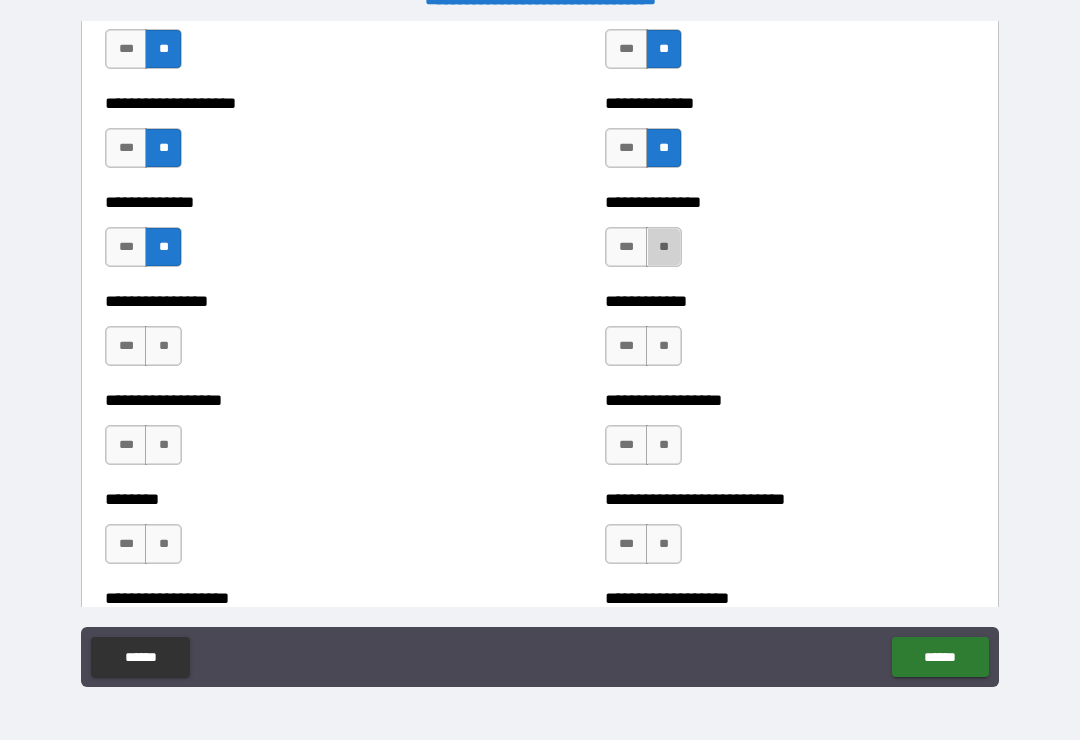 click on "**" at bounding box center [664, 247] 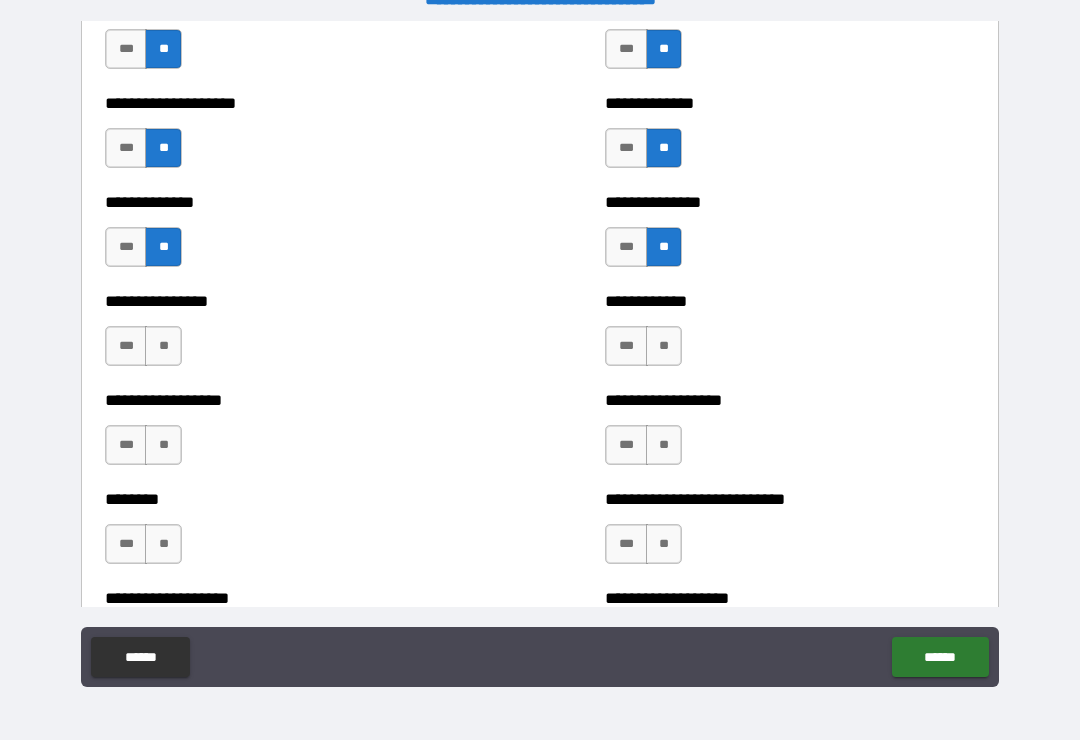 click on "**" at bounding box center (664, 346) 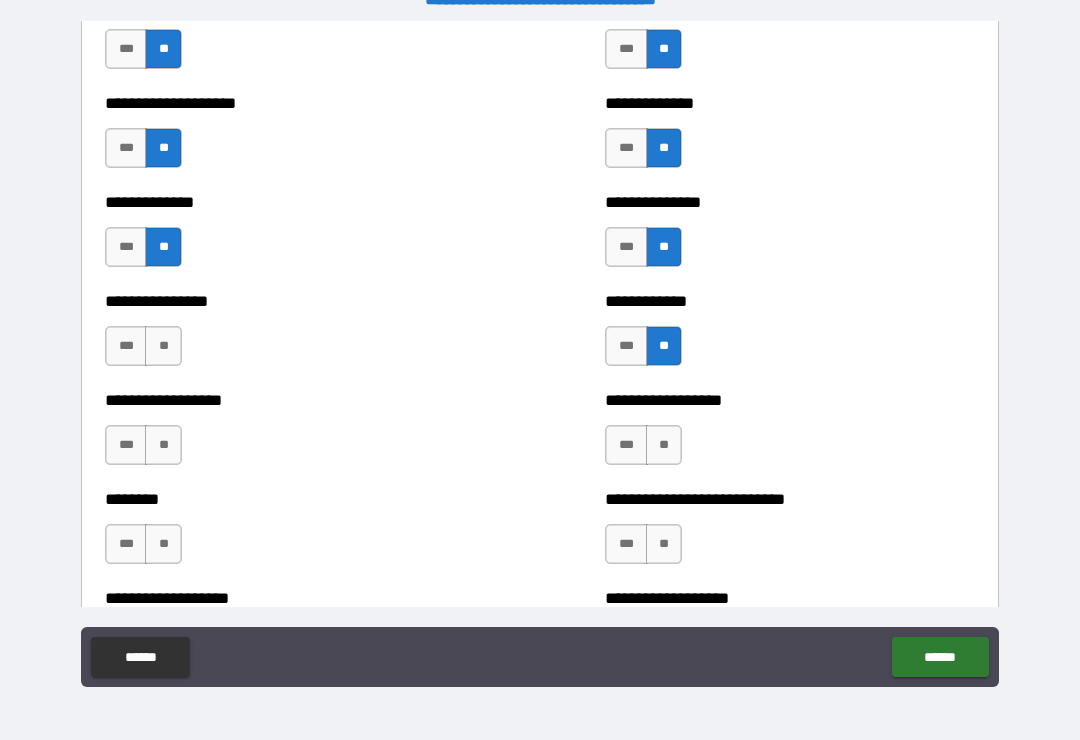 click on "**" at bounding box center [163, 346] 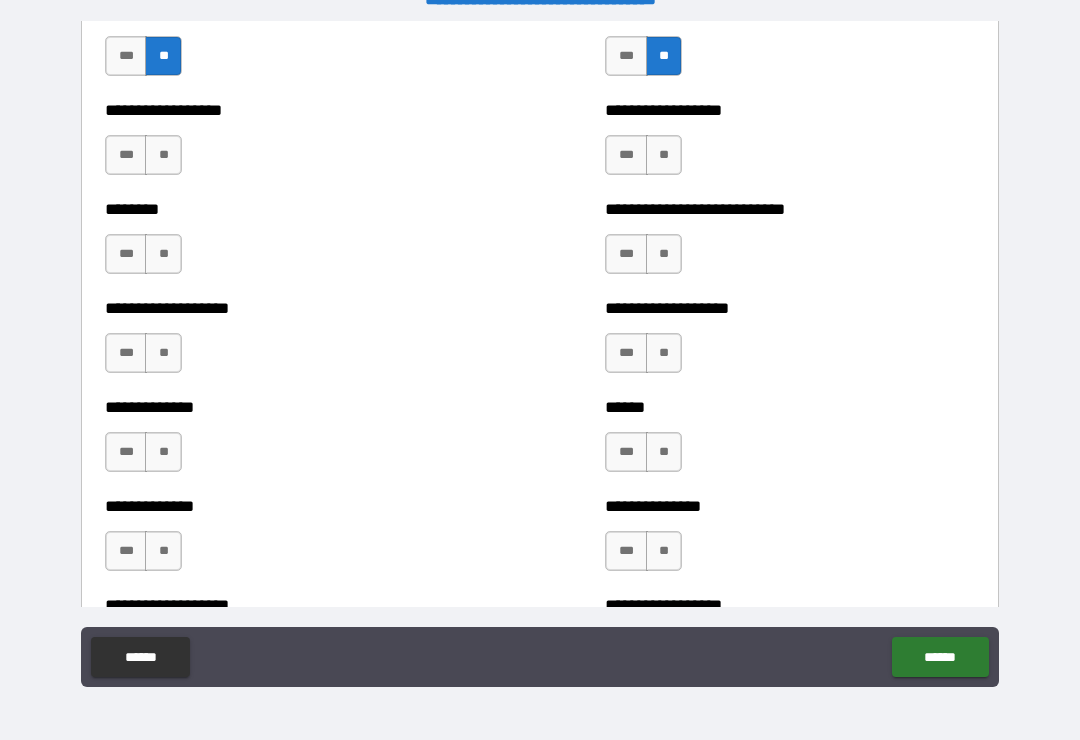 scroll, scrollTop: 4326, scrollLeft: 0, axis: vertical 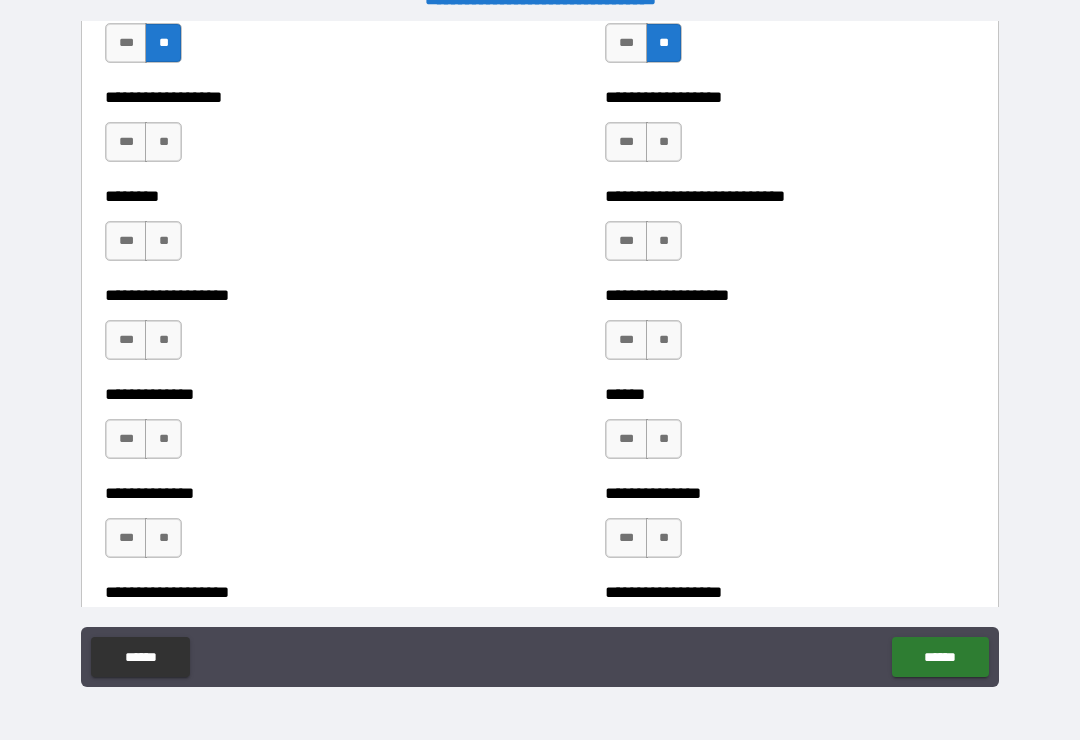 click on "**" at bounding box center (163, 142) 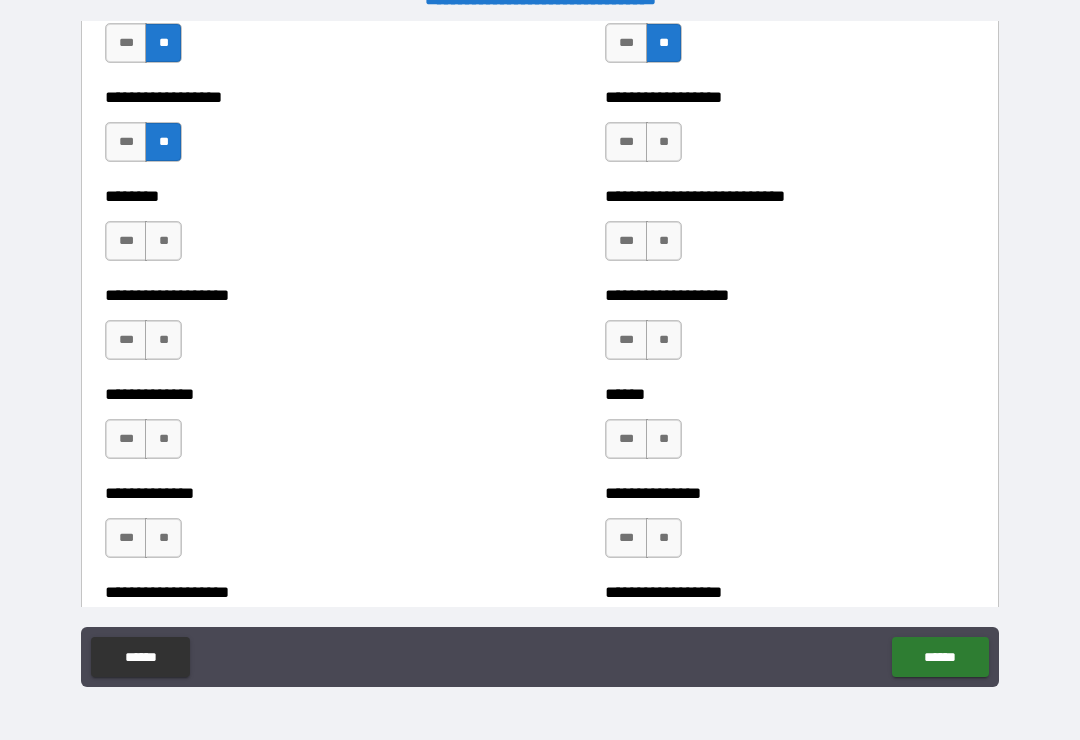 click on "**" at bounding box center [664, 142] 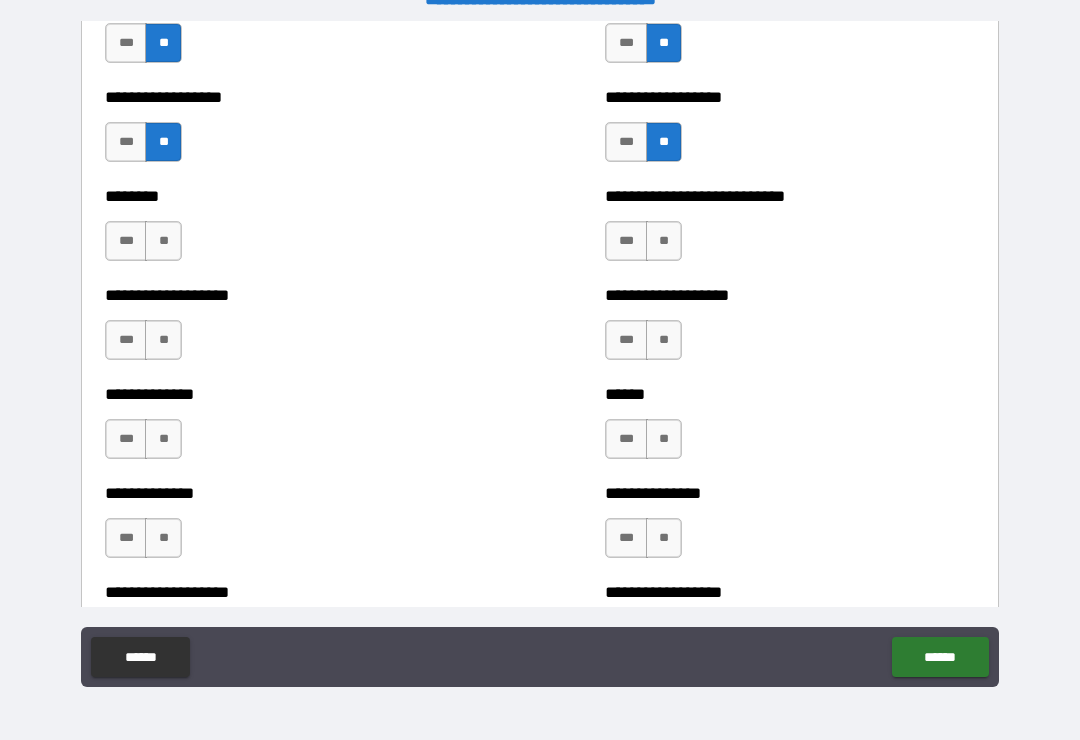 click on "**" at bounding box center [664, 241] 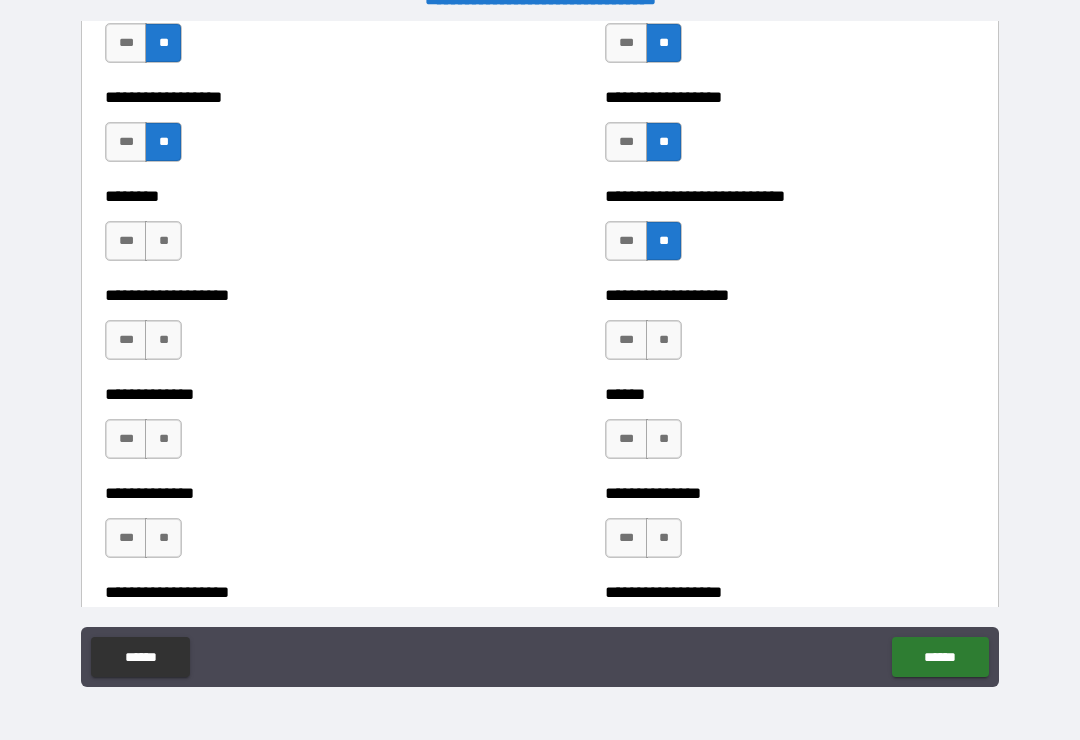 click on "**" at bounding box center (163, 241) 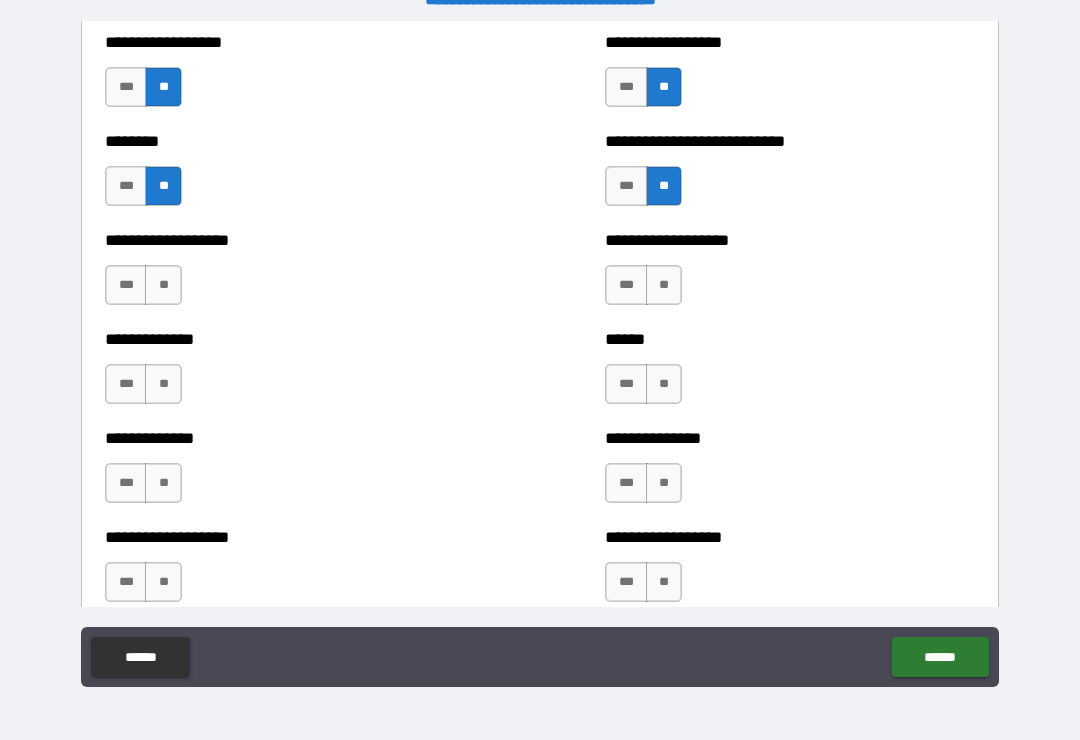 scroll, scrollTop: 4483, scrollLeft: 0, axis: vertical 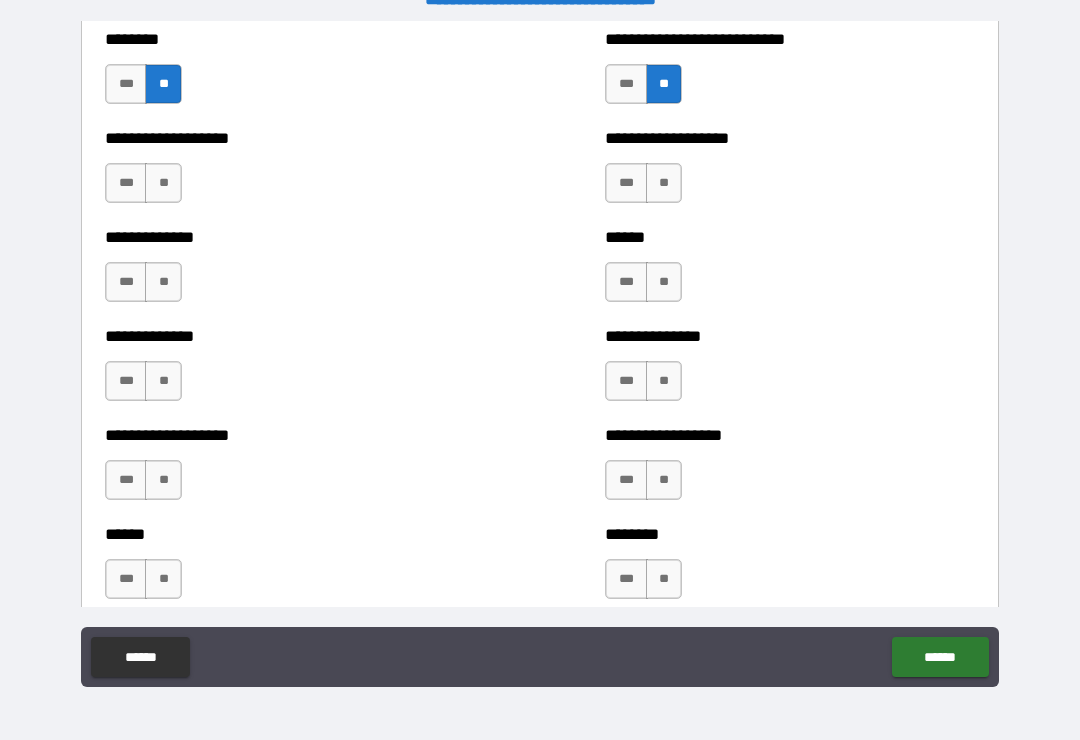 click on "**" at bounding box center (664, 183) 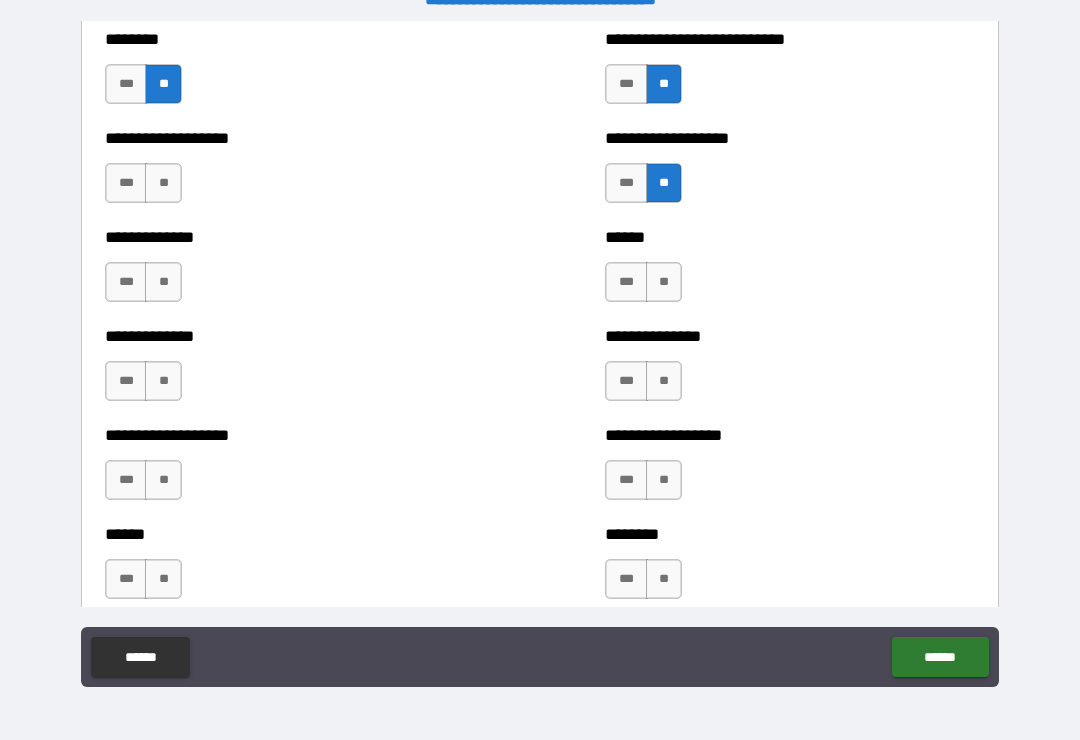 click on "**" at bounding box center [664, 282] 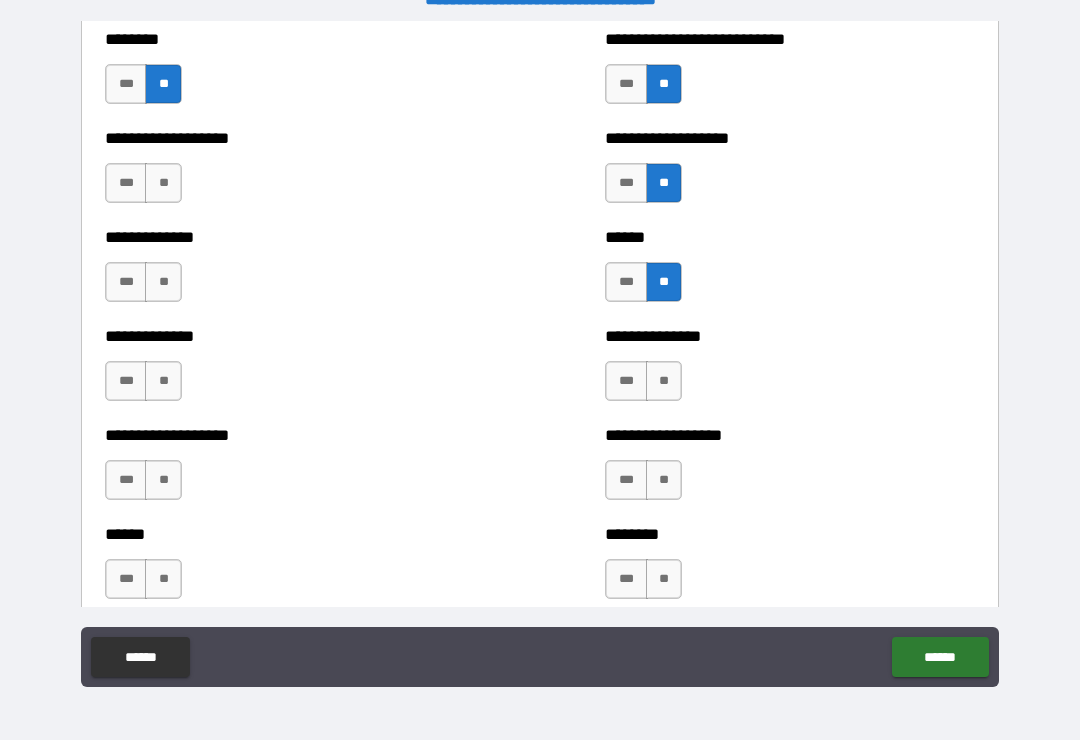 click on "**" at bounding box center (163, 183) 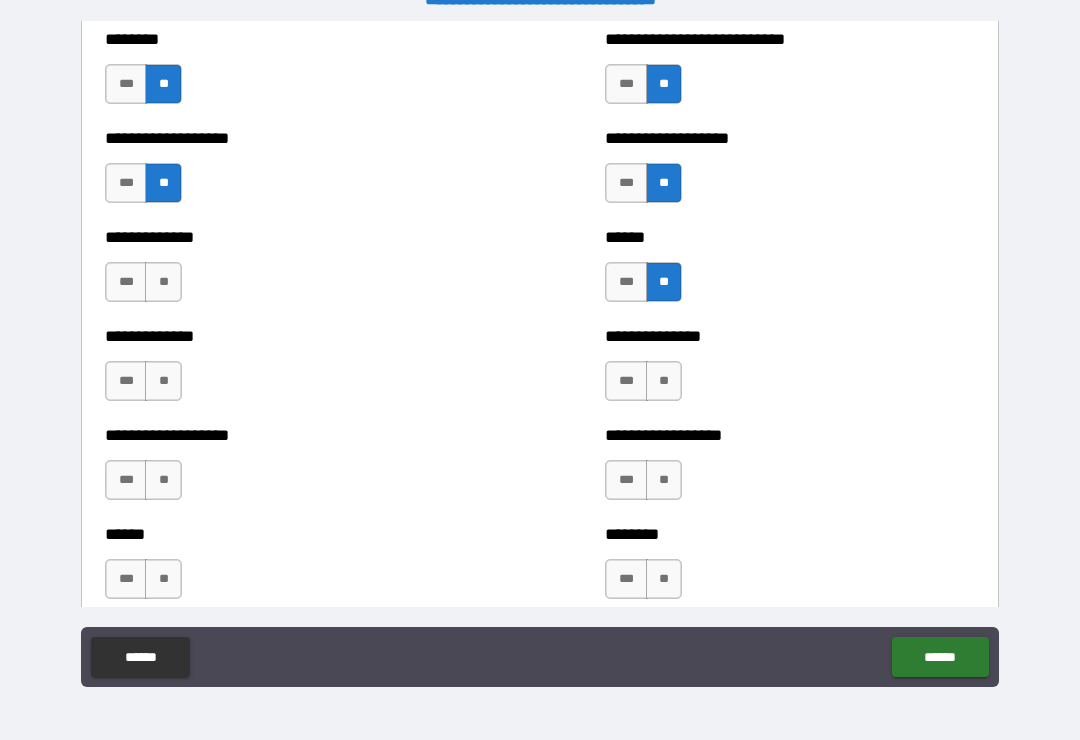 click on "**" at bounding box center [163, 282] 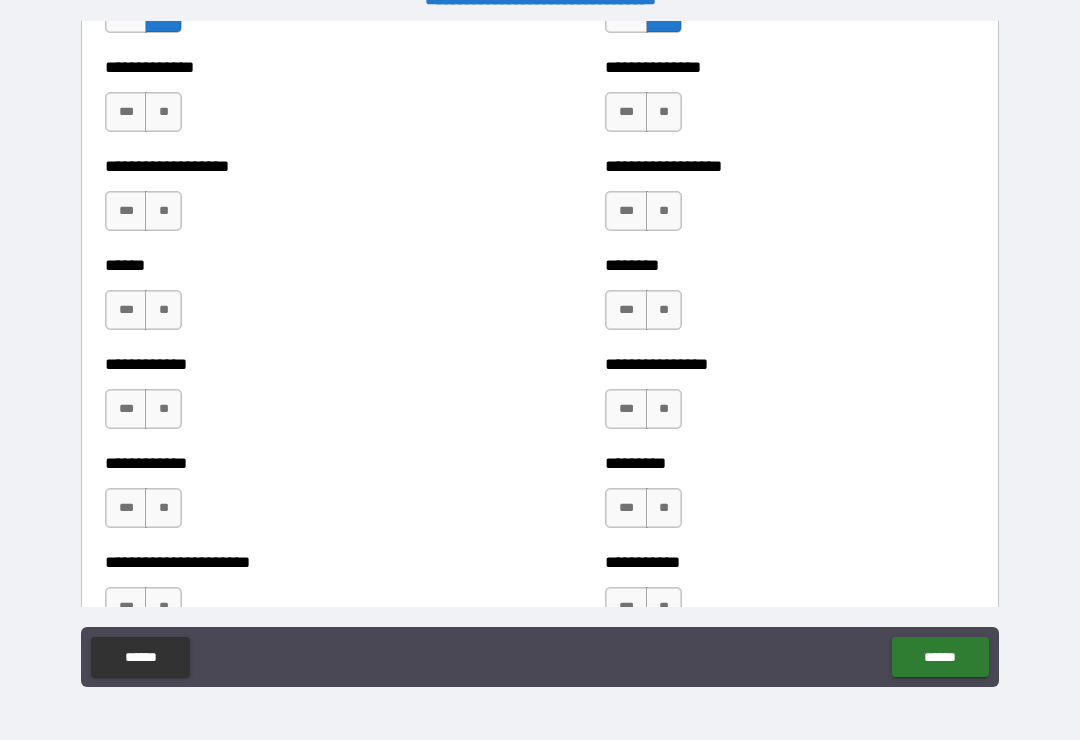 scroll, scrollTop: 4755, scrollLeft: 0, axis: vertical 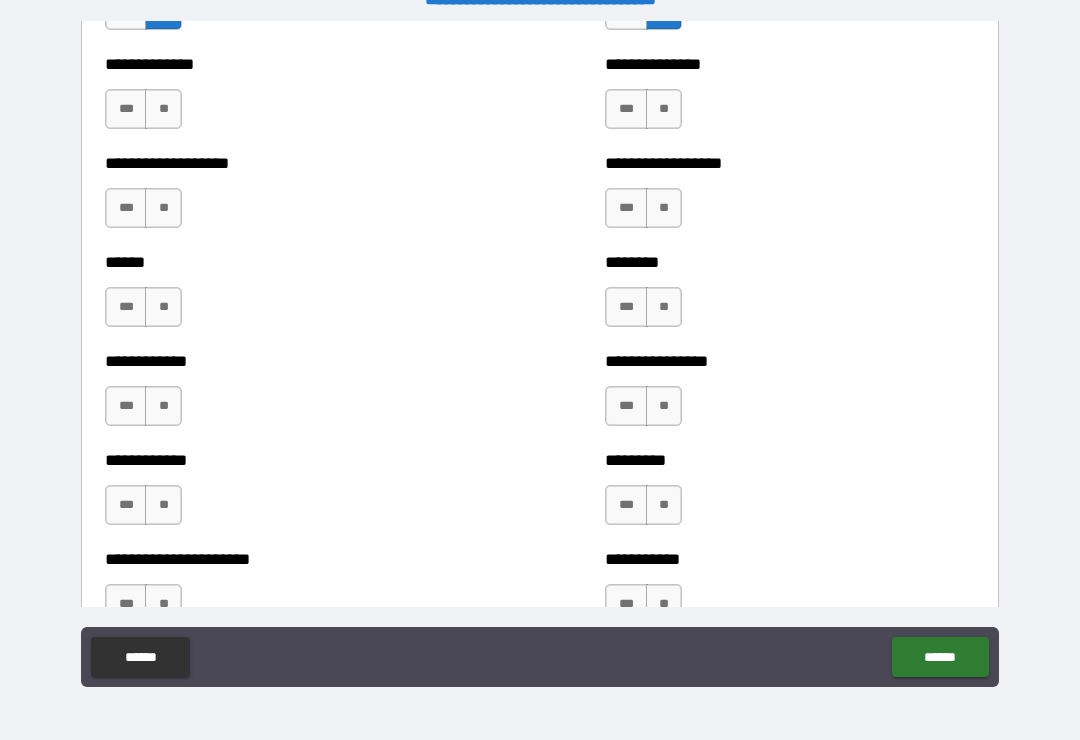 click on "**" at bounding box center (163, 109) 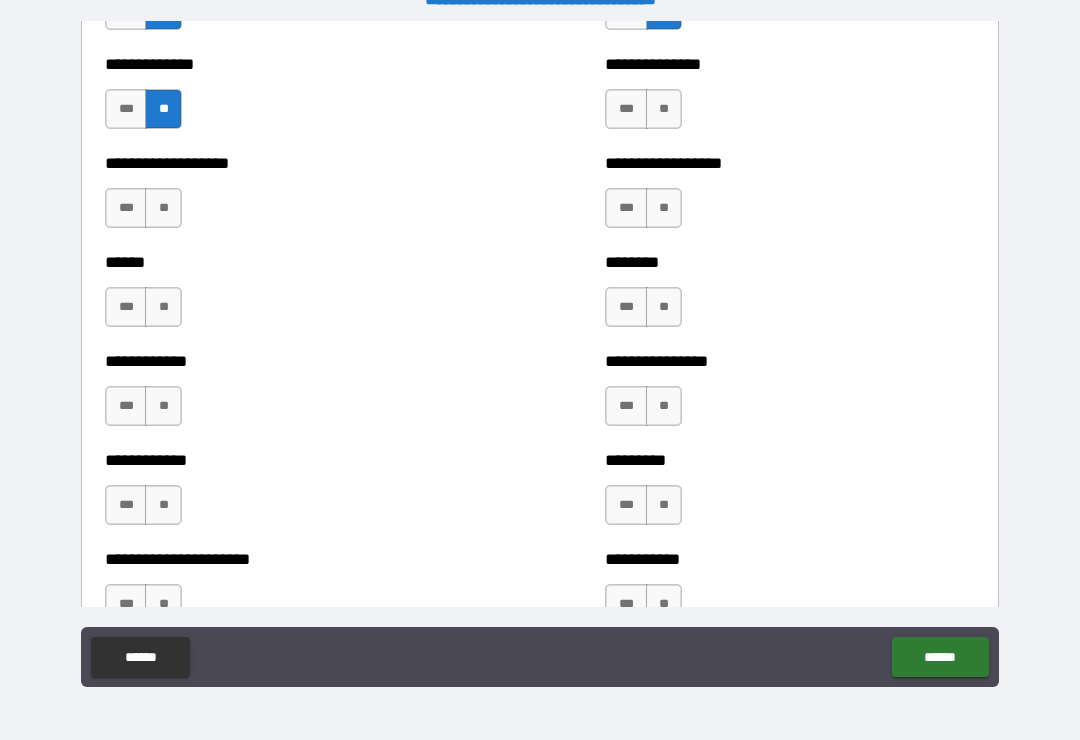 click on "**" at bounding box center [163, 208] 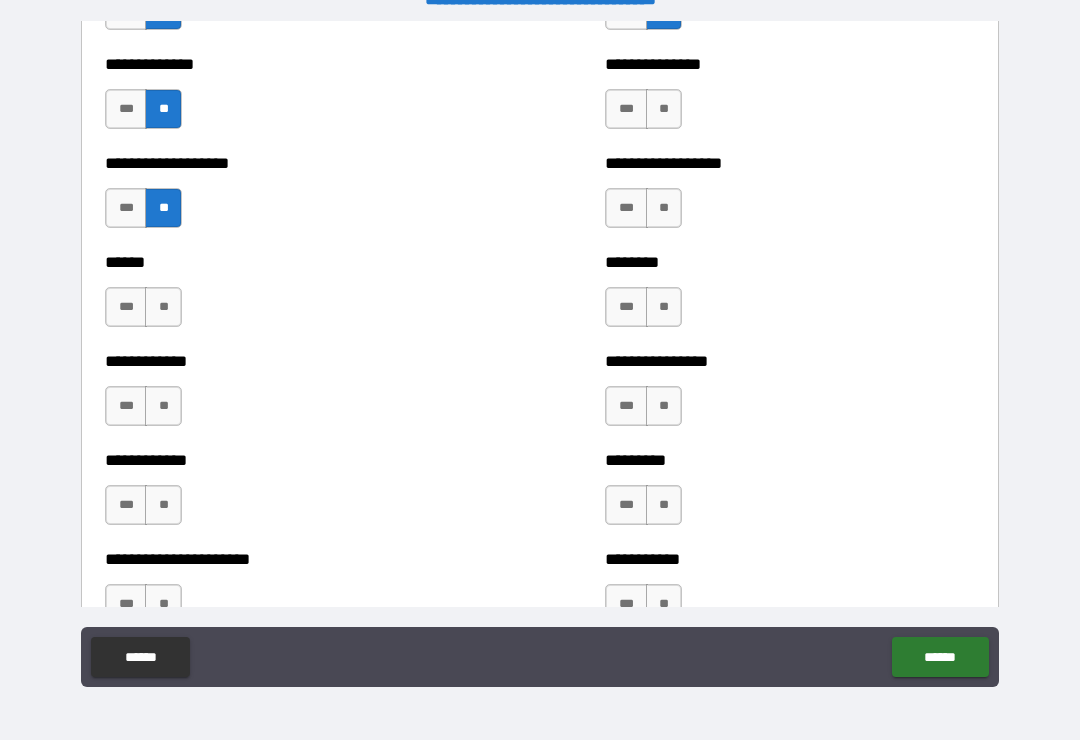 click on "*** **" at bounding box center [646, 114] 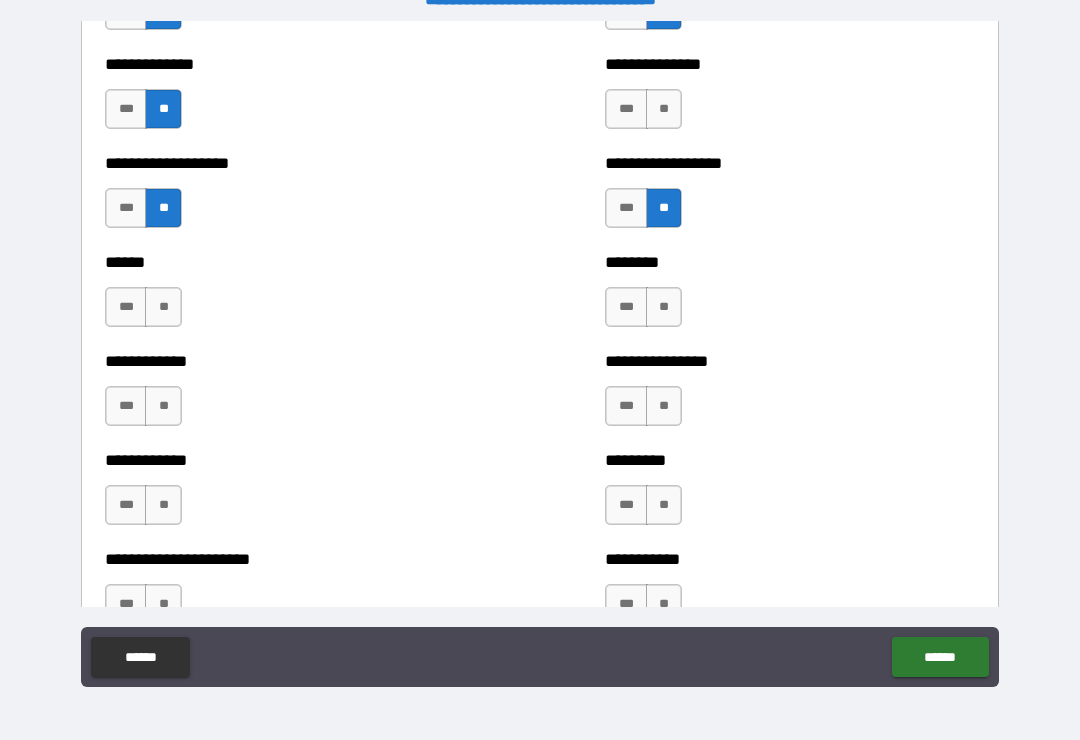 click on "**" at bounding box center (664, 109) 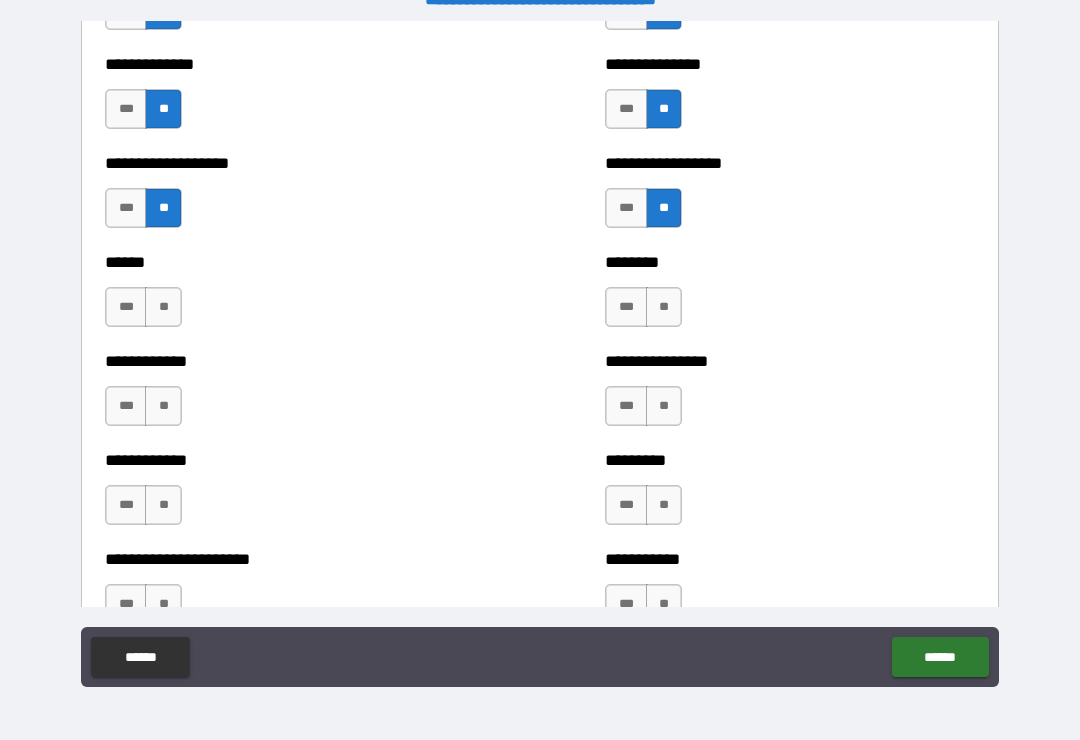 click on "**" at bounding box center (664, 307) 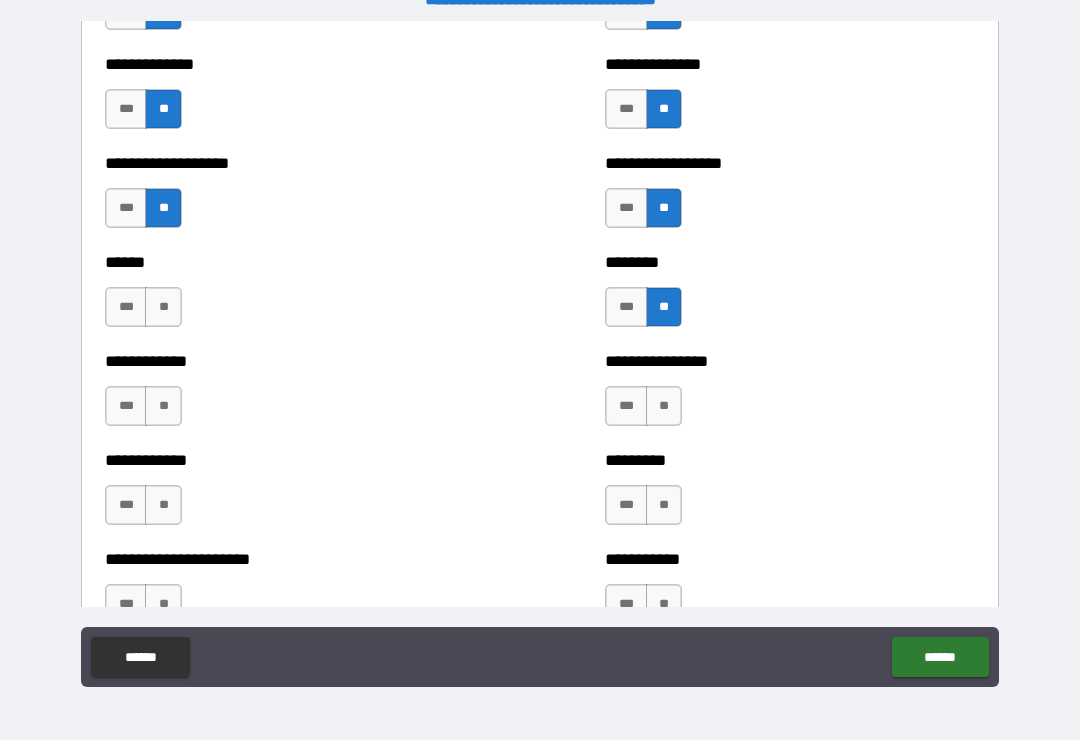 click on "**" at bounding box center [664, 406] 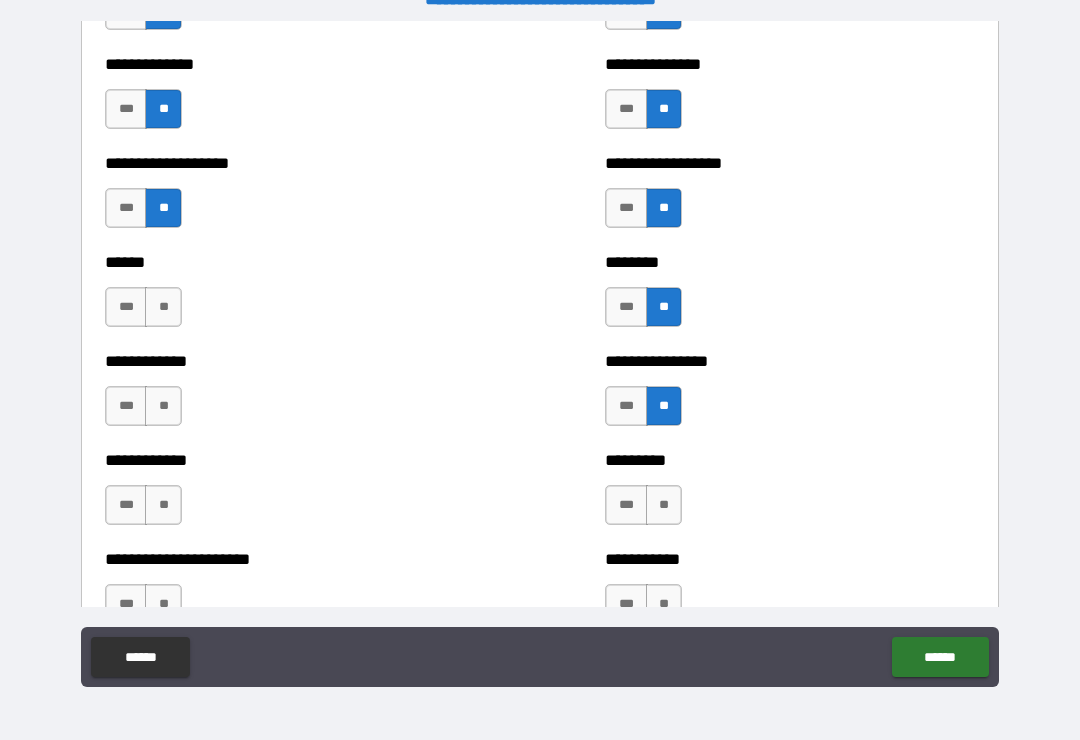 click on "**" at bounding box center (664, 505) 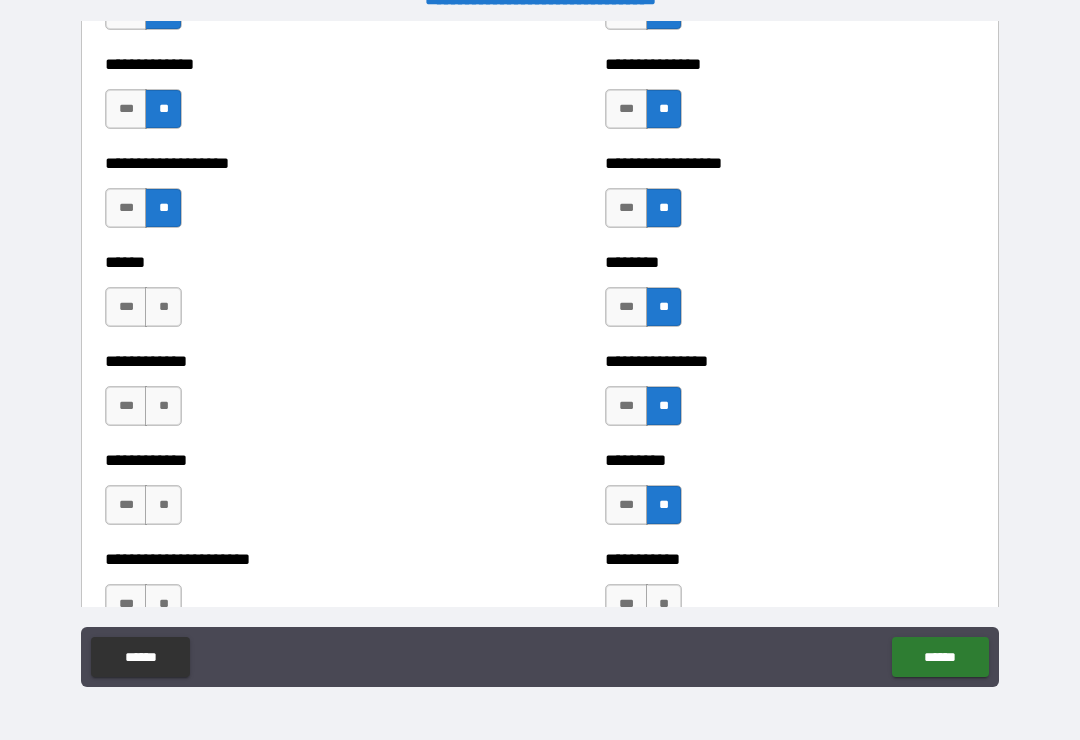 click on "**" at bounding box center (163, 307) 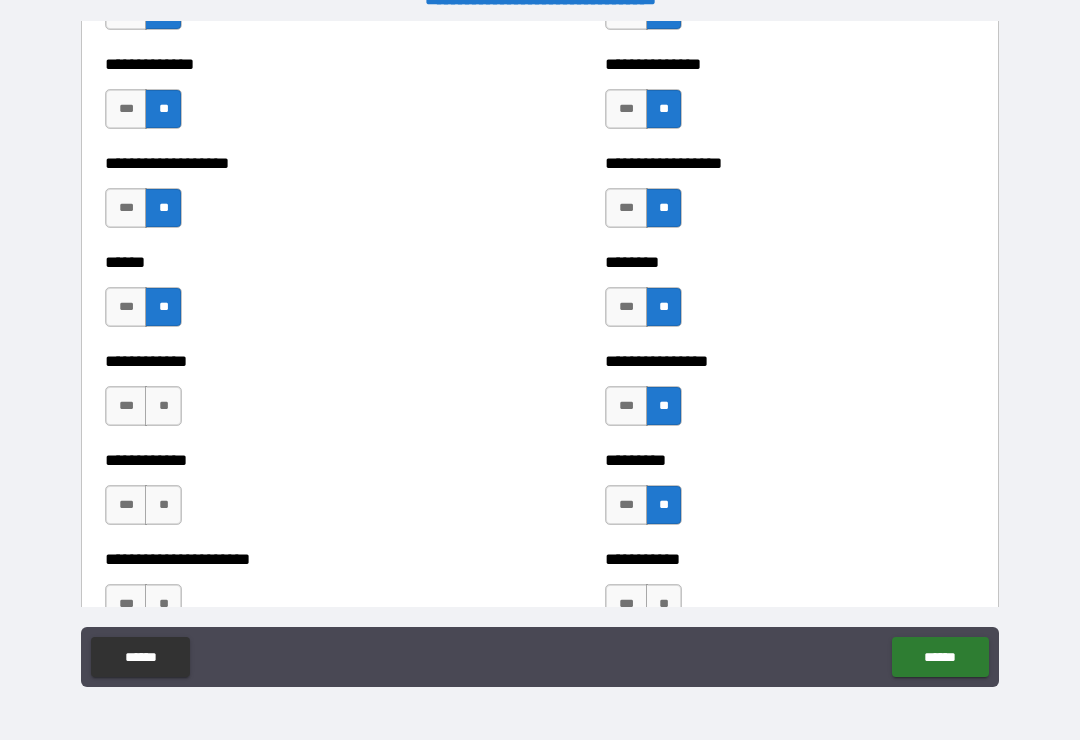 click on "**" at bounding box center (163, 406) 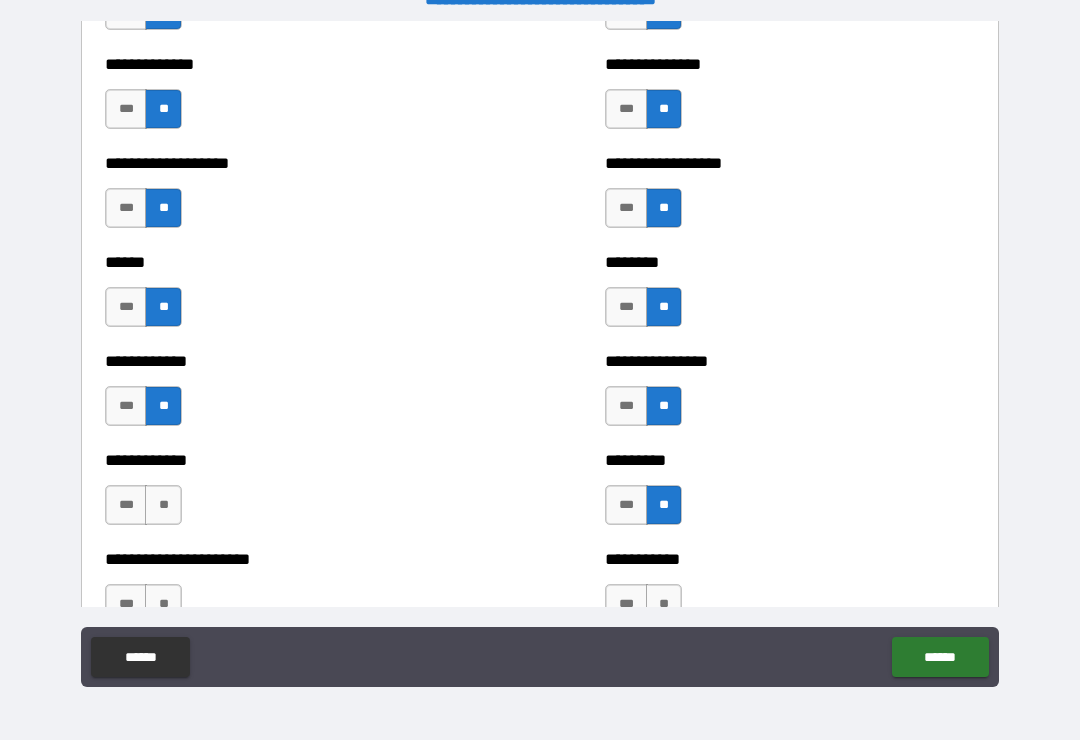 click on "**" at bounding box center [163, 505] 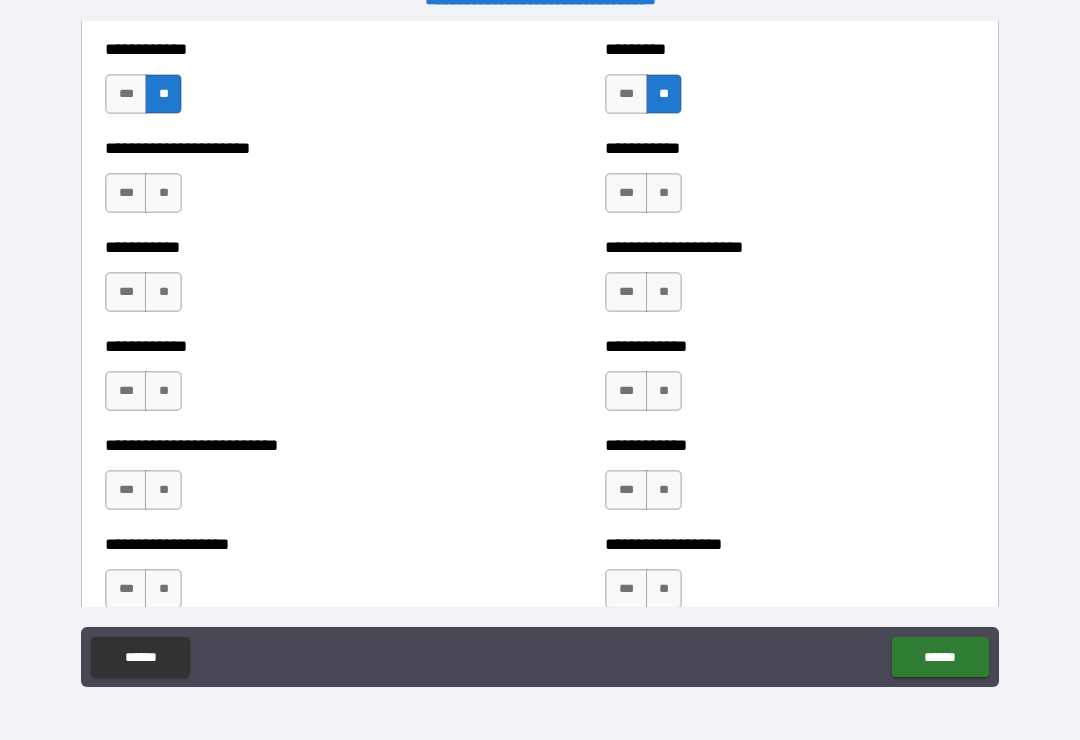 scroll, scrollTop: 5189, scrollLeft: 0, axis: vertical 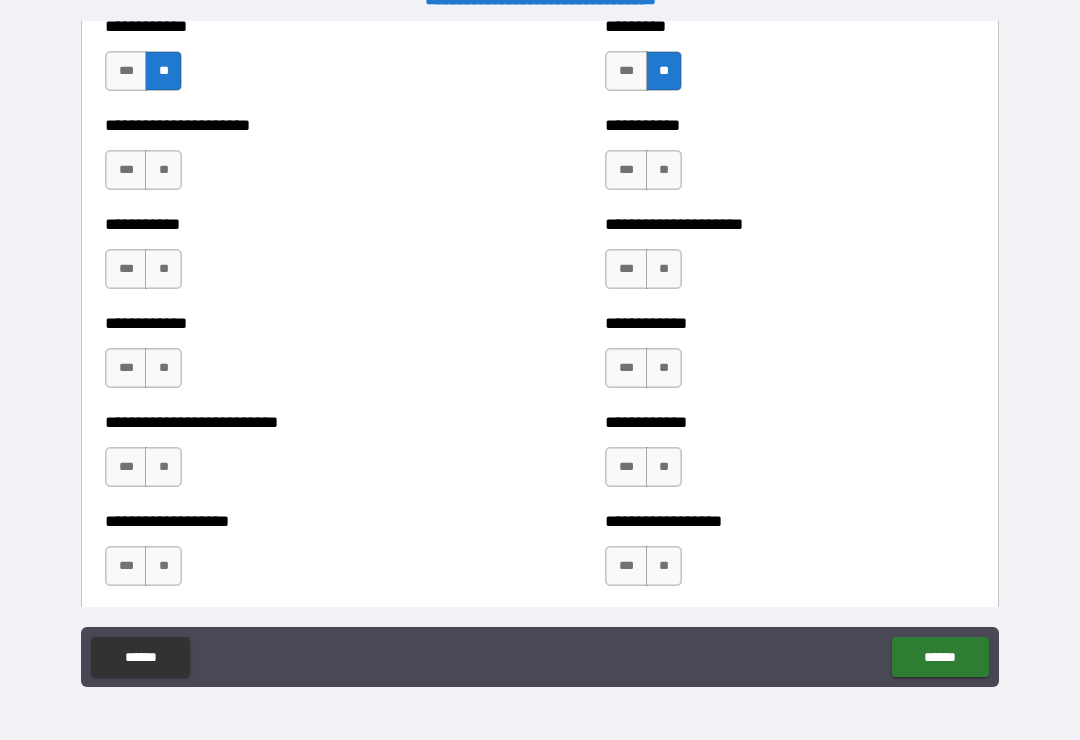 click on "**" at bounding box center [163, 170] 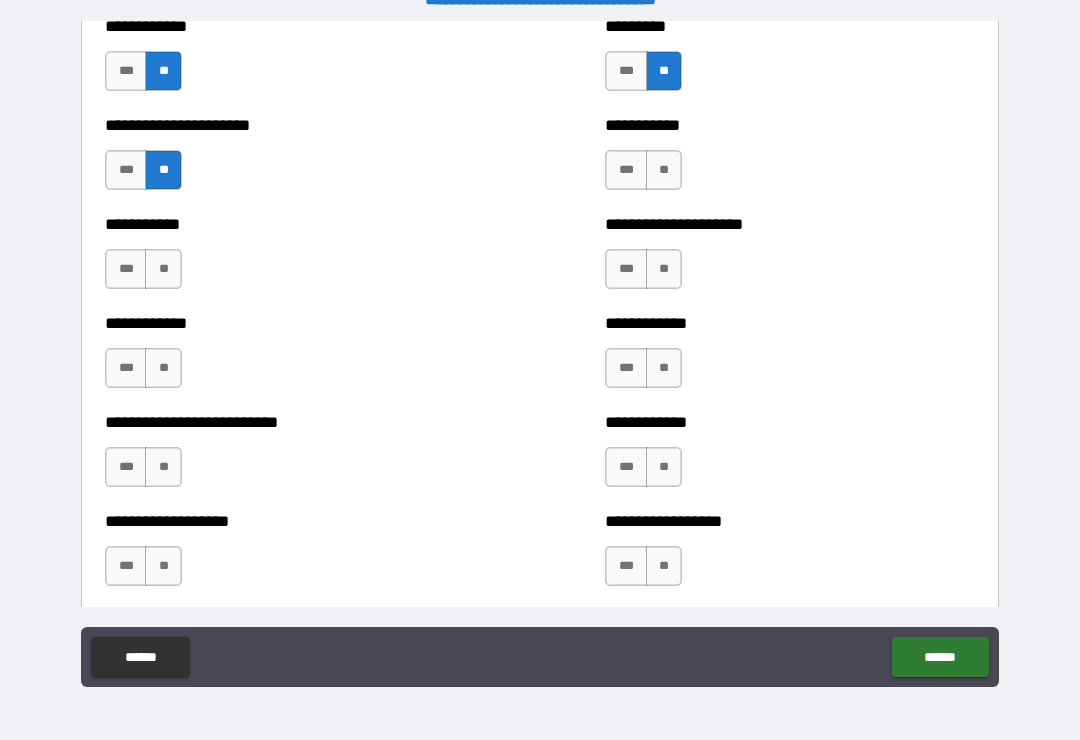 click on "**********" at bounding box center [290, 259] 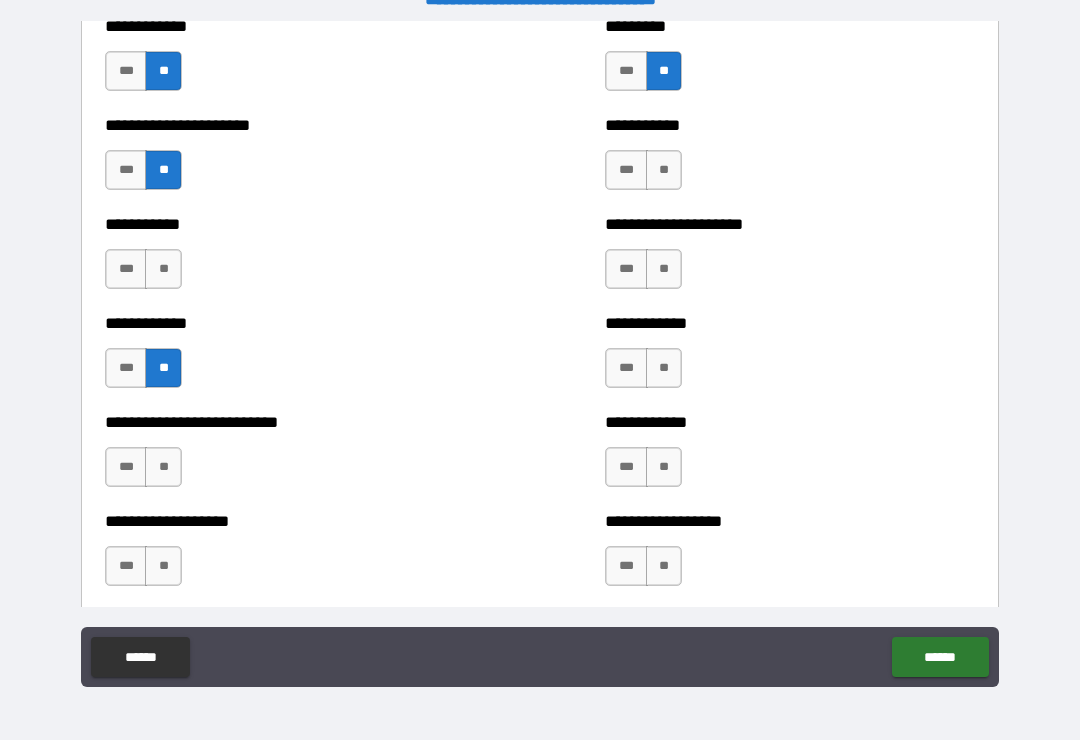 click on "**" at bounding box center (163, 269) 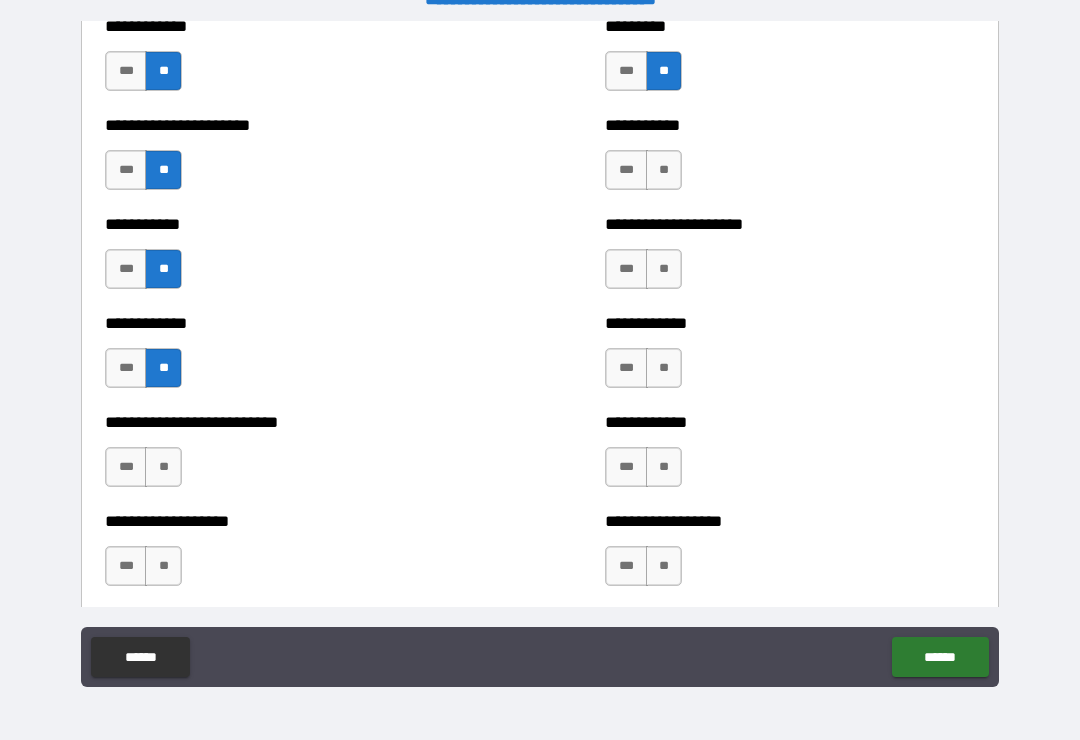click on "**" at bounding box center [664, 170] 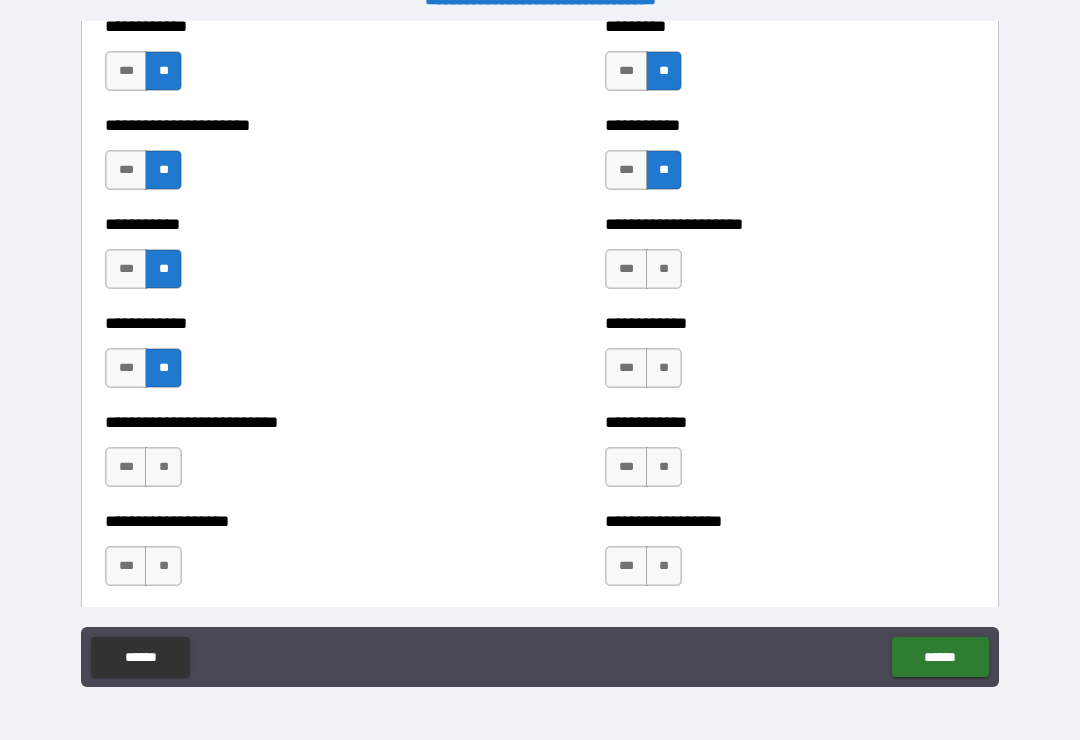 click on "**" at bounding box center (664, 269) 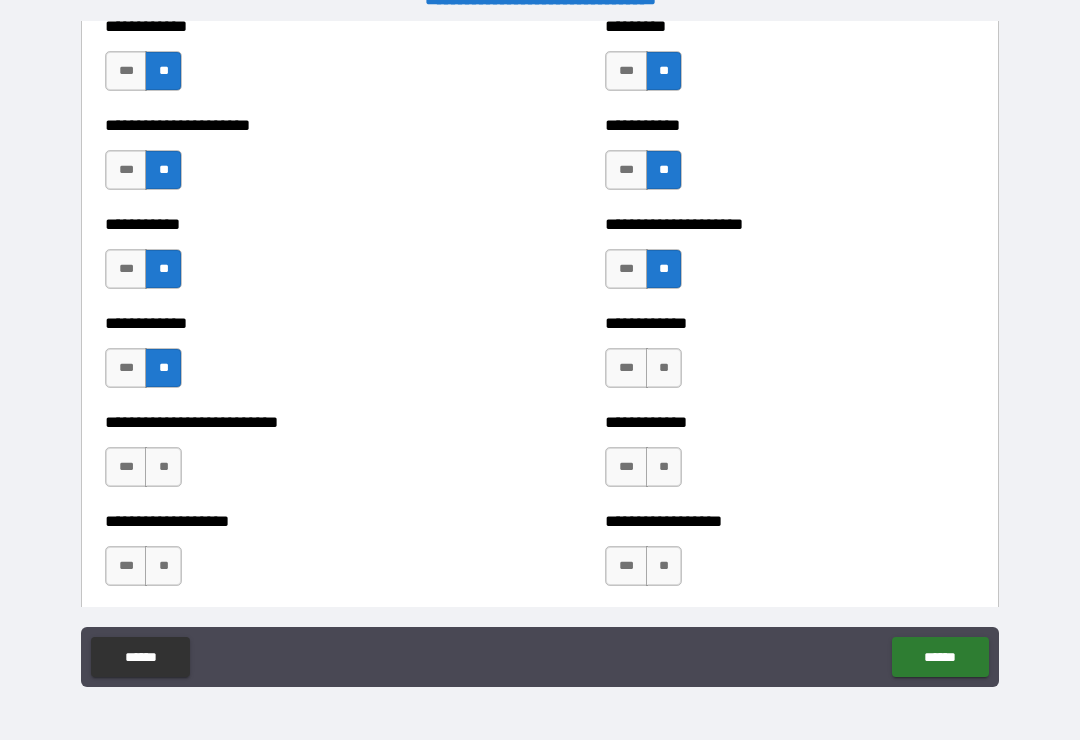 click on "**" at bounding box center (664, 368) 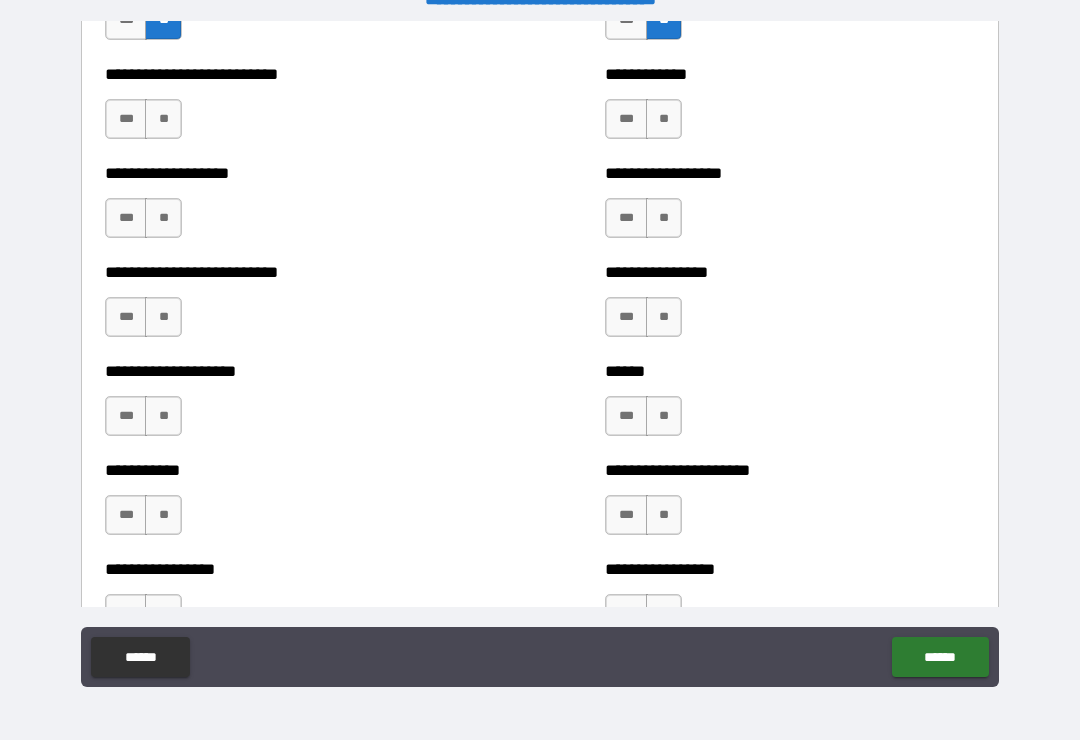 scroll, scrollTop: 5554, scrollLeft: 0, axis: vertical 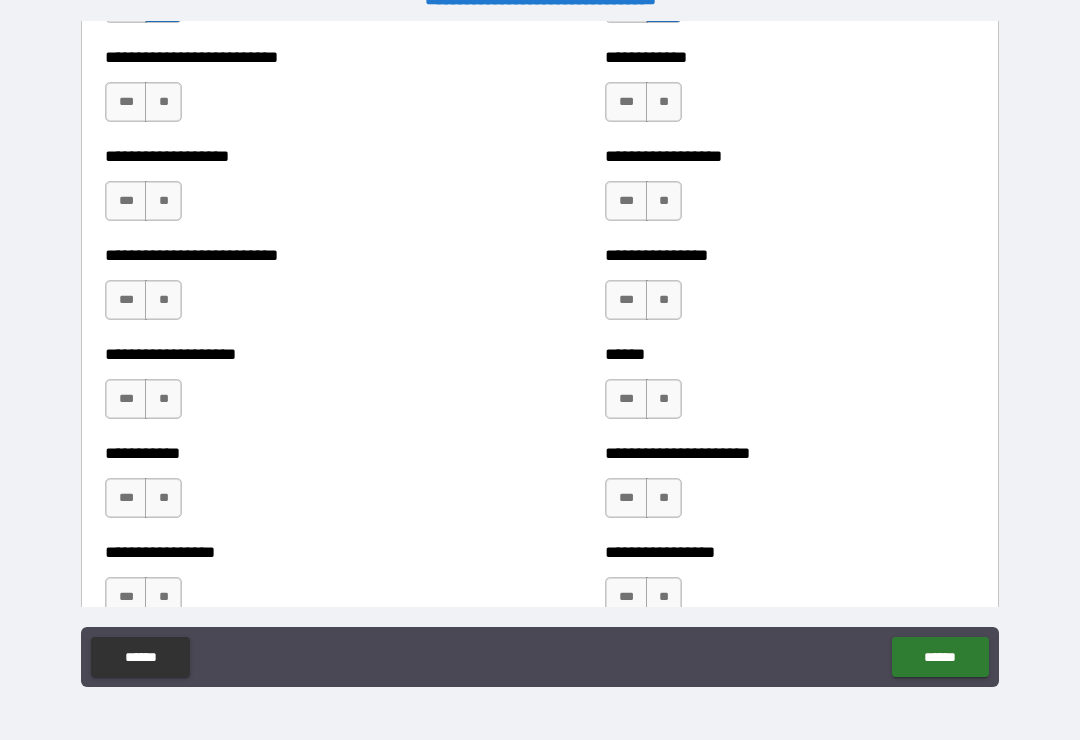 click on "**" at bounding box center [163, 102] 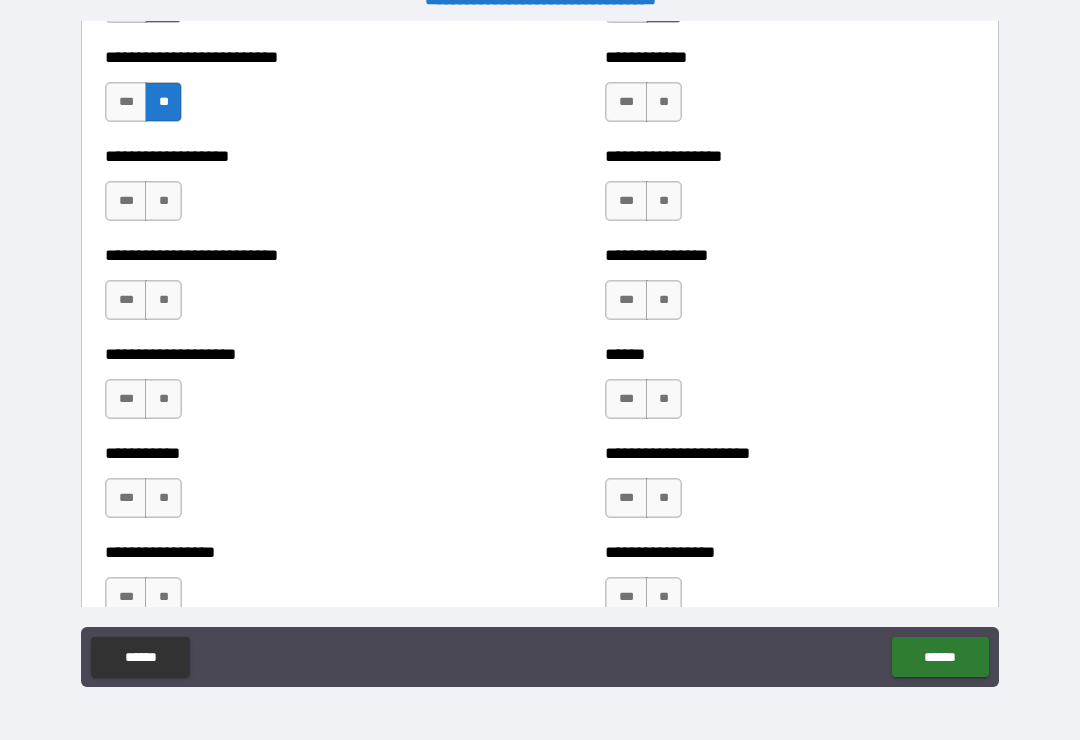 click on "**" at bounding box center [163, 201] 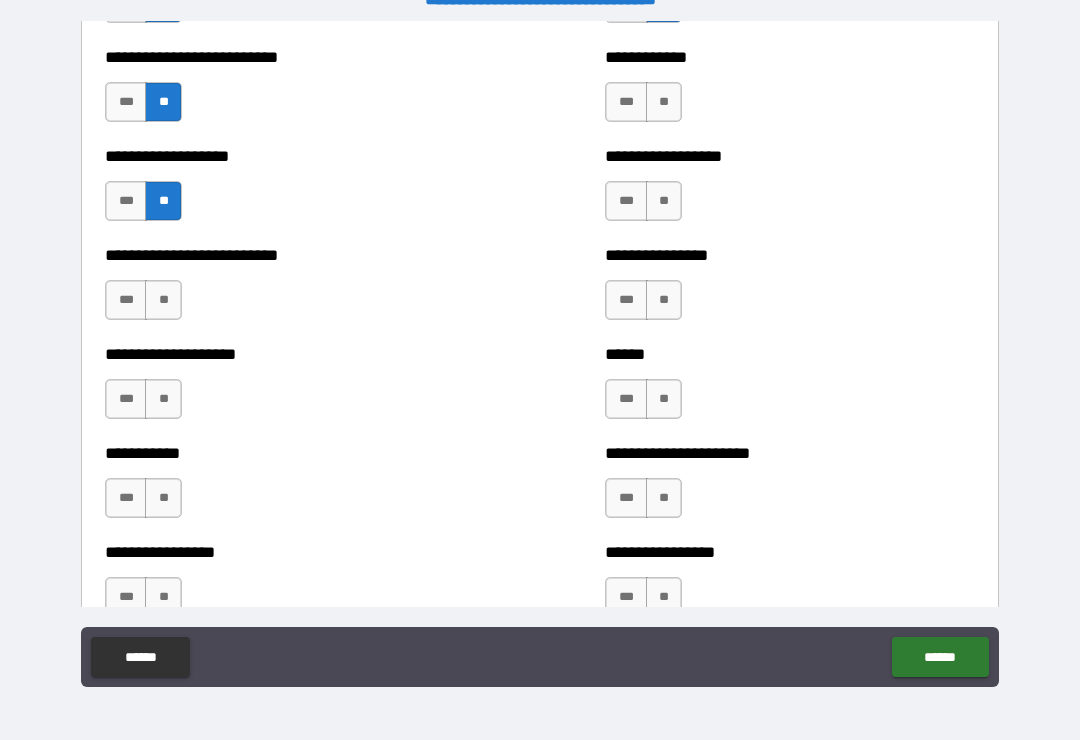 click on "**" at bounding box center [163, 300] 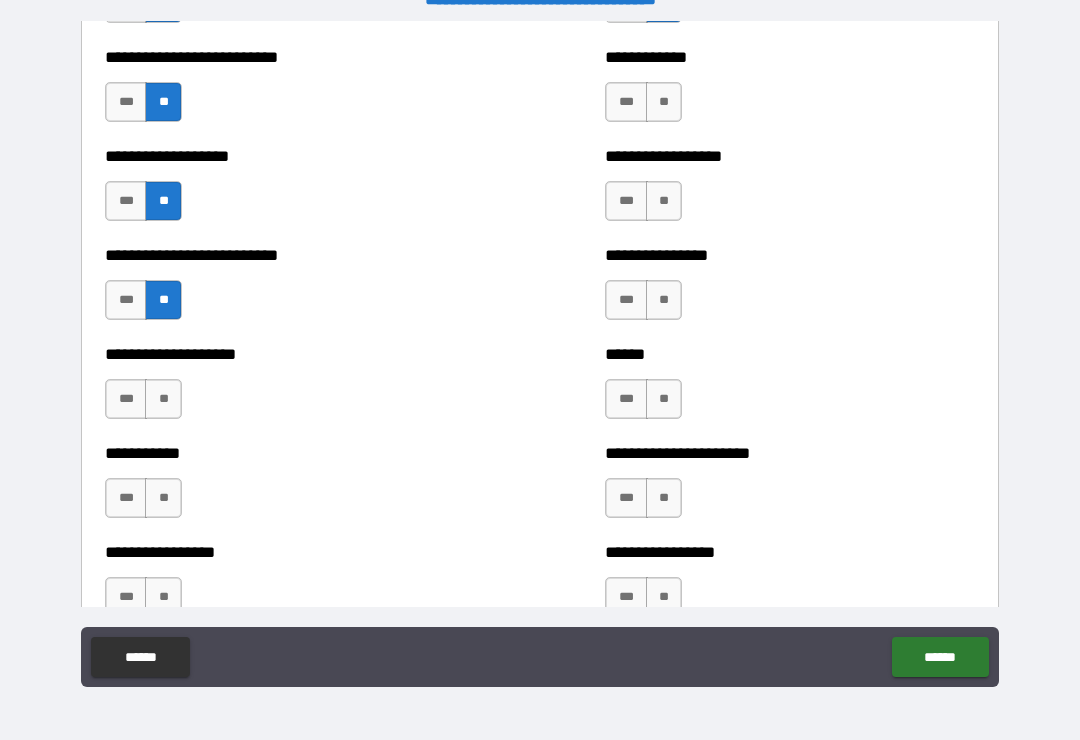 click on "**" at bounding box center (163, 399) 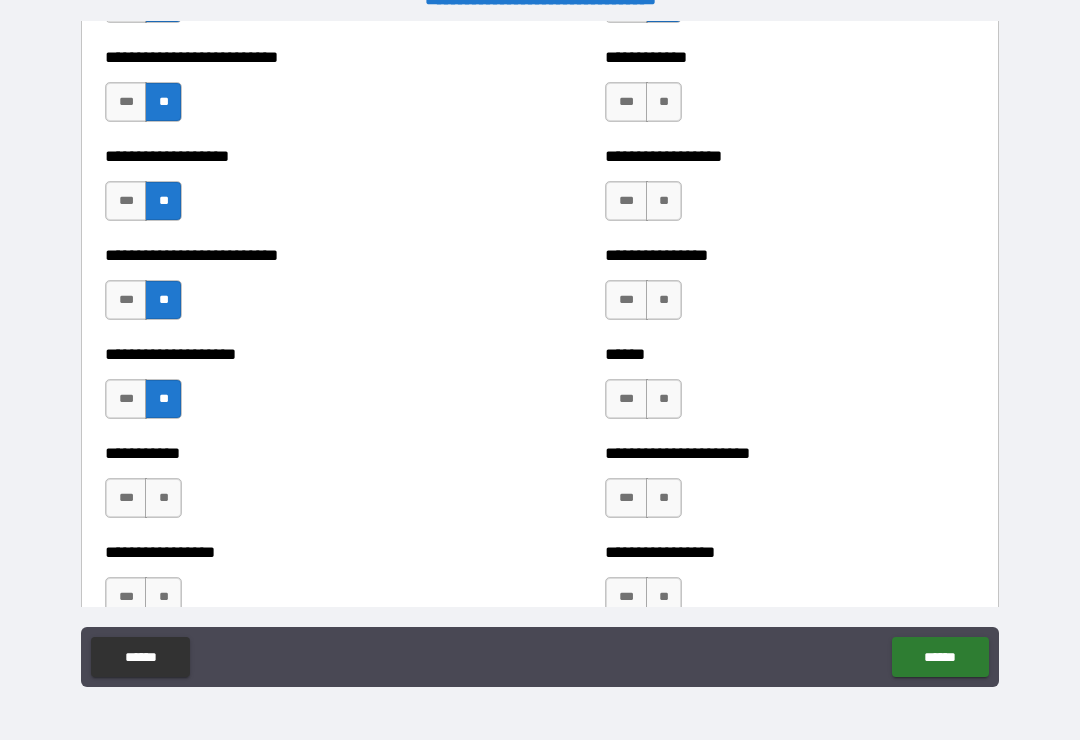 click on "**" at bounding box center (163, 498) 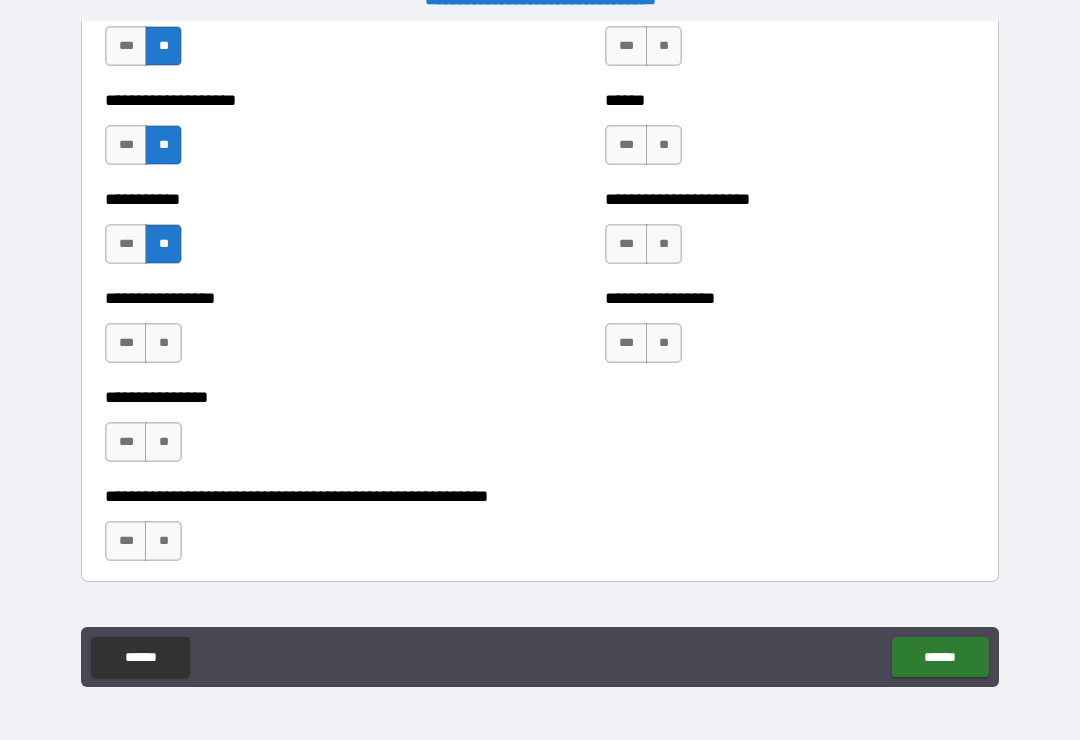 scroll, scrollTop: 5813, scrollLeft: 0, axis: vertical 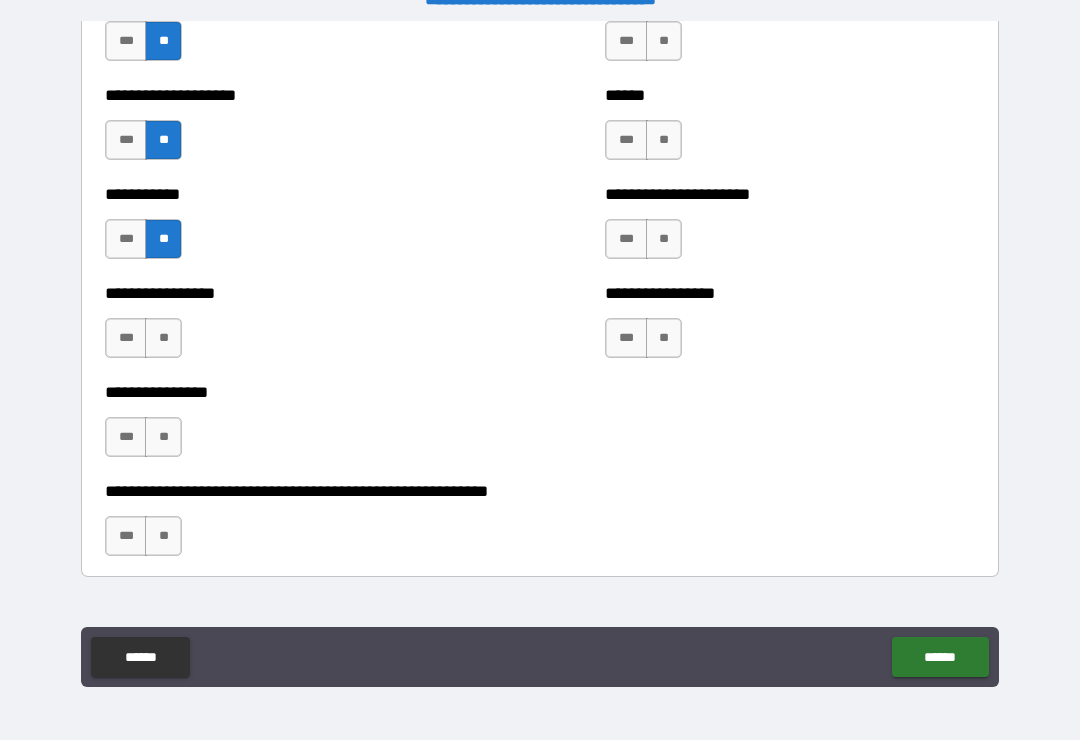 click on "**" at bounding box center [163, 338] 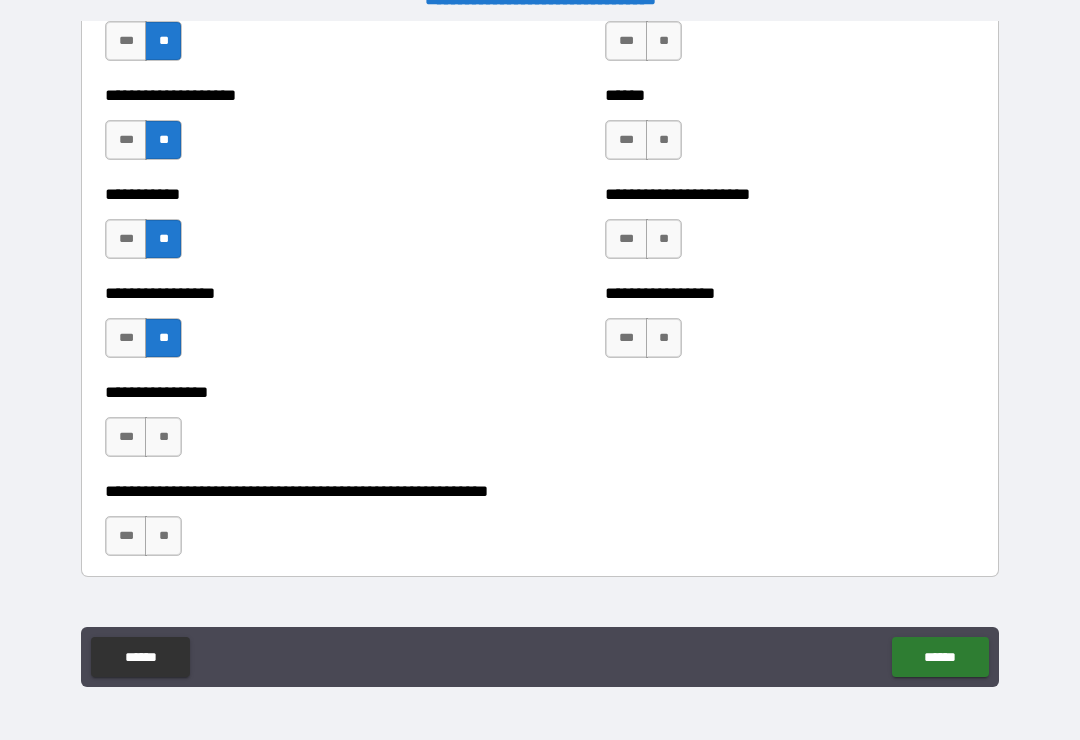 click on "**" at bounding box center (163, 437) 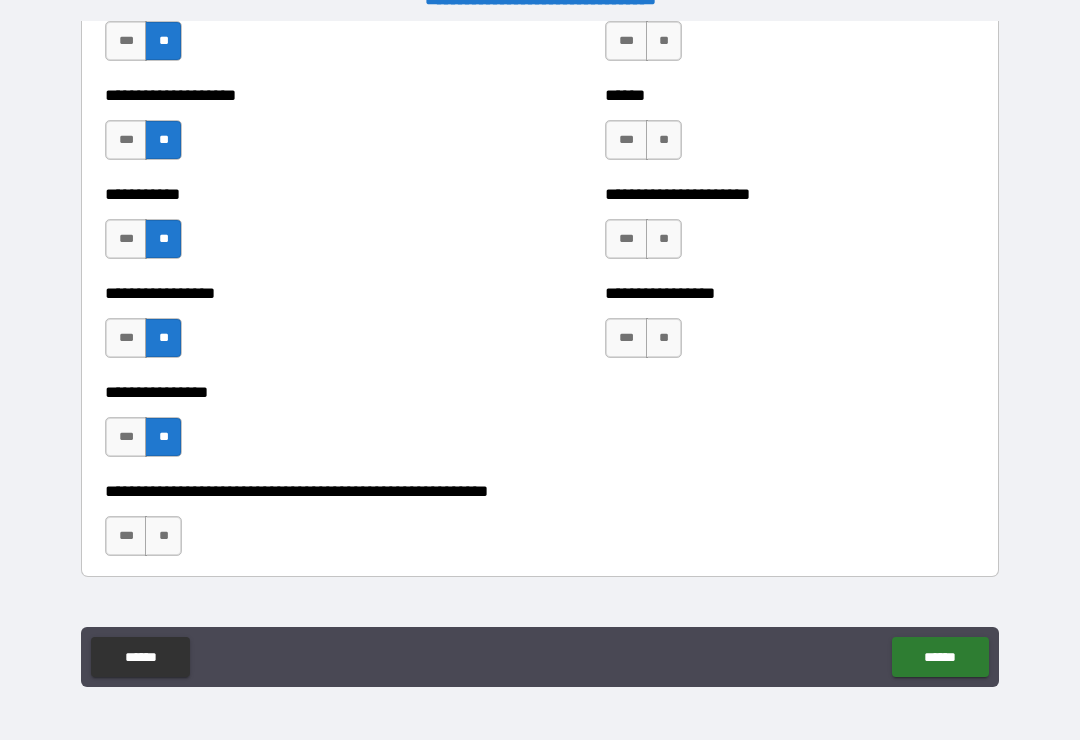 click on "**" at bounding box center [163, 536] 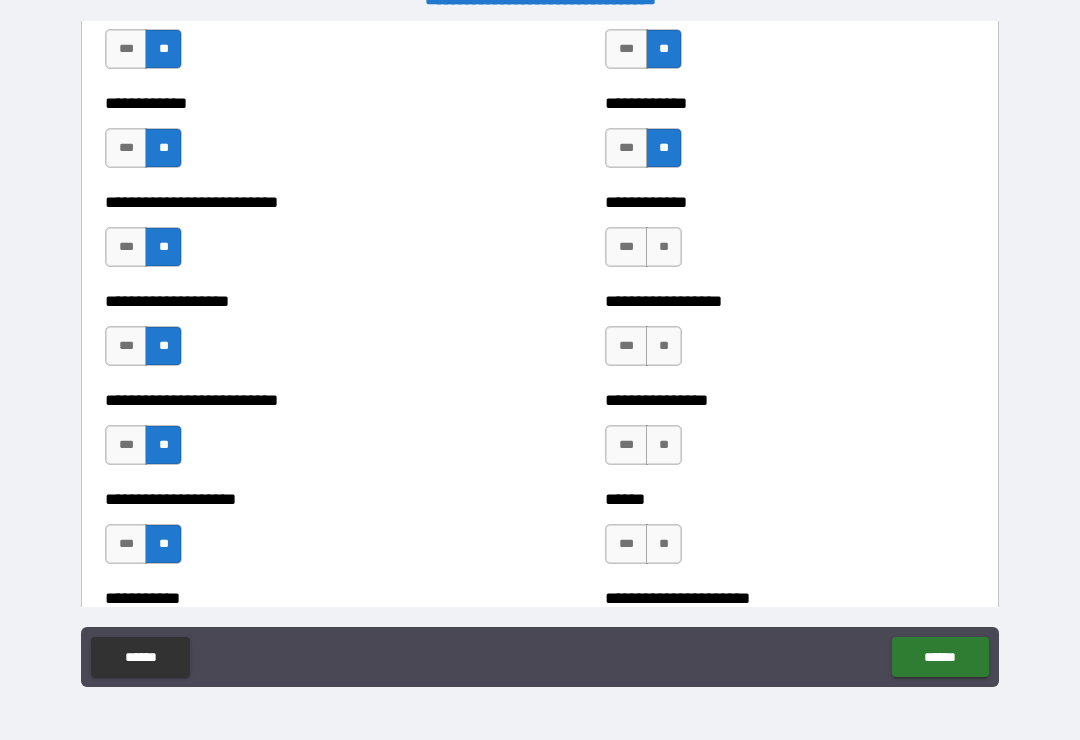 scroll, scrollTop: 5410, scrollLeft: 0, axis: vertical 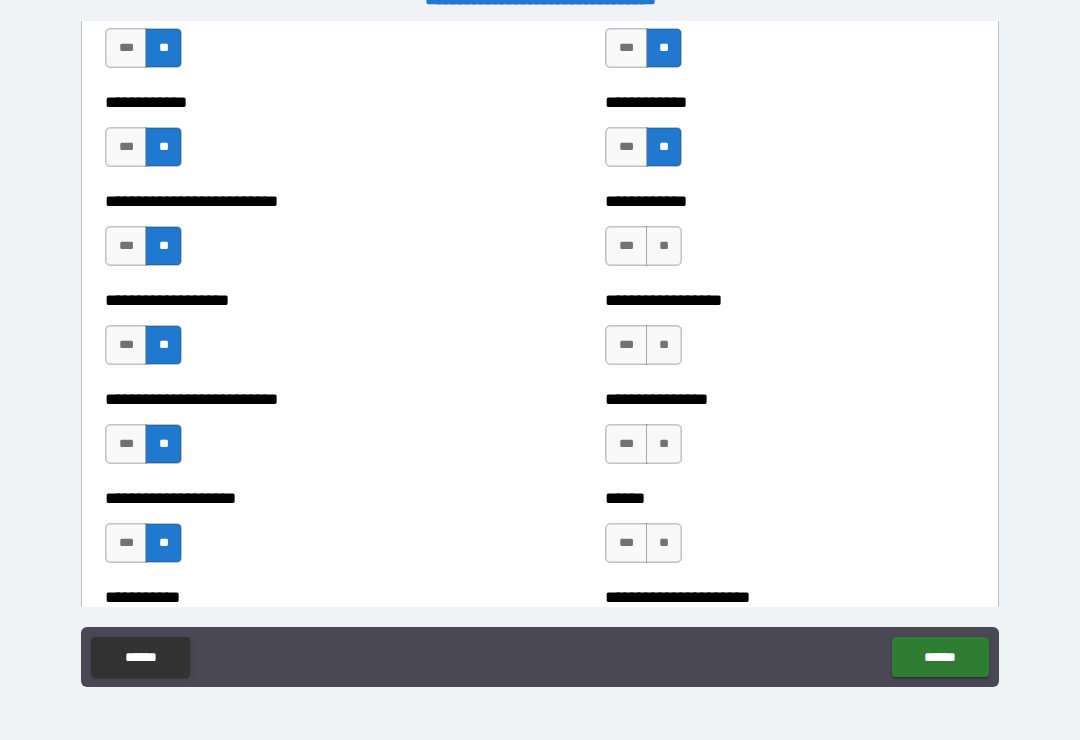 click on "**" at bounding box center [664, 246] 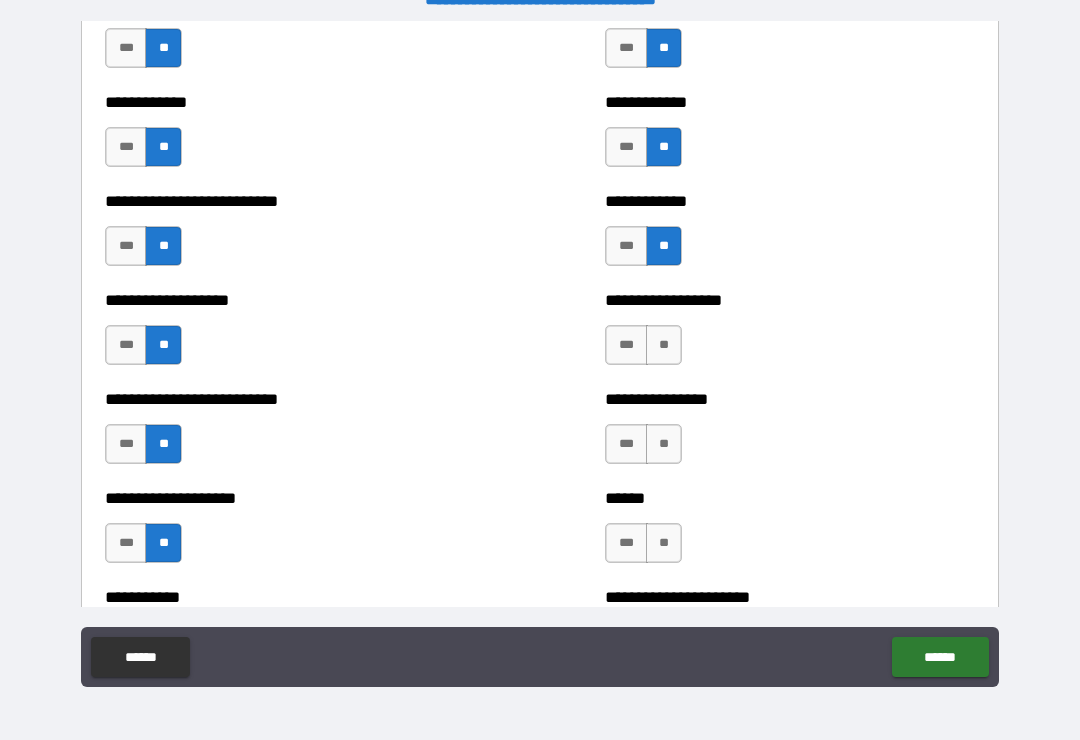 click on "**" at bounding box center [664, 345] 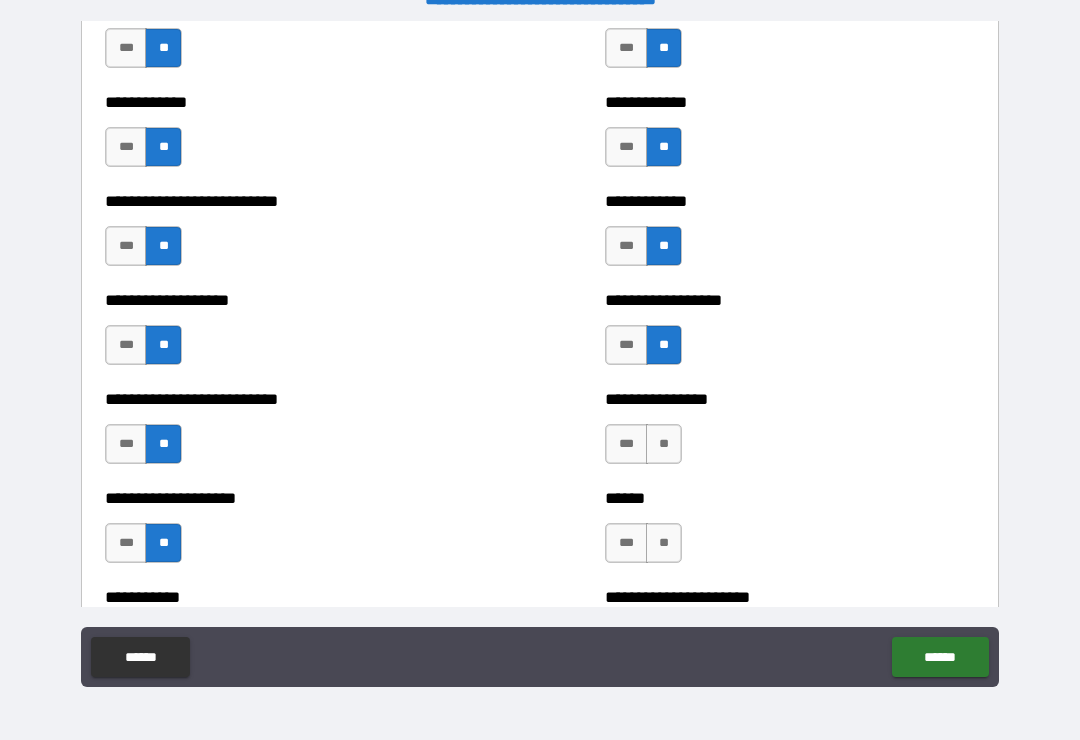 click on "**" at bounding box center [664, 444] 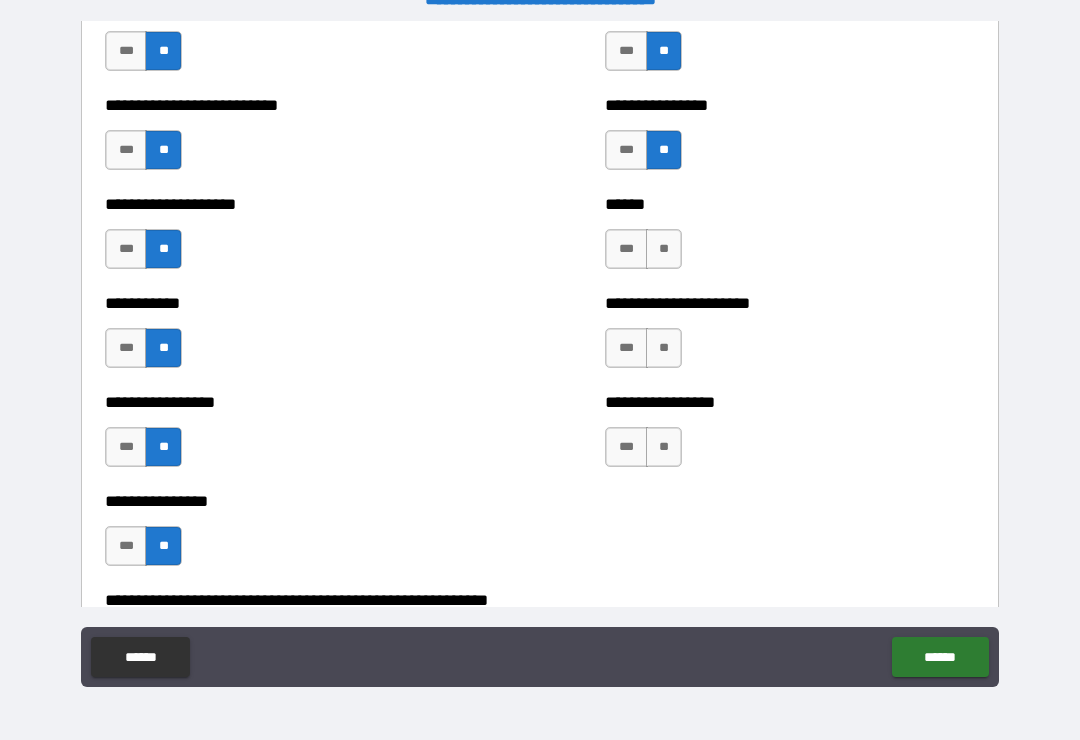 scroll, scrollTop: 5716, scrollLeft: 0, axis: vertical 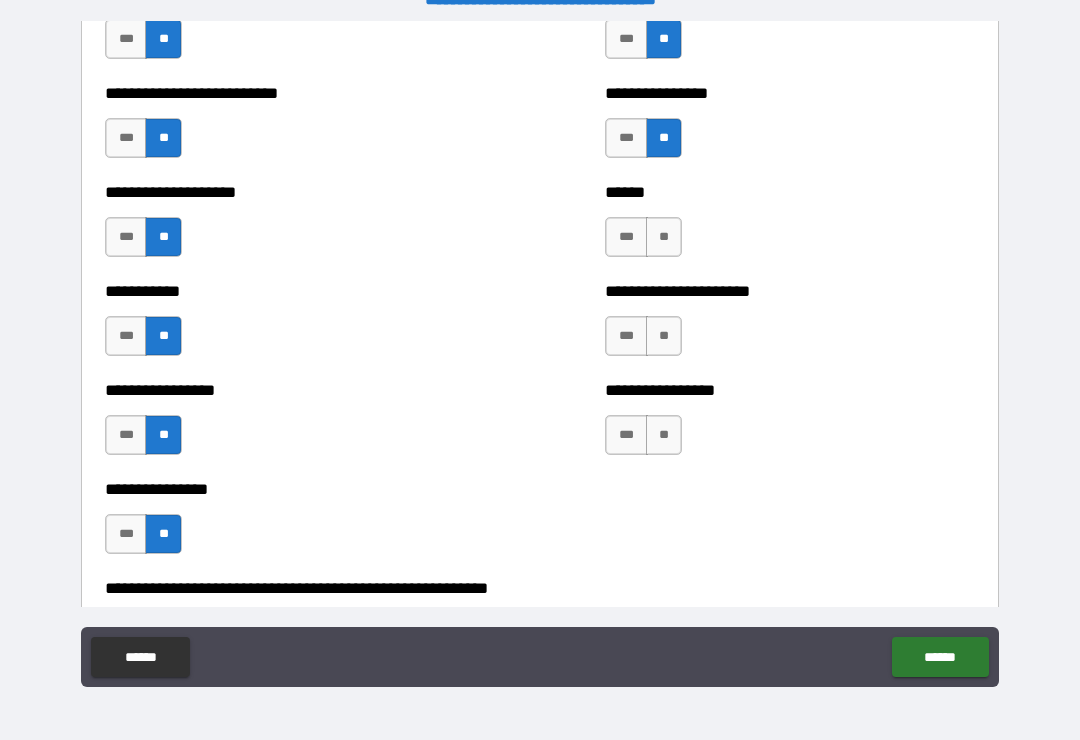 click on "**" at bounding box center (664, 237) 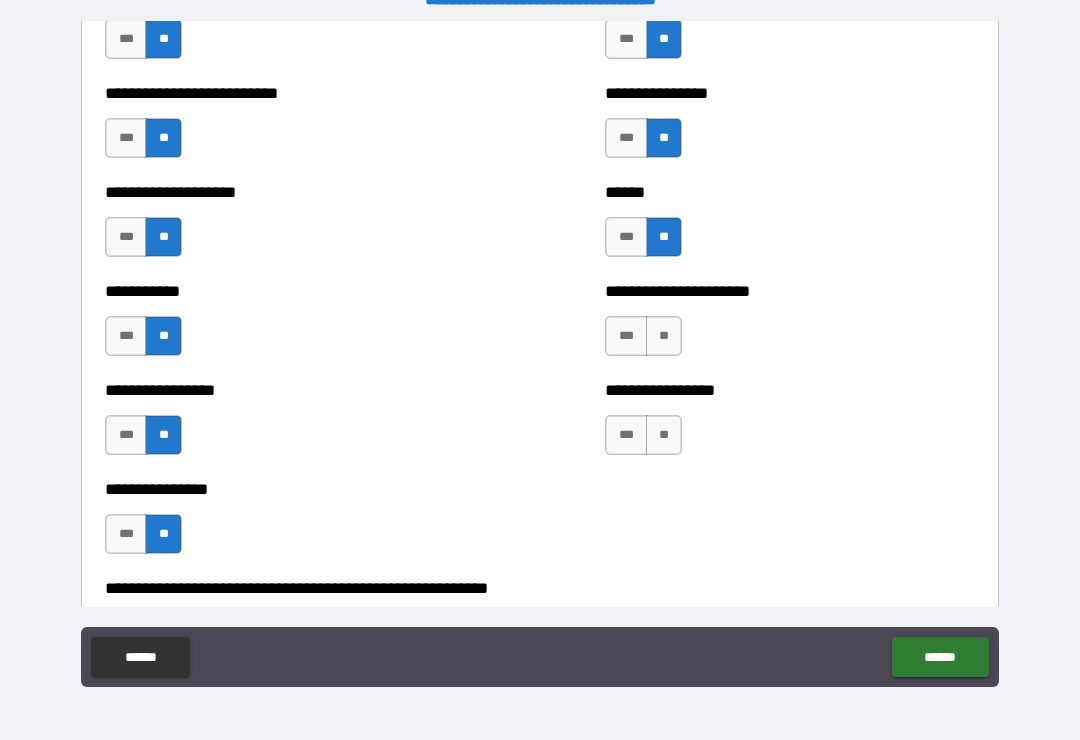 click on "**" at bounding box center [664, 336] 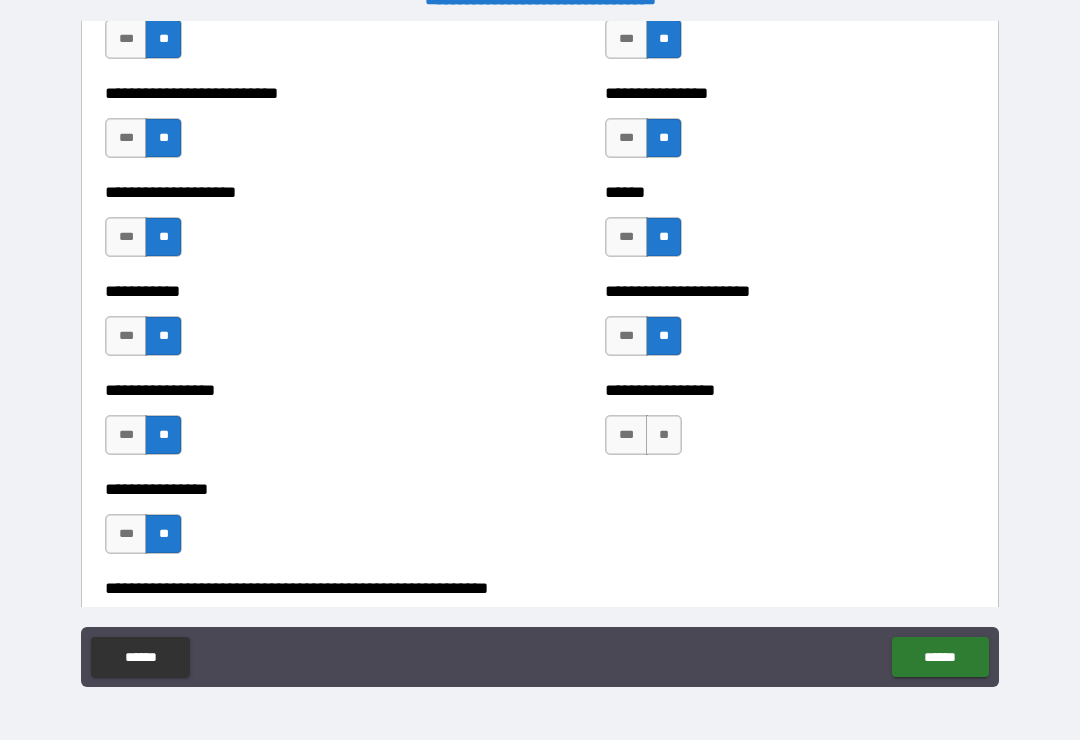 click on "**" at bounding box center (664, 435) 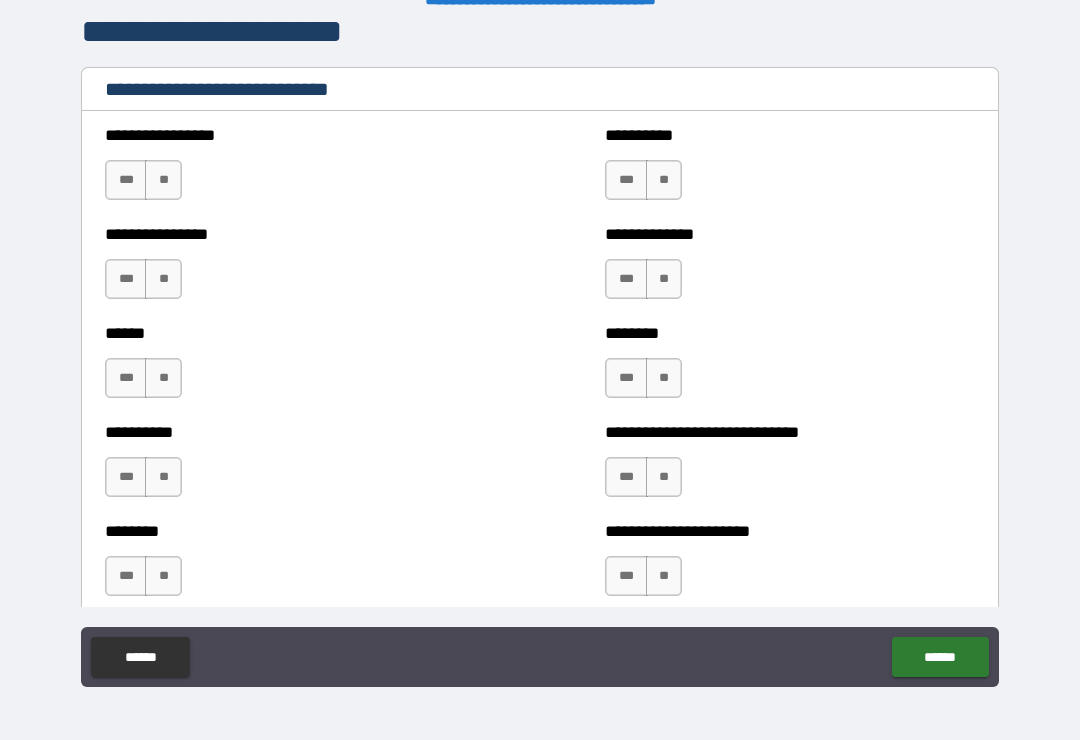 scroll, scrollTop: 6591, scrollLeft: 0, axis: vertical 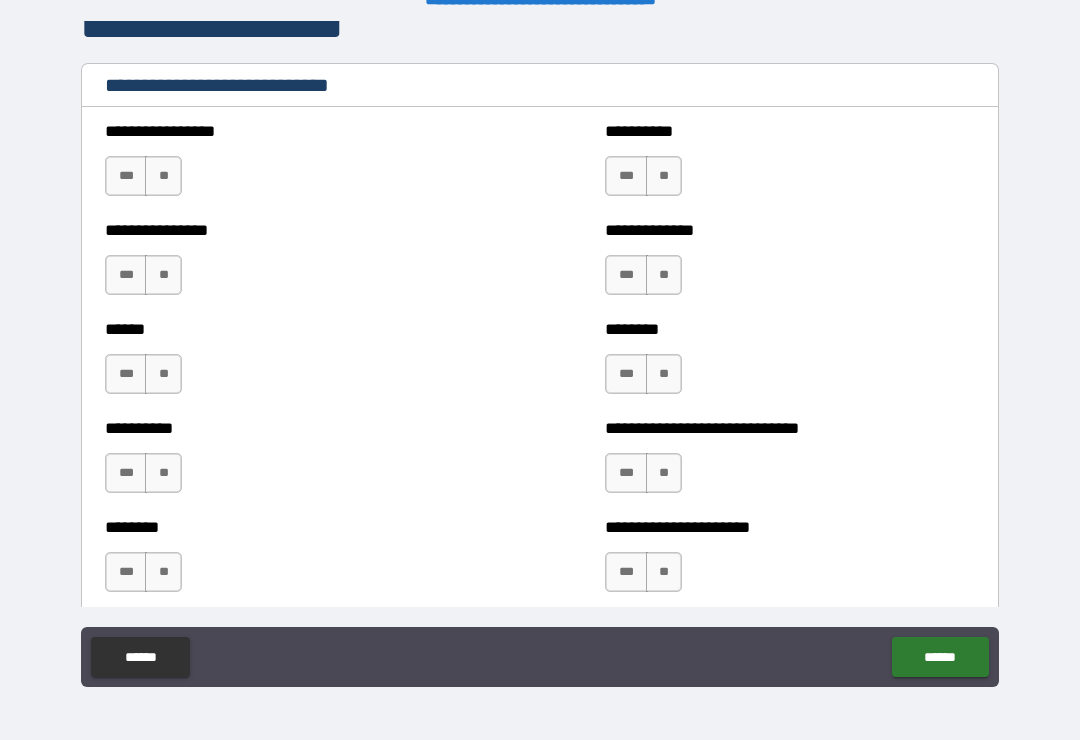 click on "**" at bounding box center (163, 176) 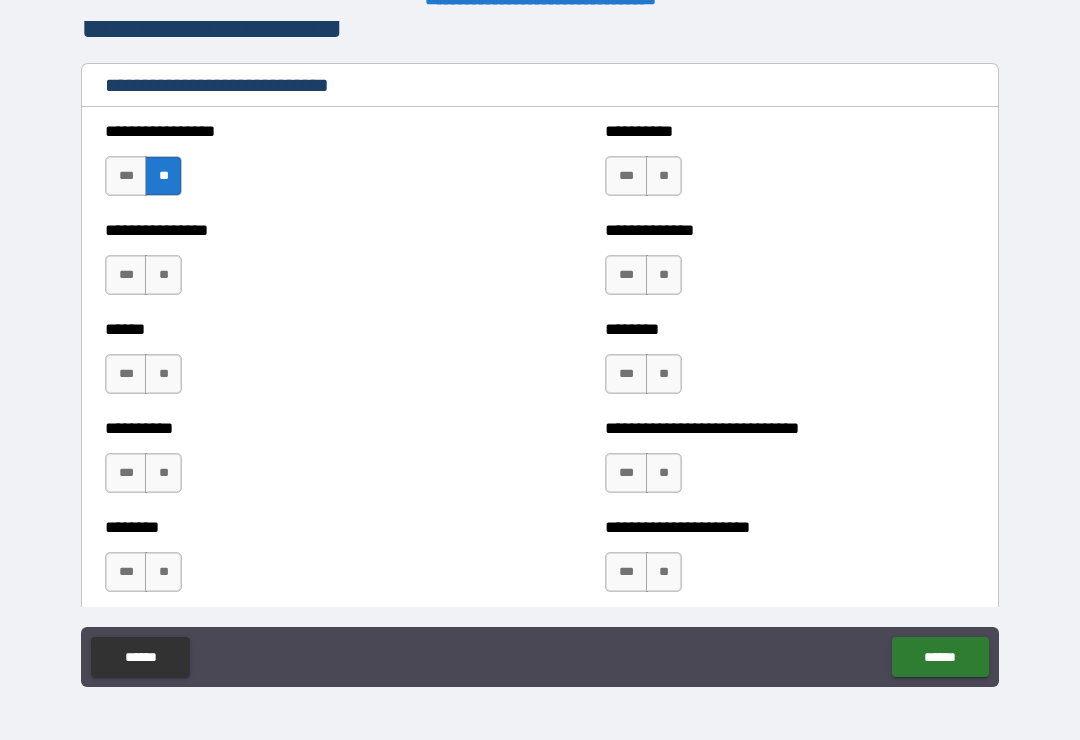 click on "**" at bounding box center [163, 275] 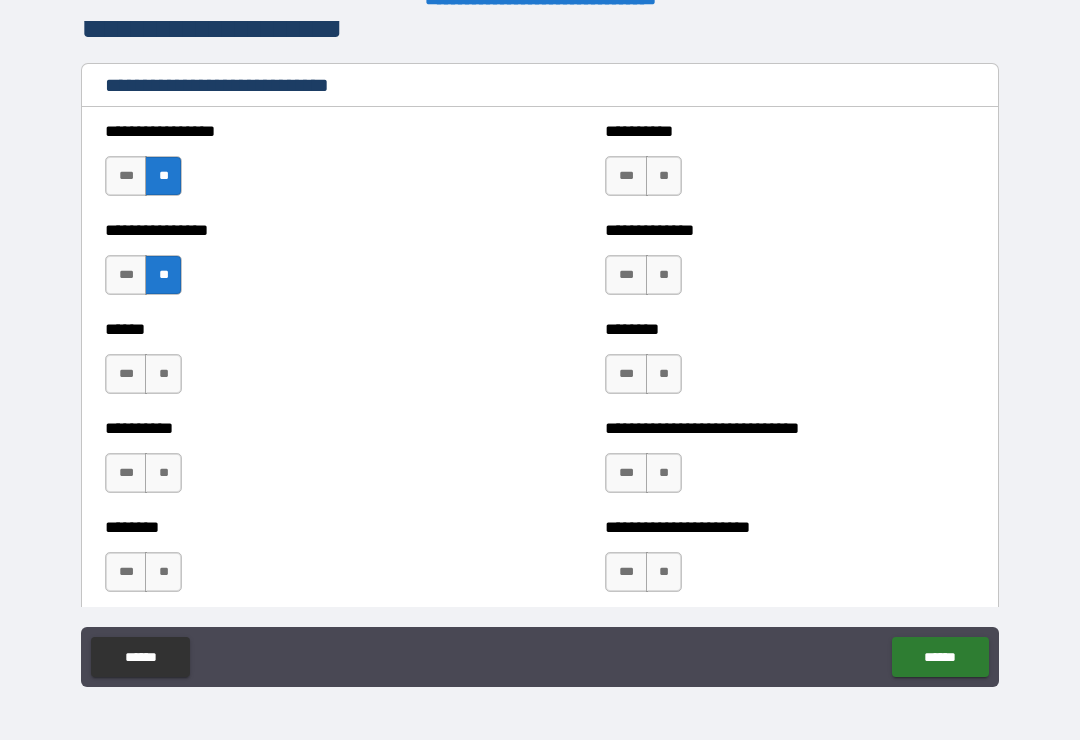 click on "**" at bounding box center (664, 176) 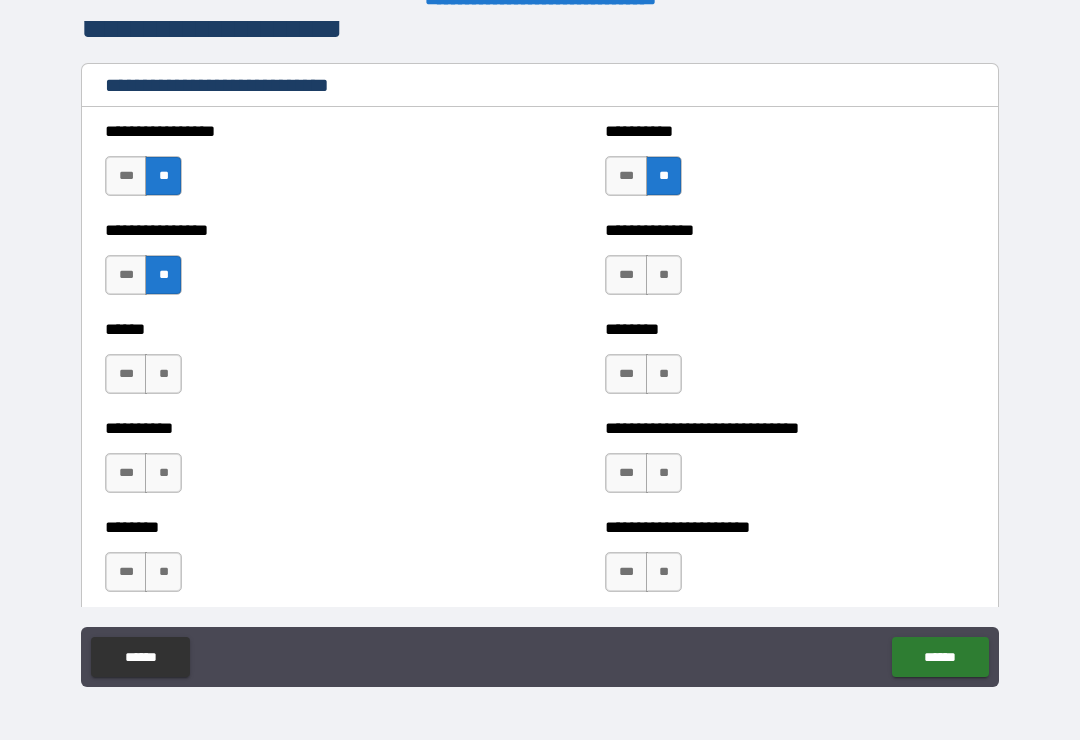 click on "**" at bounding box center (664, 275) 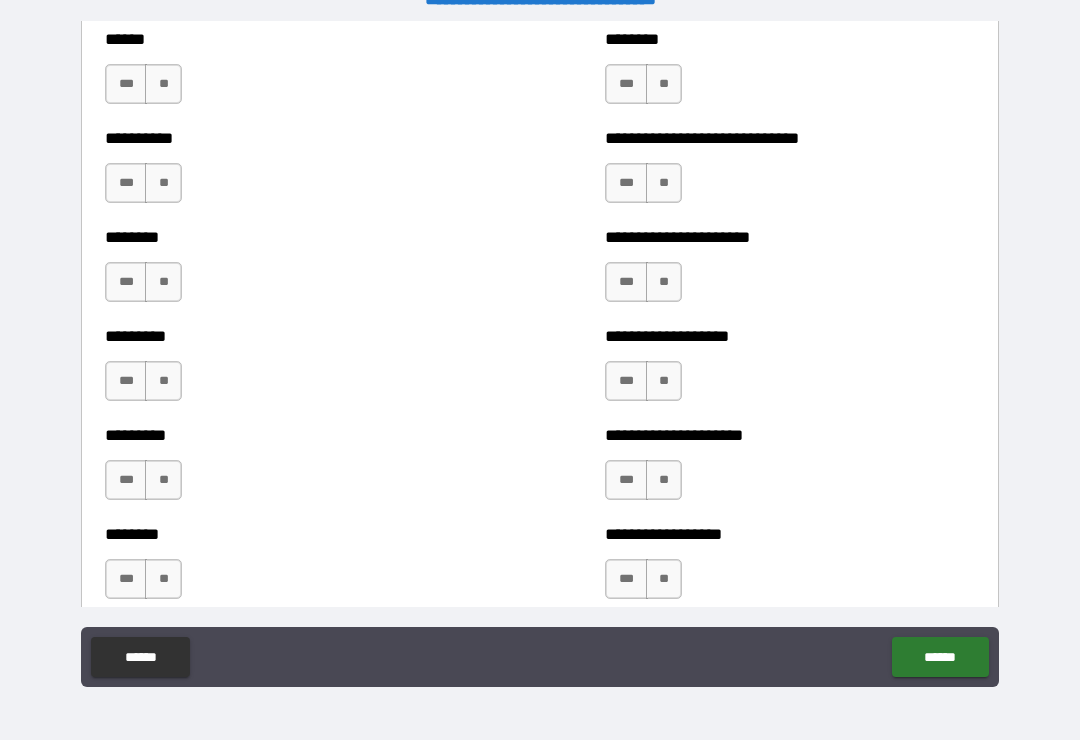 scroll, scrollTop: 6884, scrollLeft: 0, axis: vertical 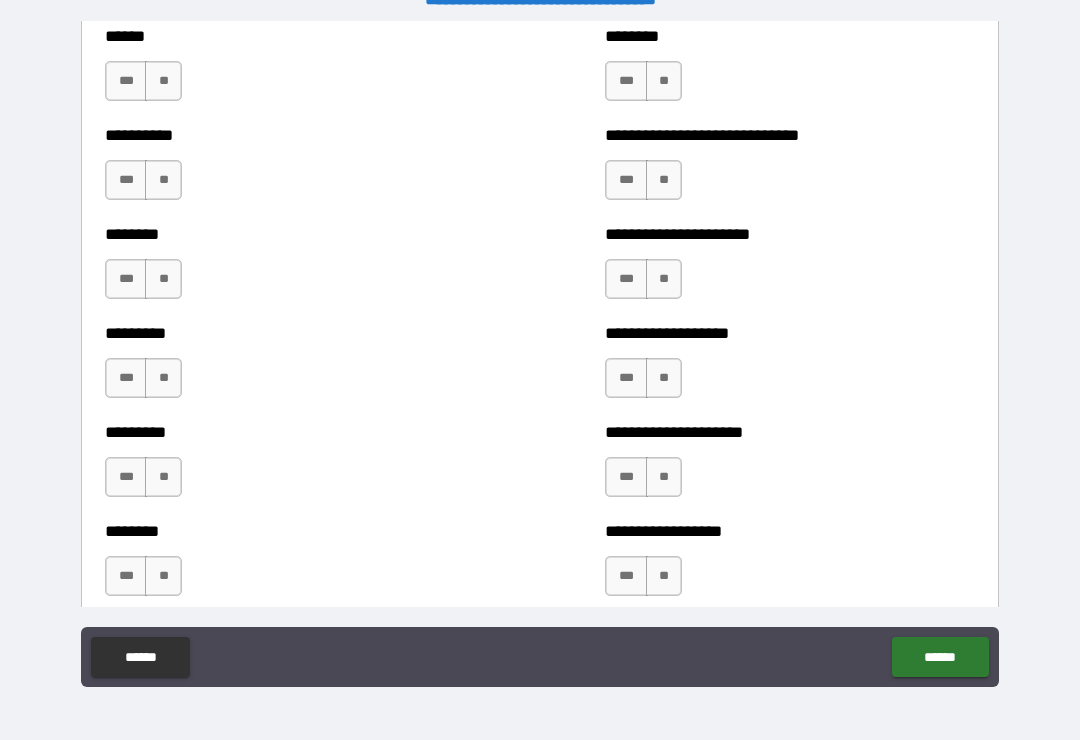 click on "**" at bounding box center [664, 81] 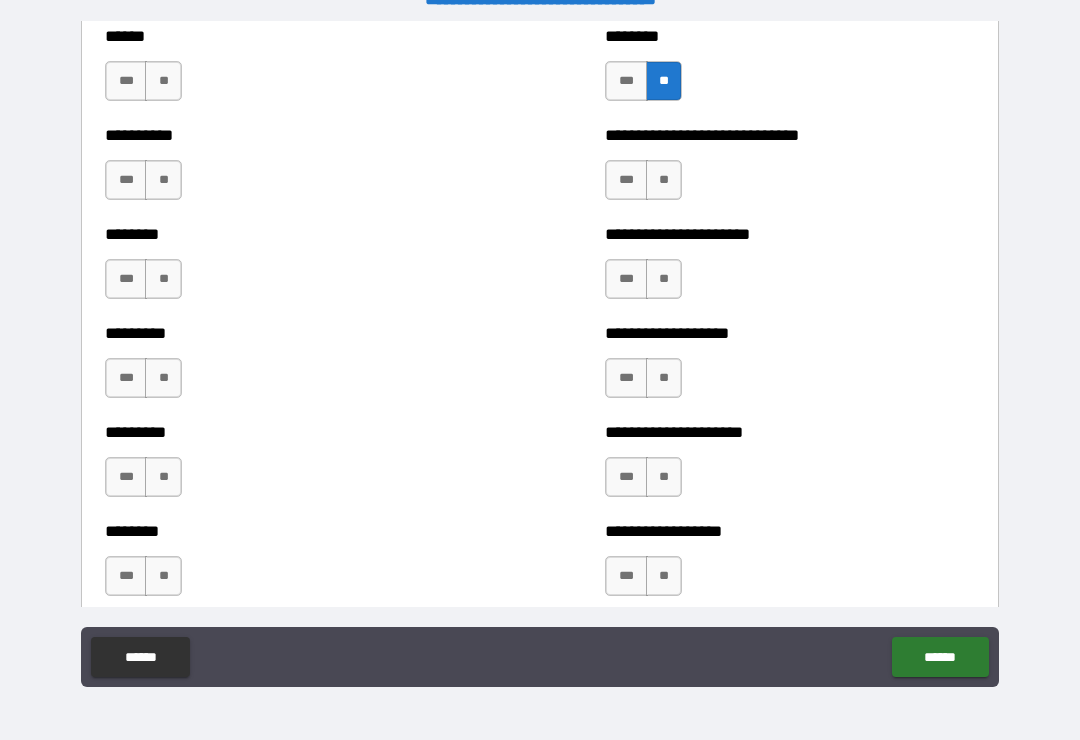 click on "**" at bounding box center [163, 81] 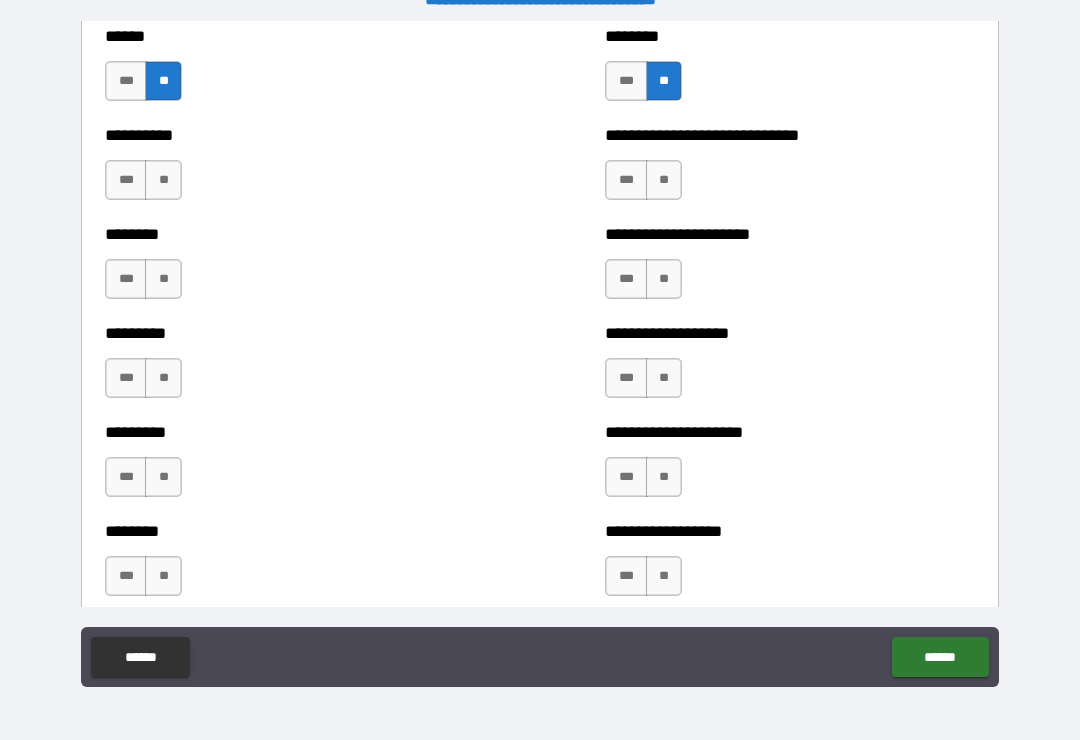 click on "**" at bounding box center (163, 180) 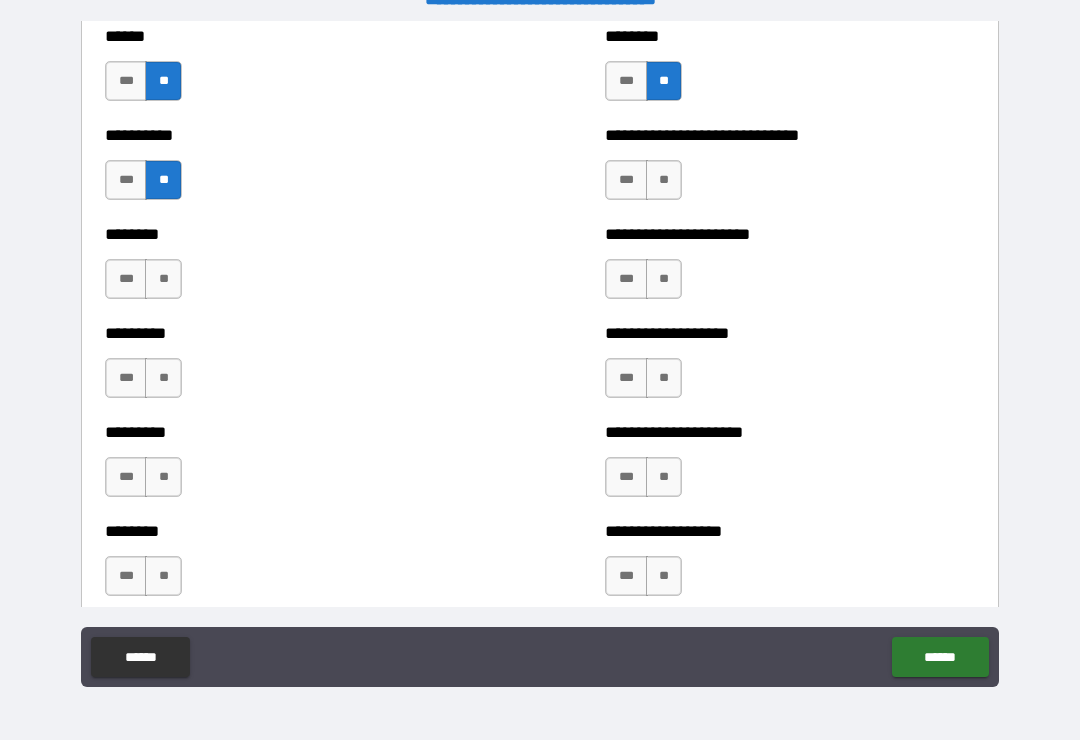 click on "**" at bounding box center (664, 180) 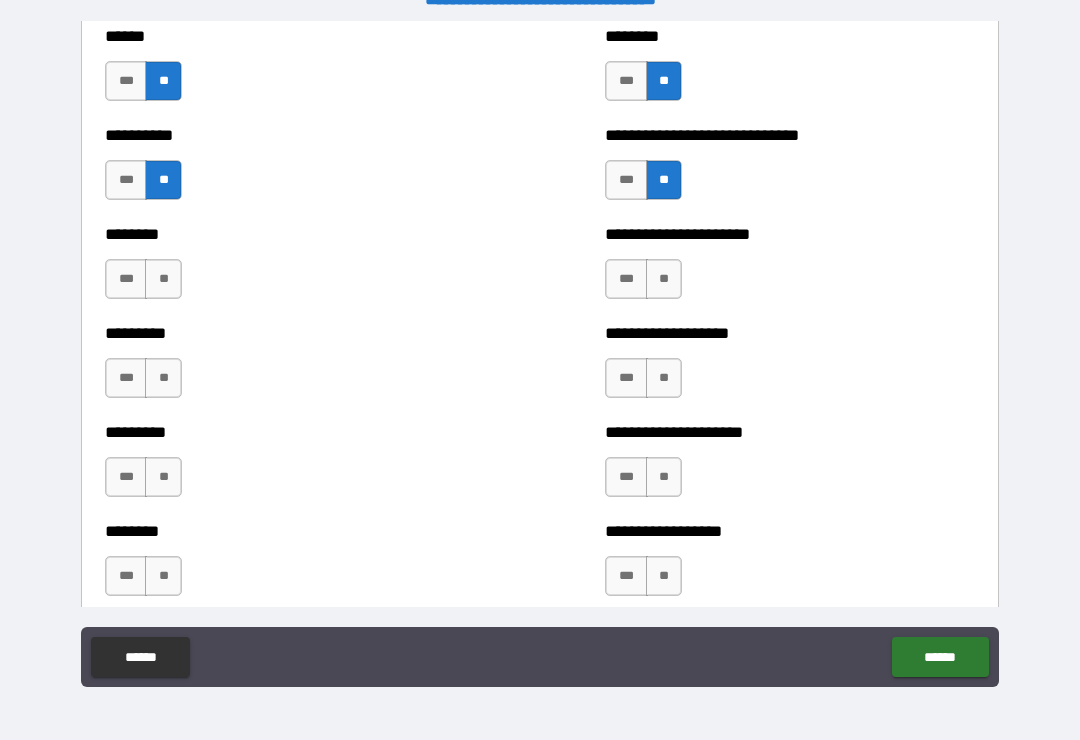 click on "**" at bounding box center (664, 279) 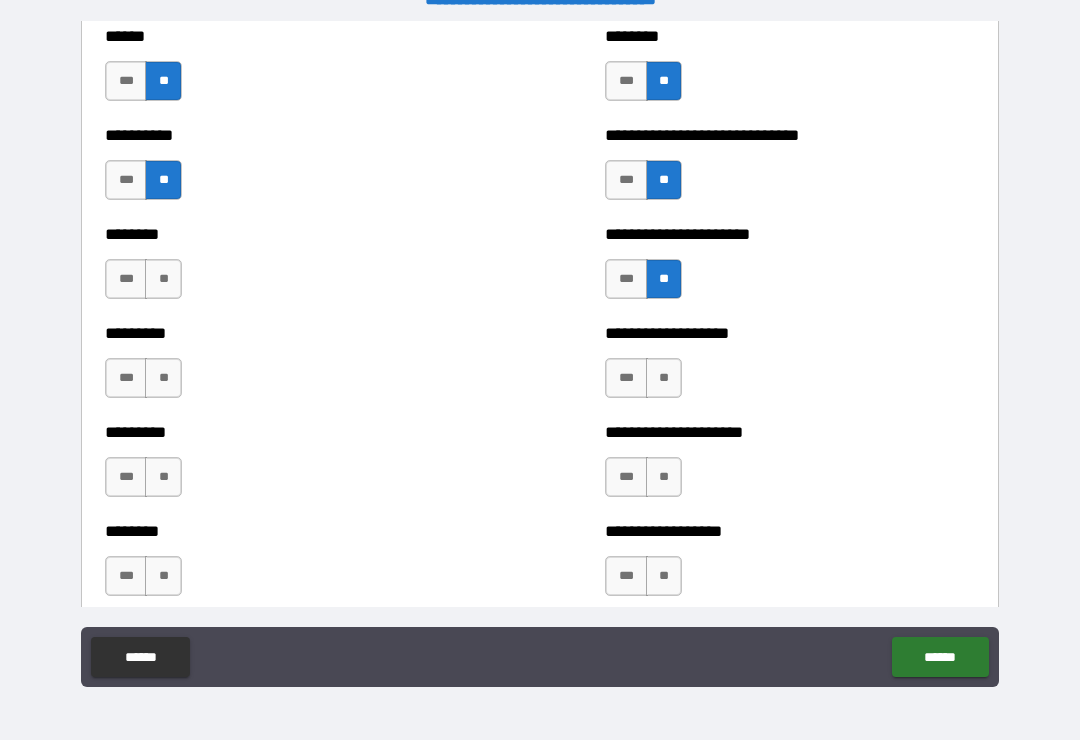 click on "**" at bounding box center [163, 279] 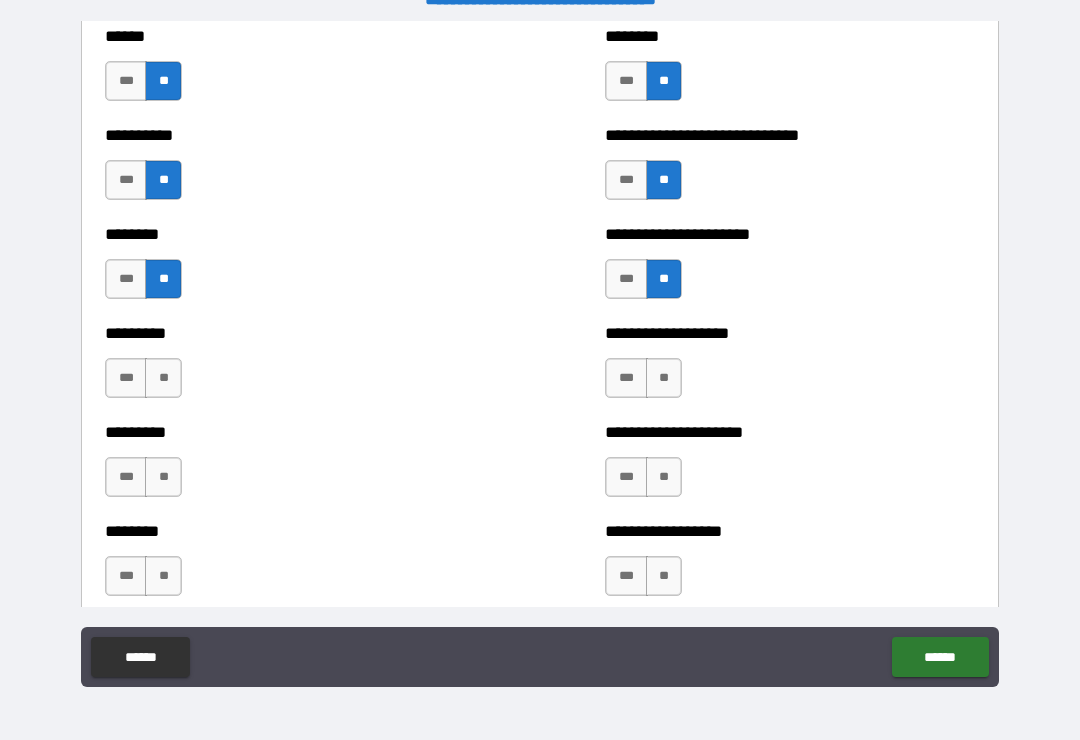 click on "**" at bounding box center [163, 378] 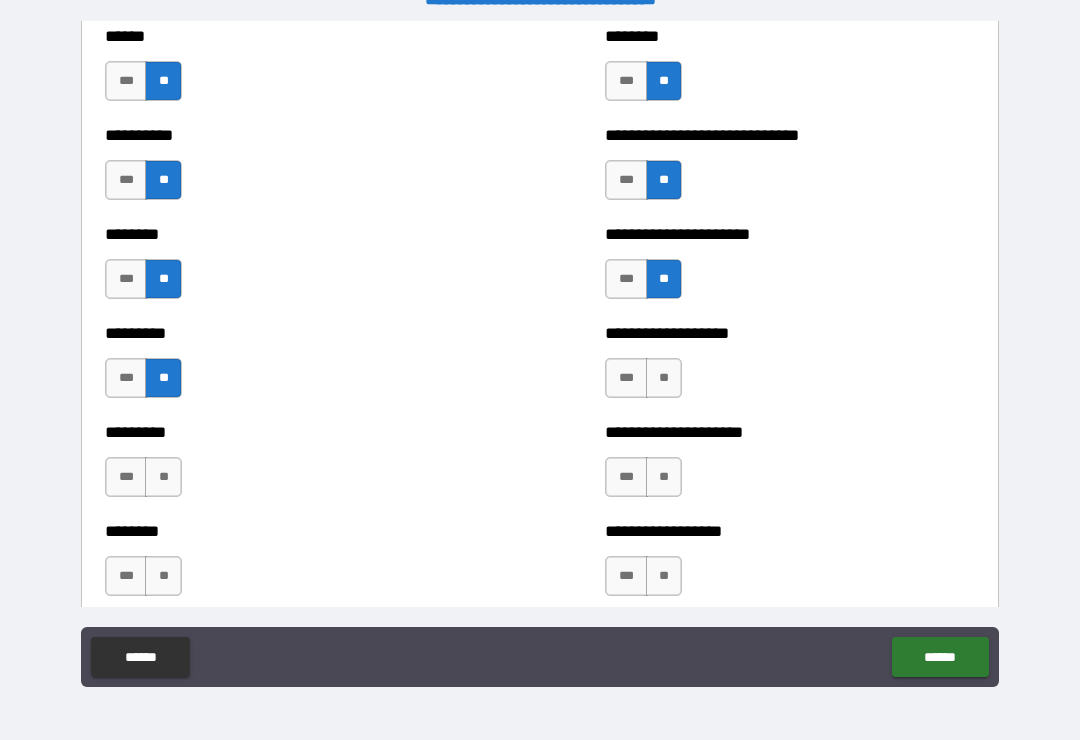 click on "**" at bounding box center (664, 378) 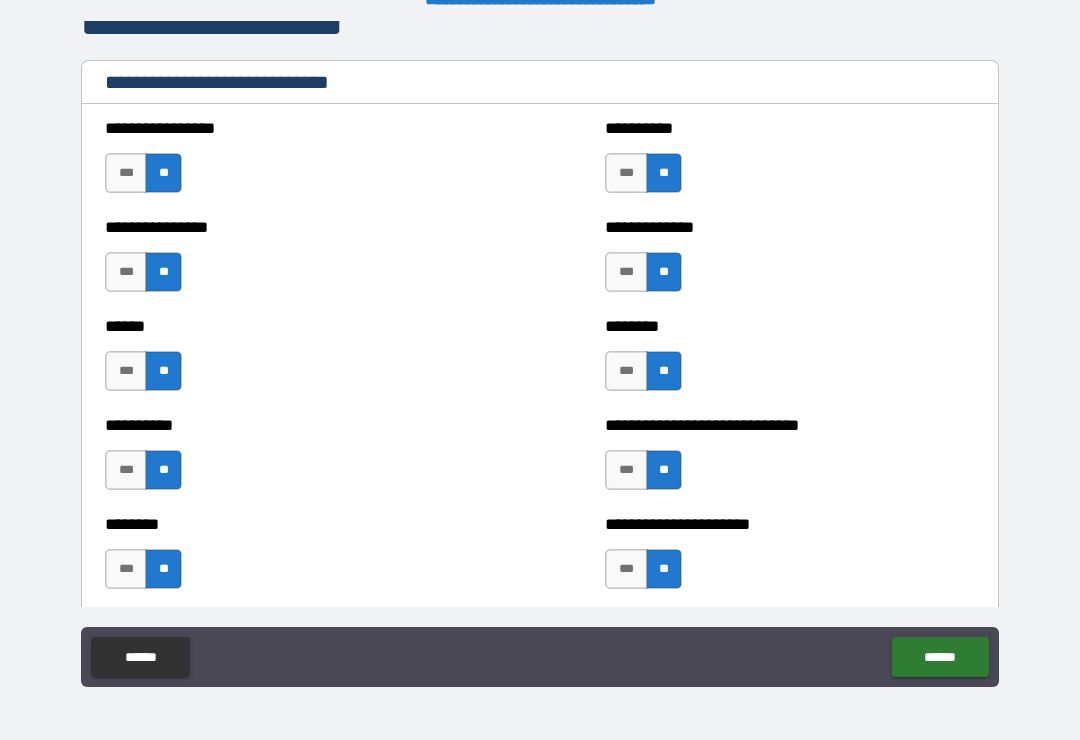 scroll, scrollTop: 6597, scrollLeft: 0, axis: vertical 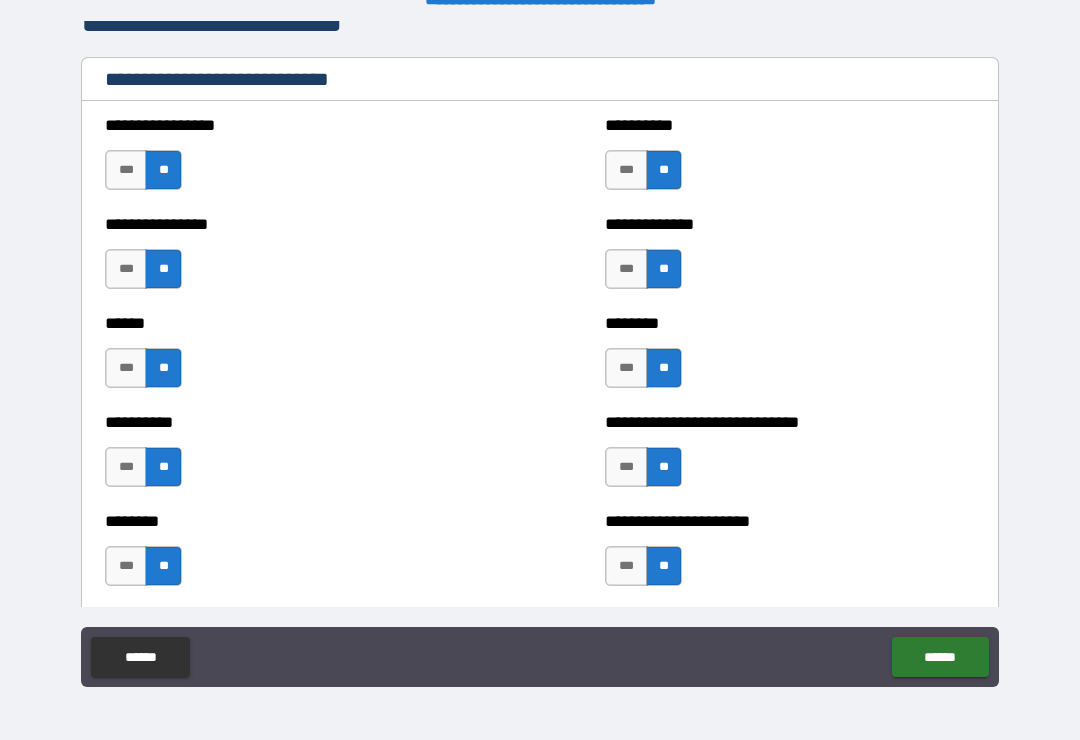 click on "***" at bounding box center (126, 269) 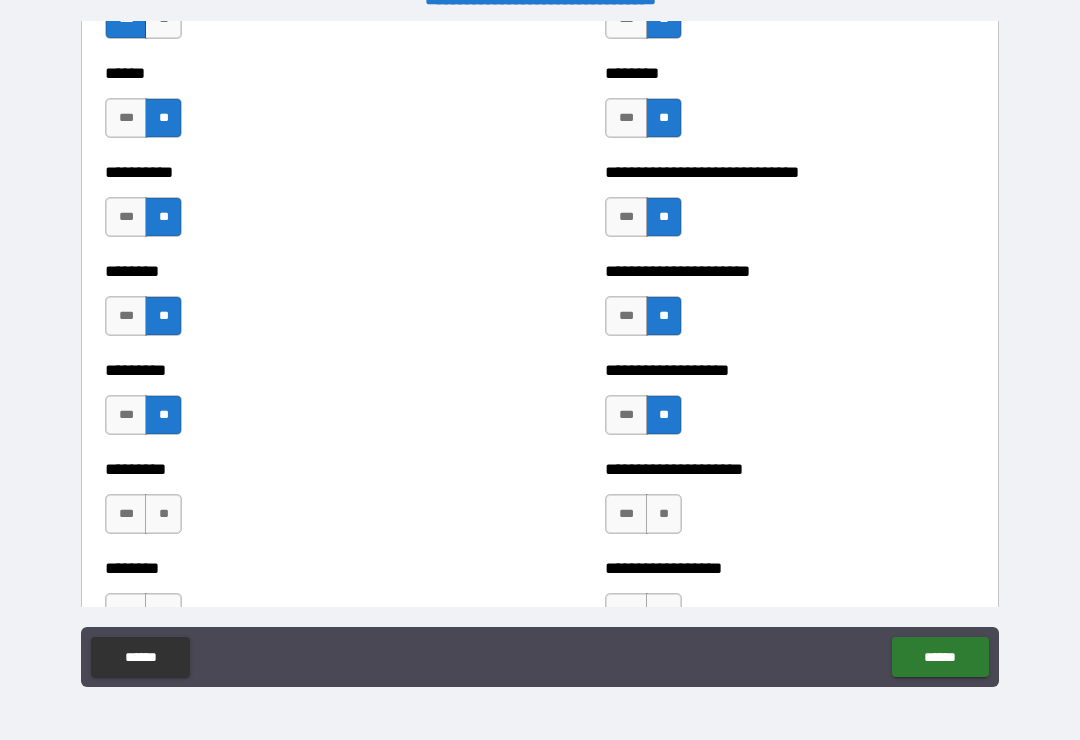 scroll, scrollTop: 6846, scrollLeft: 0, axis: vertical 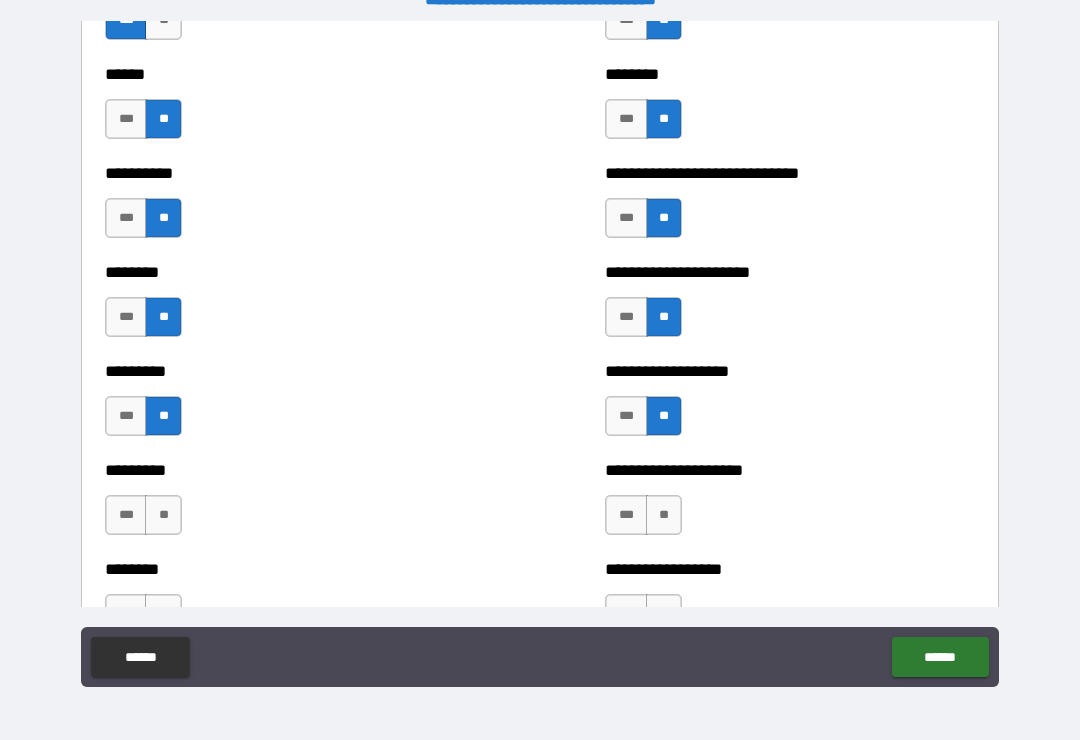 click on "***" at bounding box center [626, 119] 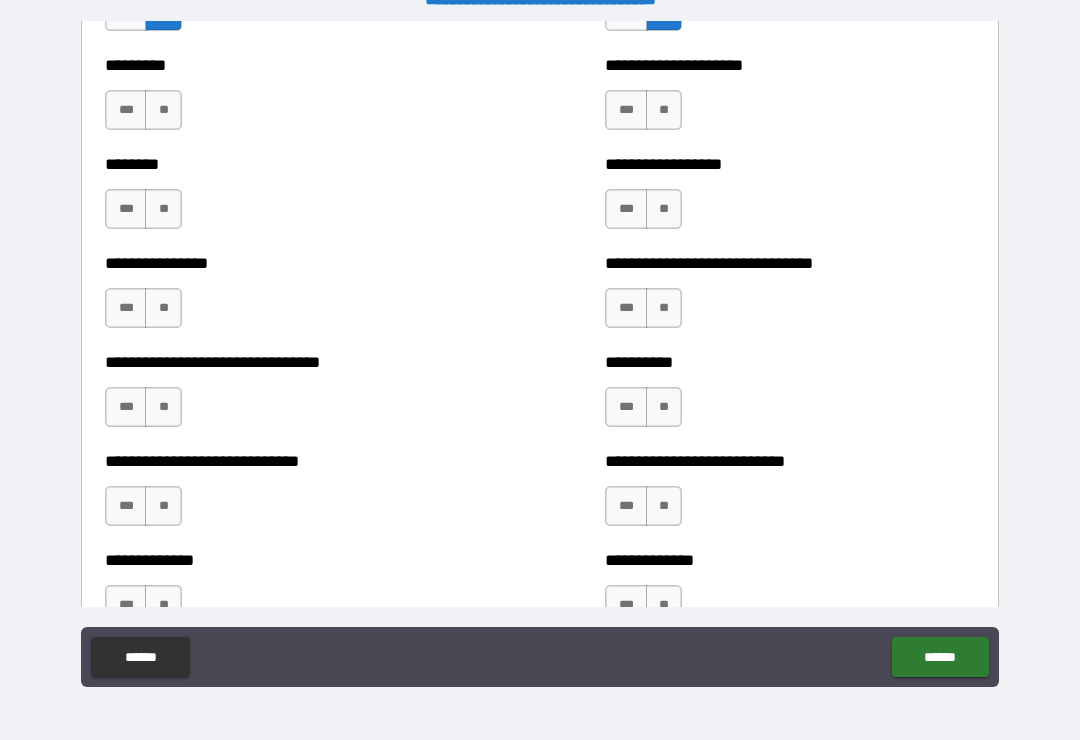scroll, scrollTop: 7252, scrollLeft: 0, axis: vertical 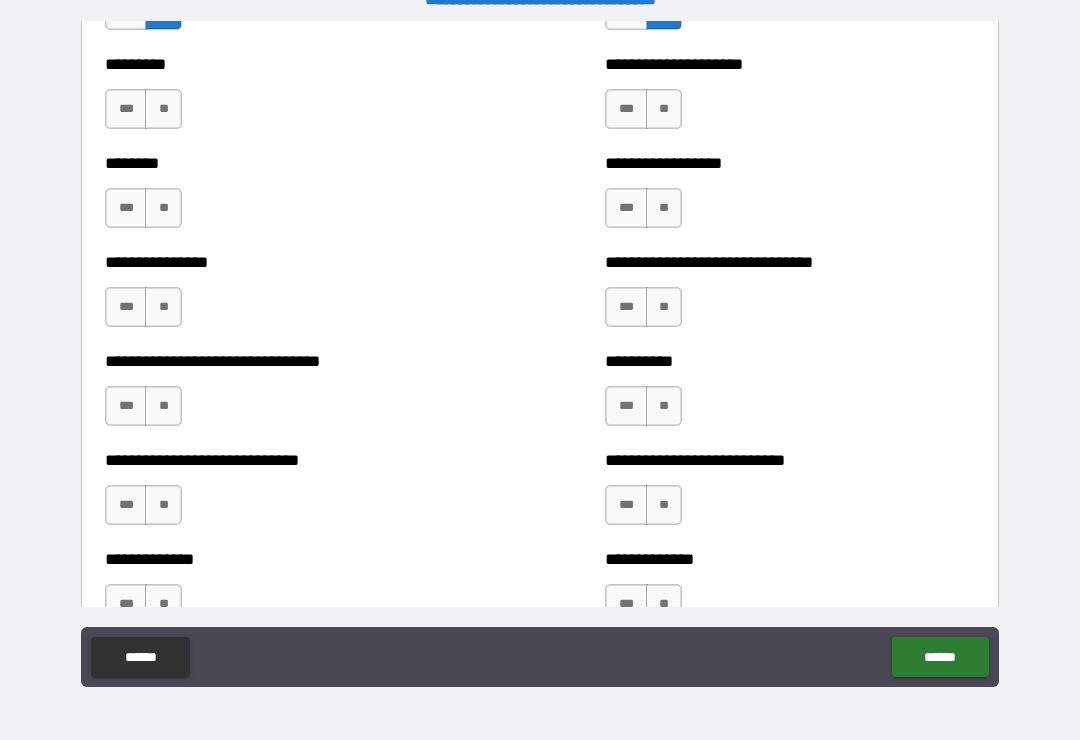 click on "**" at bounding box center (163, 109) 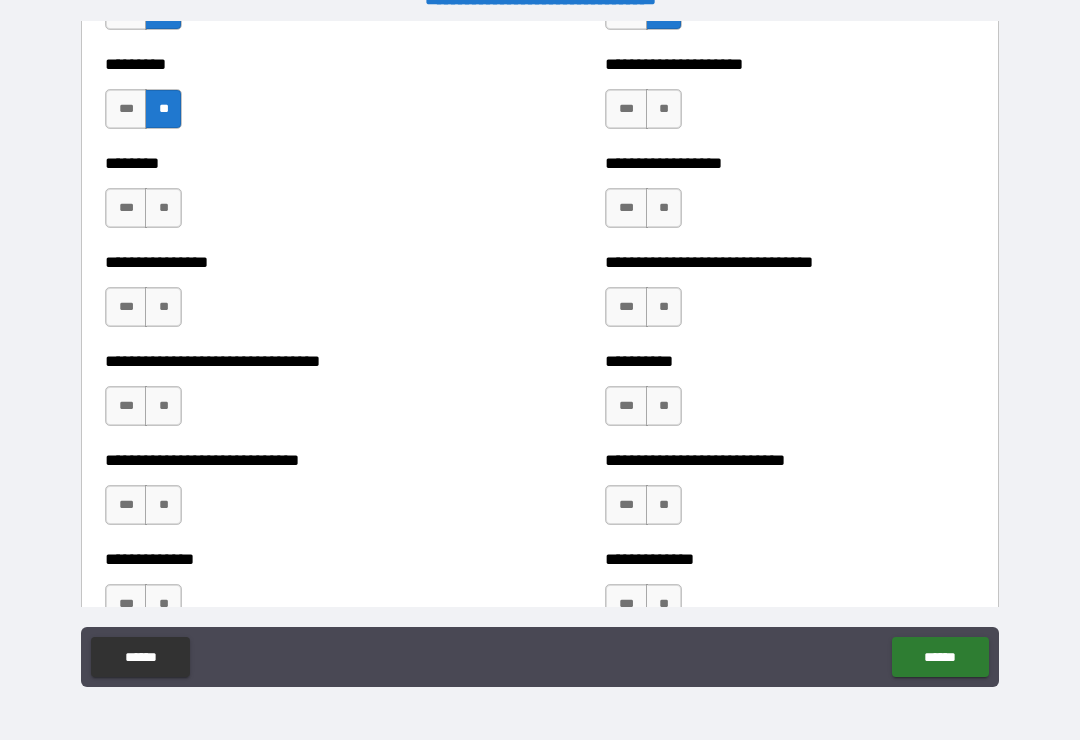click on "**" at bounding box center (163, 208) 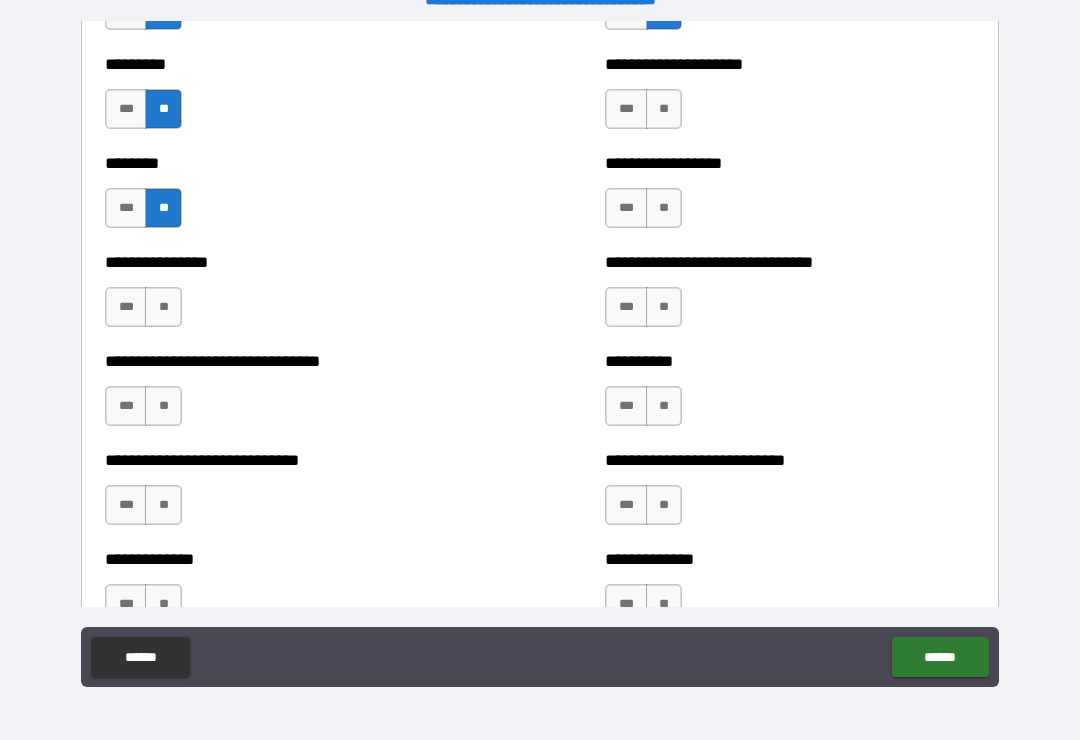 click on "**" at bounding box center [664, 109] 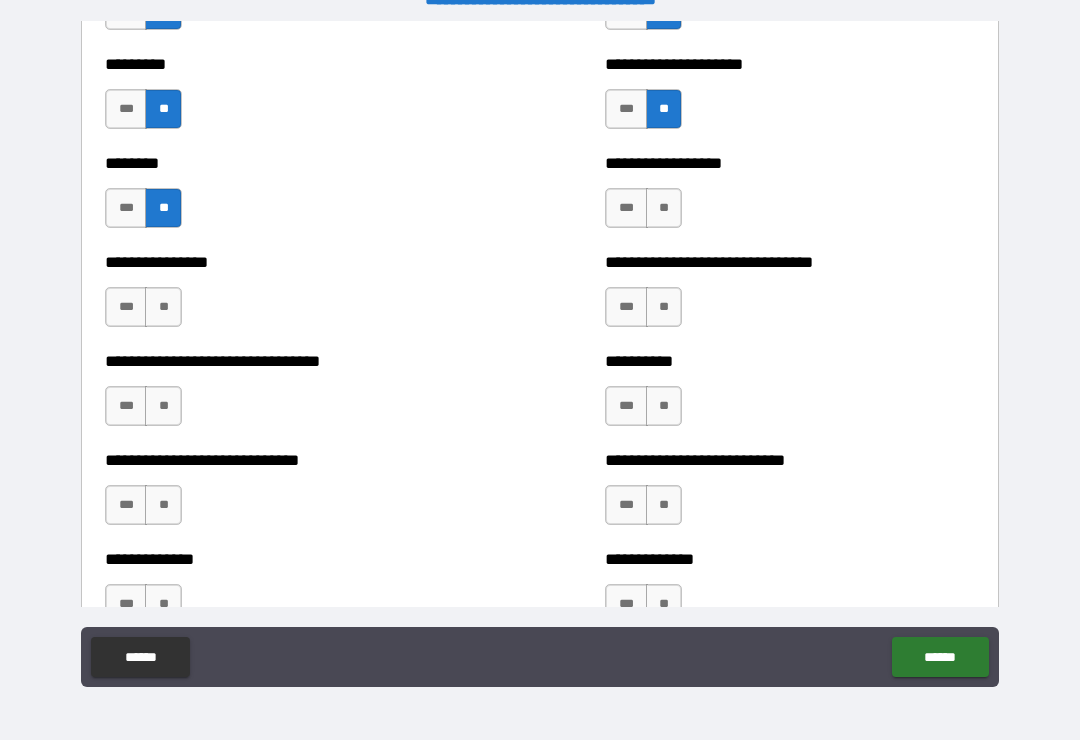 click on "**" at bounding box center [664, 208] 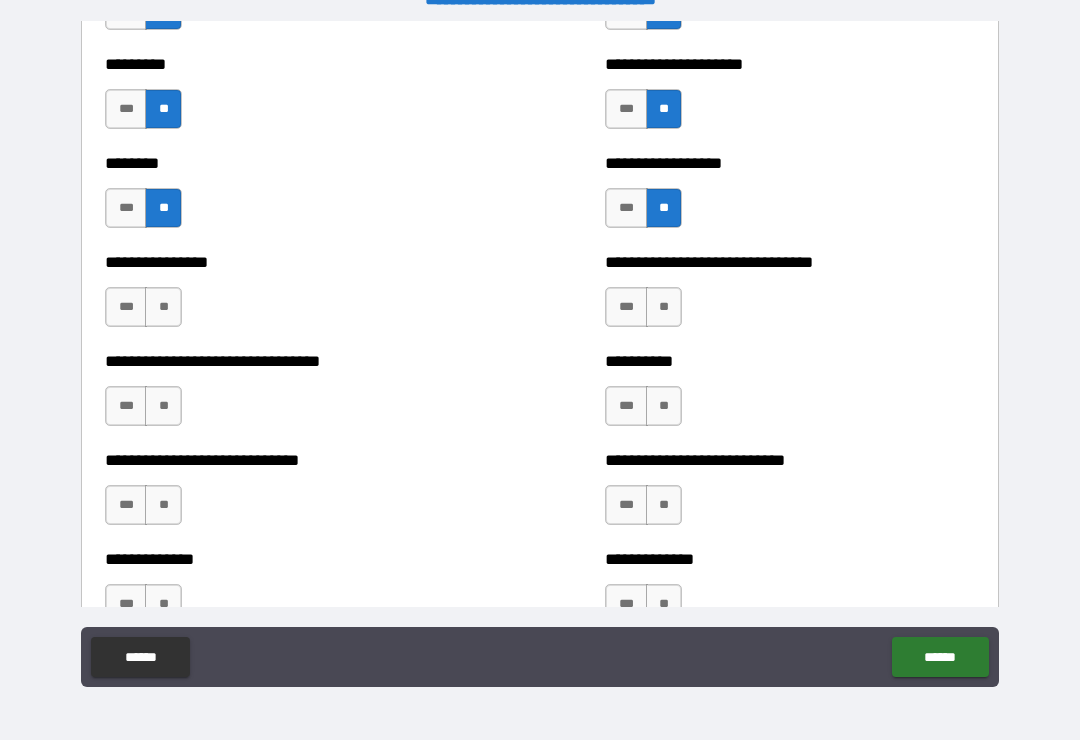 click on "**" at bounding box center [664, 307] 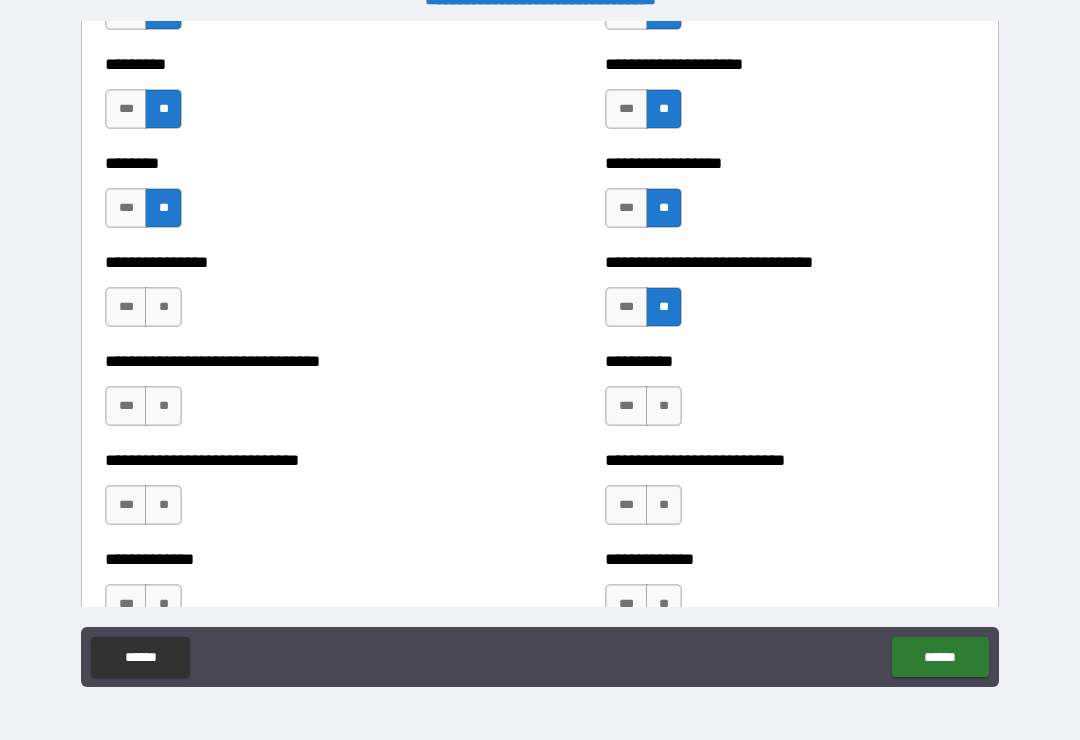 click on "**" at bounding box center [163, 307] 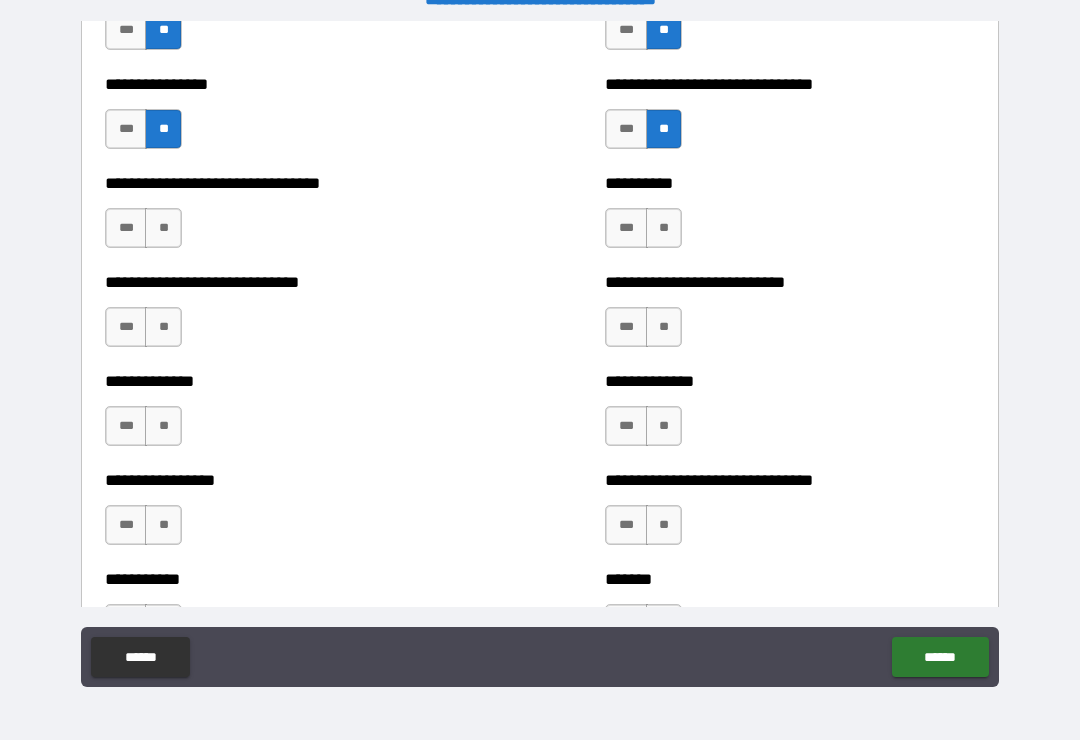 scroll, scrollTop: 7446, scrollLeft: 0, axis: vertical 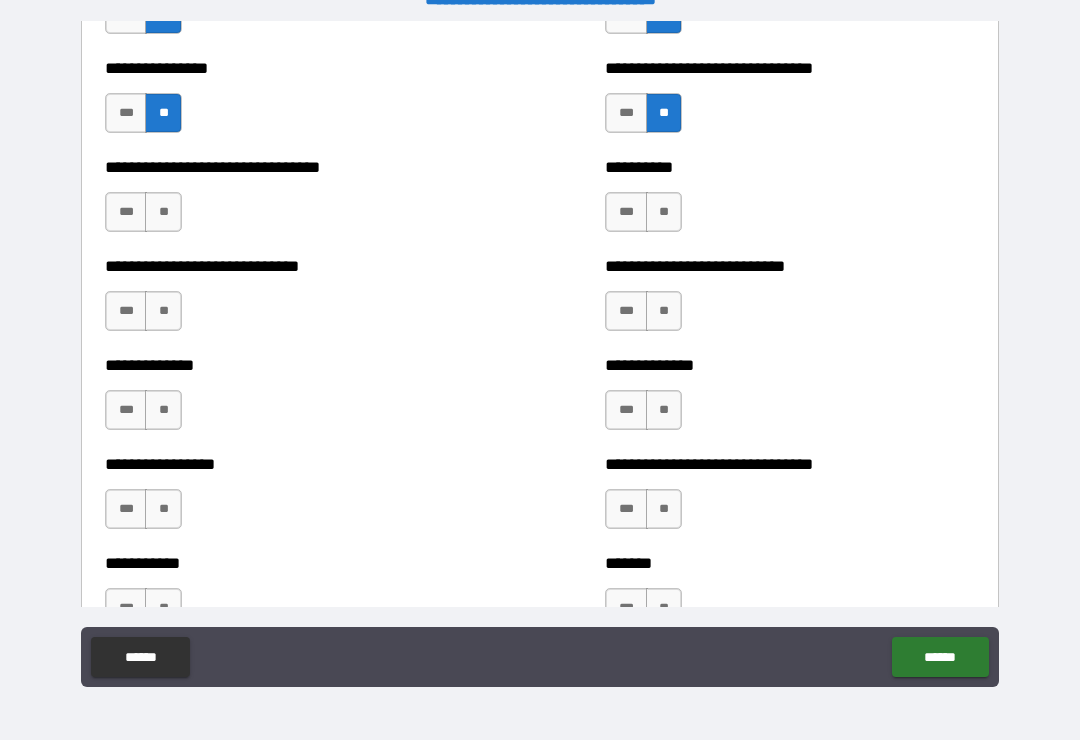 click on "**" at bounding box center (163, 212) 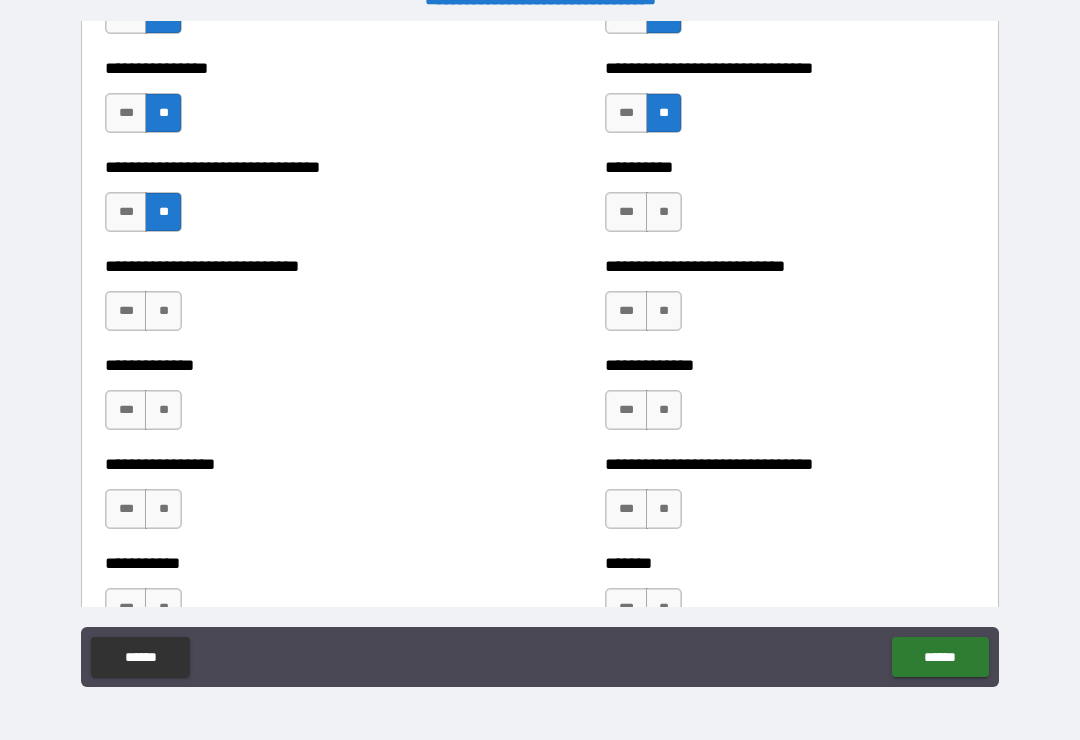 click on "**" at bounding box center [664, 212] 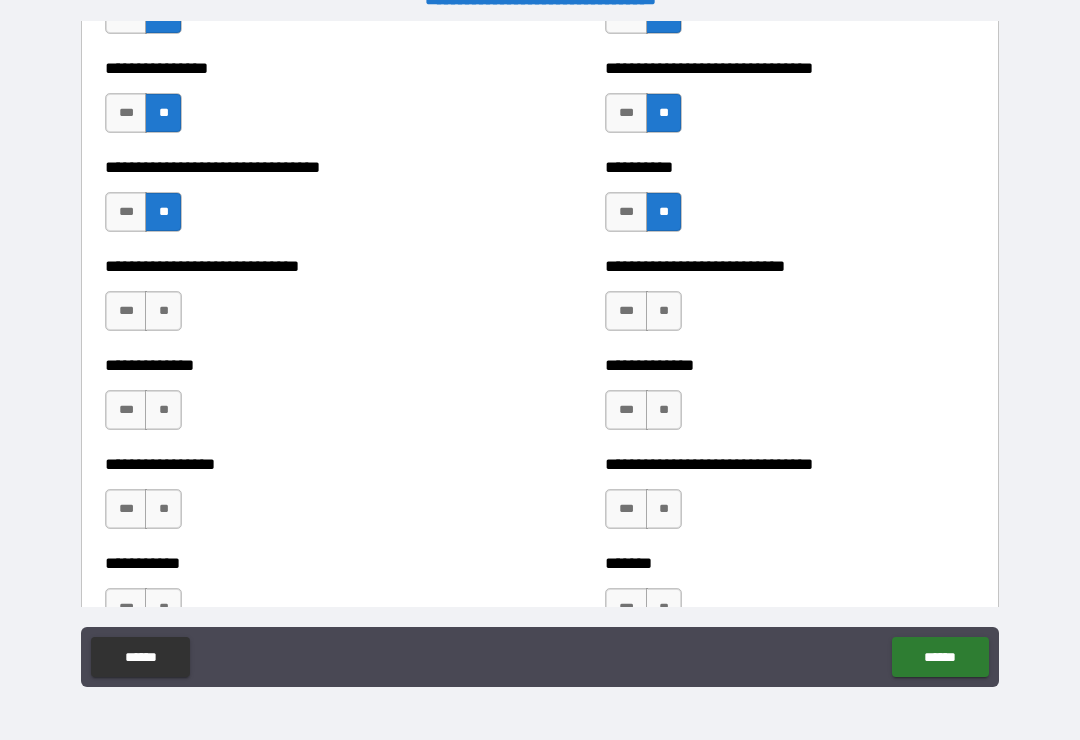 click on "**" at bounding box center [664, 311] 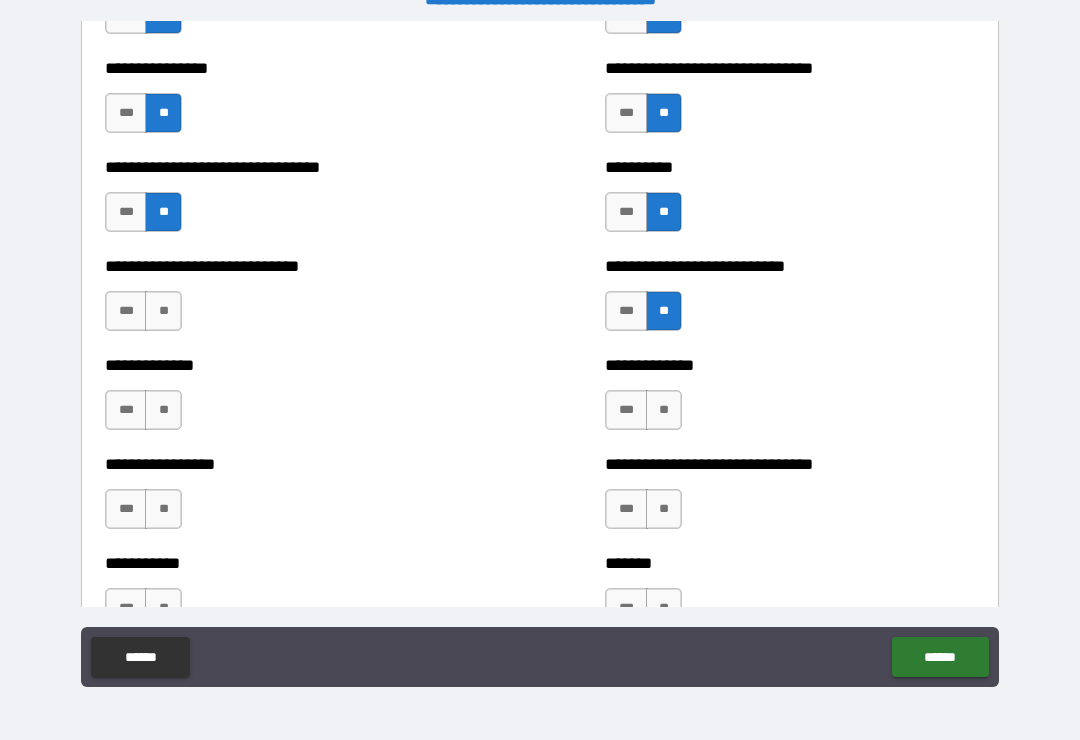 click on "**" at bounding box center (163, 311) 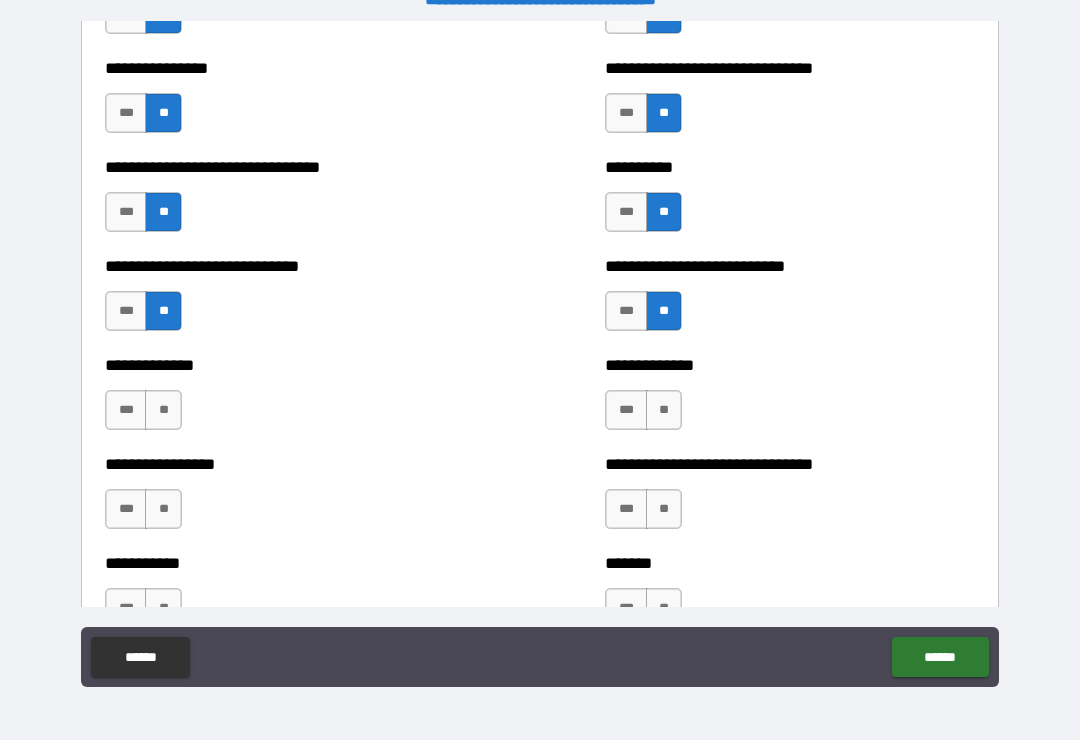 click on "**" at bounding box center (163, 410) 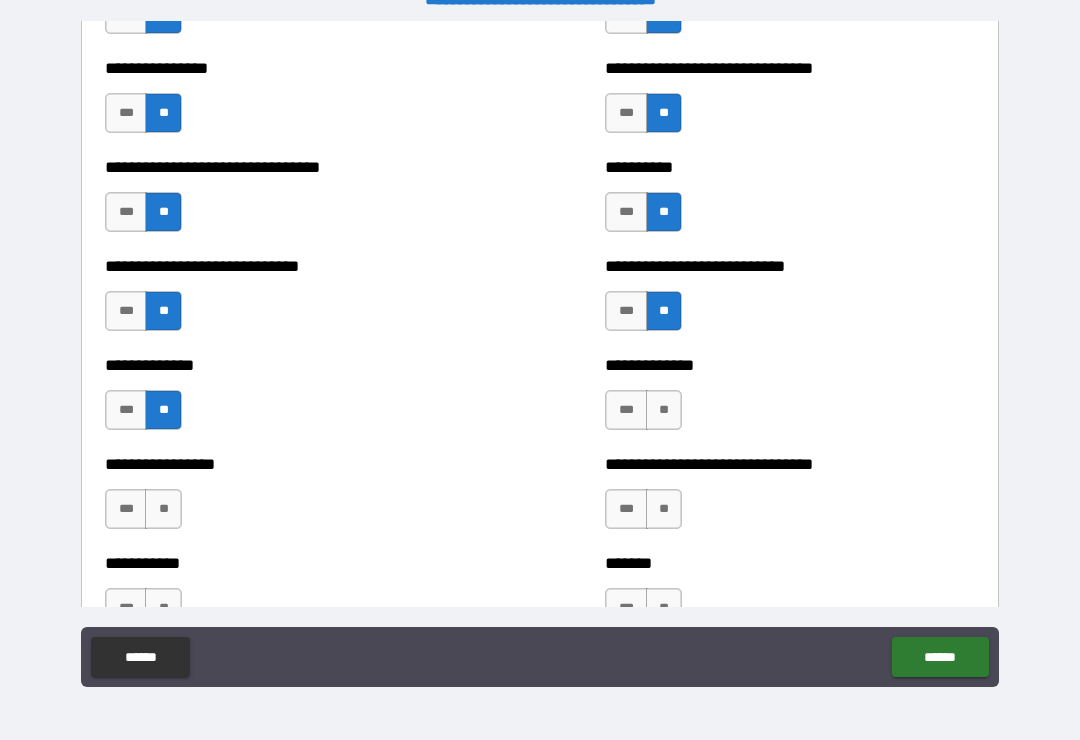 click on "**" at bounding box center [664, 410] 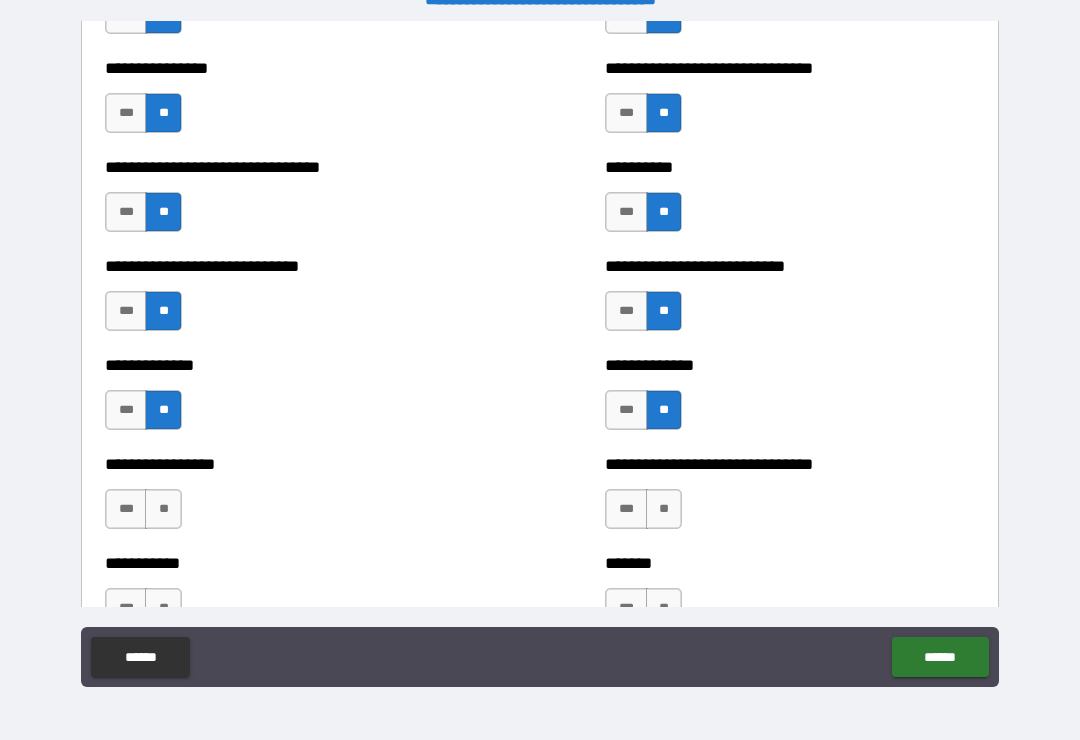 click on "***" at bounding box center (626, 212) 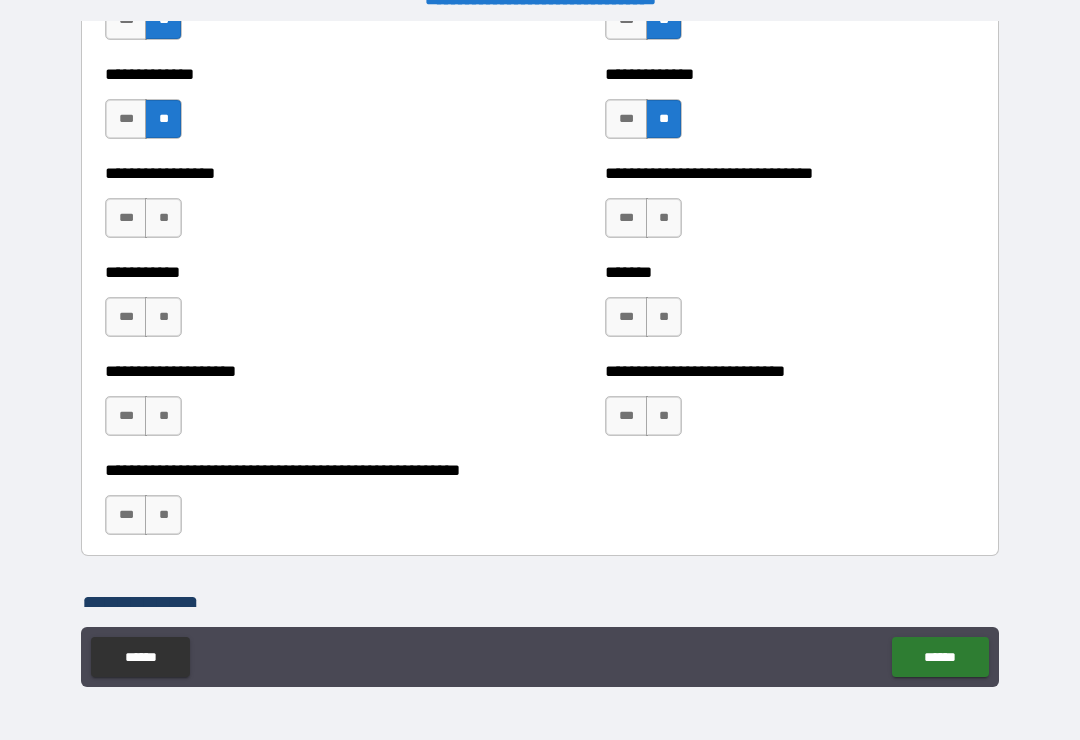 scroll, scrollTop: 7738, scrollLeft: 0, axis: vertical 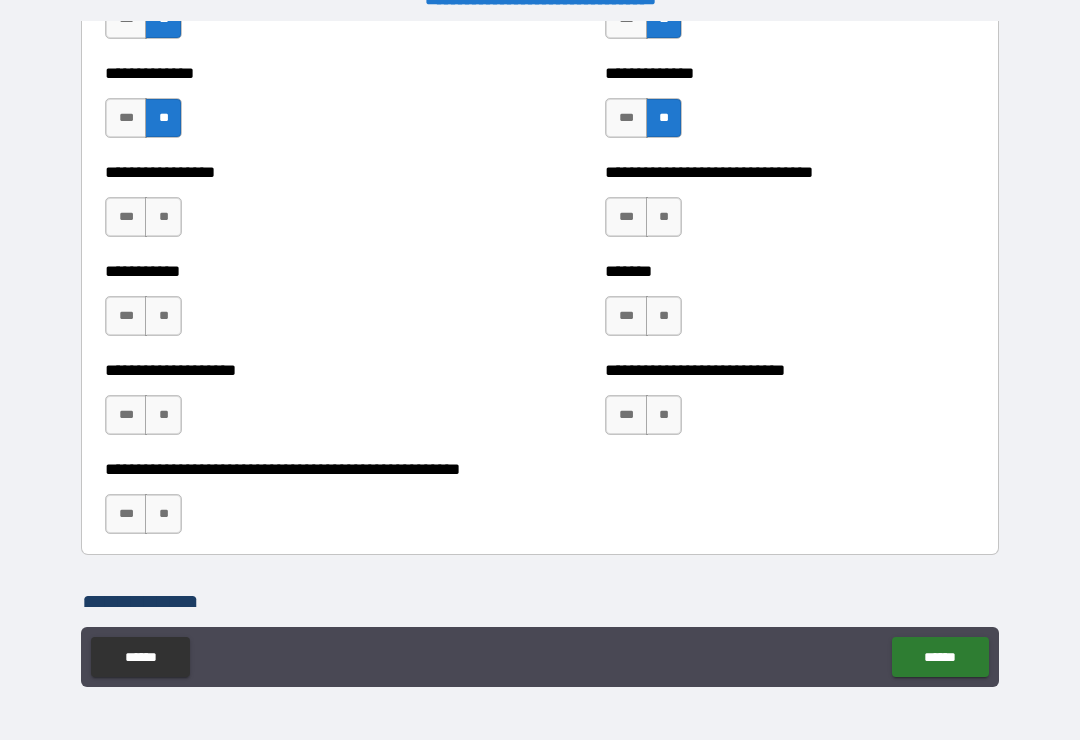 click on "**" at bounding box center (664, 217) 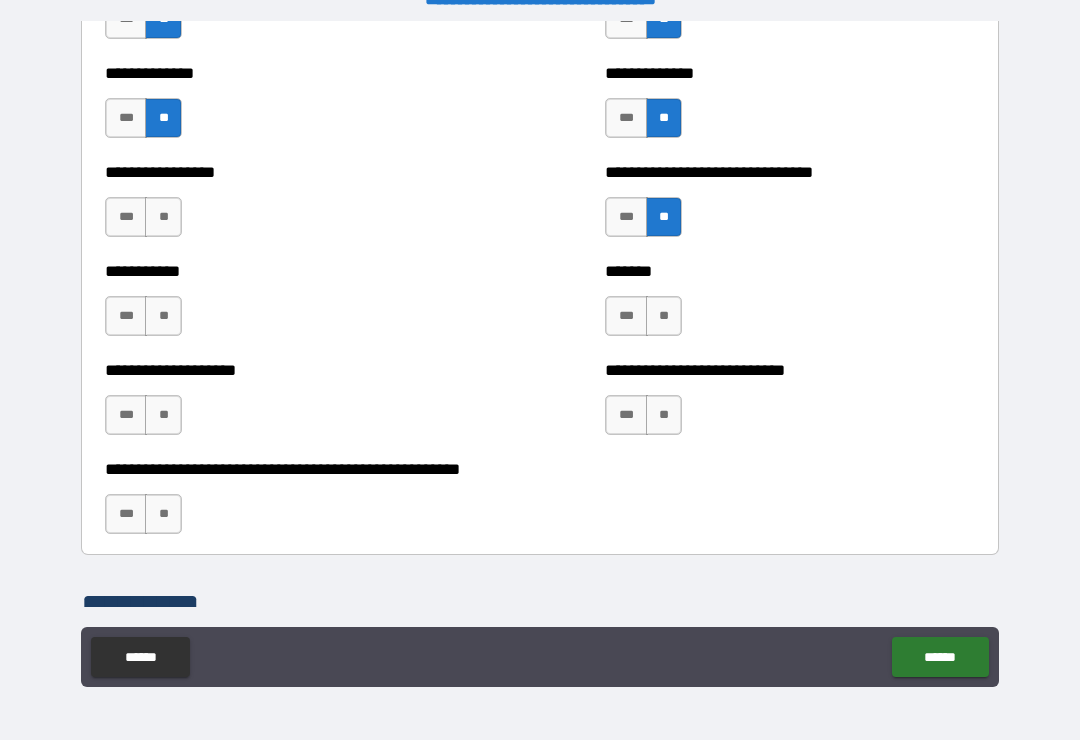 click on "**" at bounding box center [163, 217] 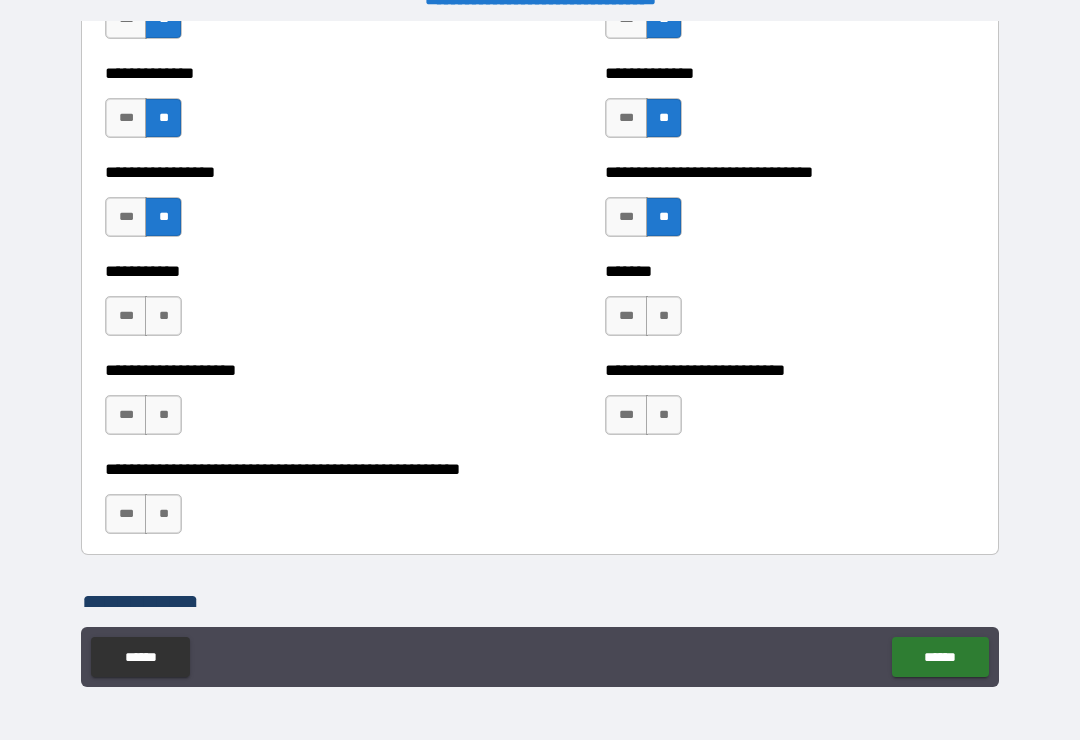 click on "**" at bounding box center [163, 316] 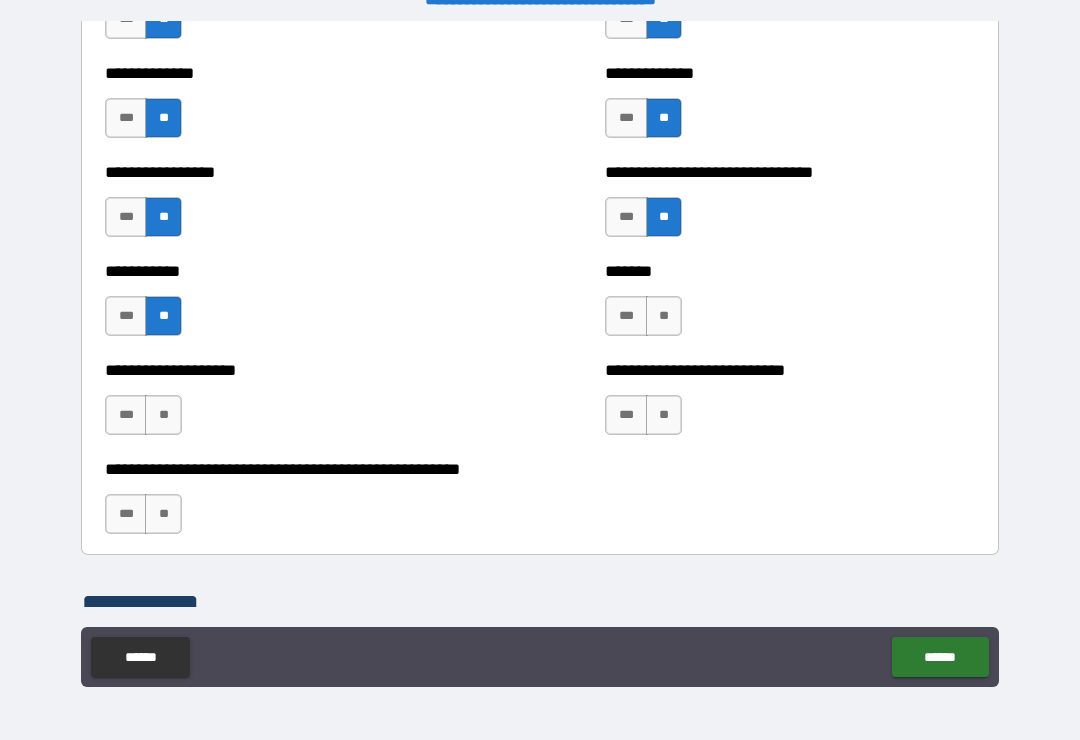 click on "**" at bounding box center (664, 316) 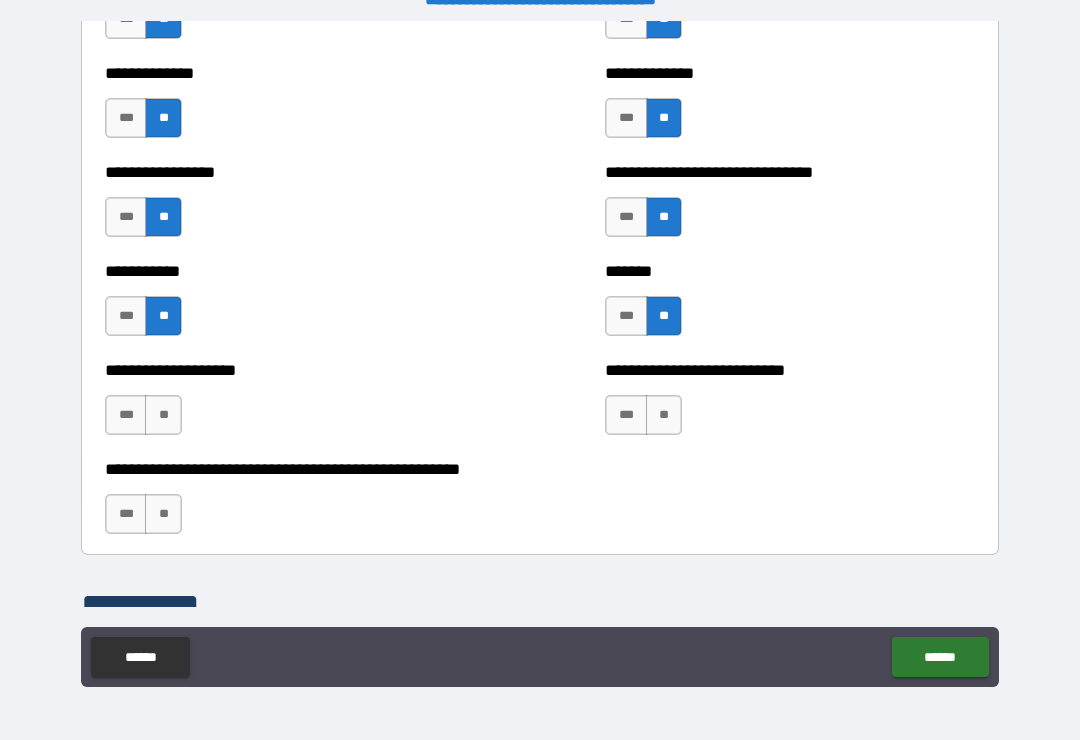 click on "**" at bounding box center (664, 415) 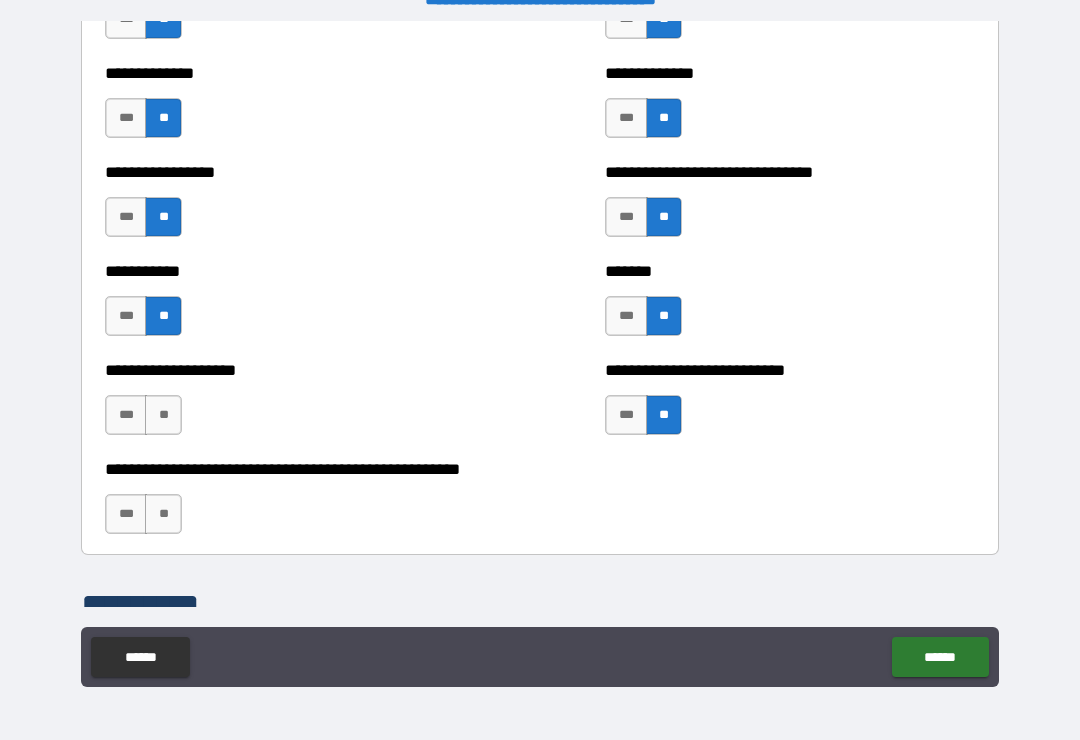 click on "**" at bounding box center (163, 415) 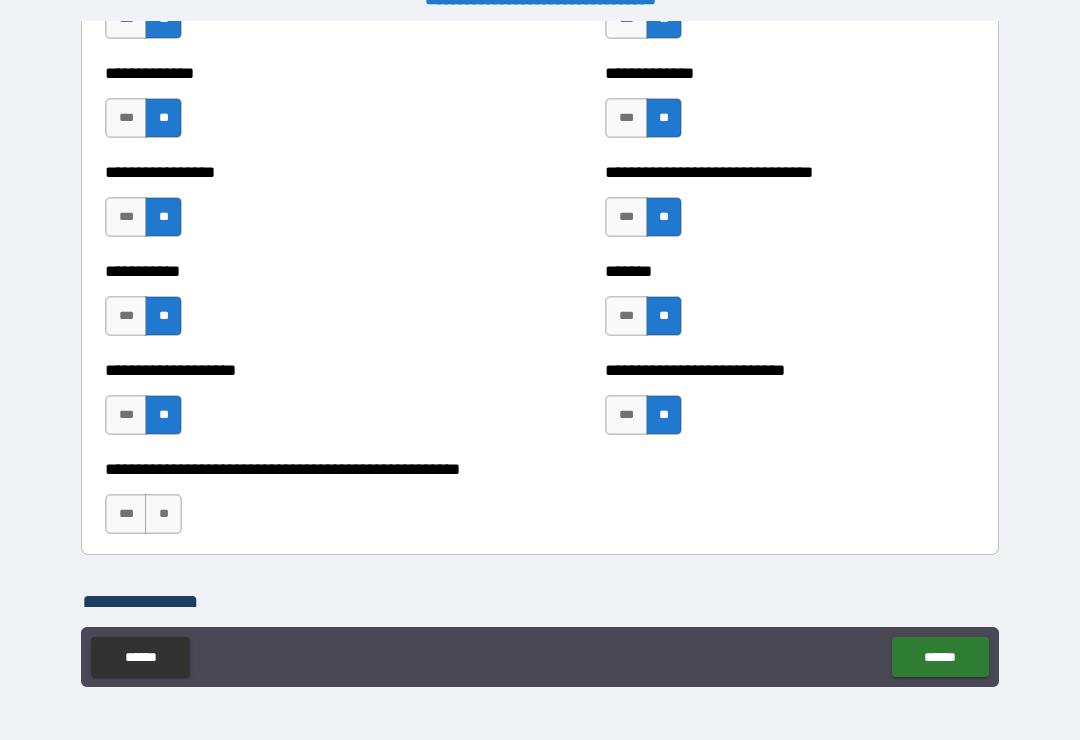 click on "**" at bounding box center [163, 514] 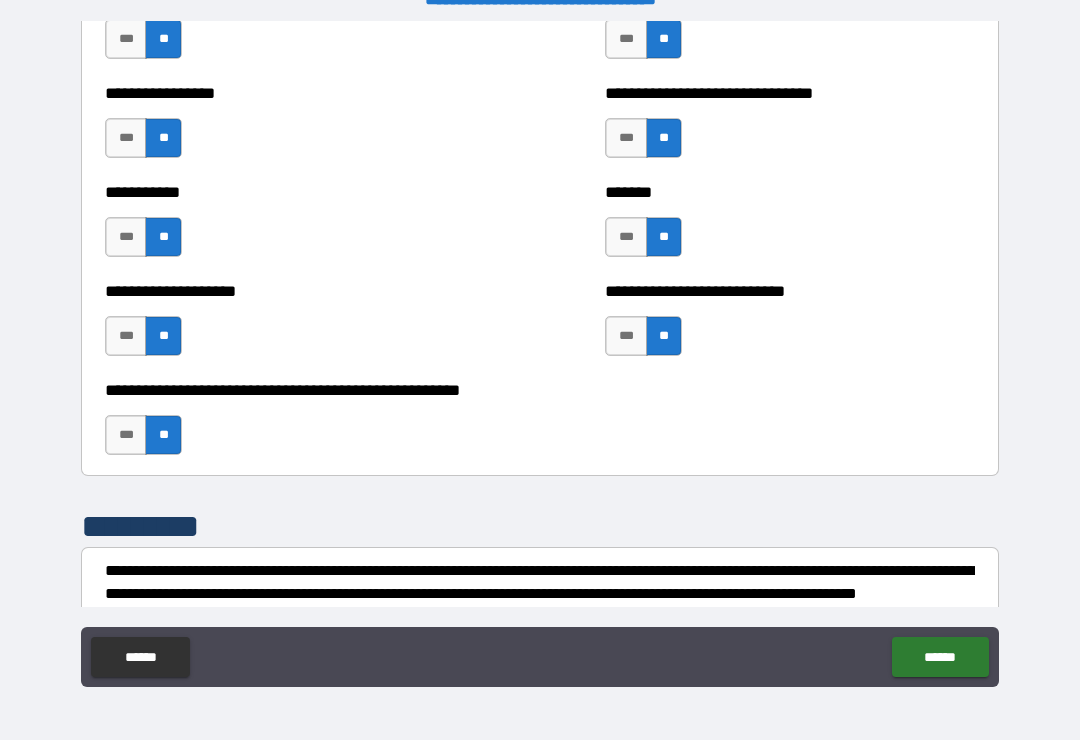 scroll, scrollTop: 7824, scrollLeft: 0, axis: vertical 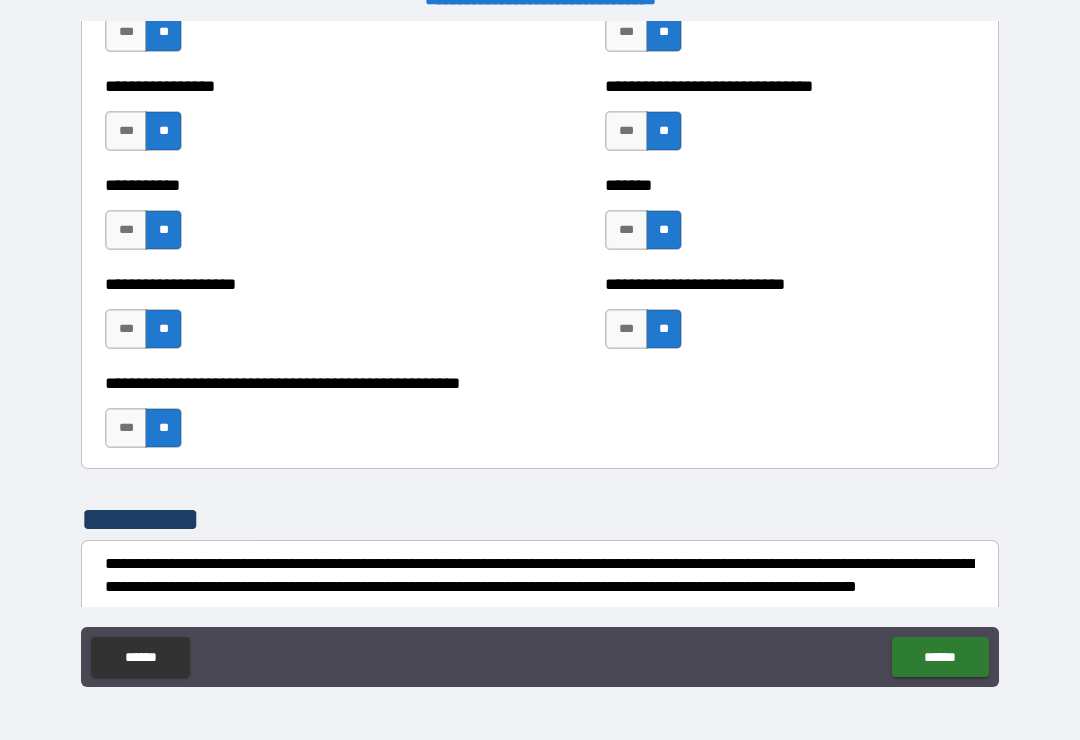 click on "***" at bounding box center [626, 230] 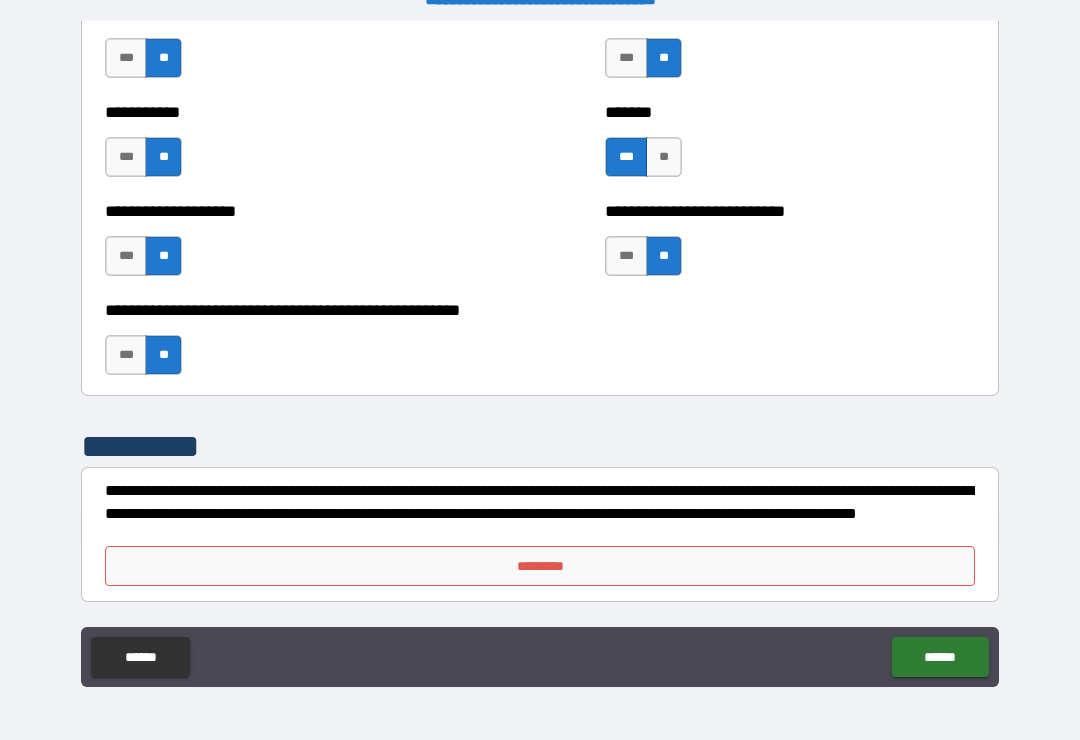 scroll, scrollTop: 7897, scrollLeft: 0, axis: vertical 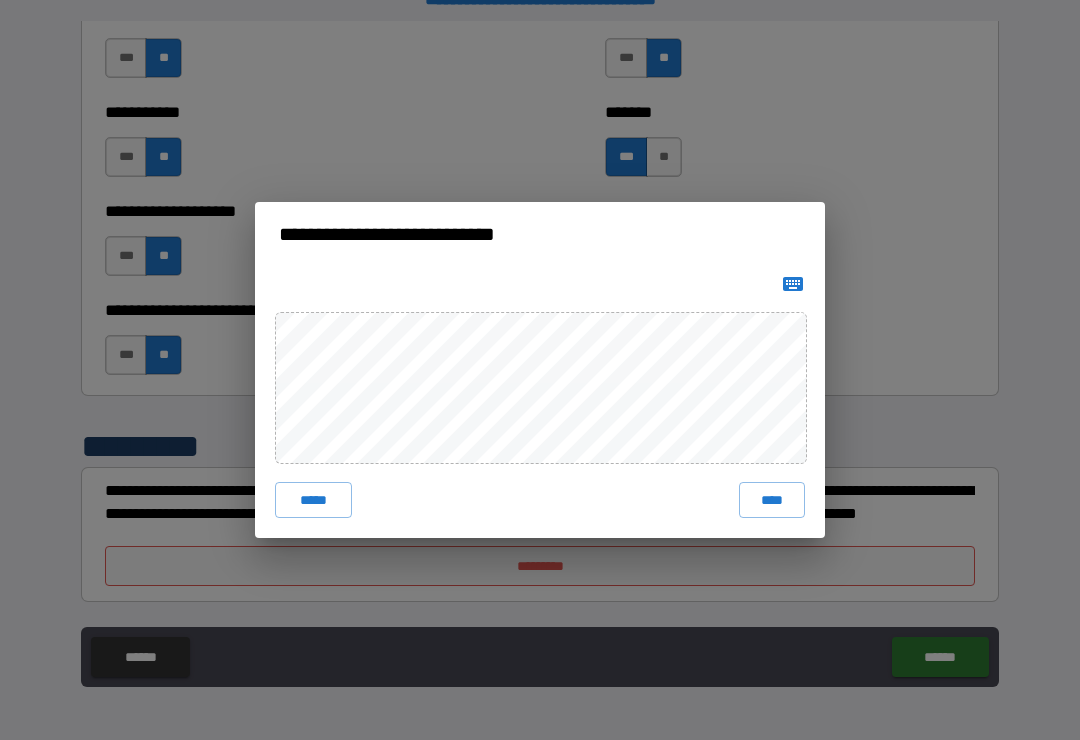 click on "****" at bounding box center [772, 500] 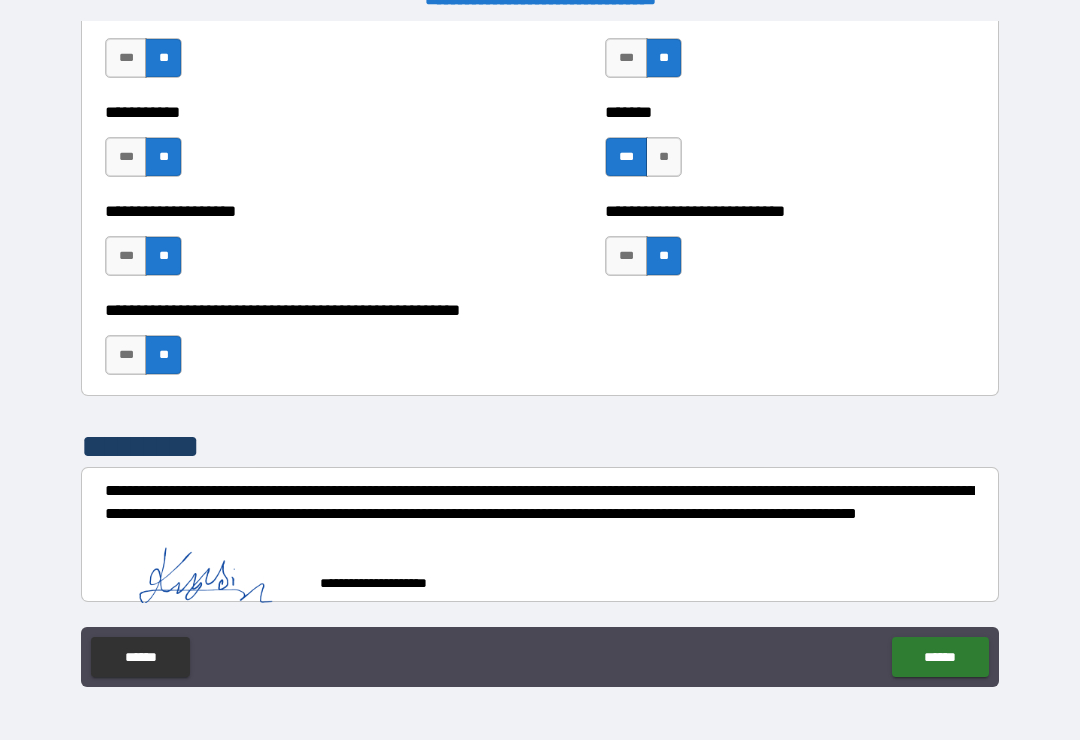 scroll, scrollTop: 7887, scrollLeft: 0, axis: vertical 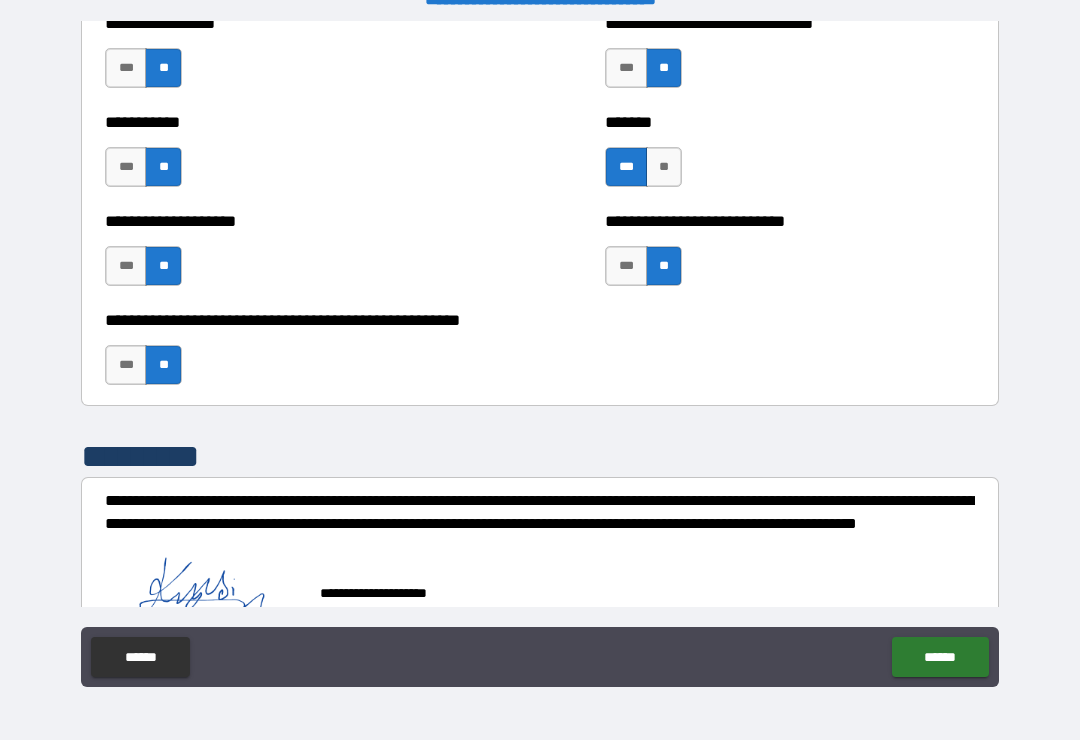 click on "******" at bounding box center (940, 657) 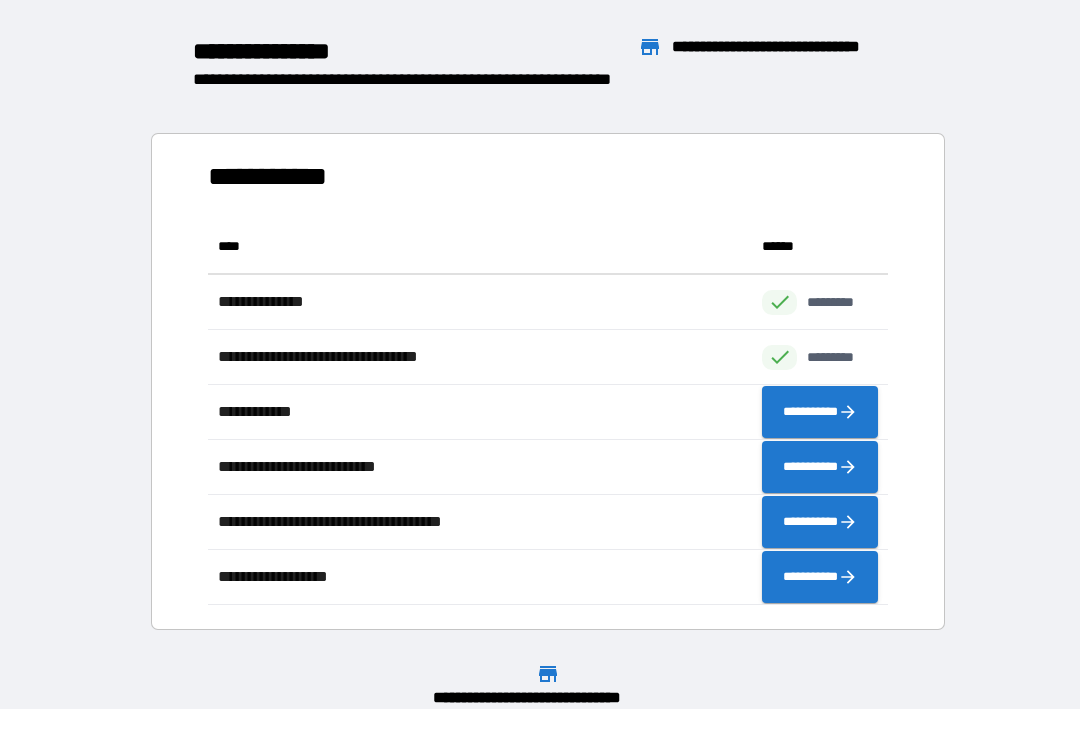 scroll, scrollTop: 386, scrollLeft: 680, axis: both 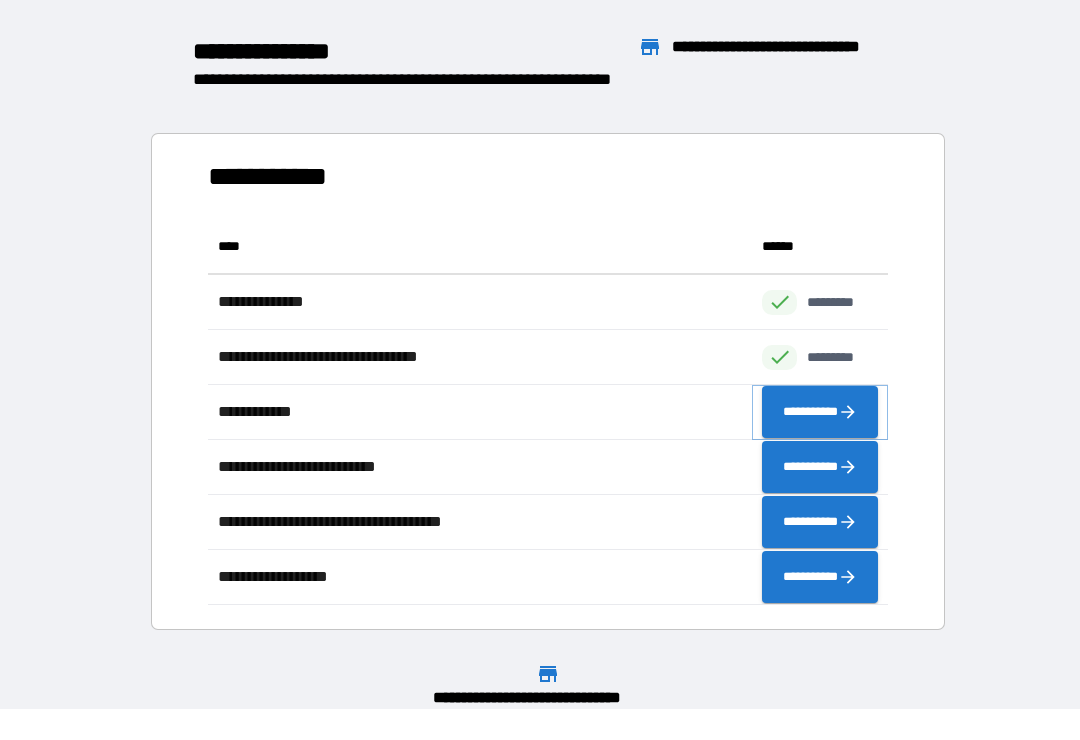 click on "**********" at bounding box center [820, 412] 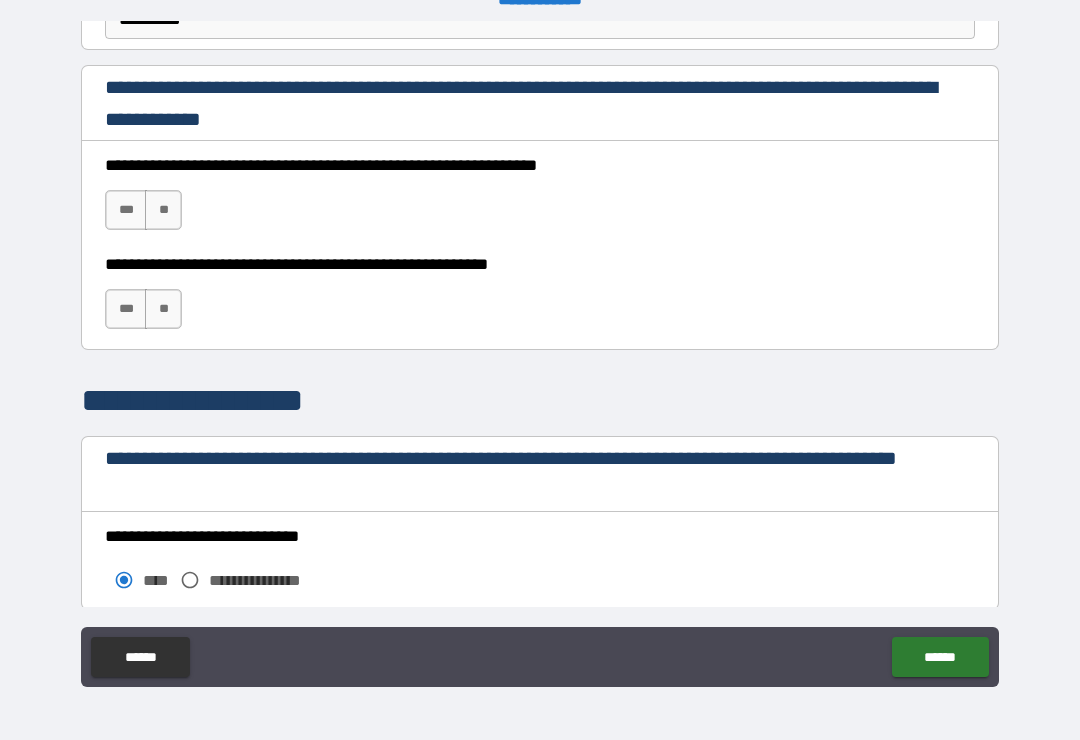 scroll, scrollTop: 1316, scrollLeft: 0, axis: vertical 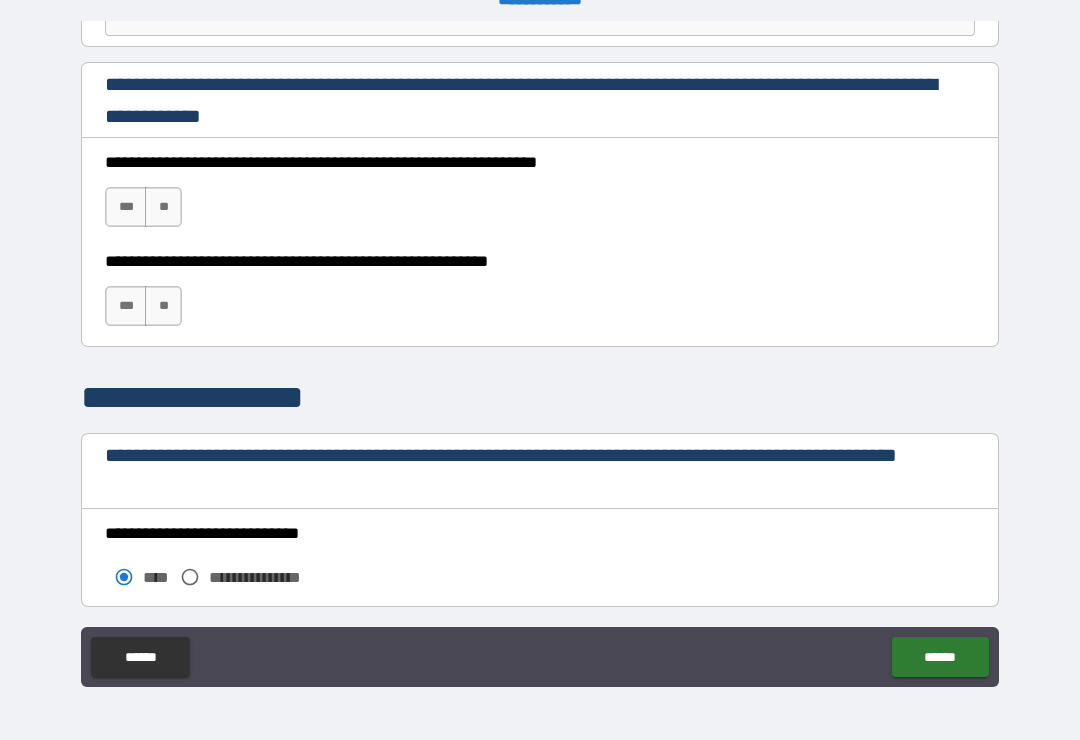 click on "***" at bounding box center (126, 207) 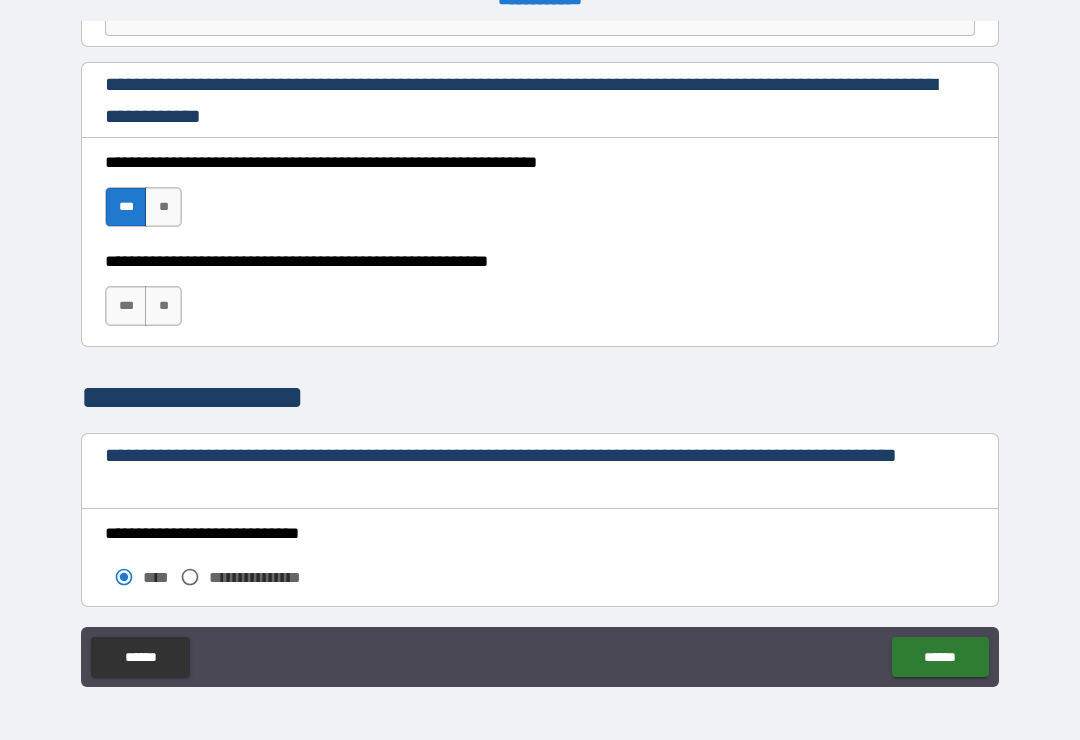 click on "**" at bounding box center [163, 306] 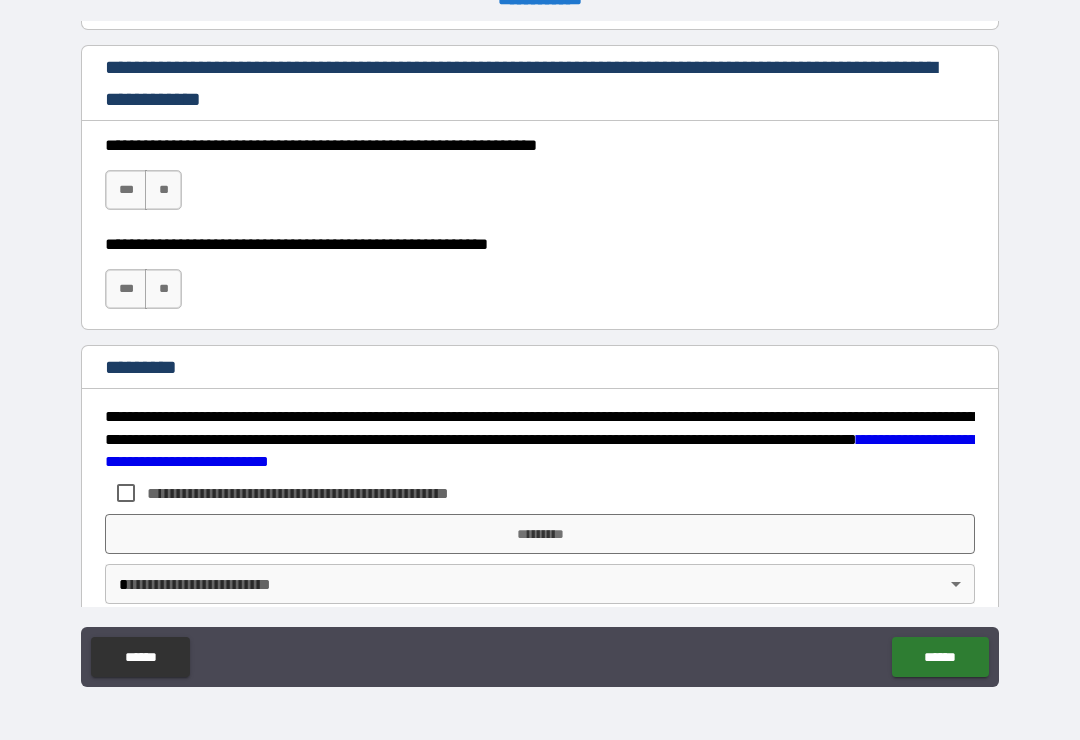 scroll, scrollTop: 2969, scrollLeft: 0, axis: vertical 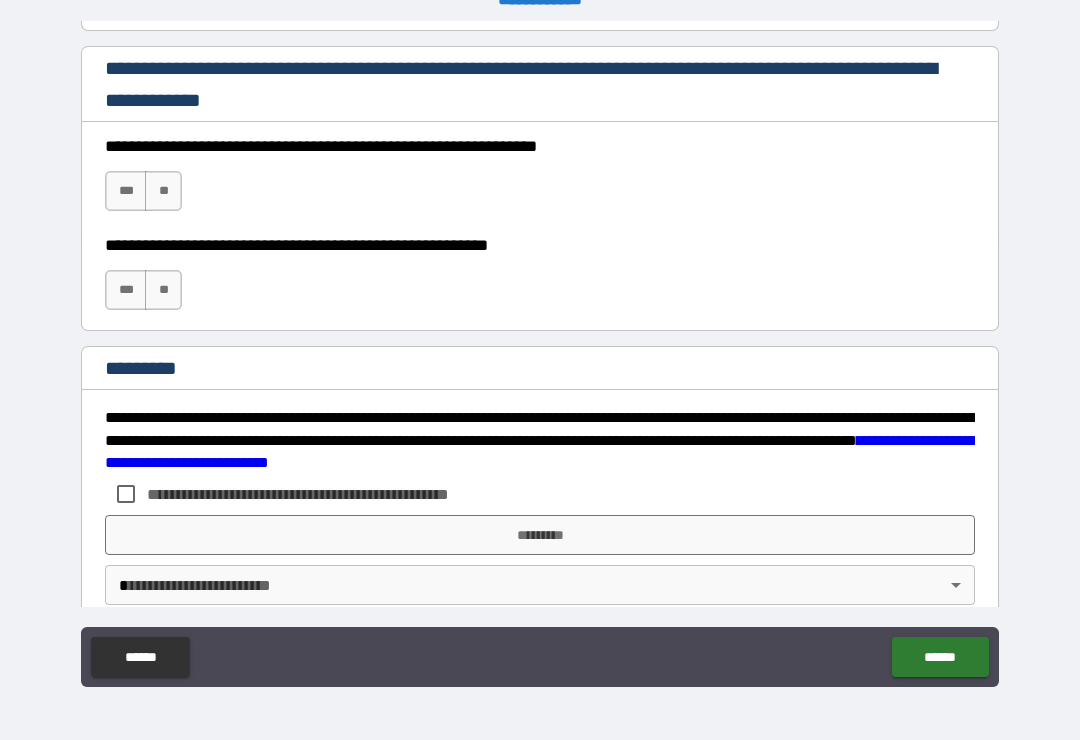 click on "***" at bounding box center [126, 191] 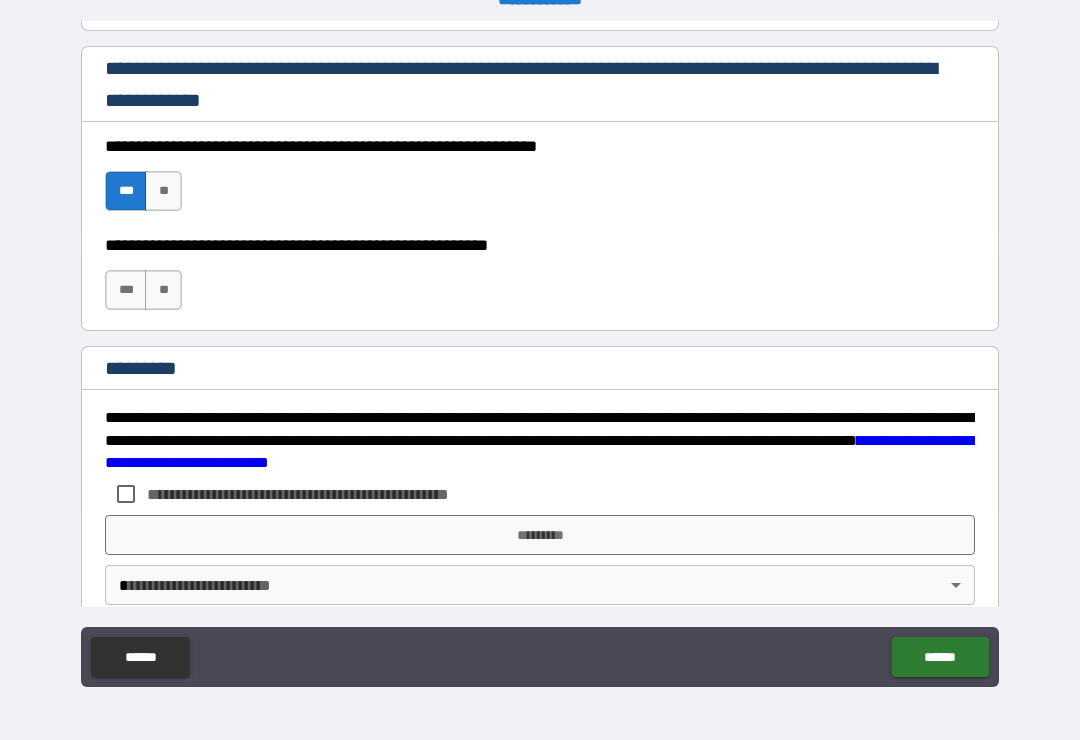 click on "**" at bounding box center (163, 290) 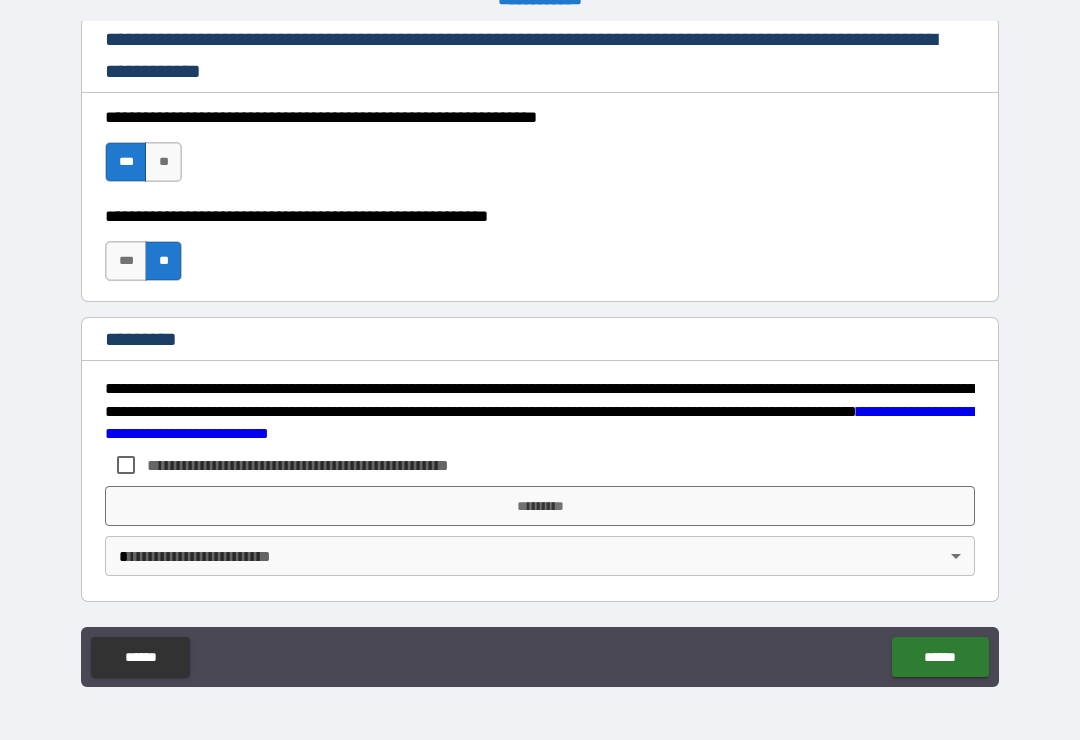 scroll, scrollTop: 2998, scrollLeft: 0, axis: vertical 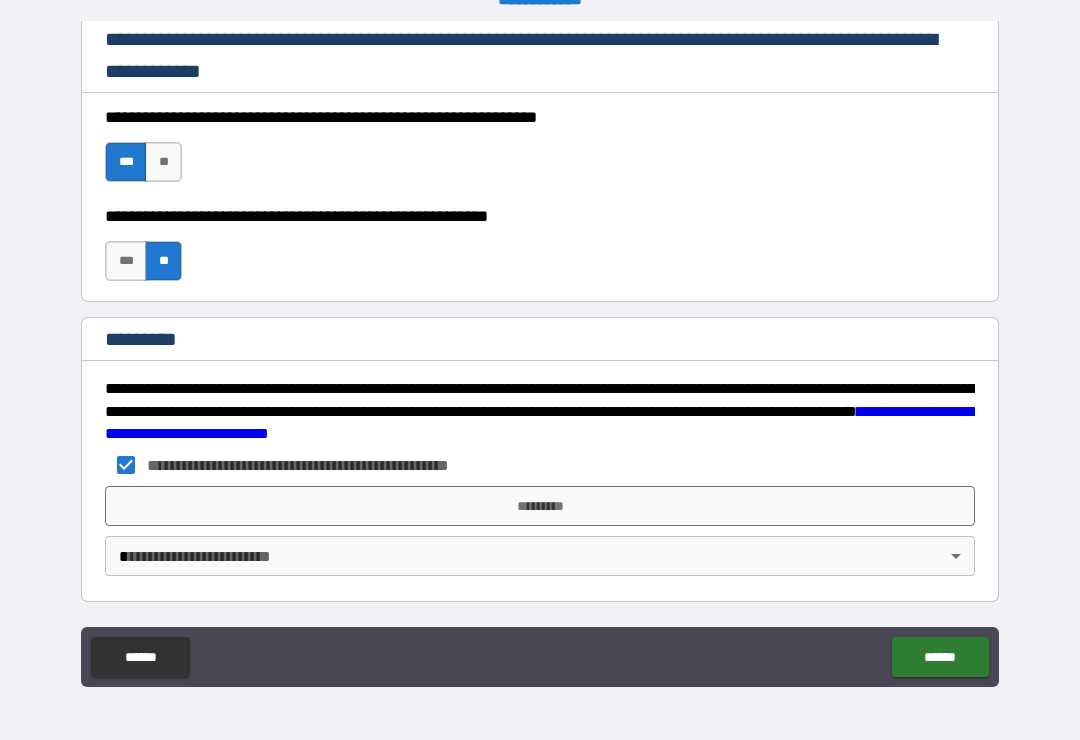 click on "*********" at bounding box center [540, 506] 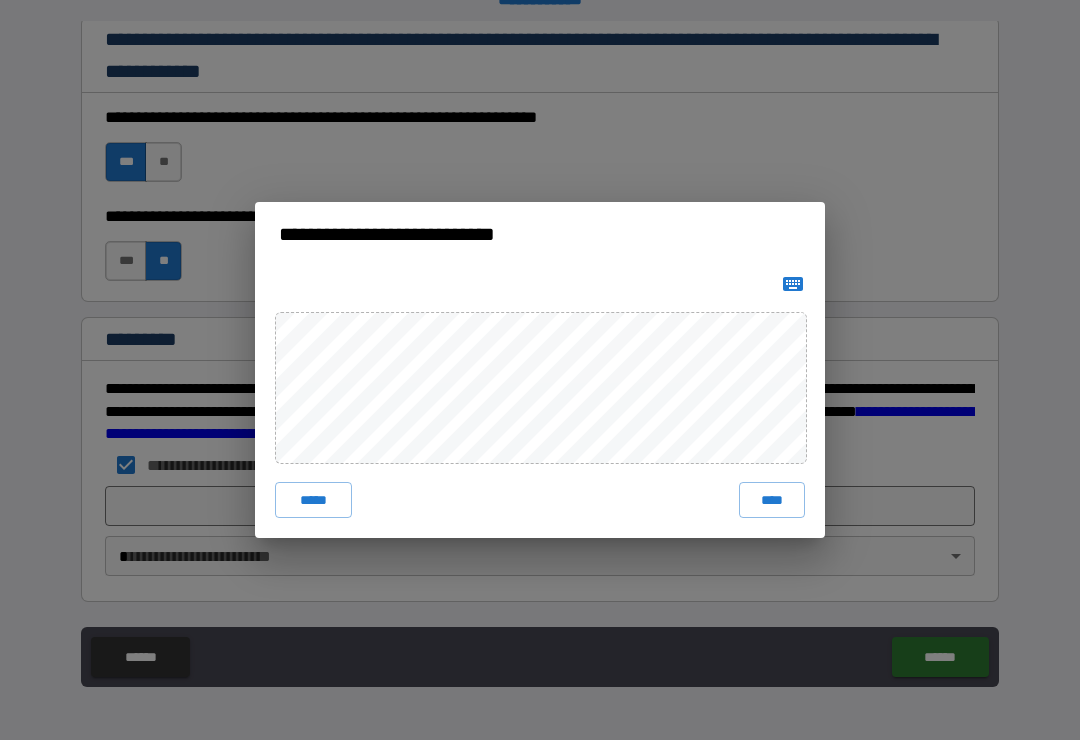 click on "****" at bounding box center (772, 500) 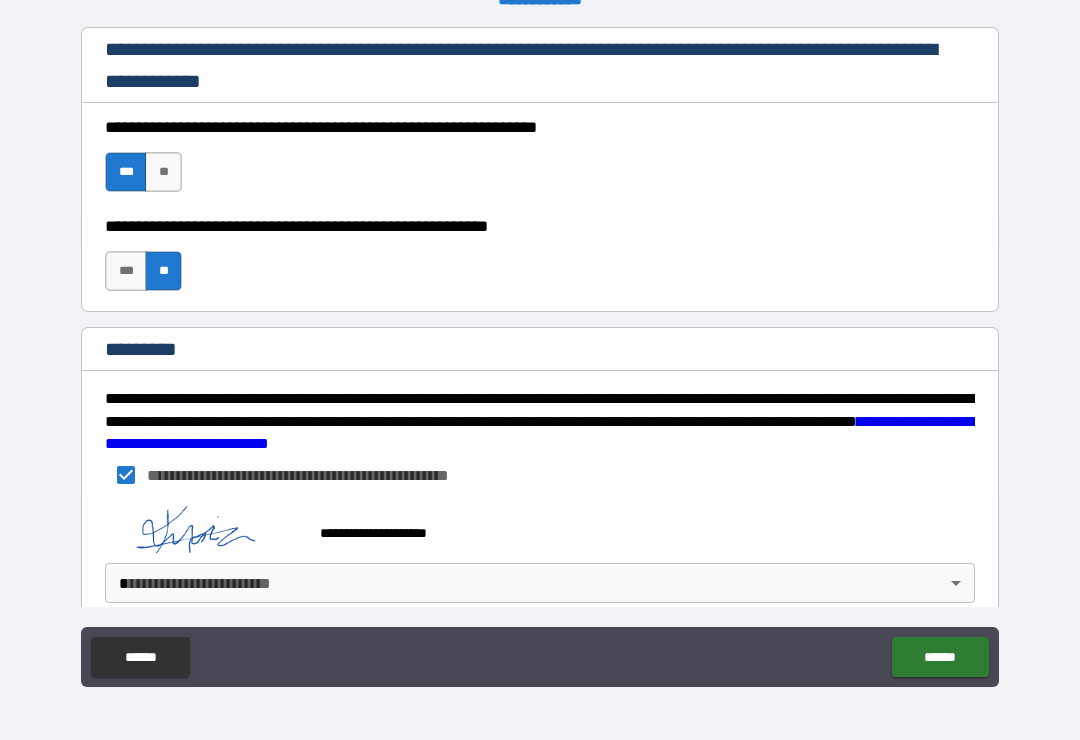 click on "******" at bounding box center [940, 657] 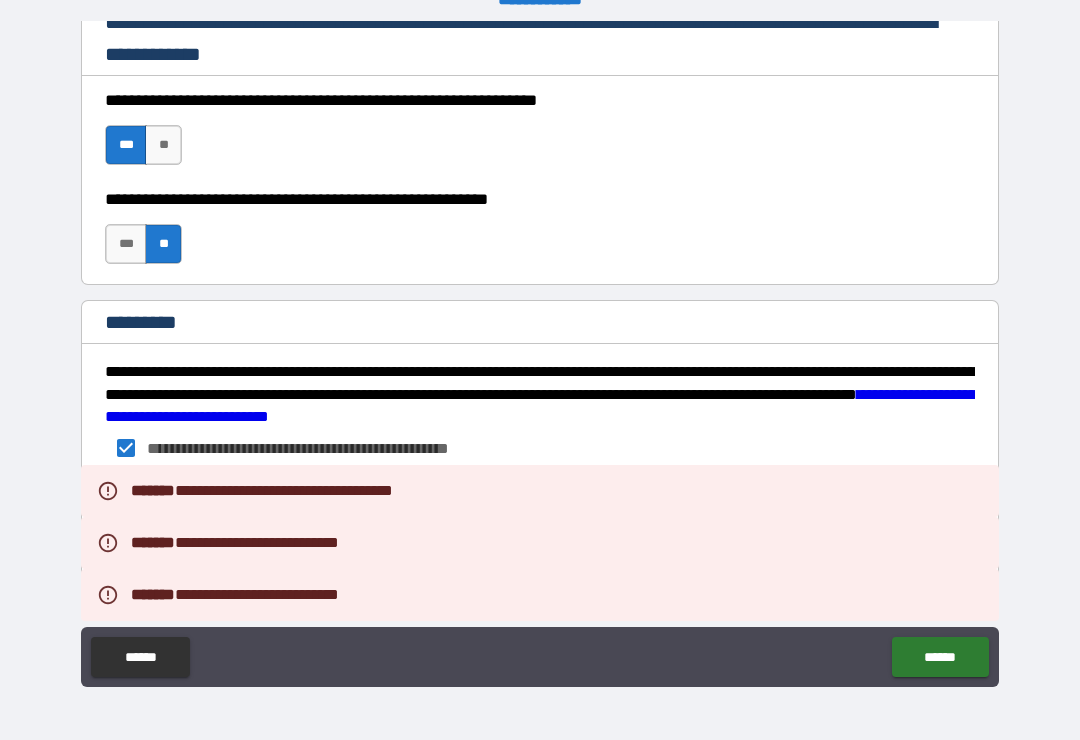 click on "**********" at bounding box center (540, 357) 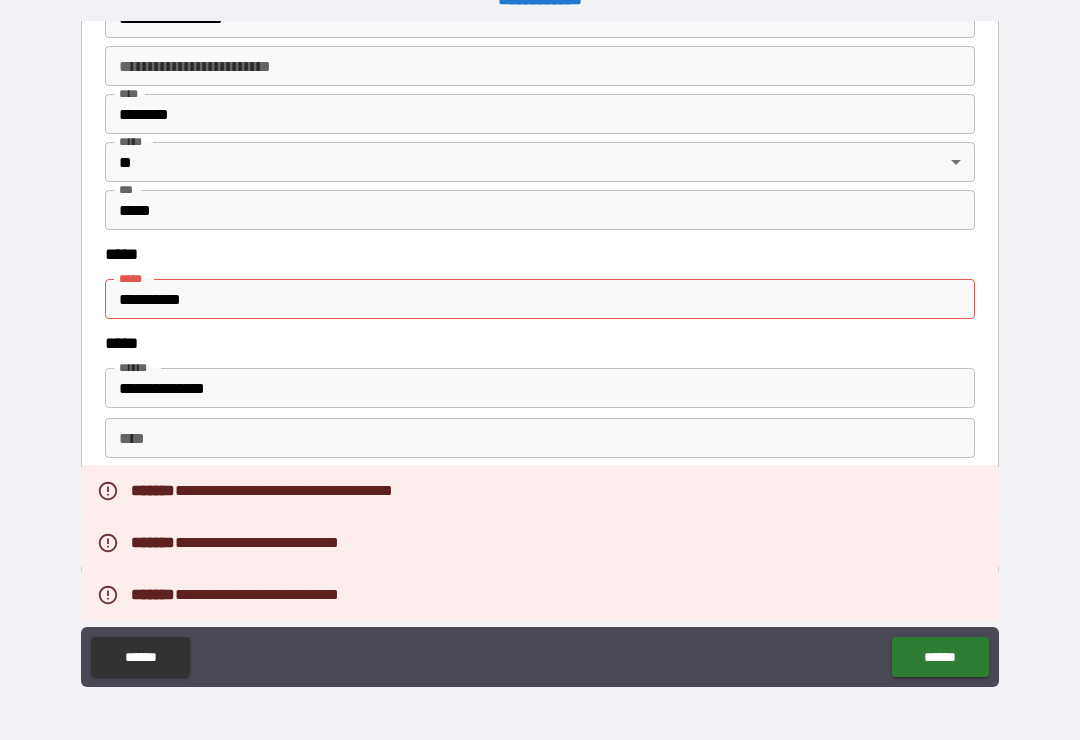 scroll, scrollTop: 2482, scrollLeft: 0, axis: vertical 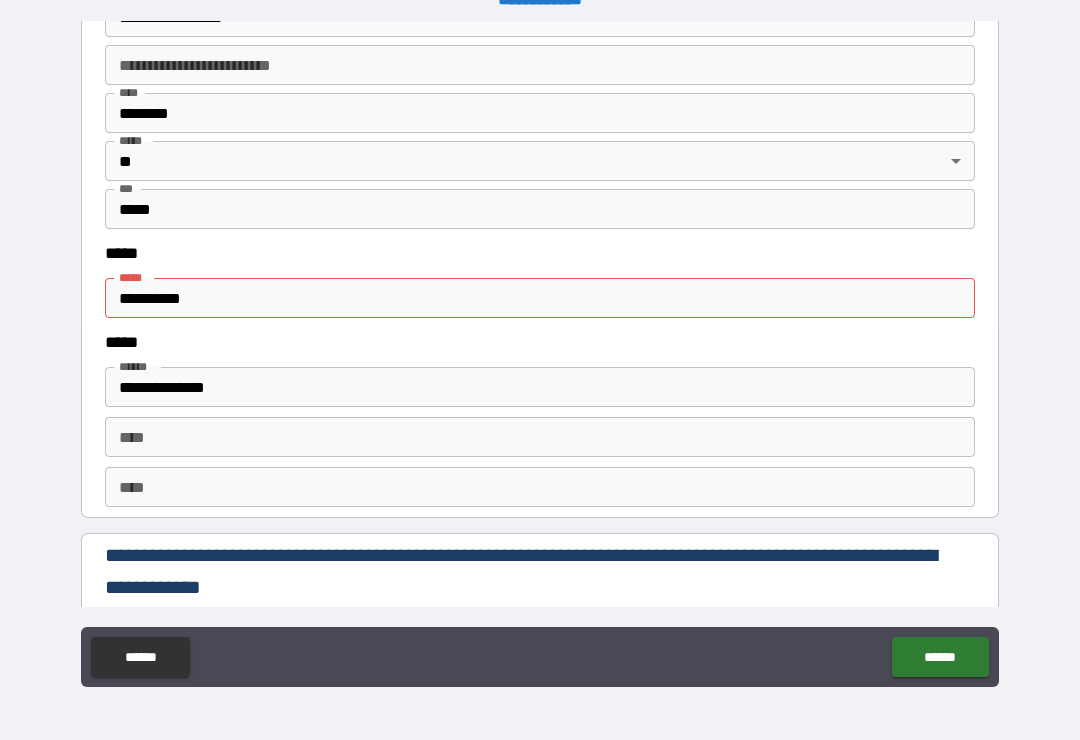 click on "**********" at bounding box center [540, 298] 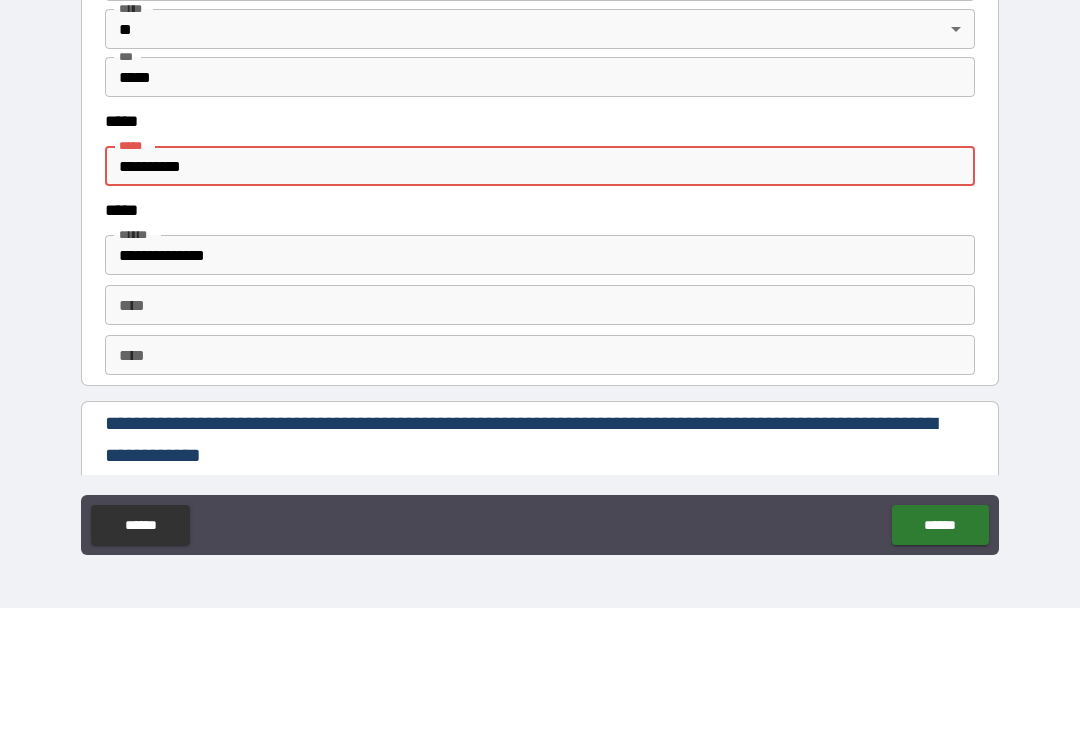 click on "**********" at bounding box center [540, 298] 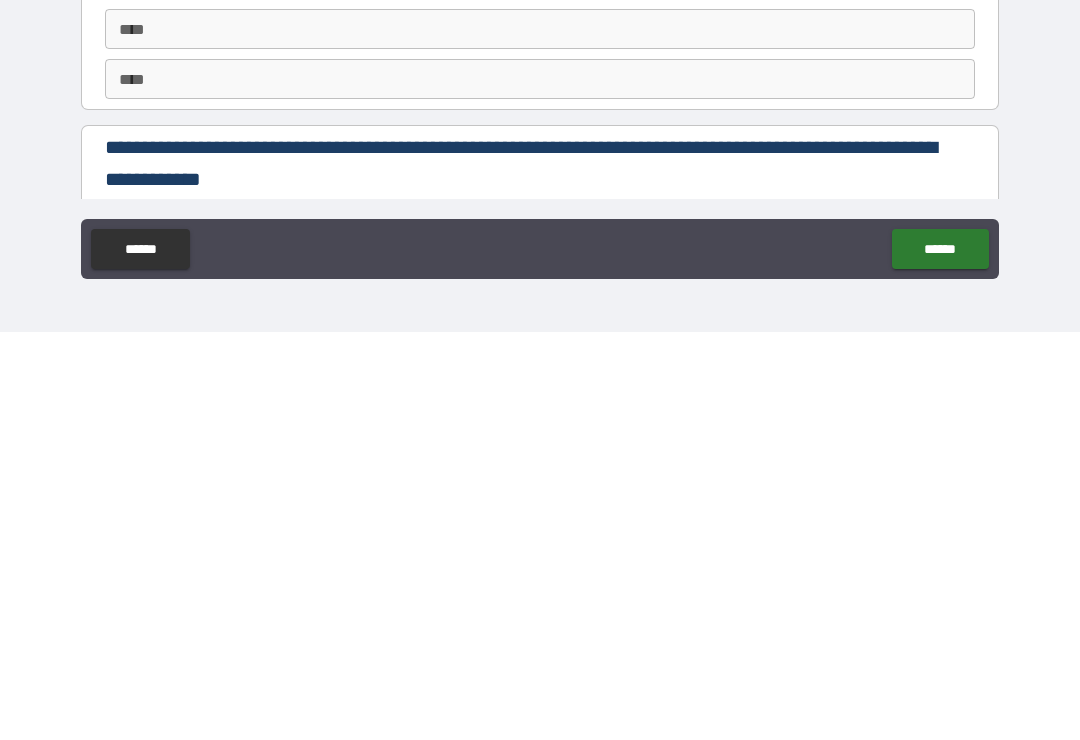 type 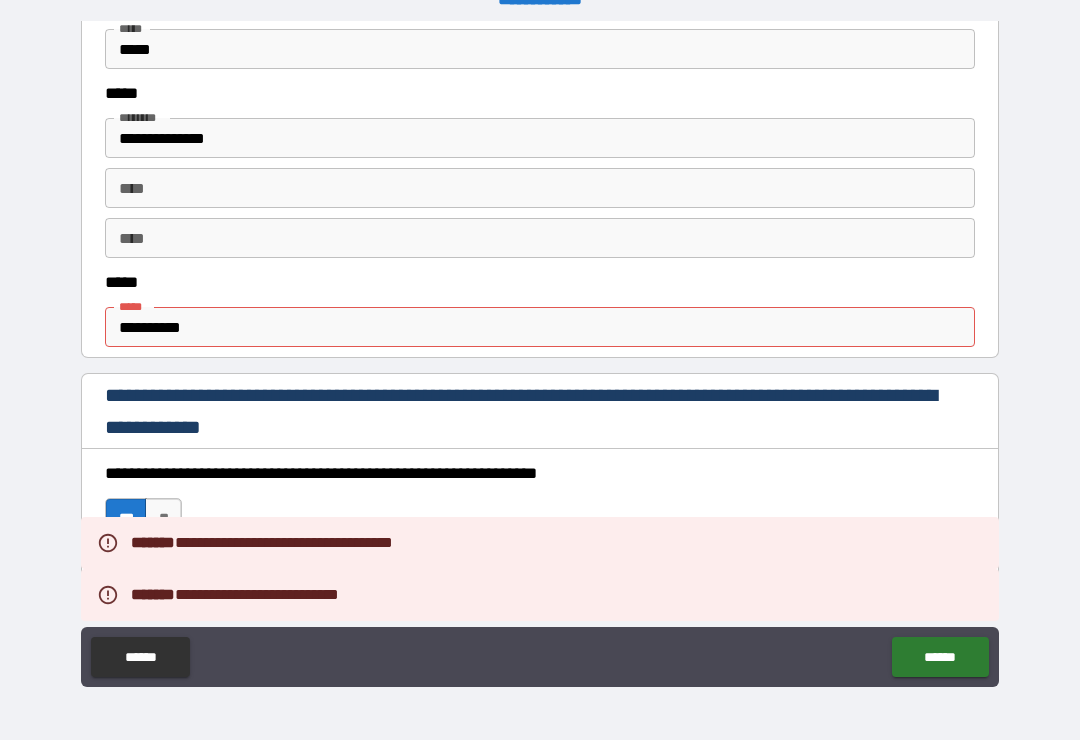 scroll, scrollTop: 1013, scrollLeft: 0, axis: vertical 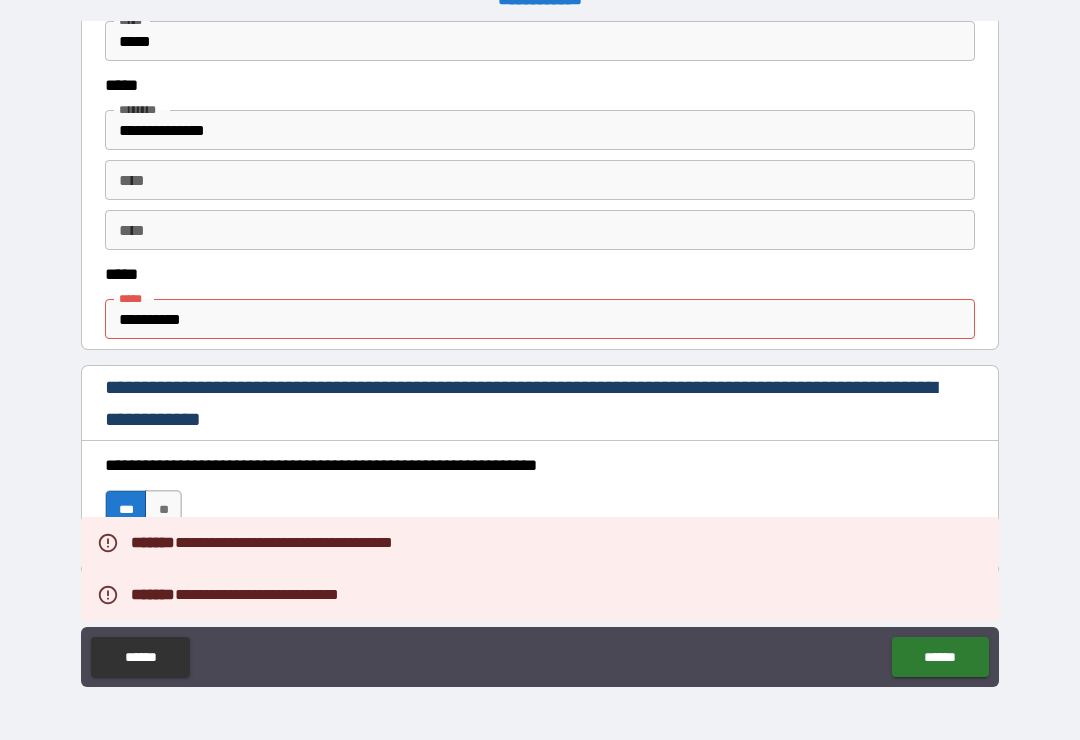 click on "**********" at bounding box center (540, 319) 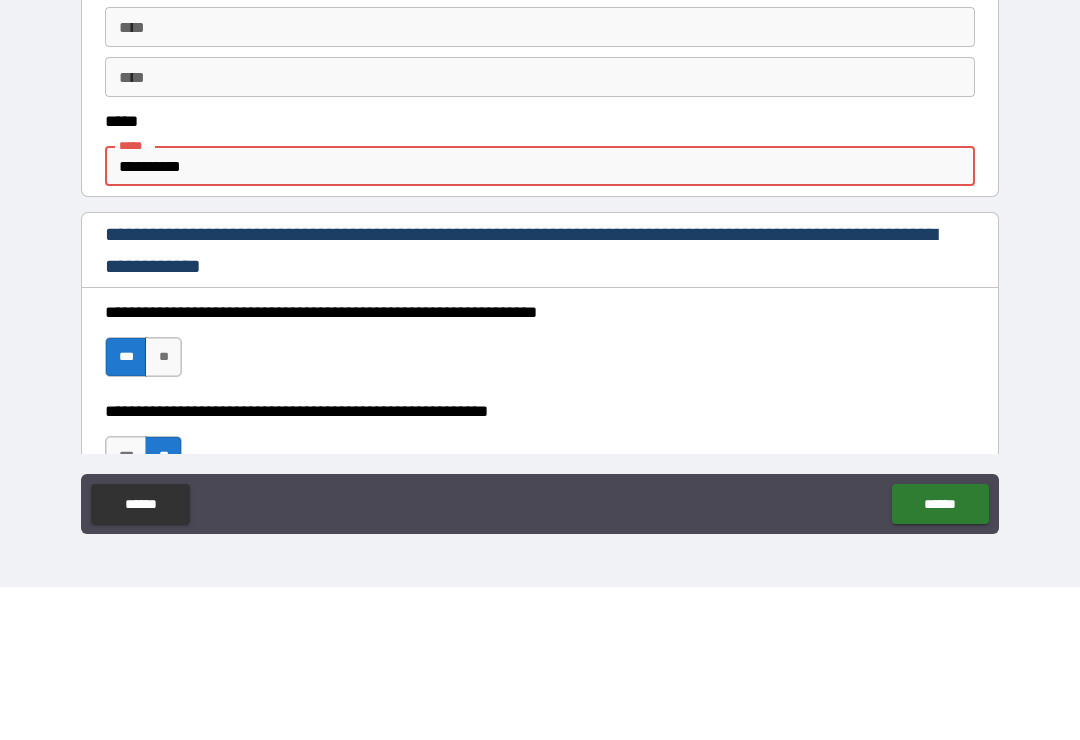 click on "**********" at bounding box center (540, 319) 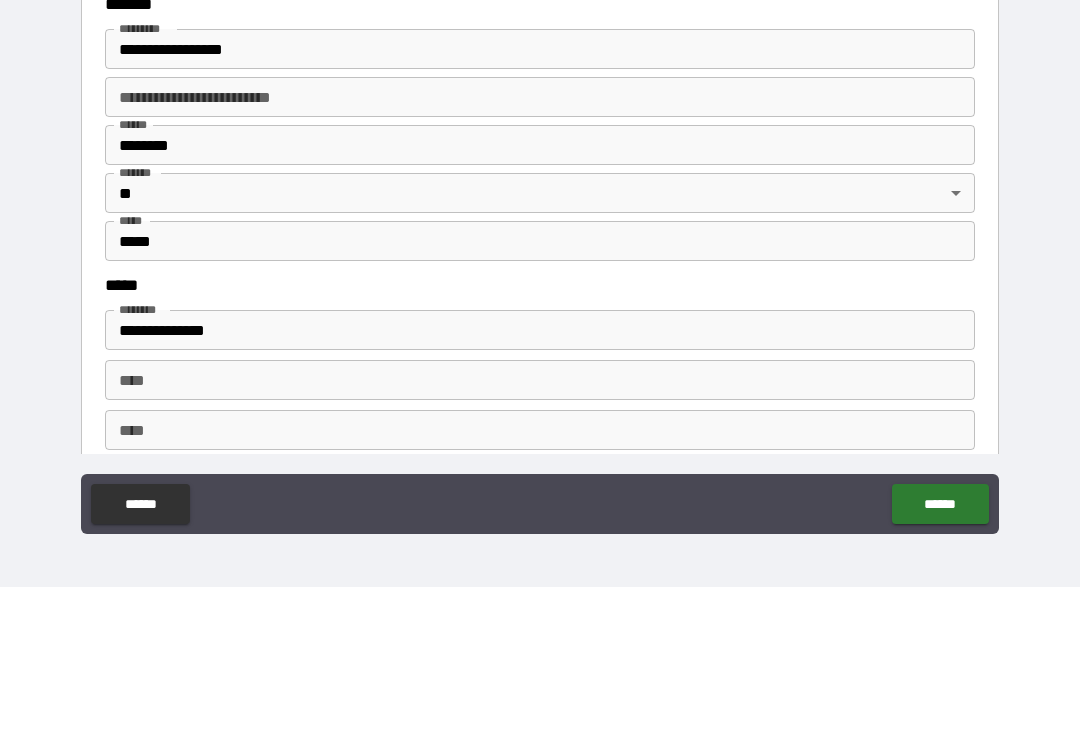 scroll, scrollTop: 553, scrollLeft: 0, axis: vertical 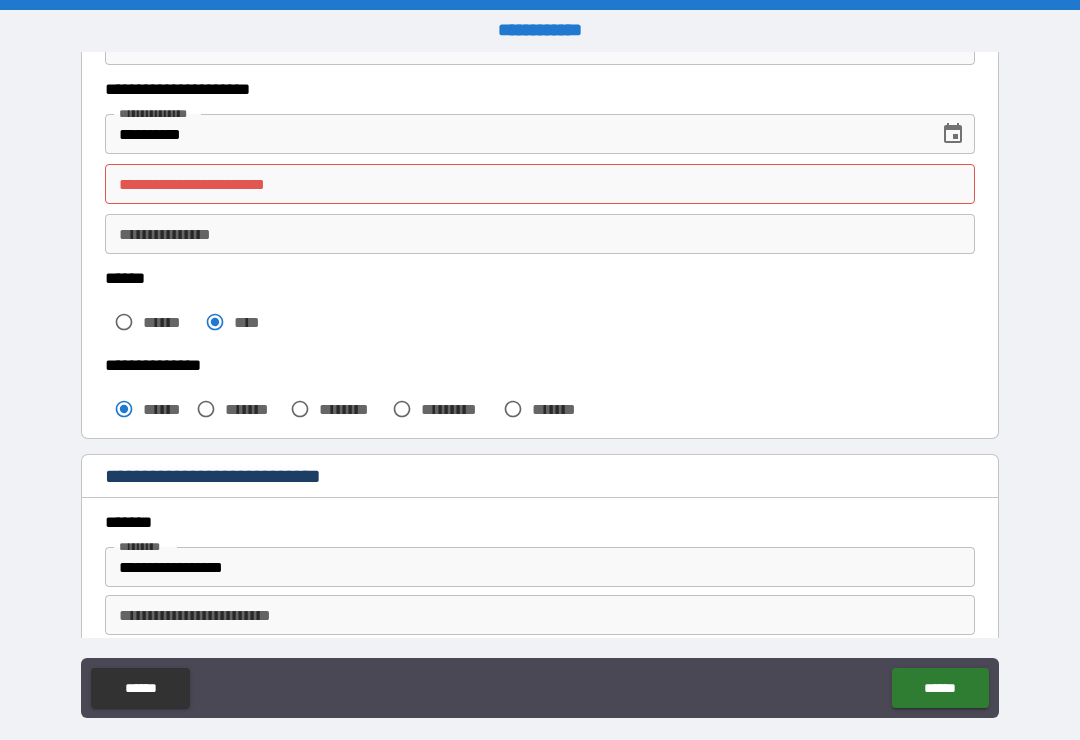 type 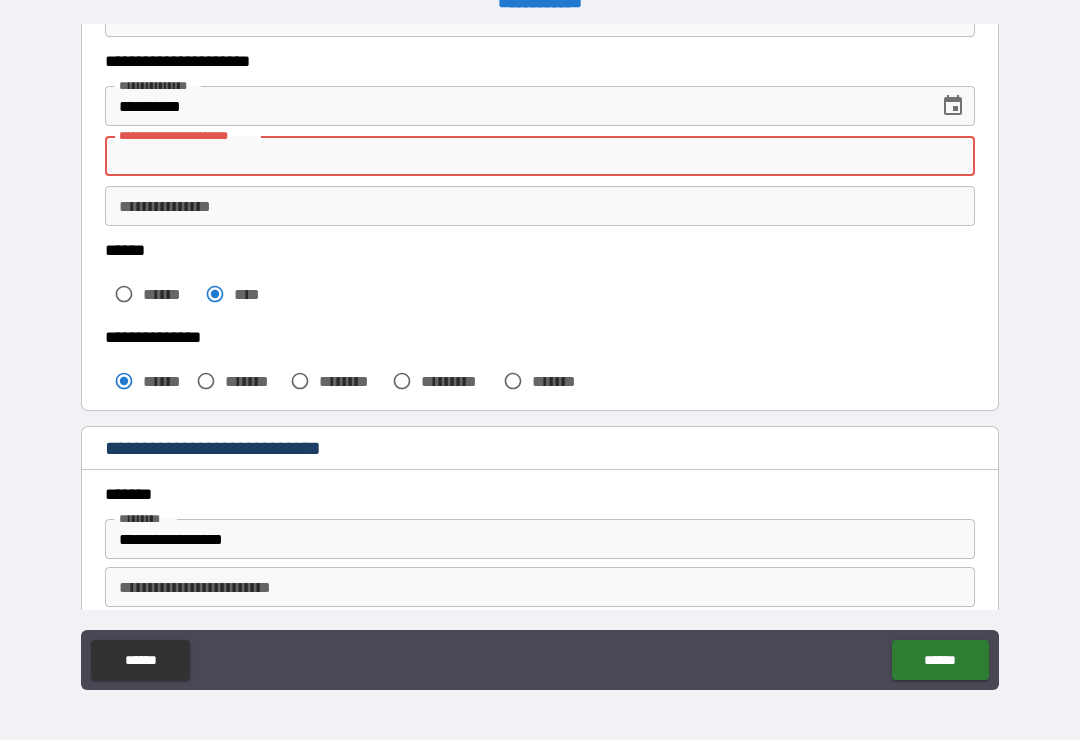 scroll, scrollTop: 0, scrollLeft: 0, axis: both 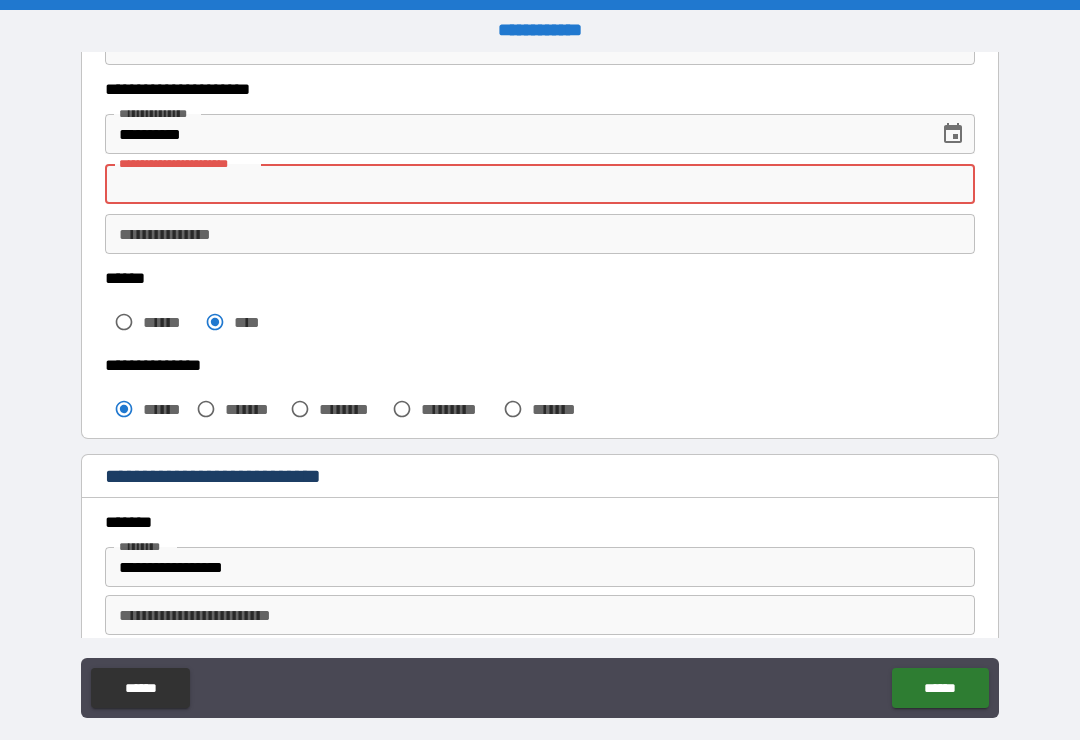 click on "**********" at bounding box center [540, 388] 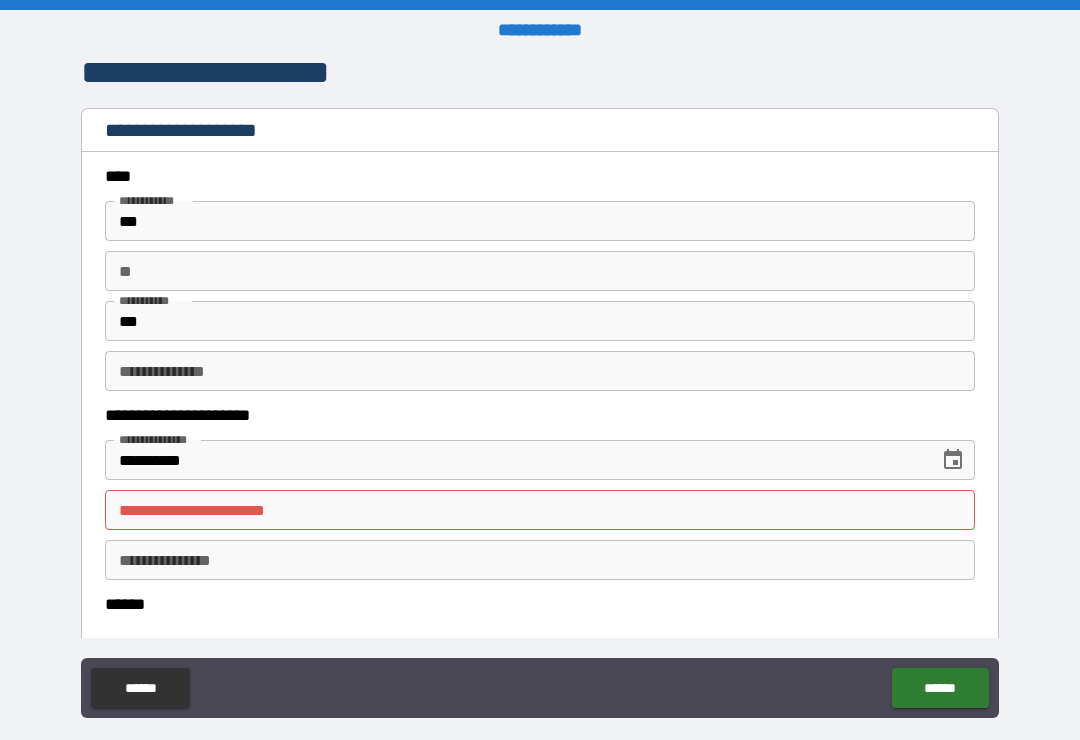 scroll, scrollTop: 0, scrollLeft: 0, axis: both 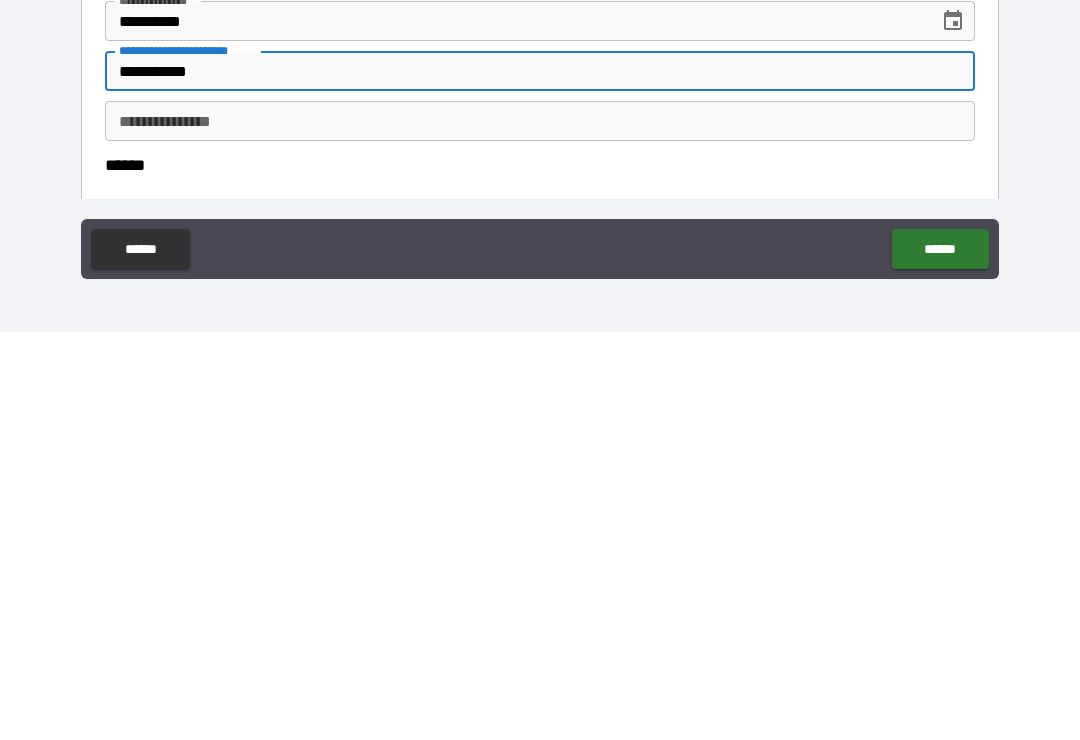 type on "**********" 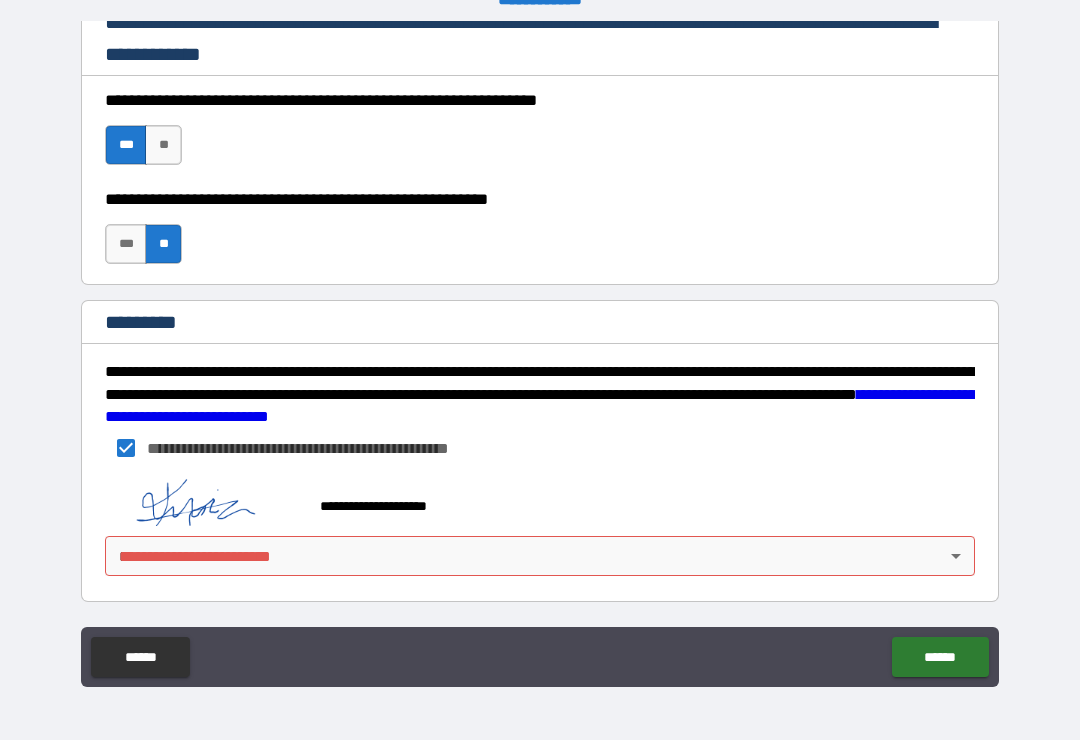 scroll, scrollTop: 3015, scrollLeft: 0, axis: vertical 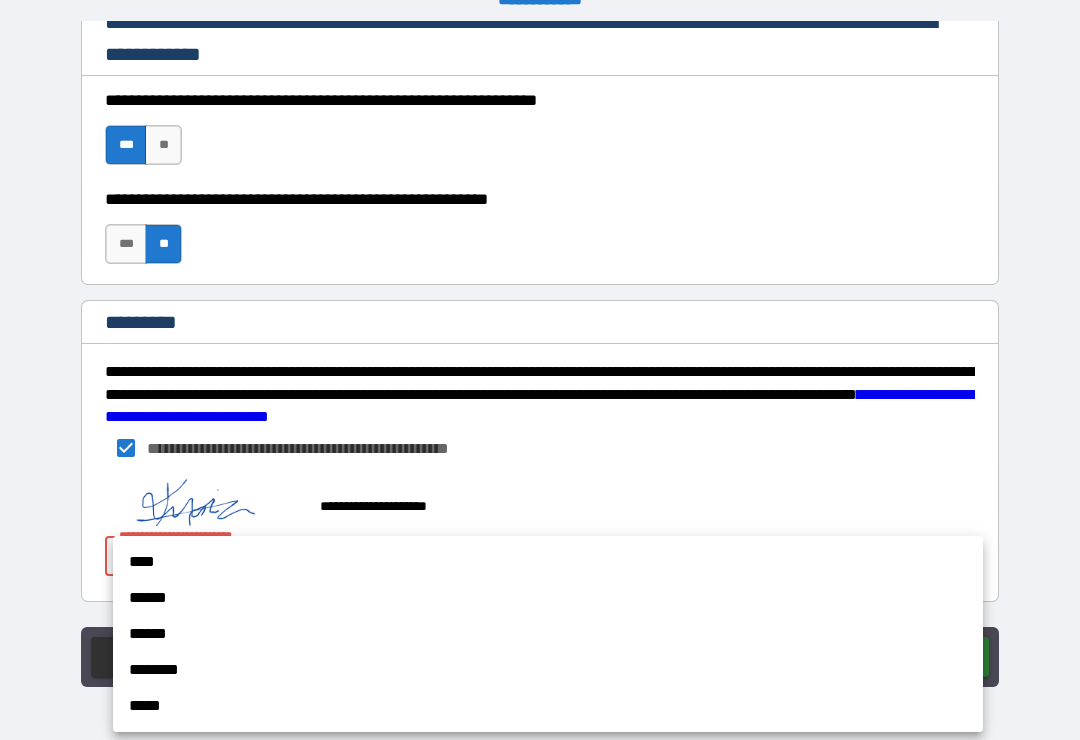 click on "****" at bounding box center (548, 562) 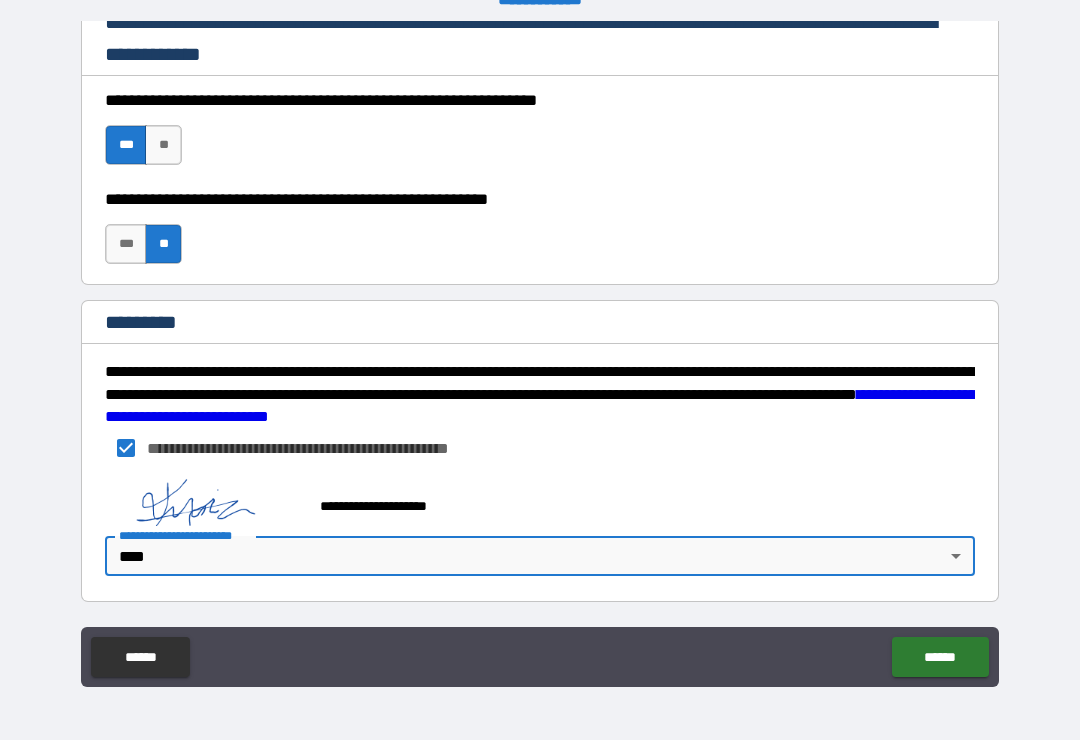 type on "*" 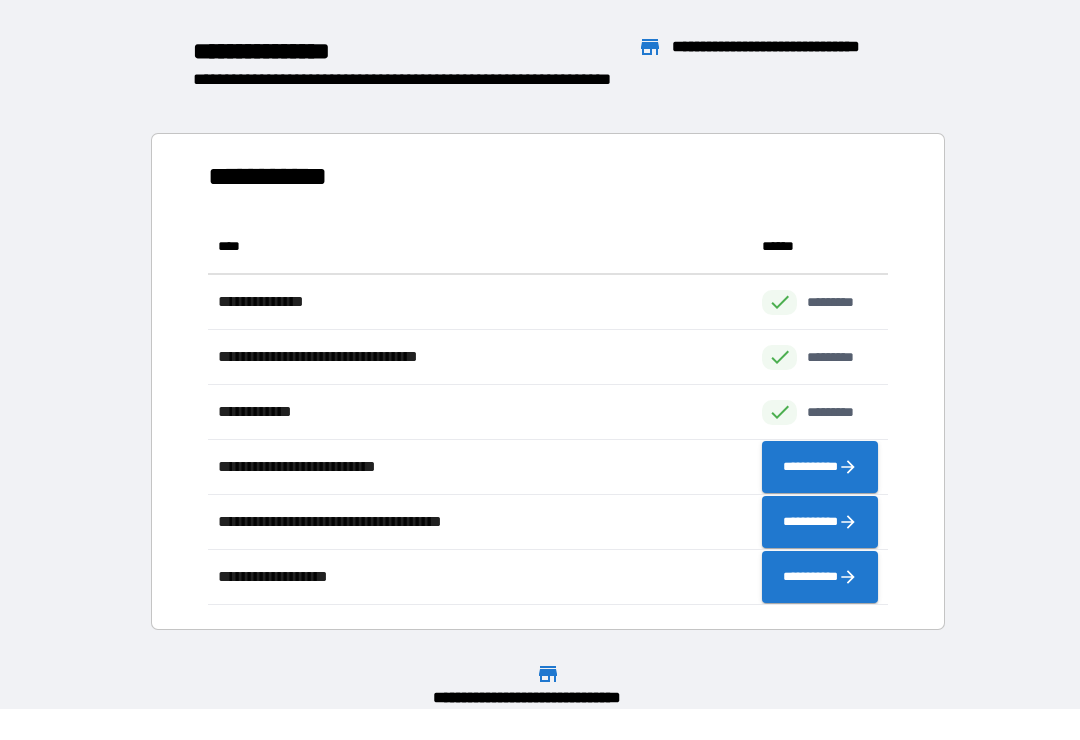 scroll, scrollTop: 1, scrollLeft: 1, axis: both 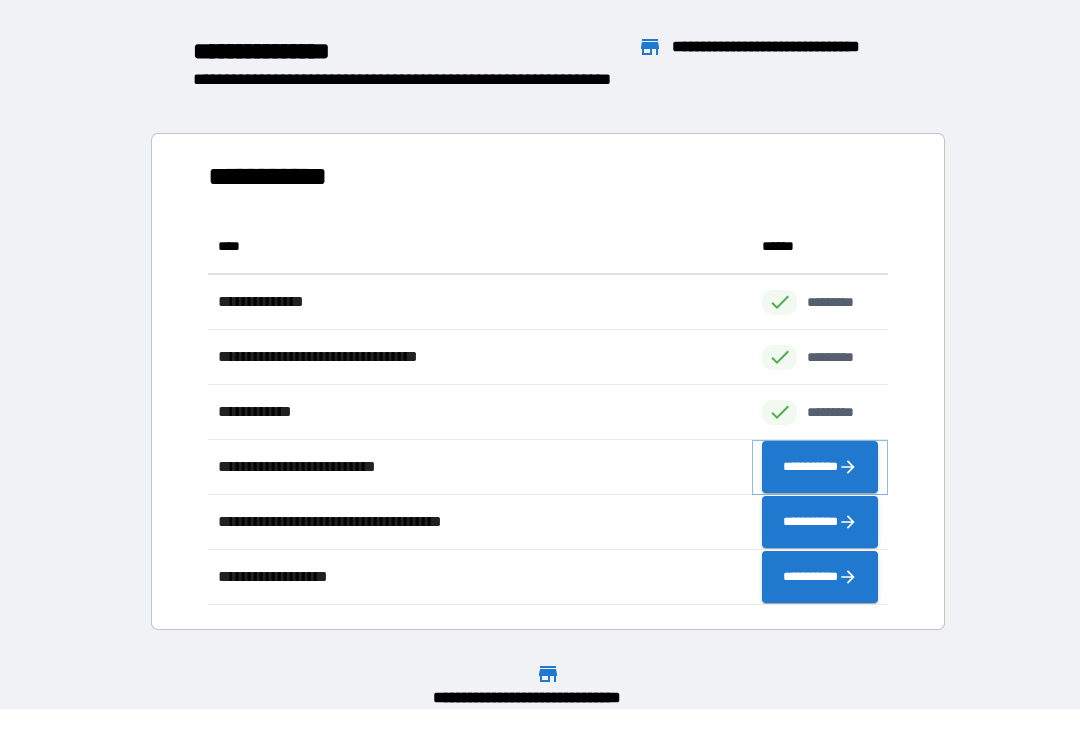click on "**********" at bounding box center (820, 467) 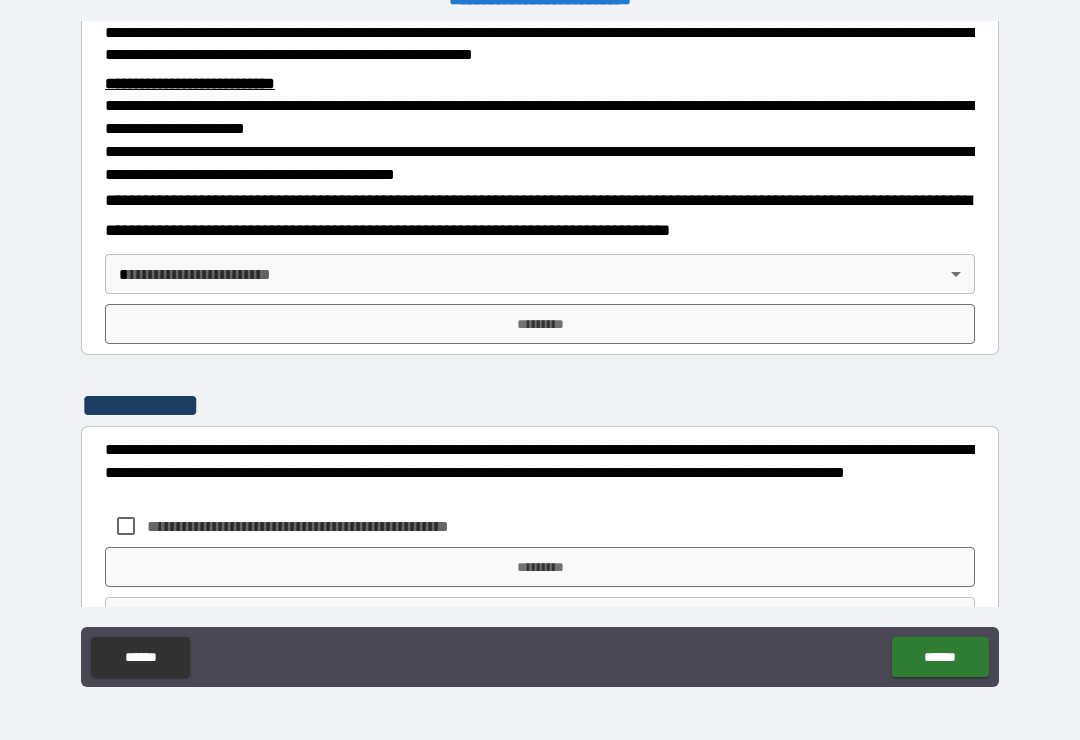 scroll, scrollTop: 613, scrollLeft: 0, axis: vertical 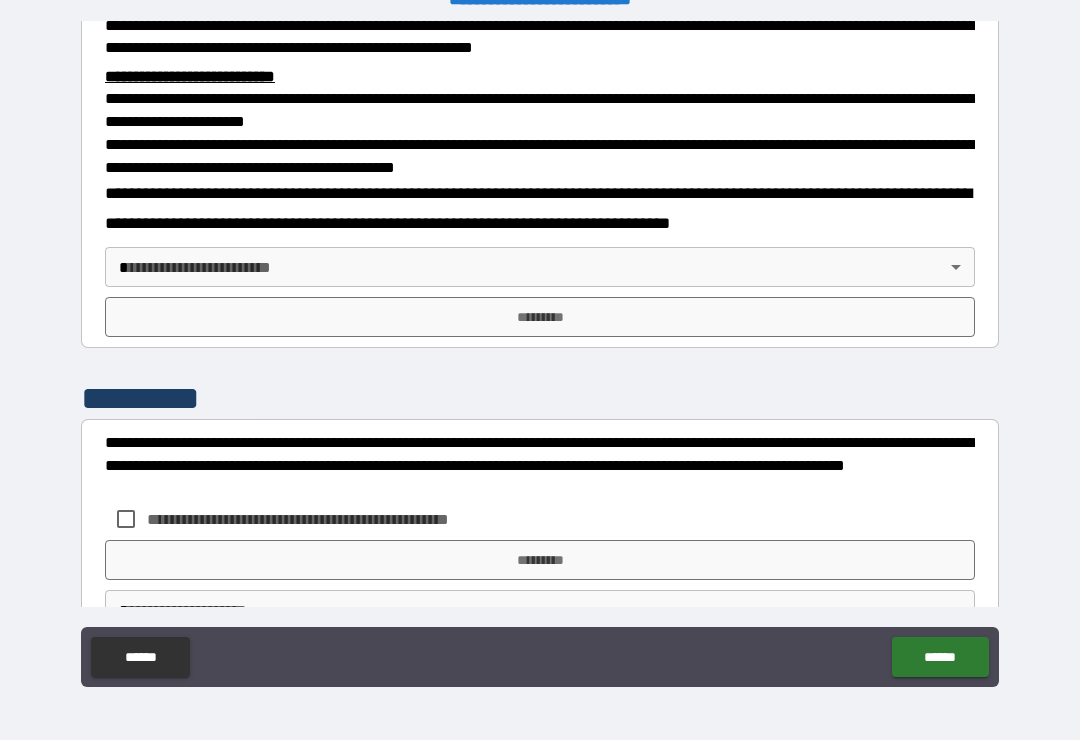 click on "**********" at bounding box center (540, 354) 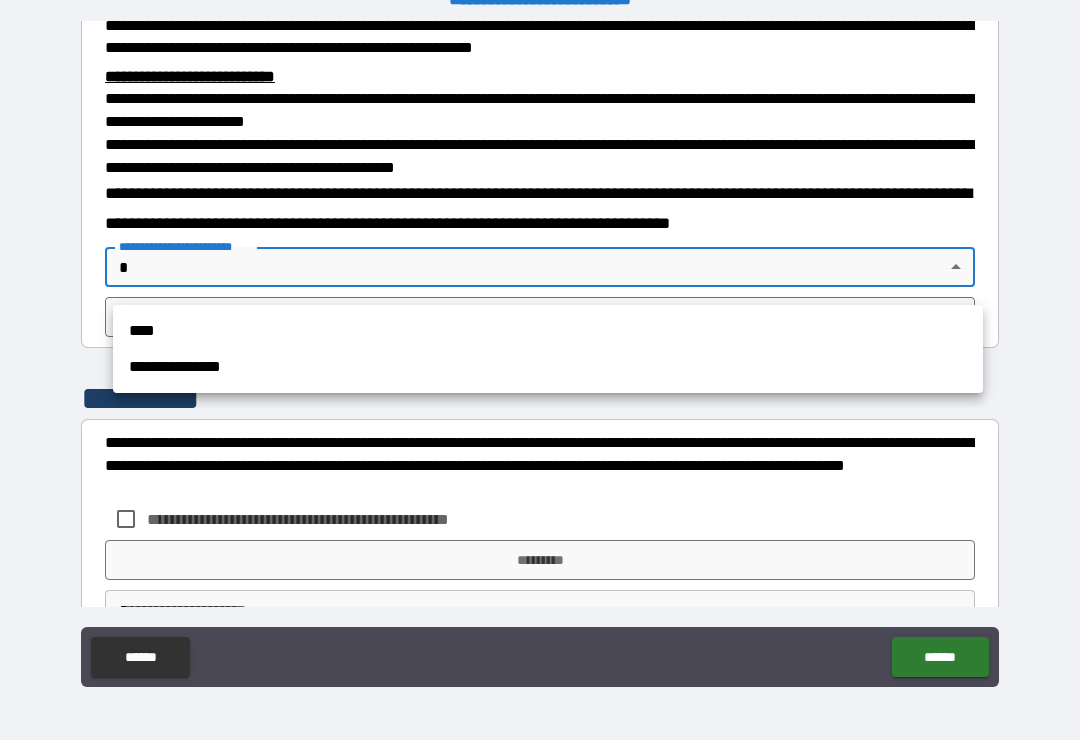click on "****" at bounding box center [548, 331] 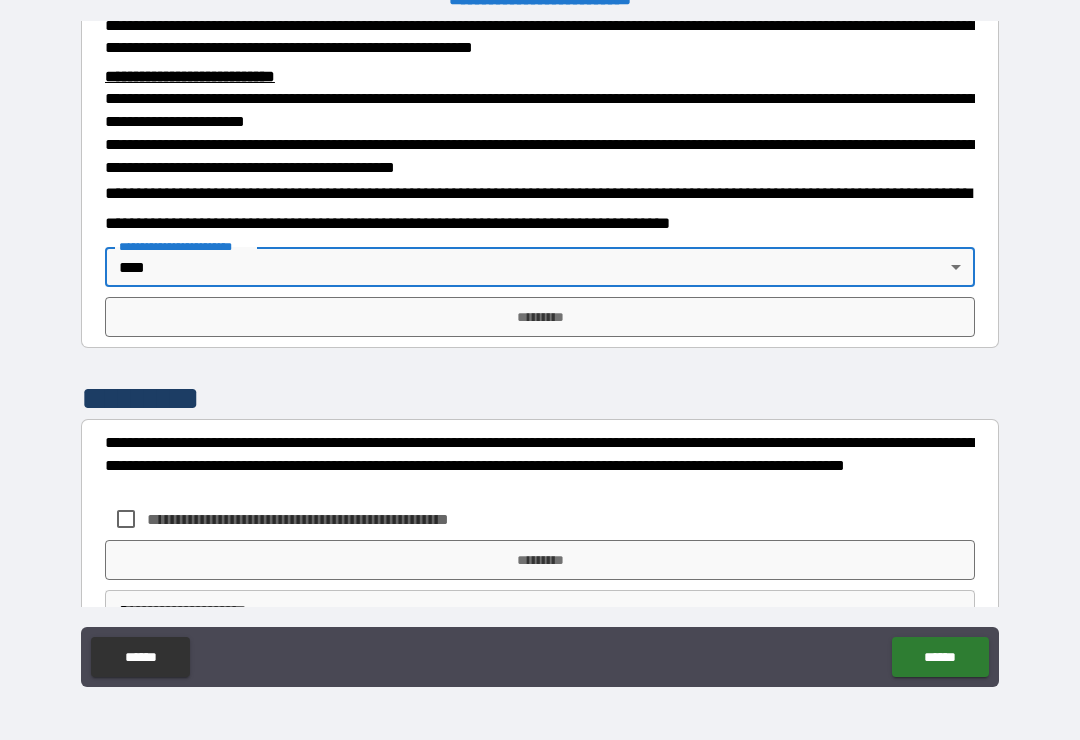 type on "****" 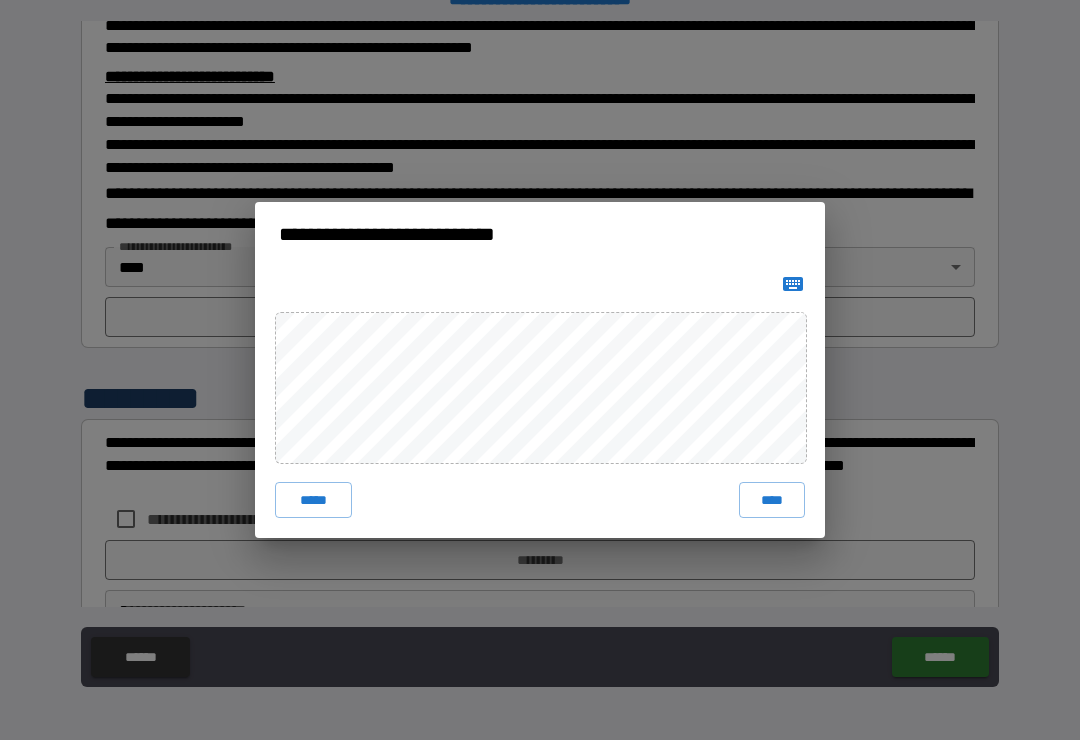 click on "****" at bounding box center [772, 500] 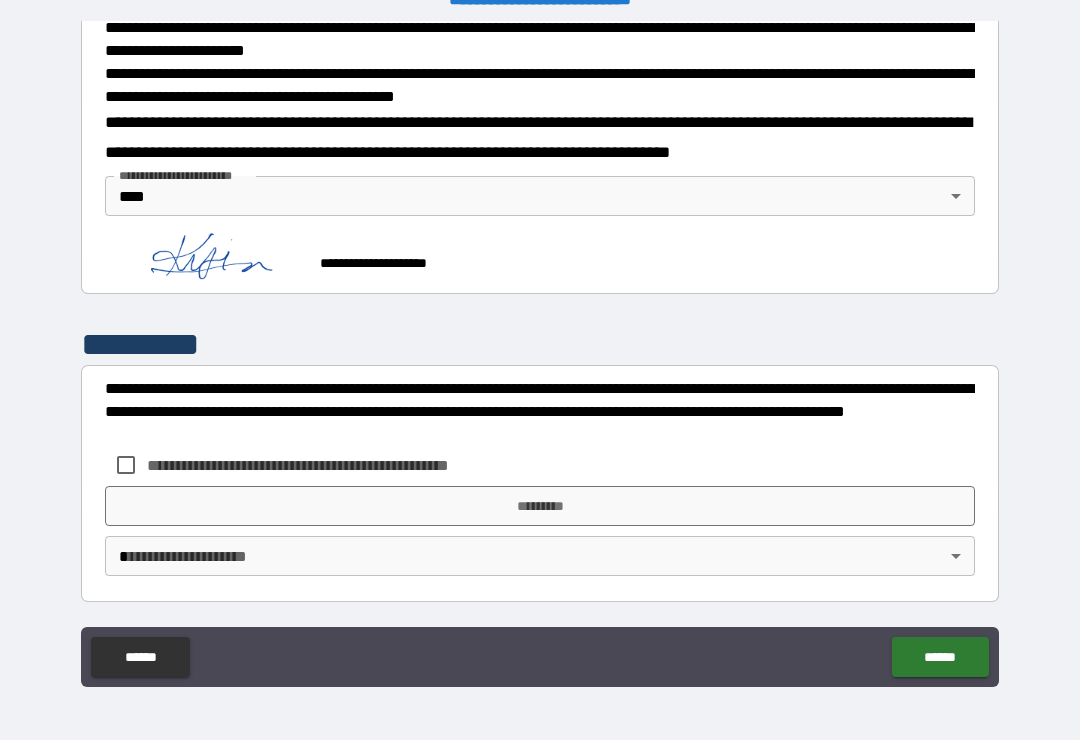 scroll, scrollTop: 694, scrollLeft: 0, axis: vertical 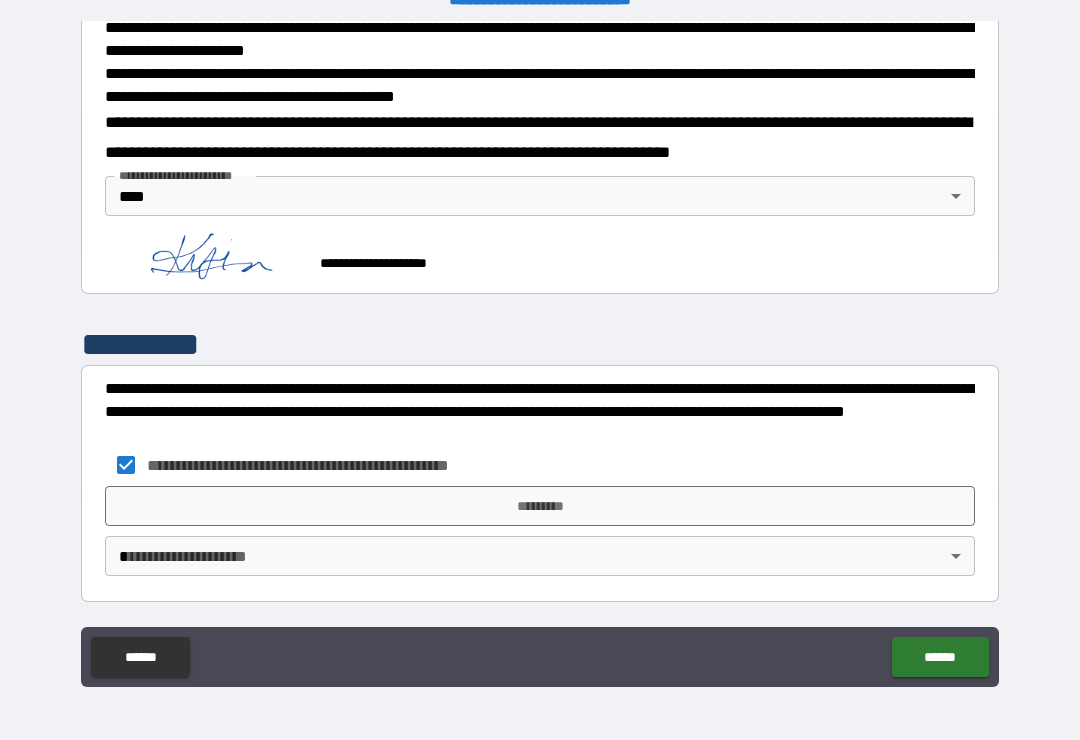 click on "*********" at bounding box center [540, 506] 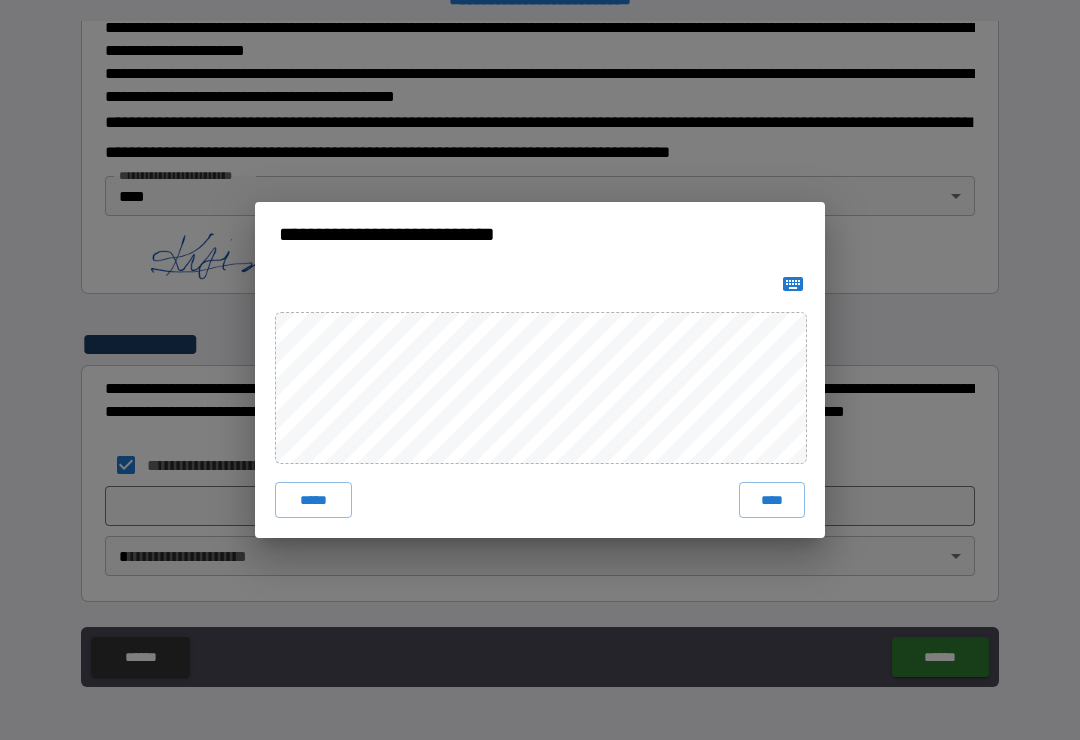 click on "****" at bounding box center (772, 500) 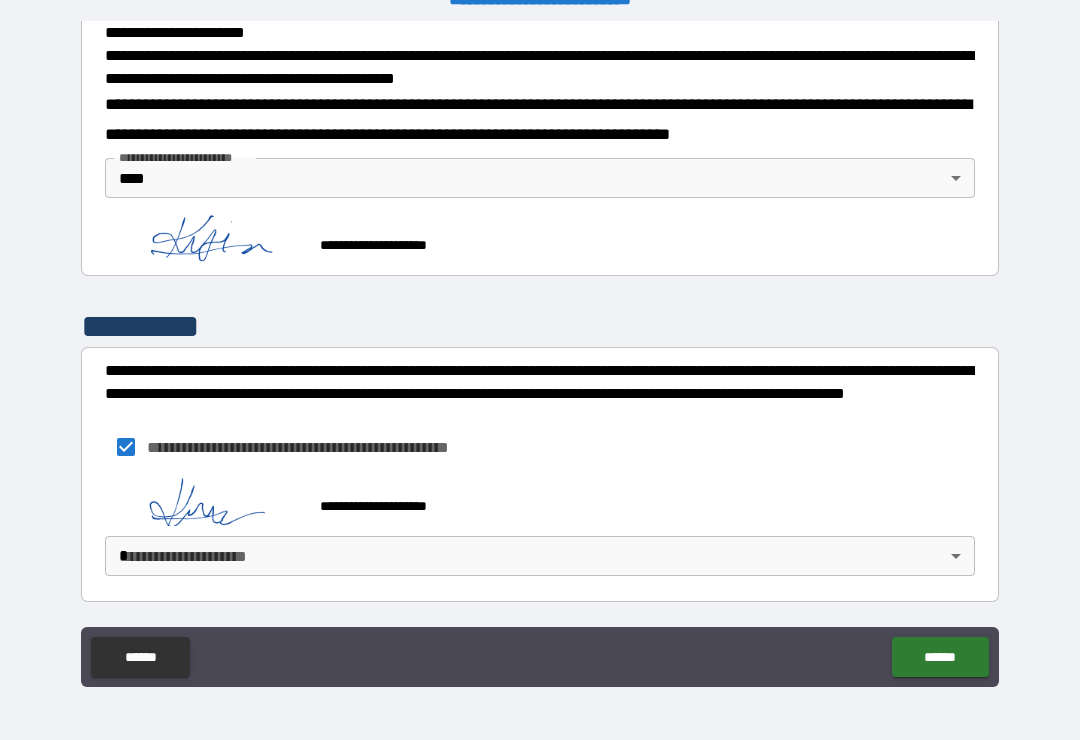 scroll, scrollTop: 711, scrollLeft: 0, axis: vertical 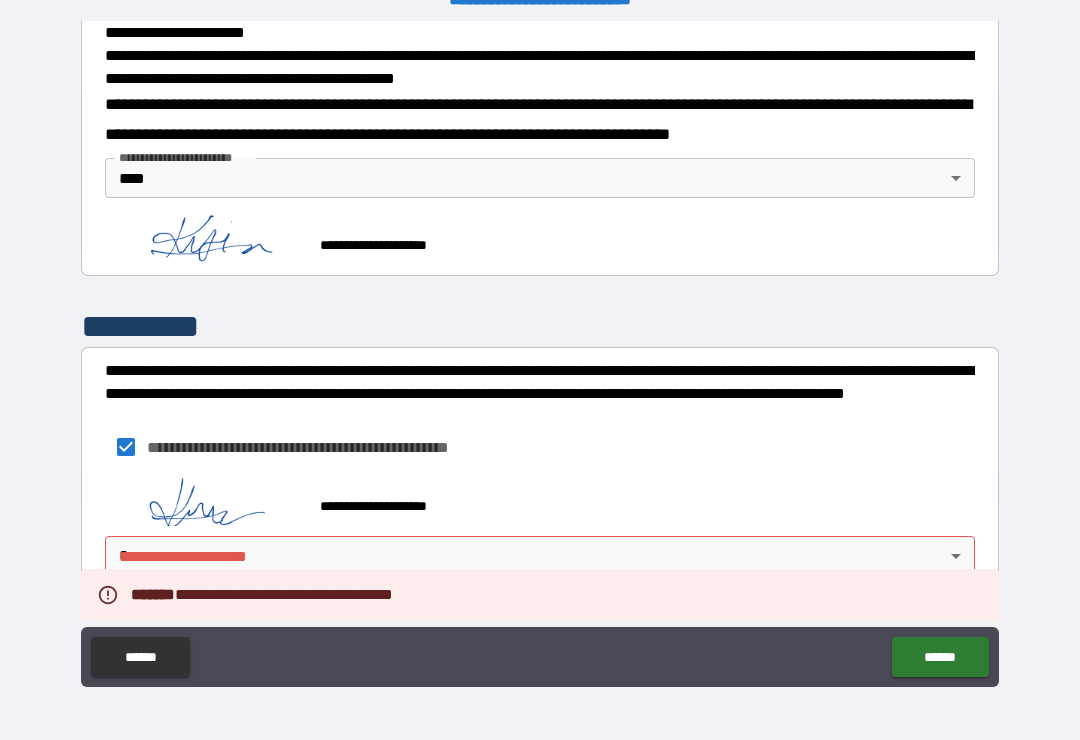 click on "**********" at bounding box center (540, 354) 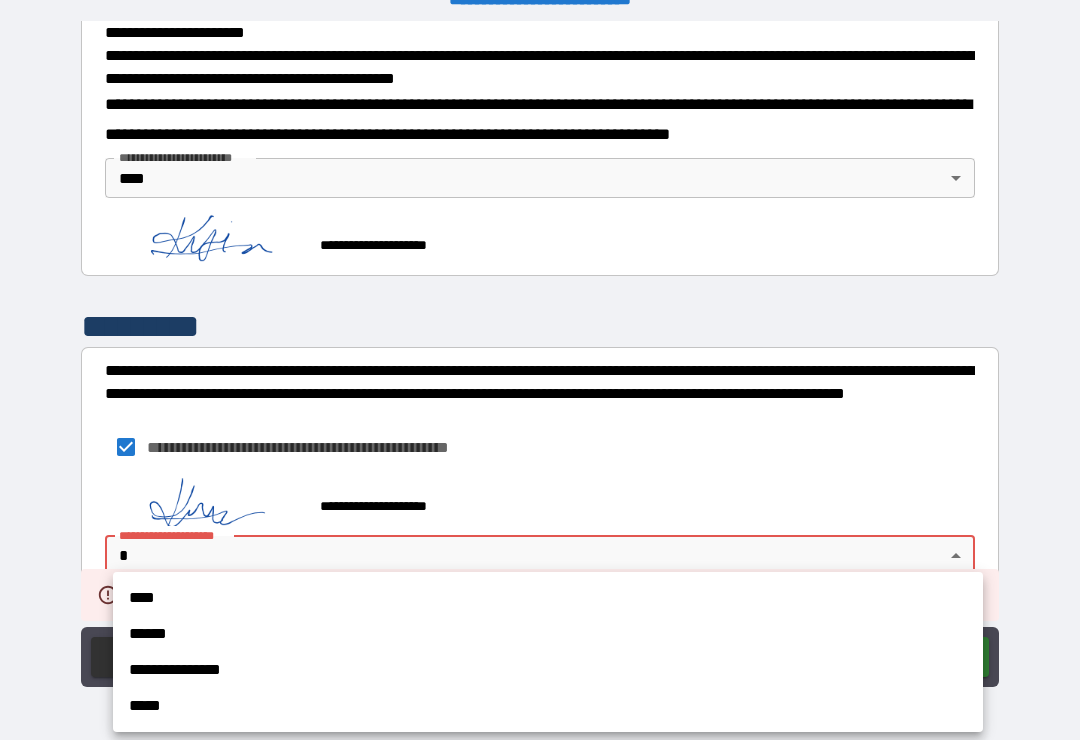 click on "****" at bounding box center [548, 598] 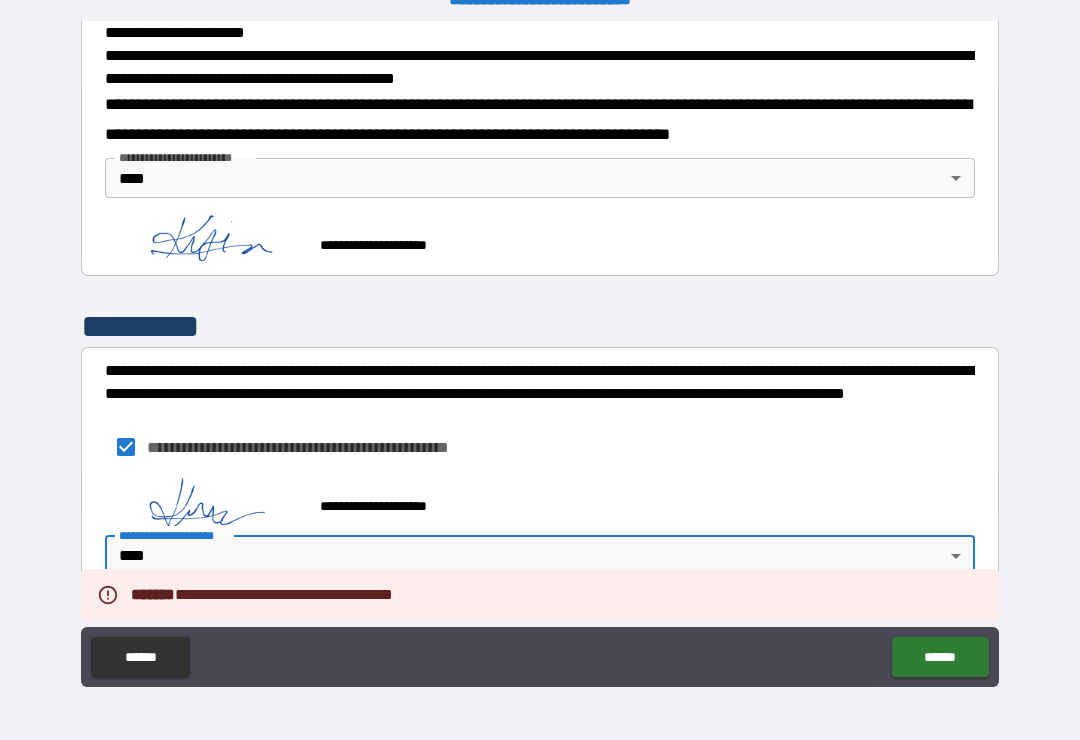 click on "******" at bounding box center (940, 657) 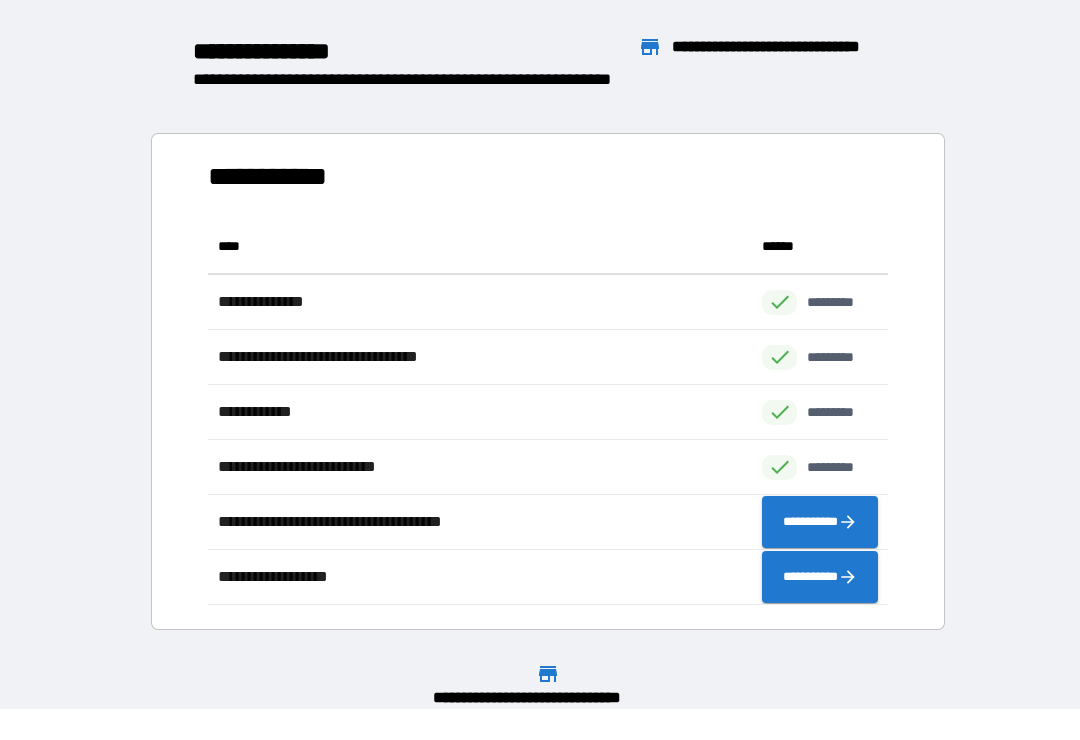 scroll, scrollTop: 1, scrollLeft: 1, axis: both 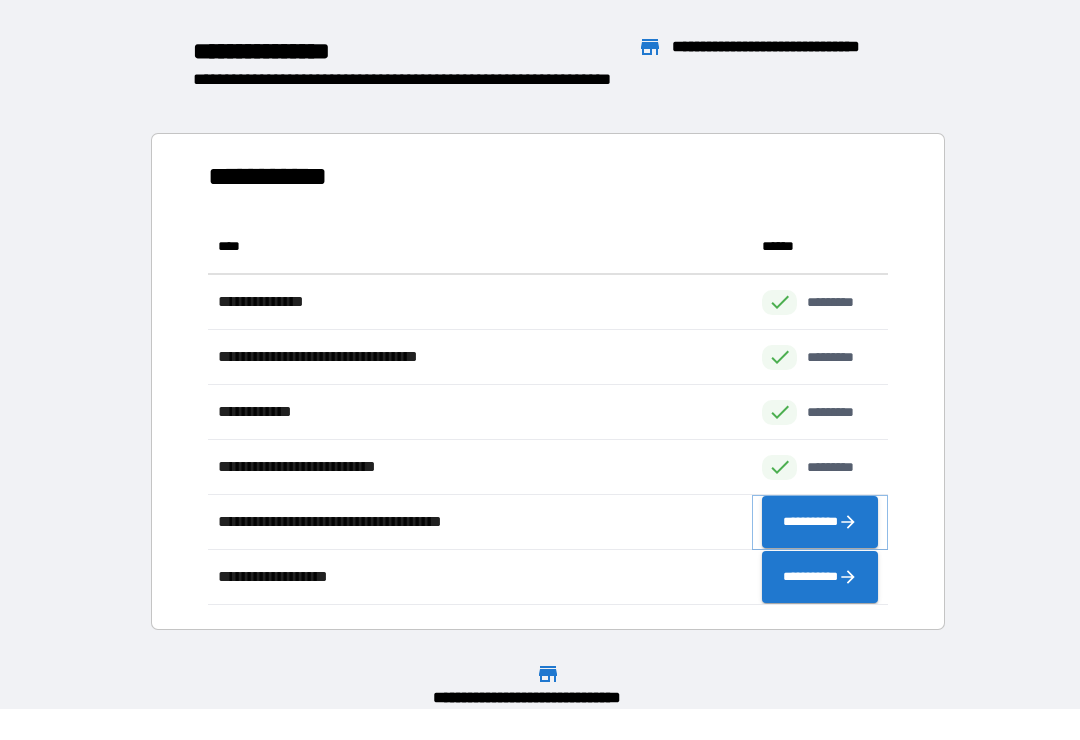 click on "**********" at bounding box center (820, 522) 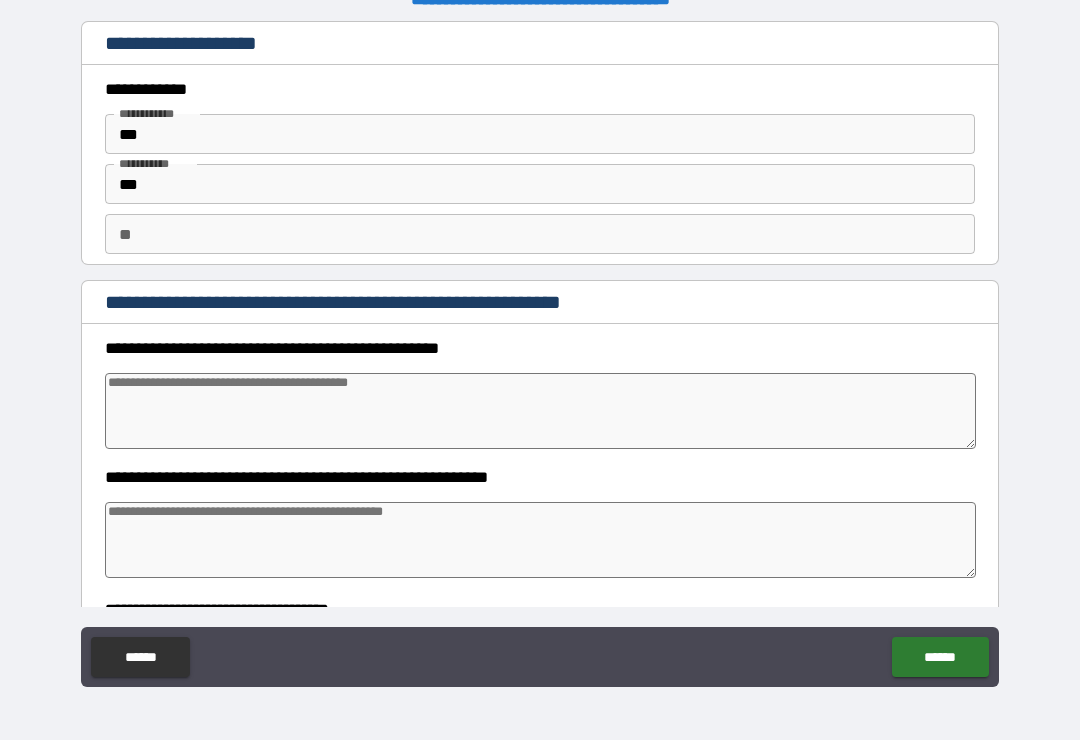 type on "*" 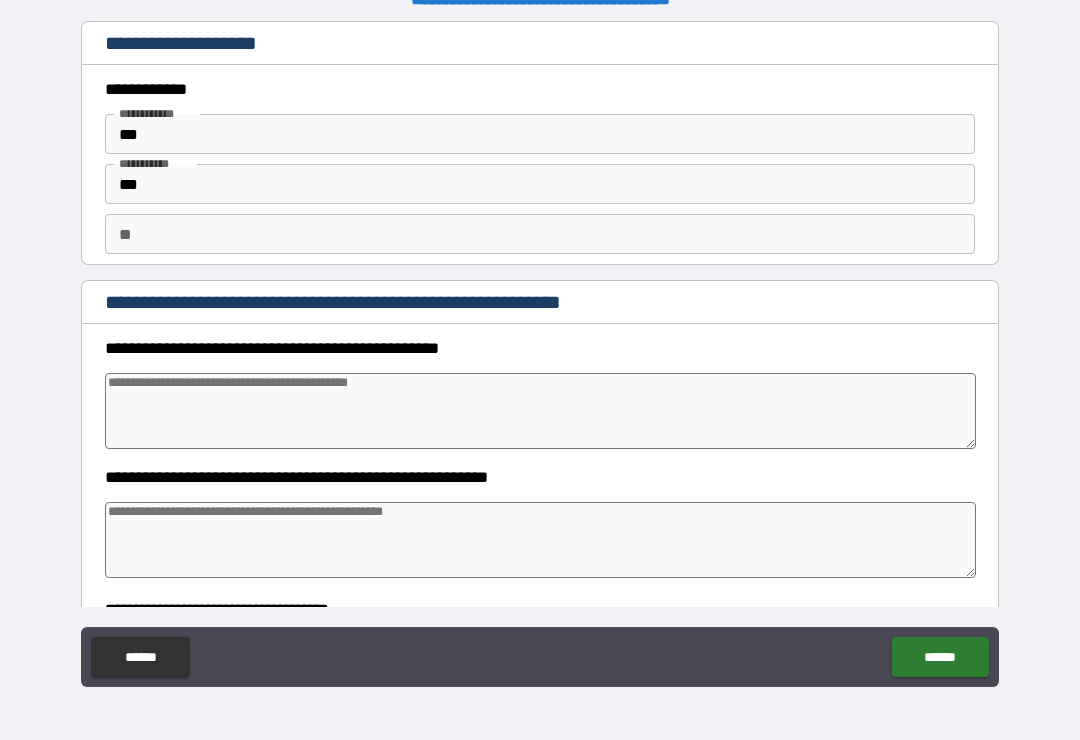 type on "*" 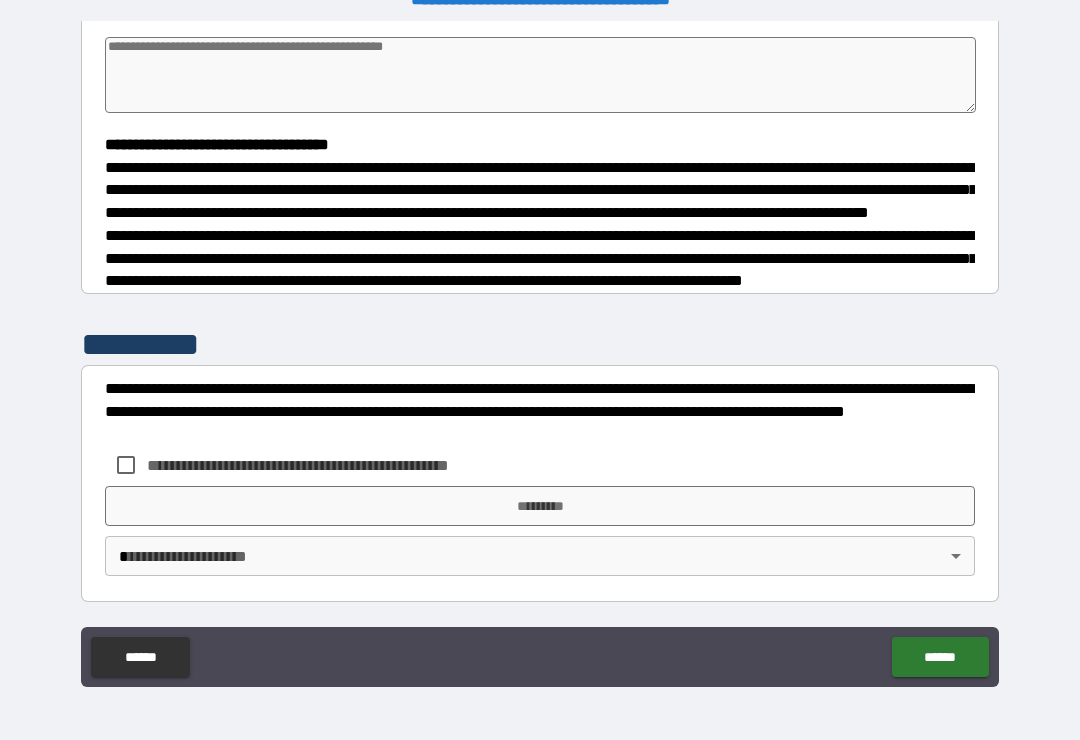scroll, scrollTop: 504, scrollLeft: 0, axis: vertical 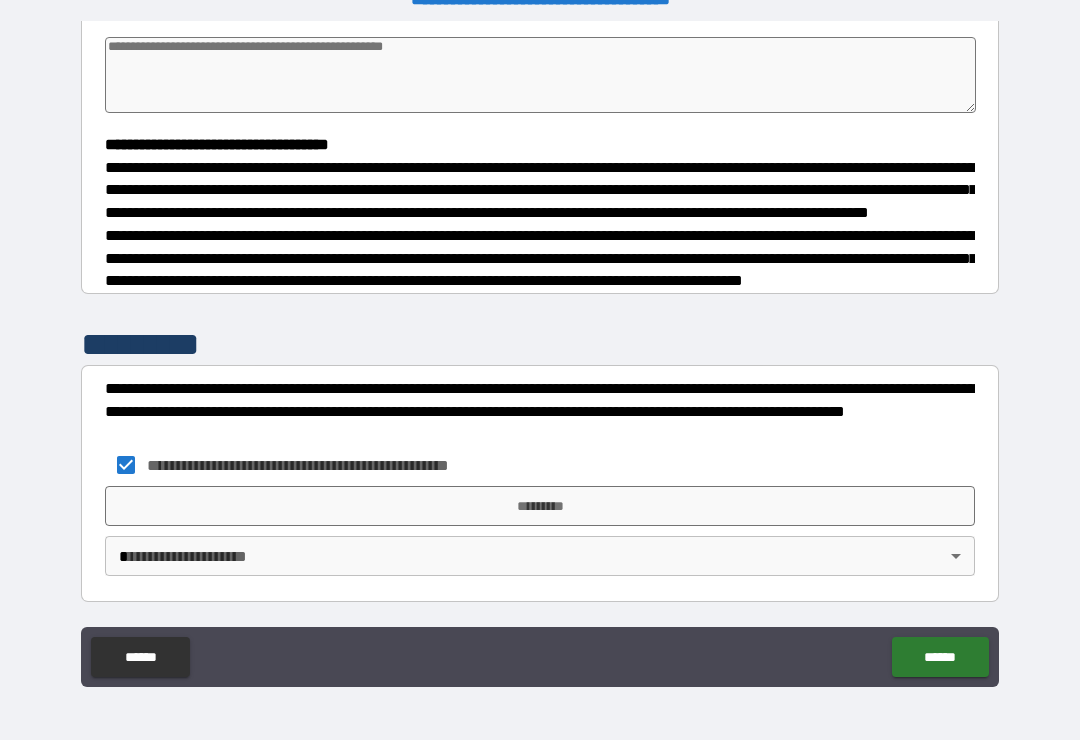 type on "*" 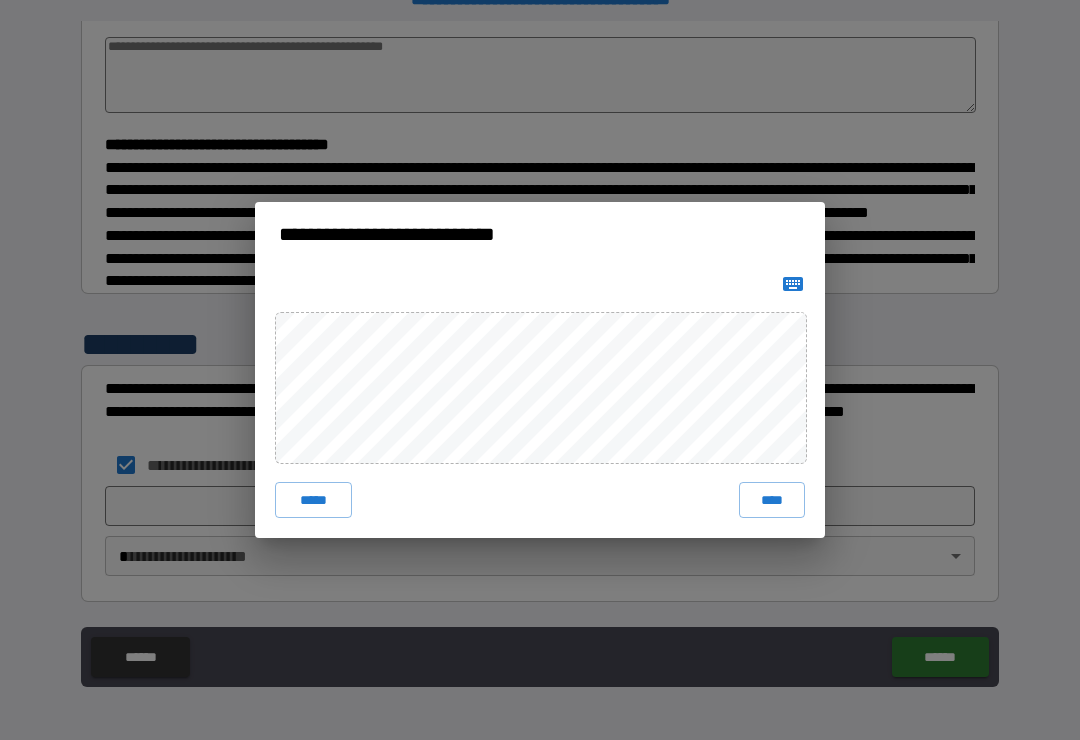 click on "****" at bounding box center [772, 500] 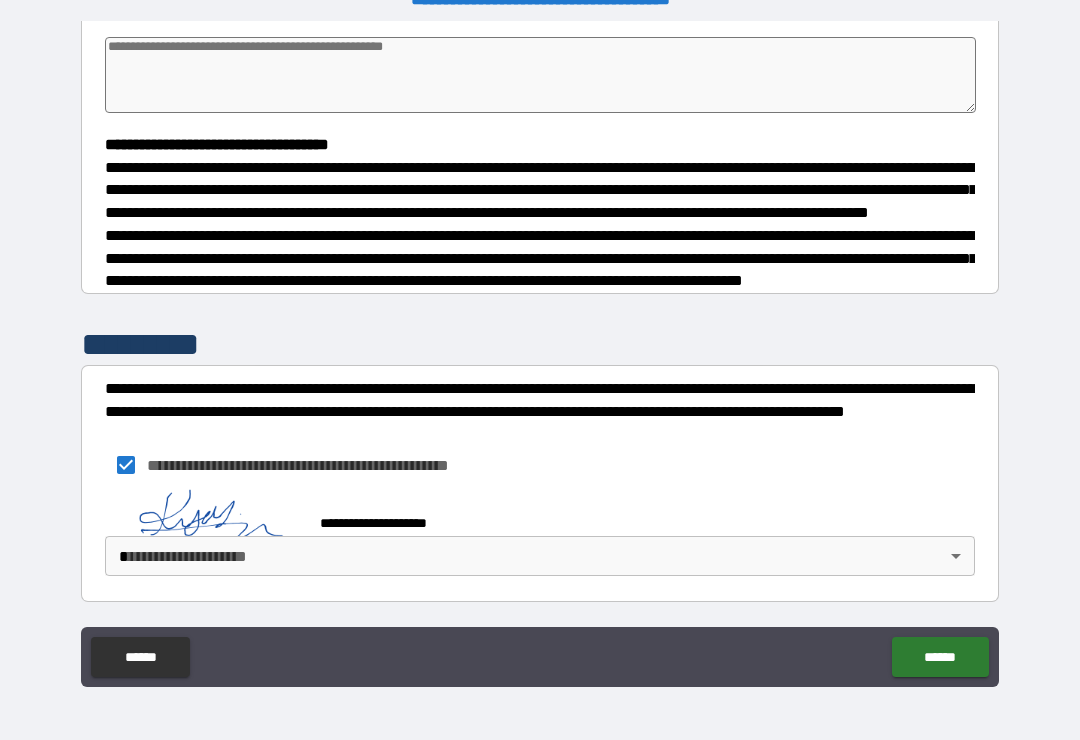 type on "*" 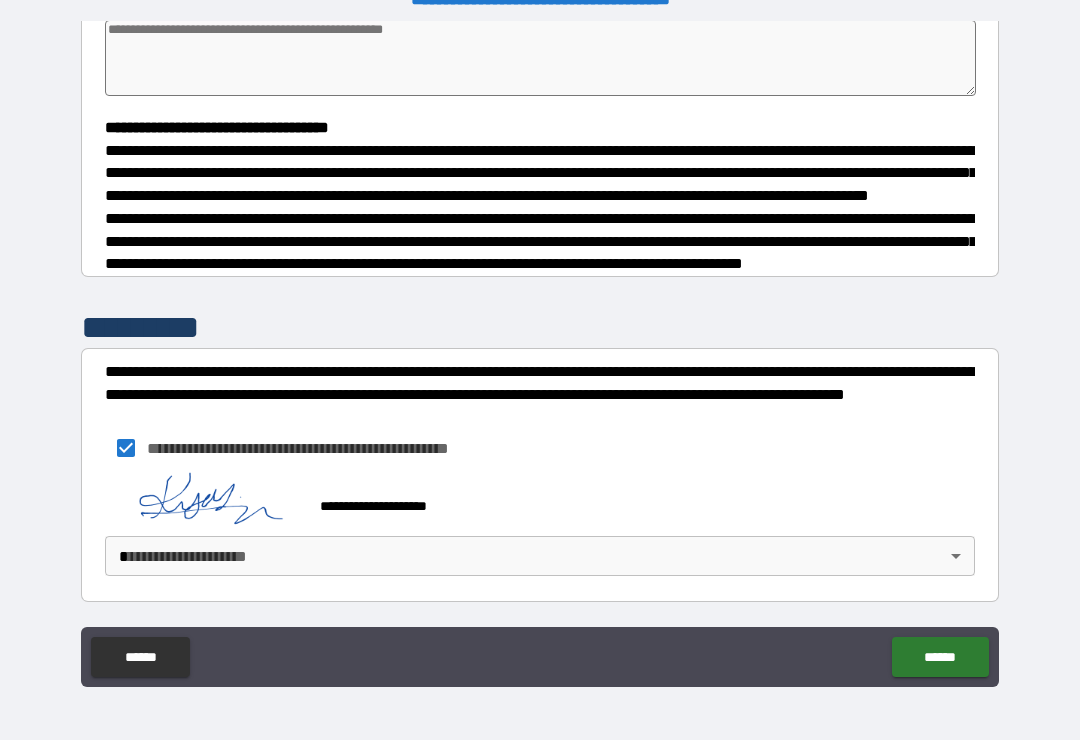 click on "******" at bounding box center [940, 657] 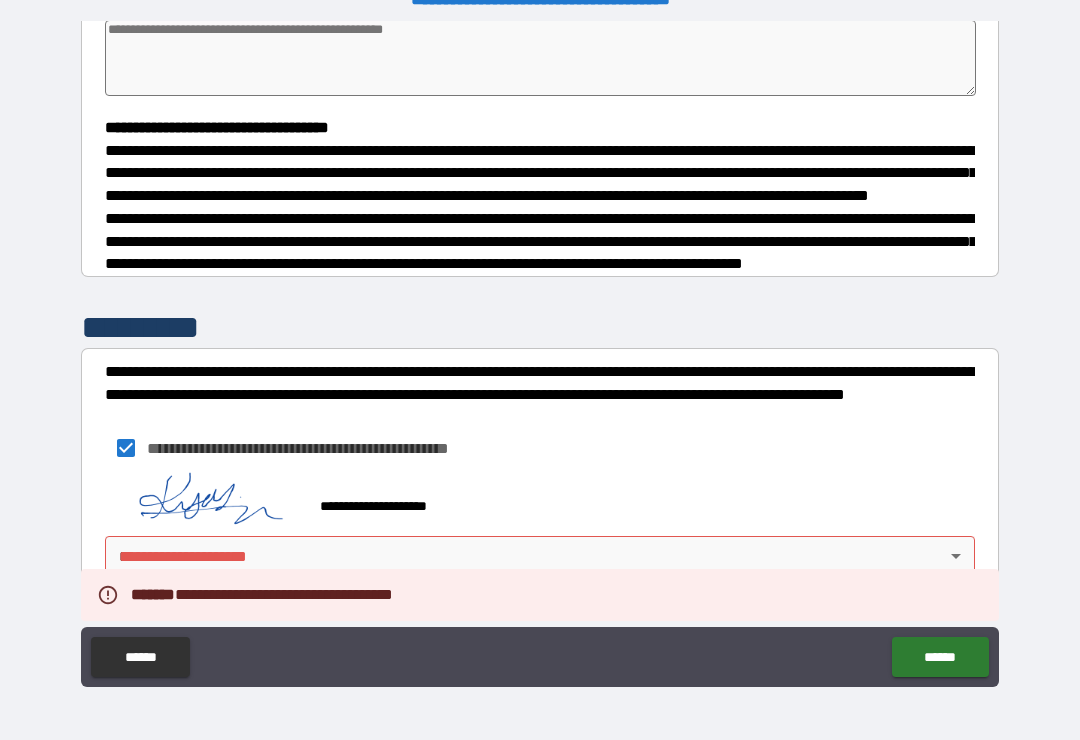 type on "*" 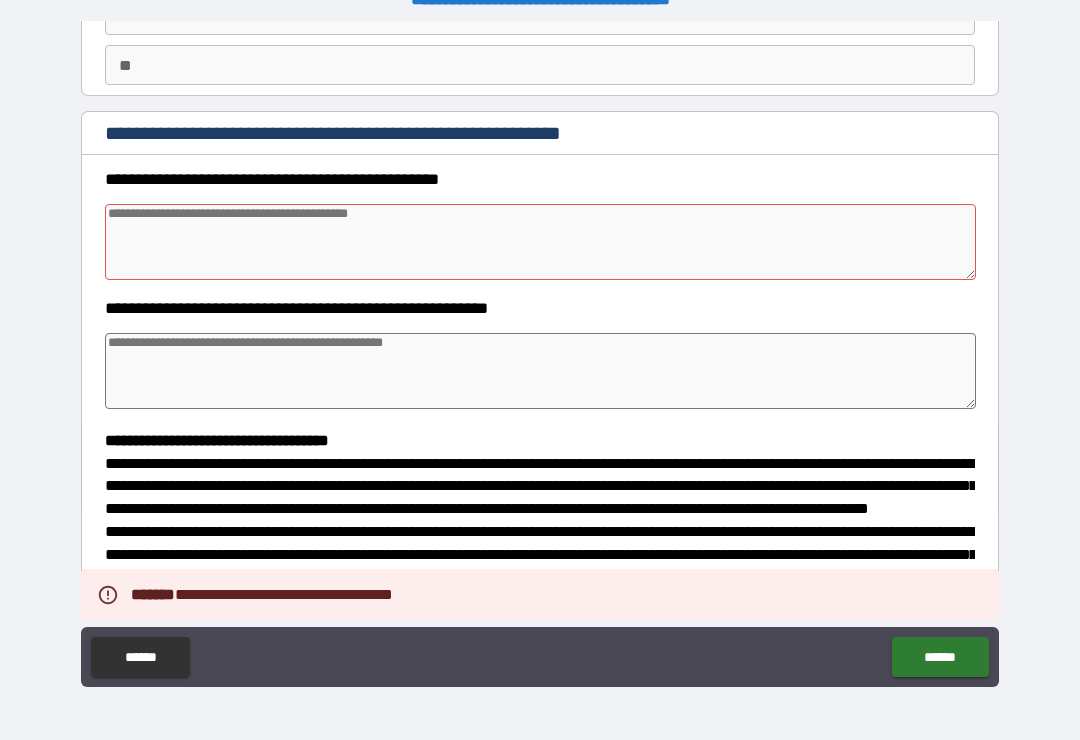 scroll, scrollTop: 111, scrollLeft: 0, axis: vertical 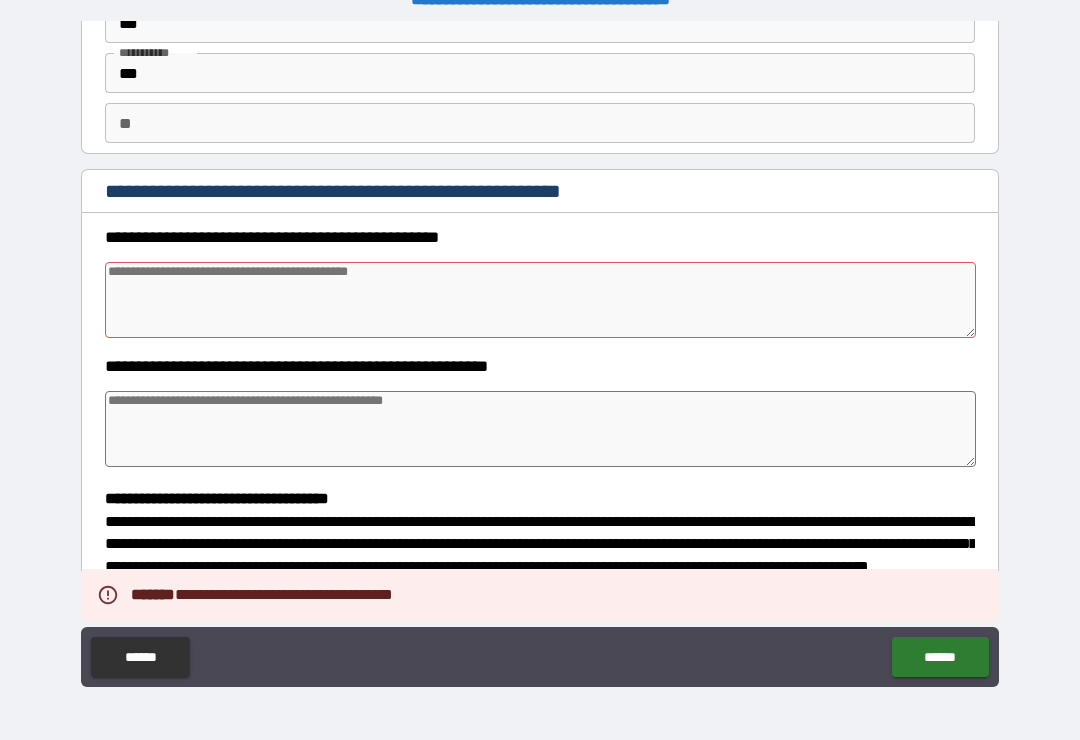 click at bounding box center (540, 300) 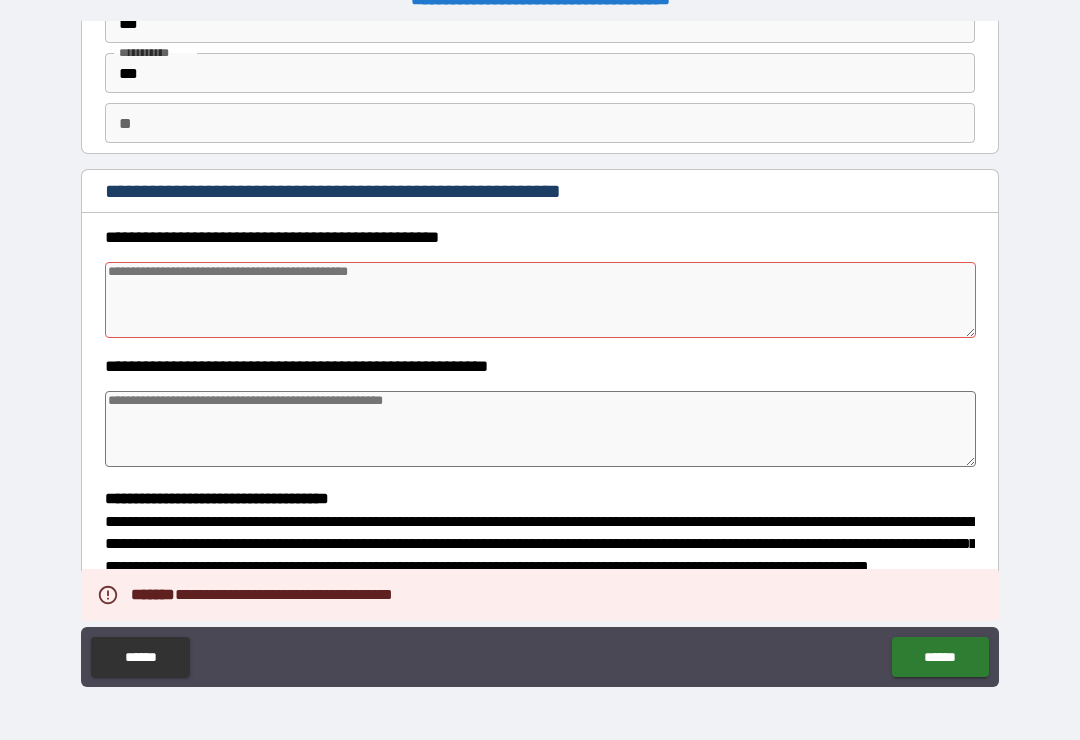 type on "*" 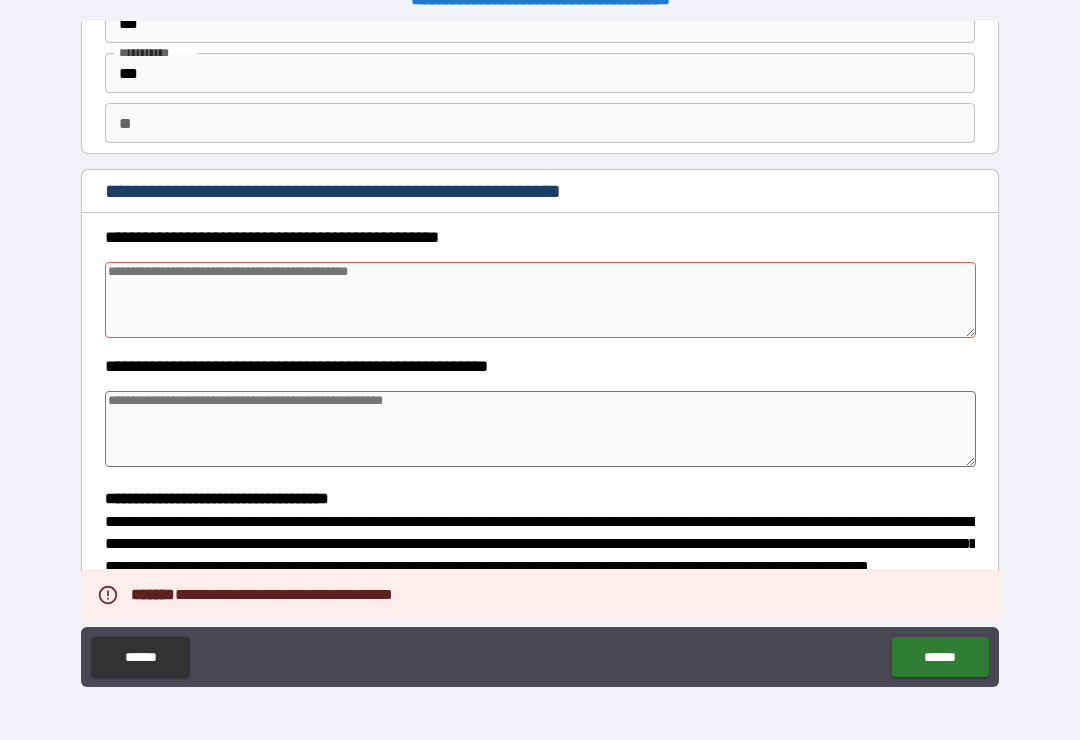 type on "*" 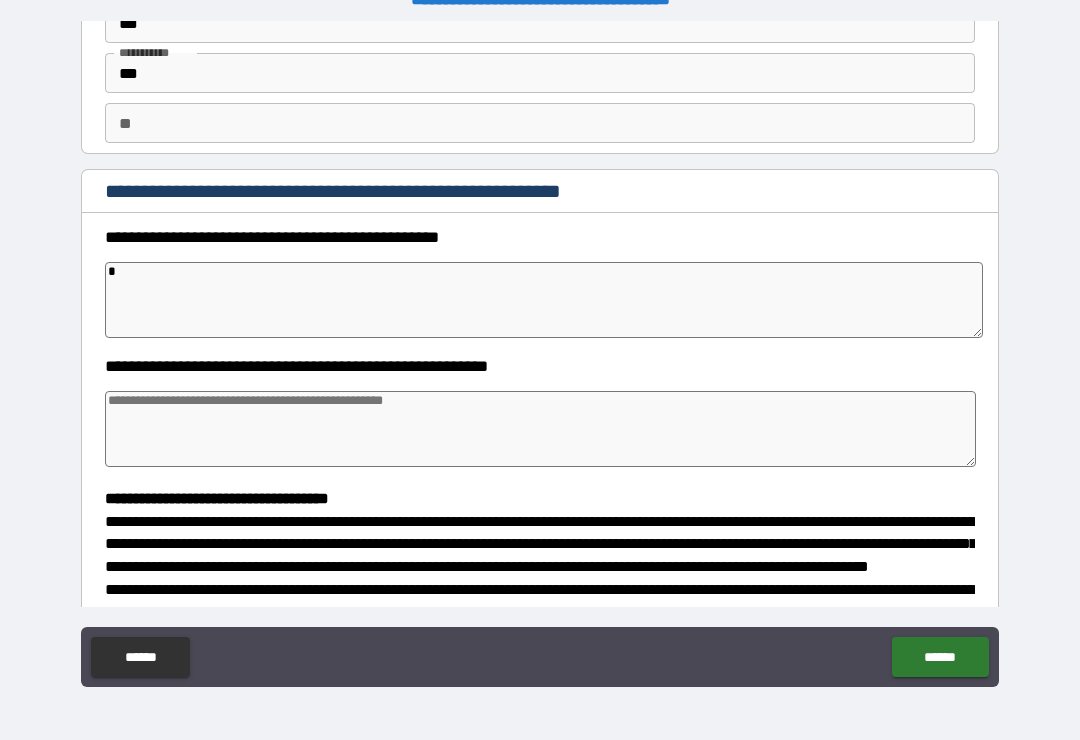 type on "*" 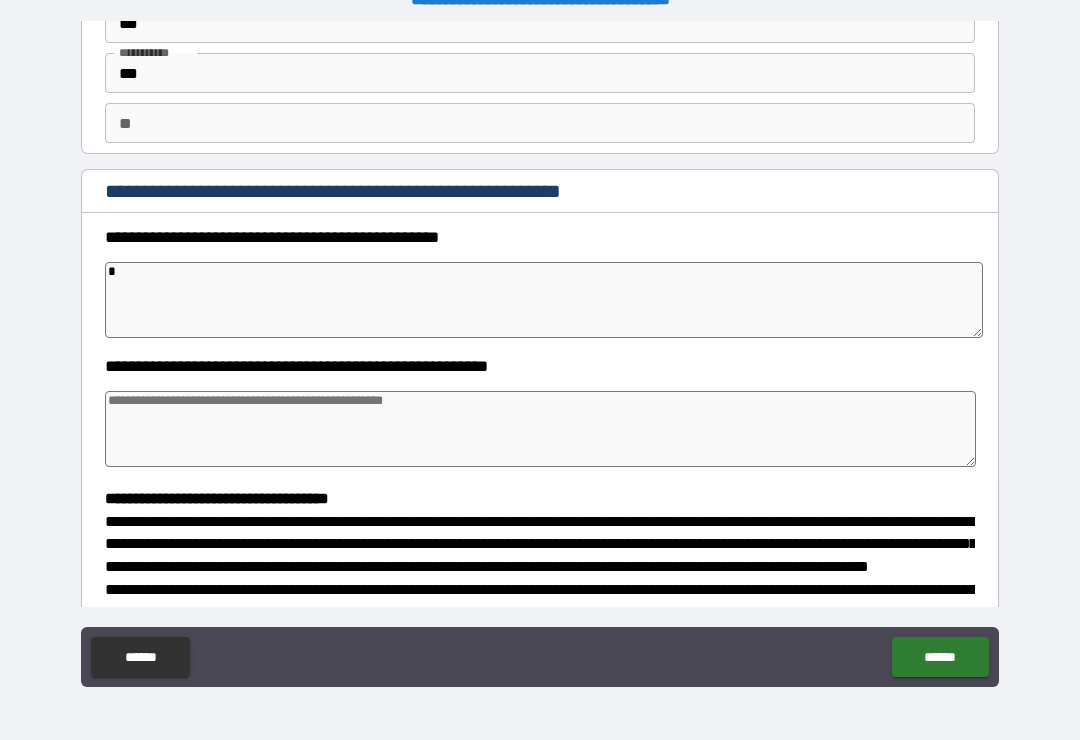 type on "*" 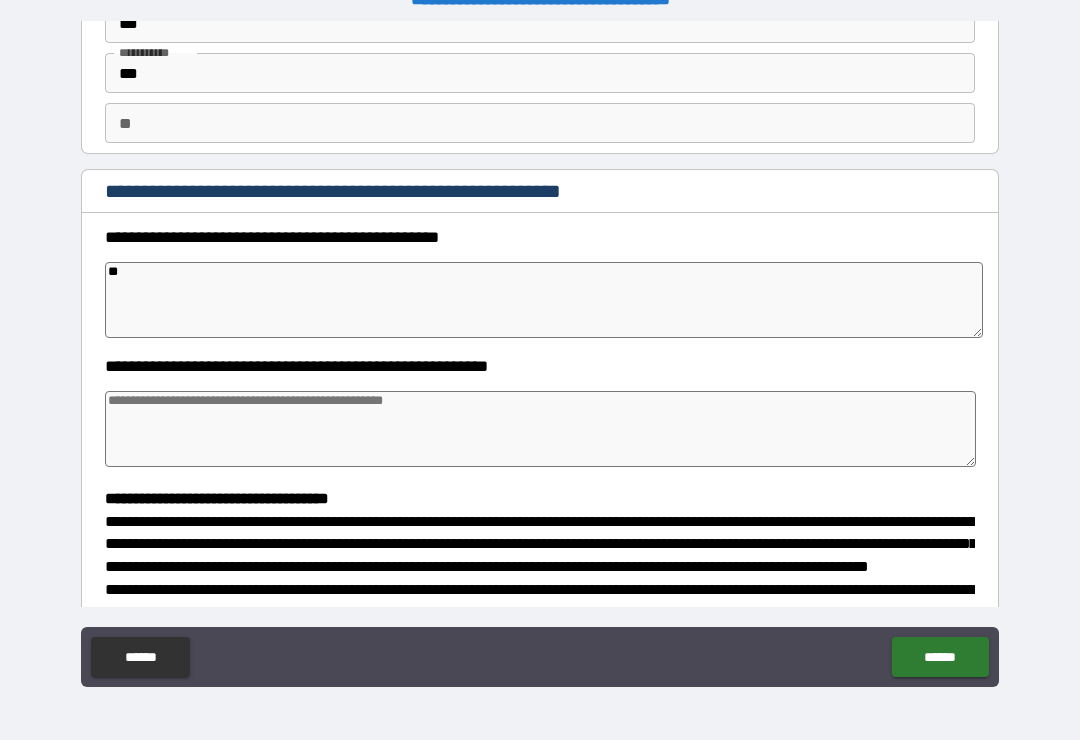 type on "*" 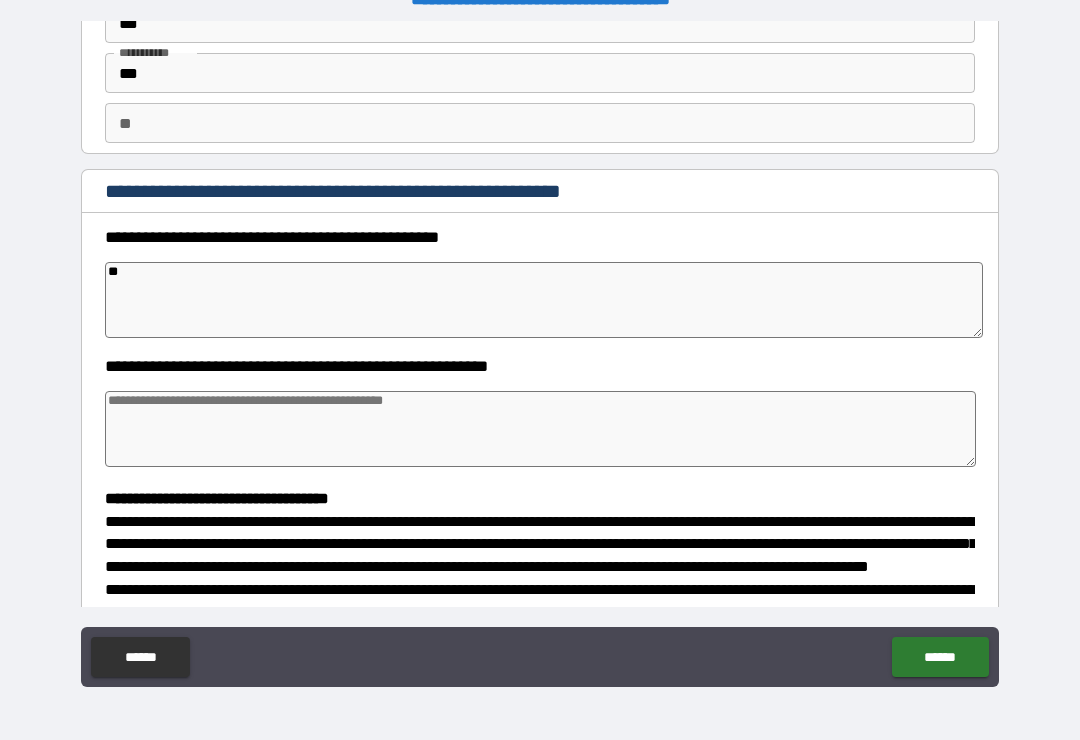 type on "*" 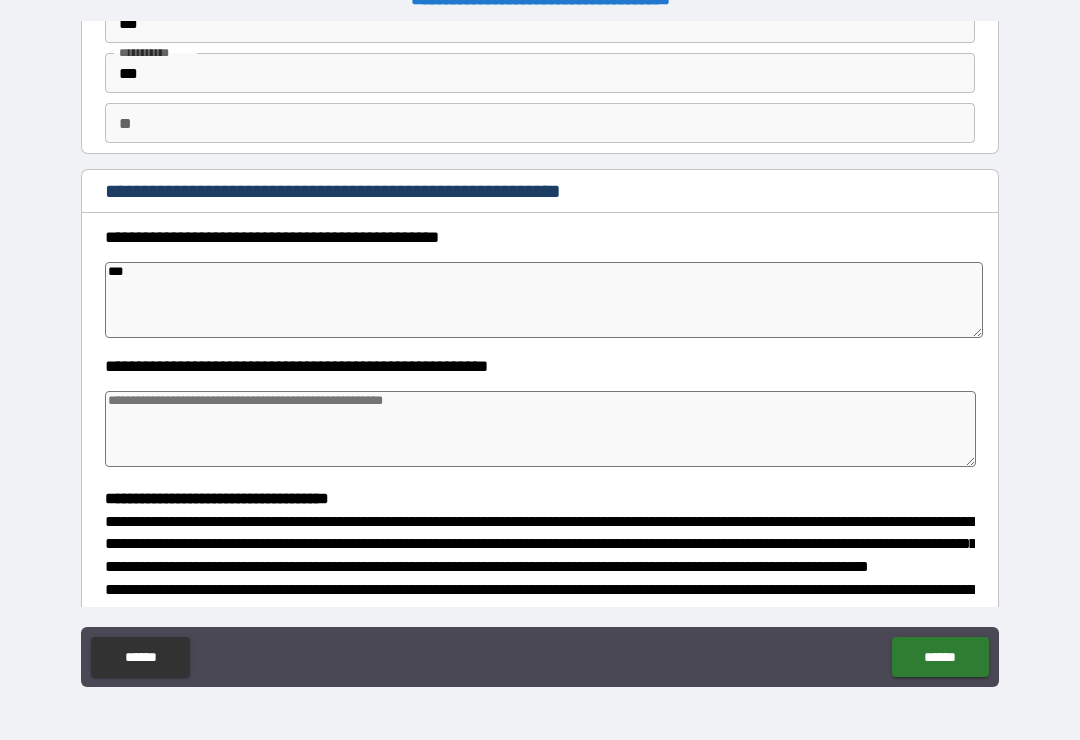 type on "*" 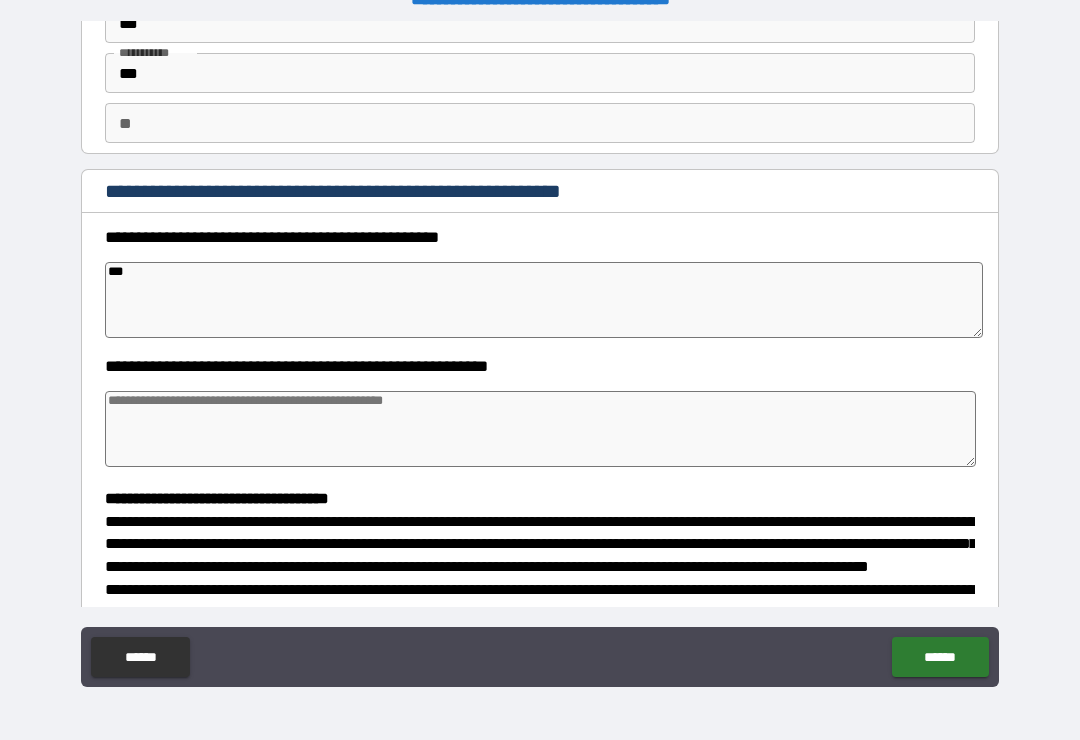 type on "*" 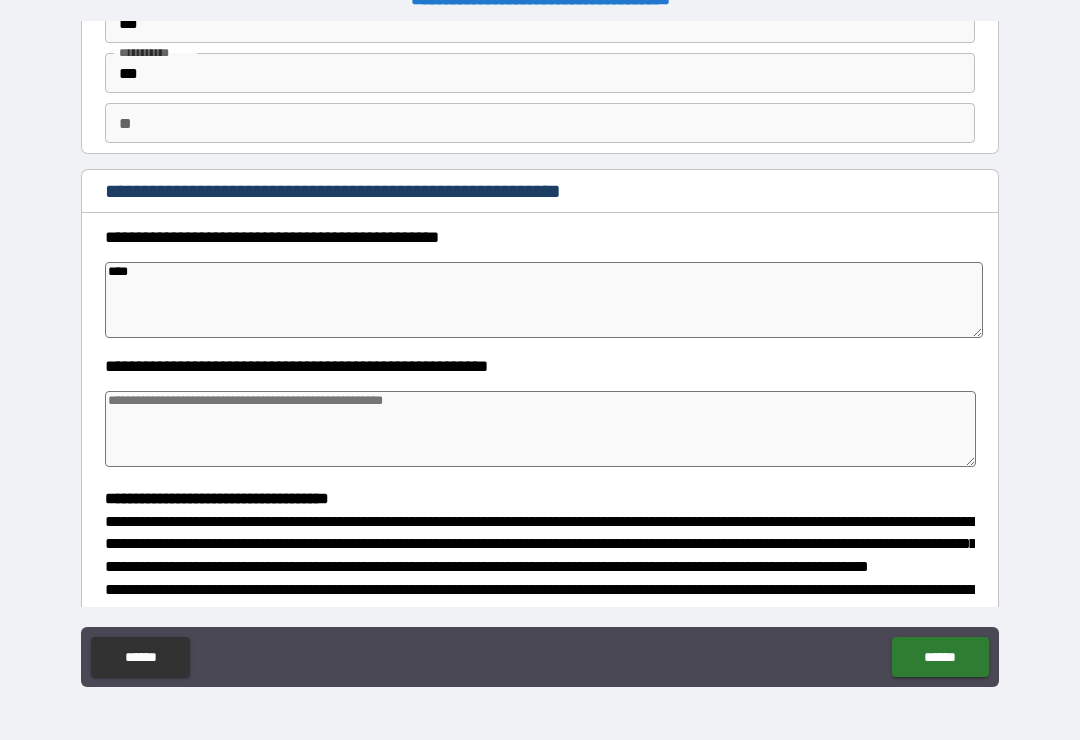 type on "*" 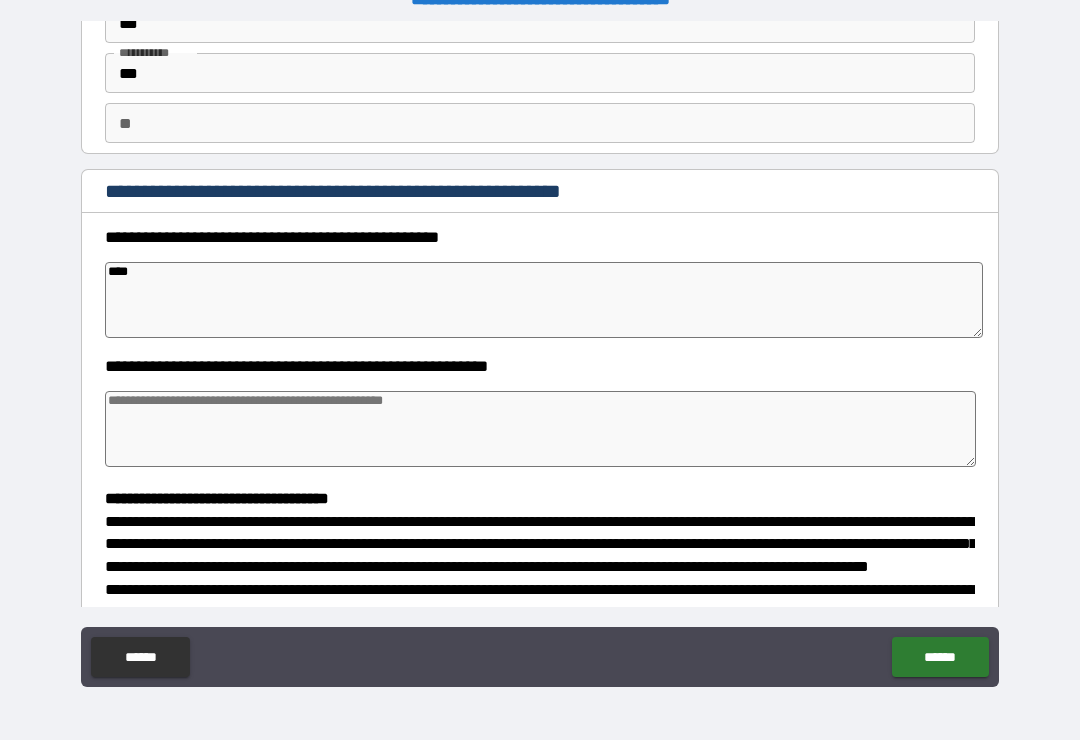 type on "*" 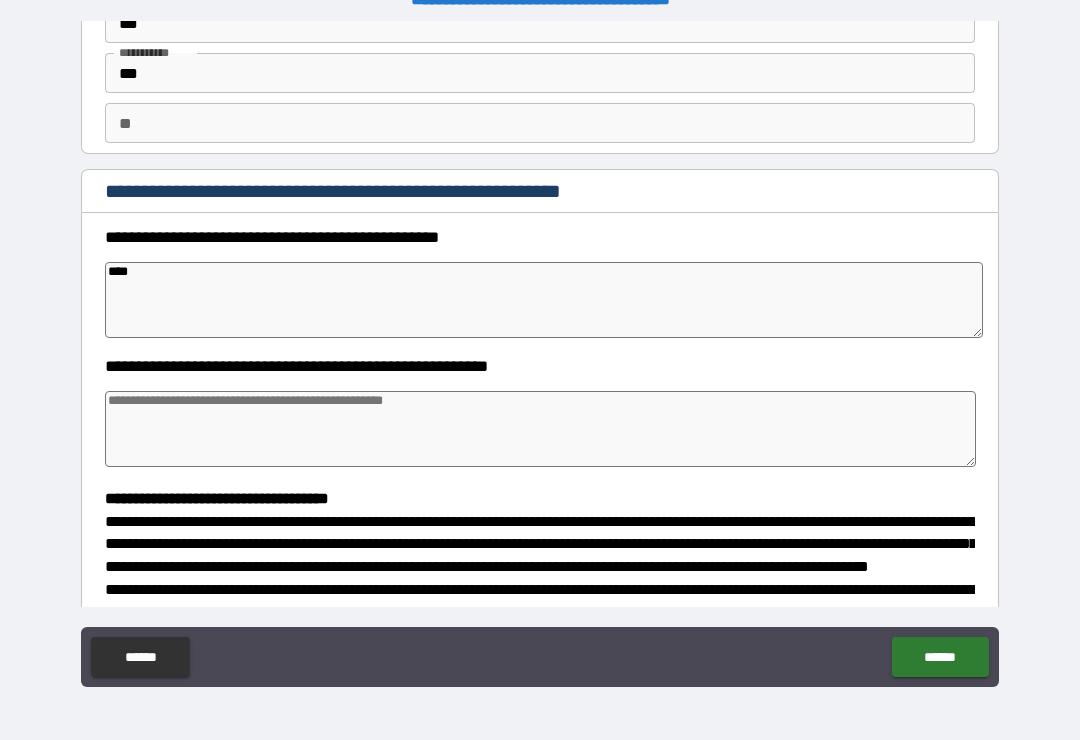 type on "*" 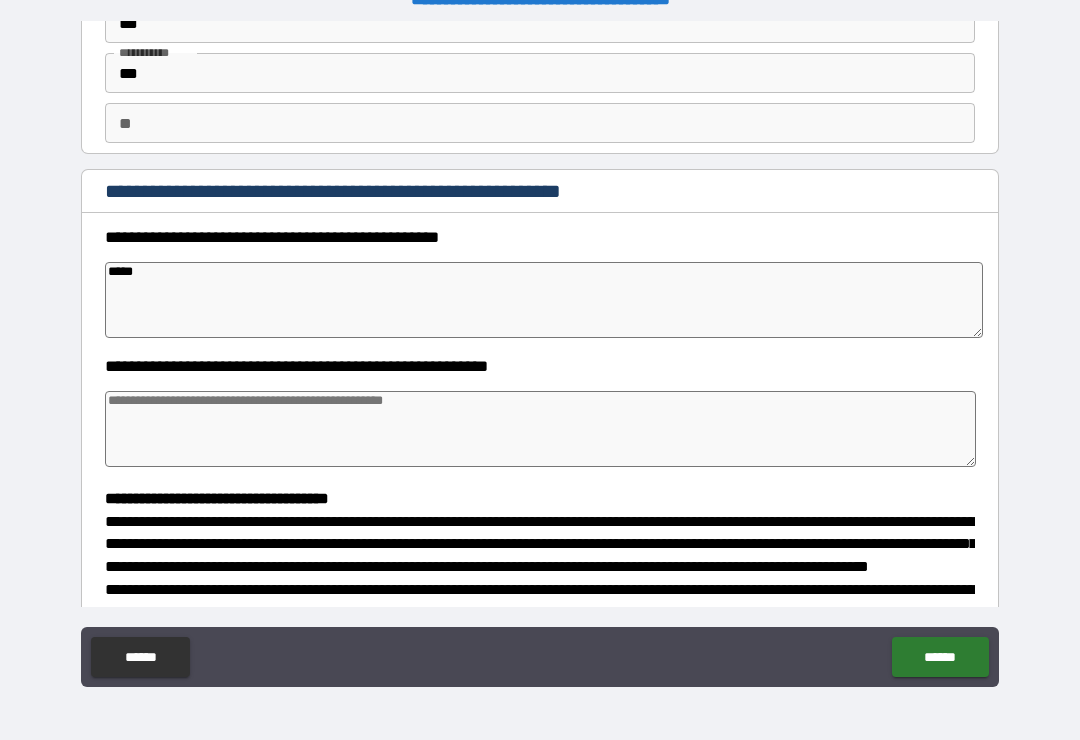 type on "*" 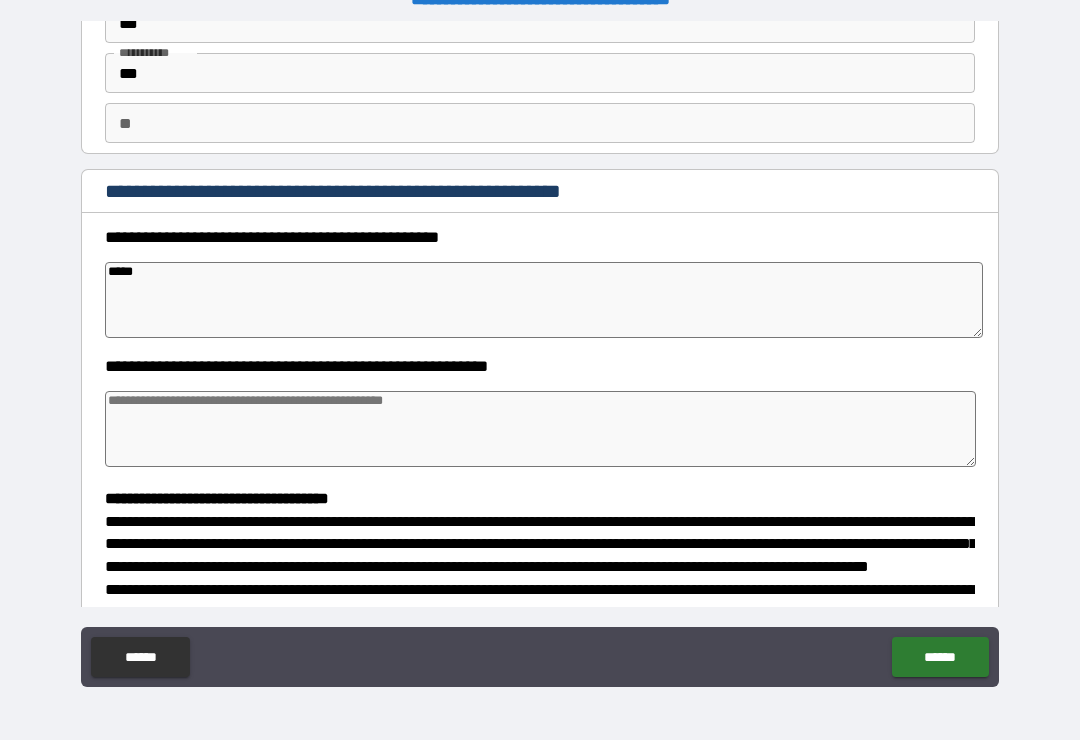type on "******" 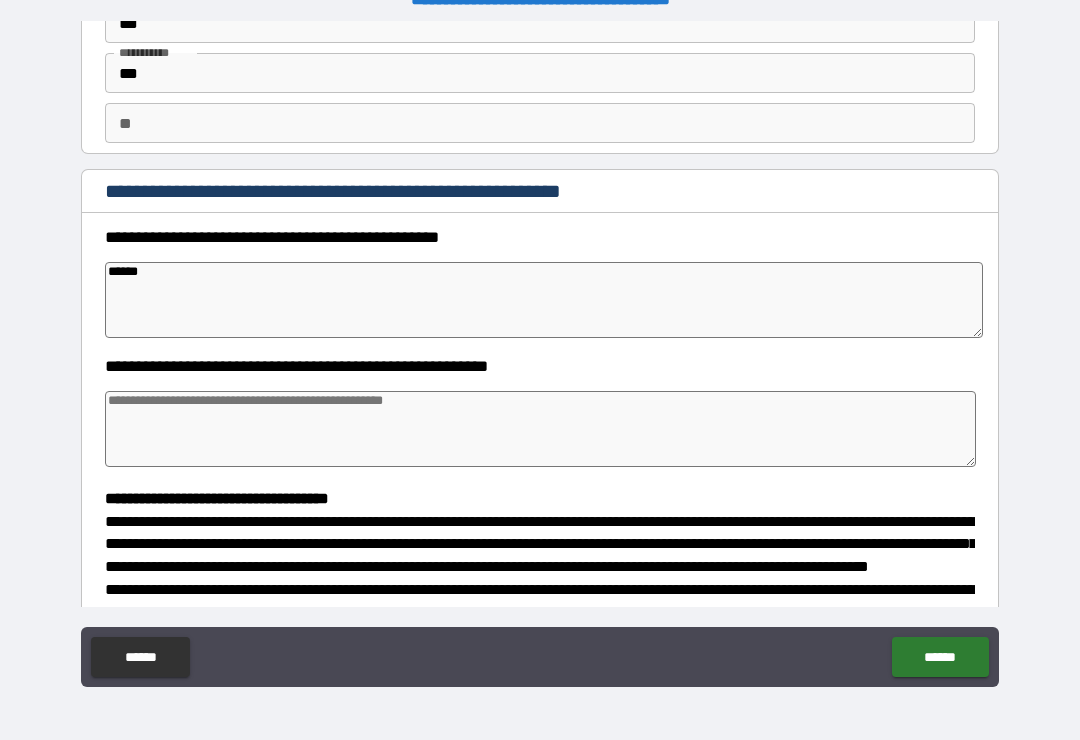 type on "*" 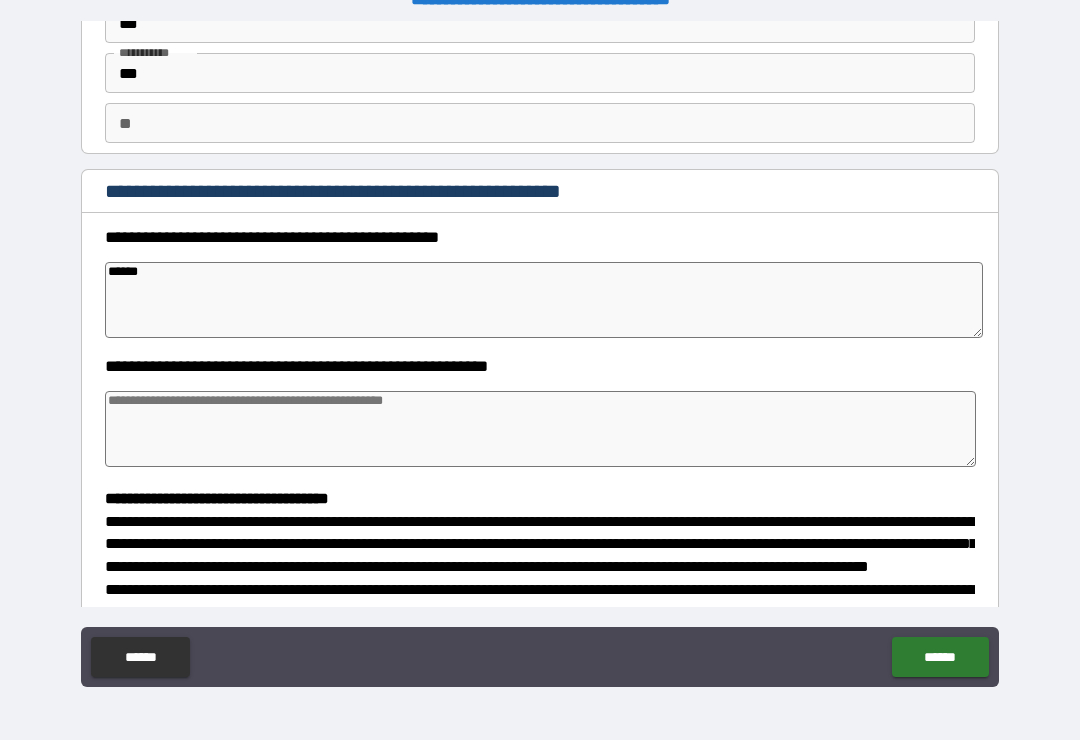 type on "*" 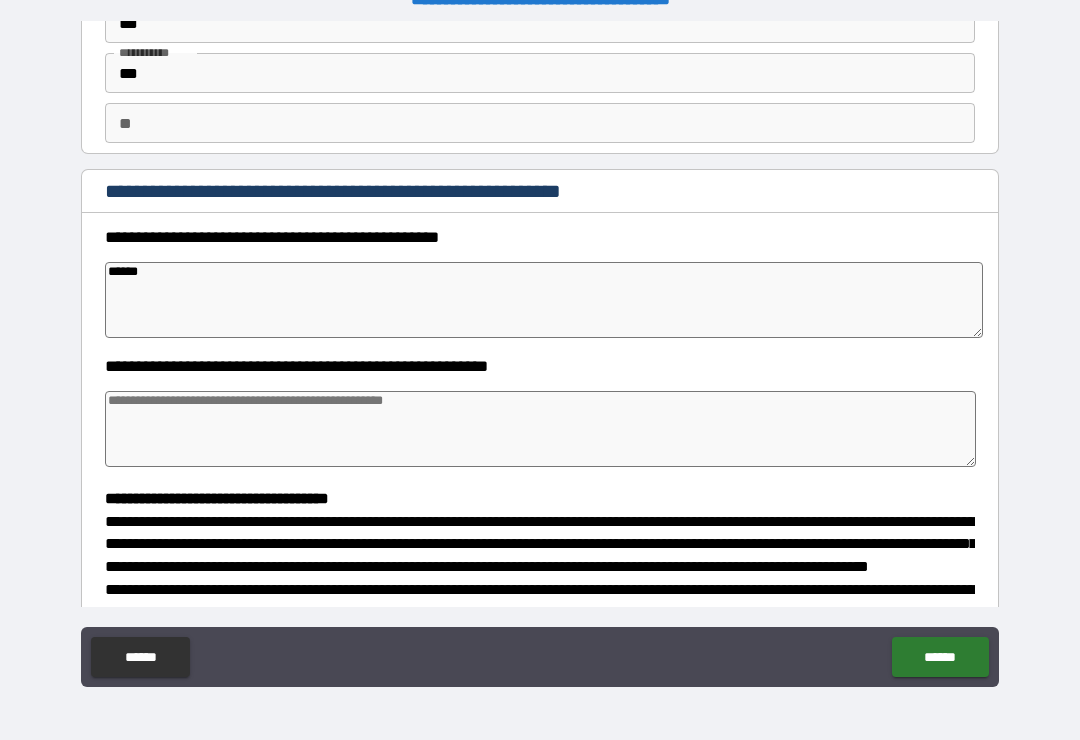 type on "*" 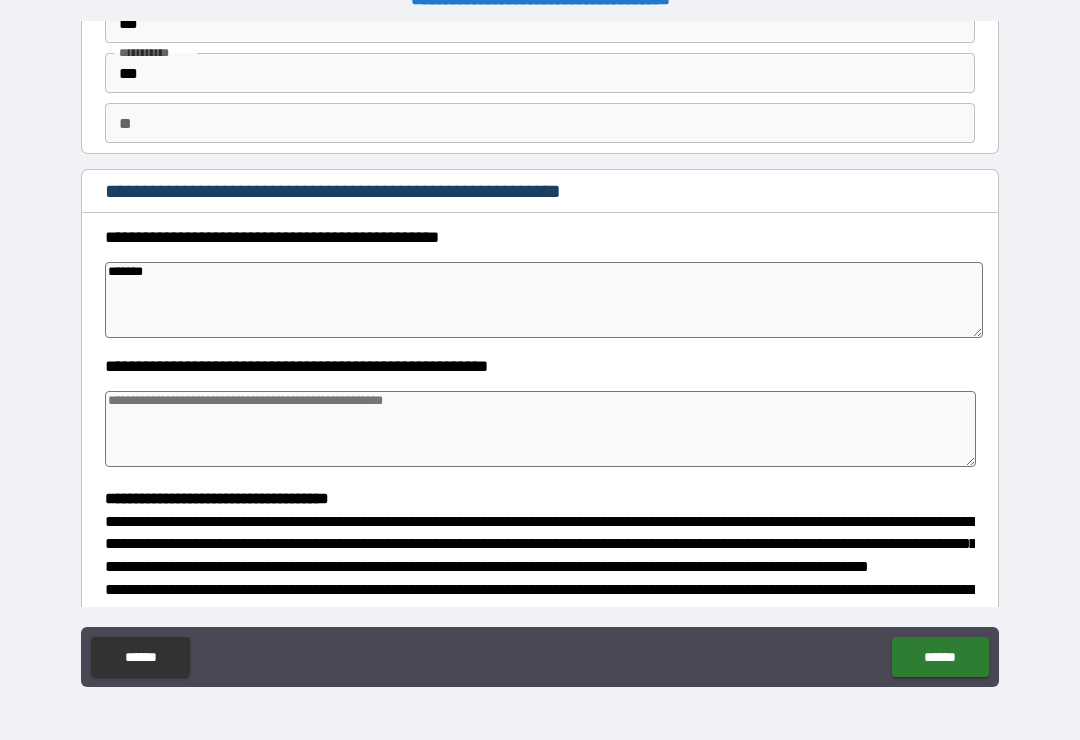type on "*" 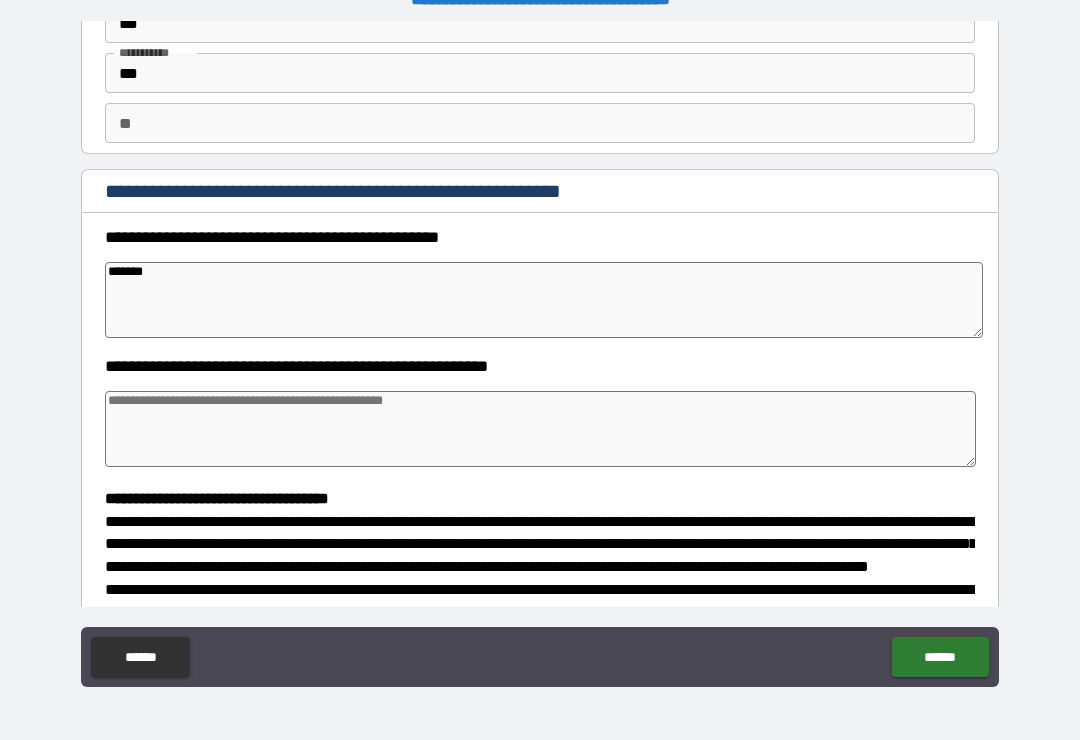 type on "*" 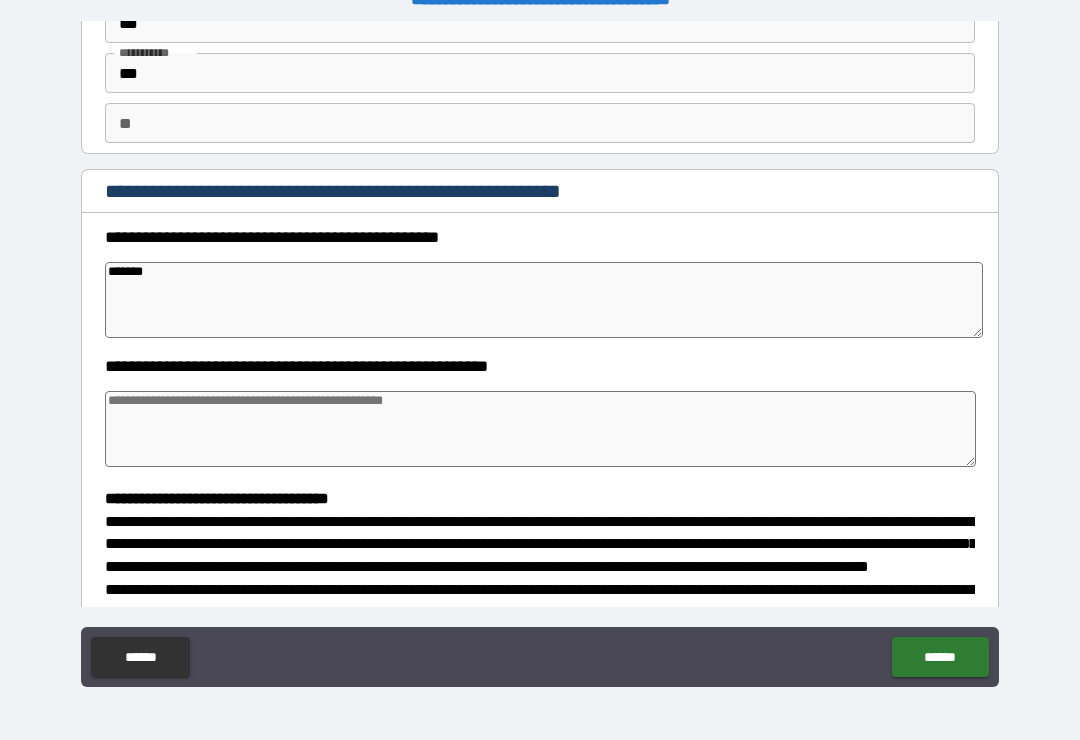 type on "*" 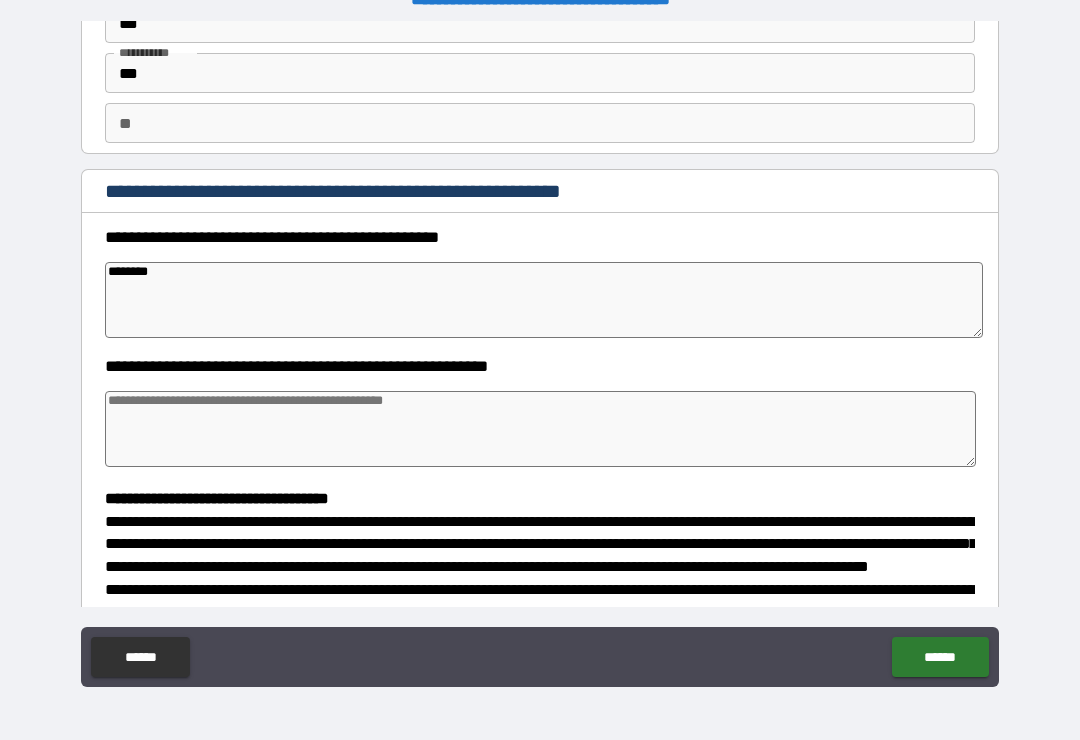 type on "*" 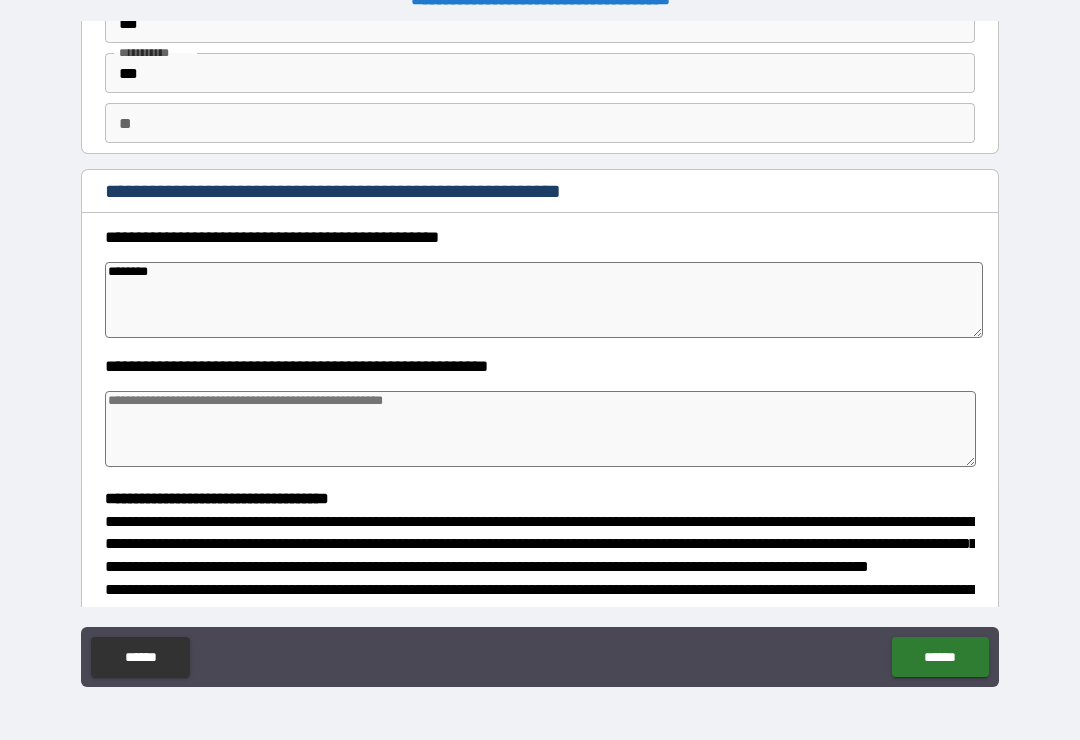 type on "********" 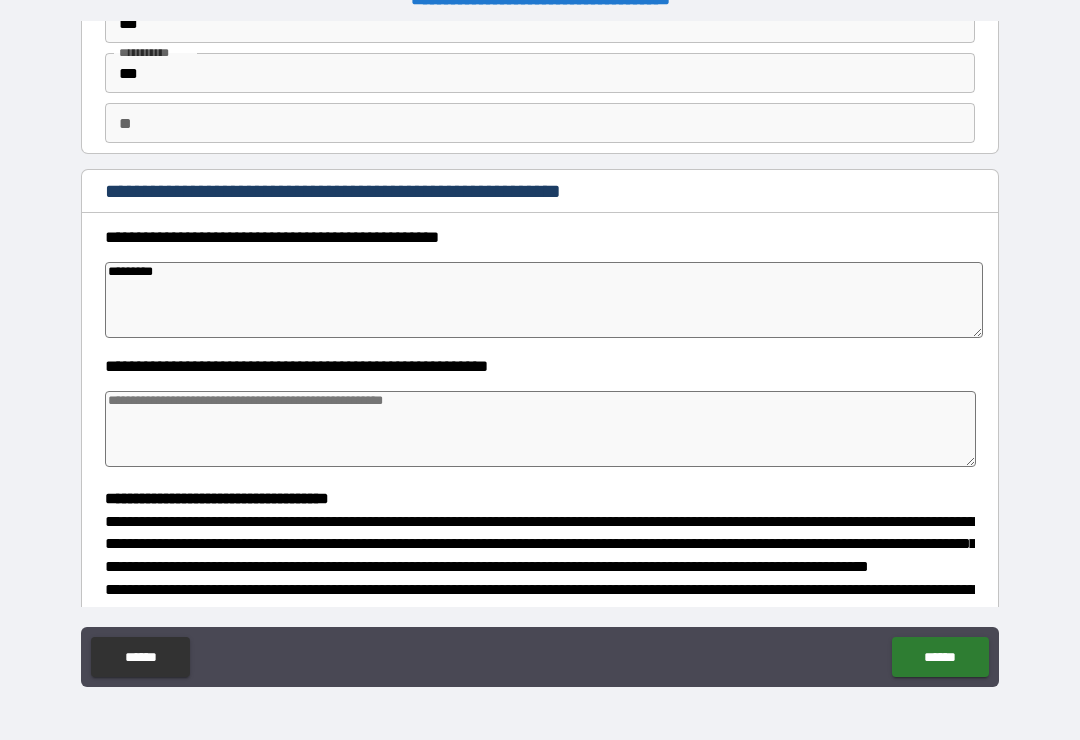 type on "*" 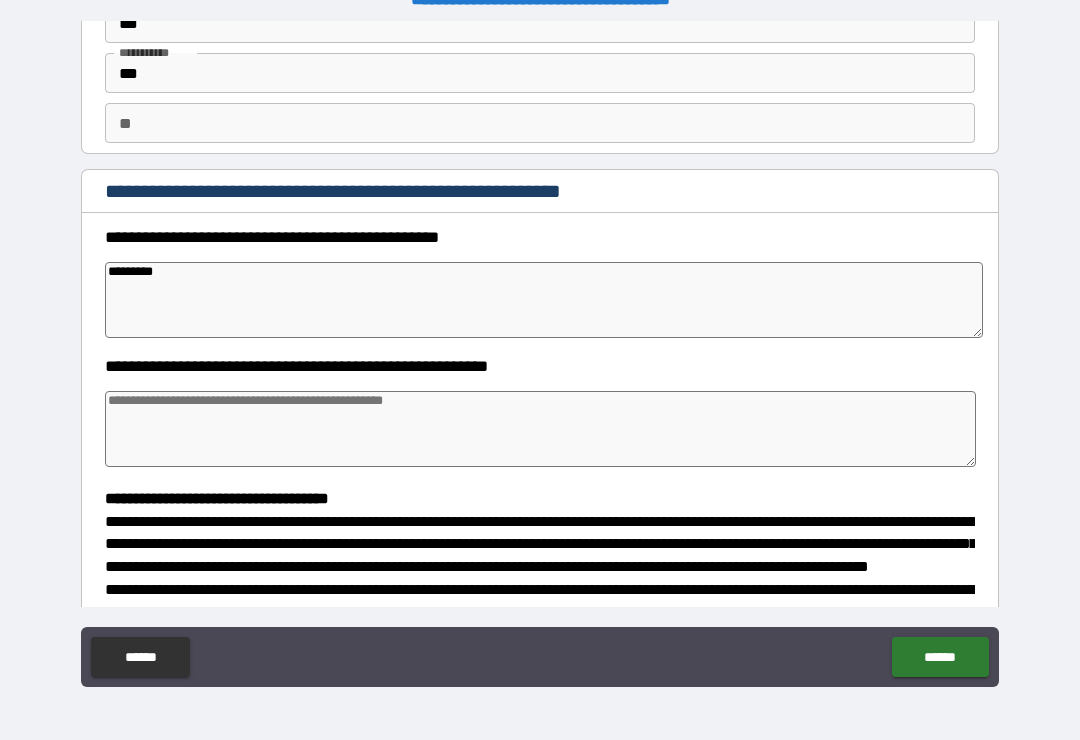 type on "*" 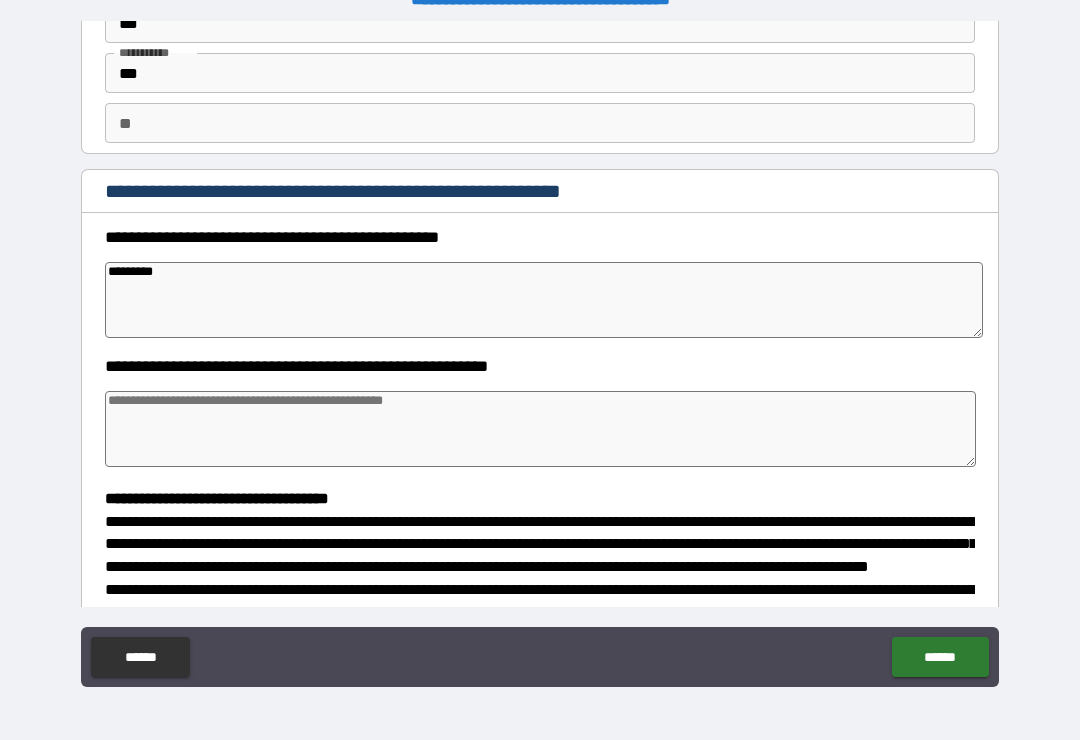 type on "*" 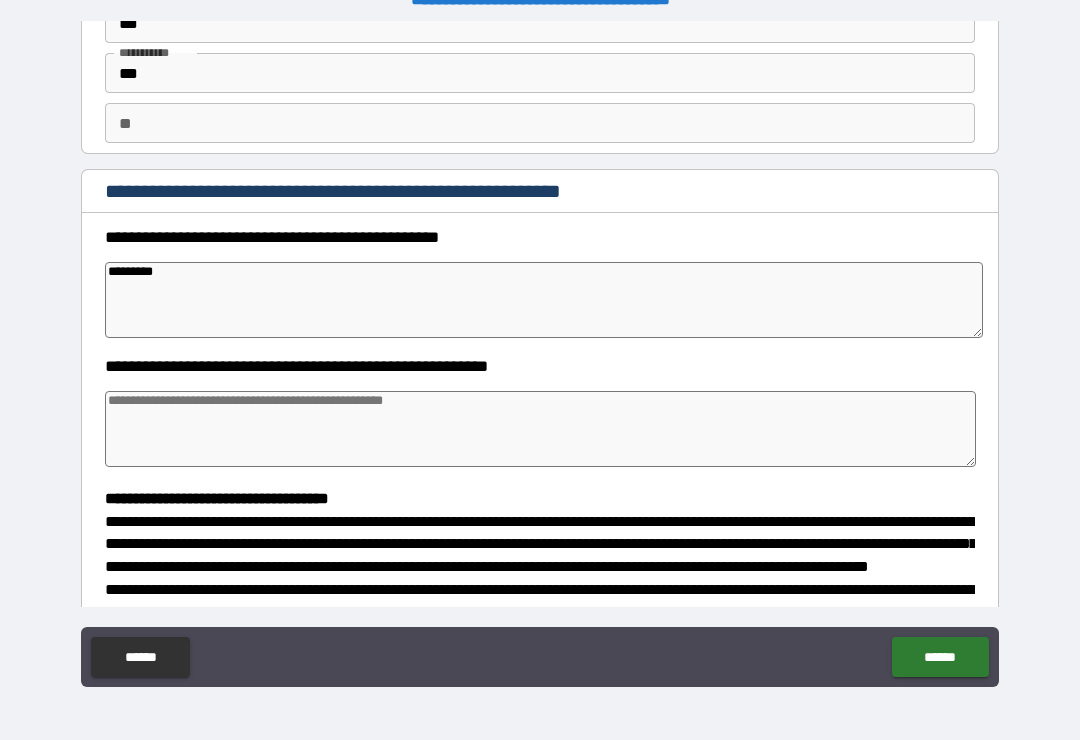 type on "**********" 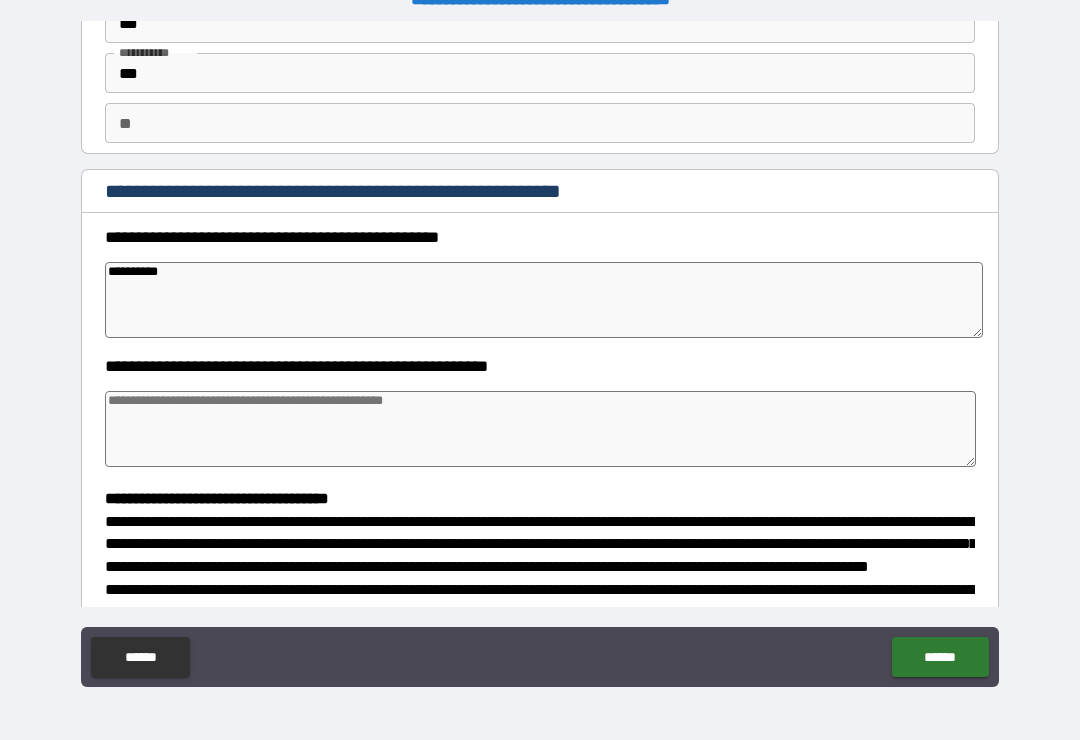 type on "*" 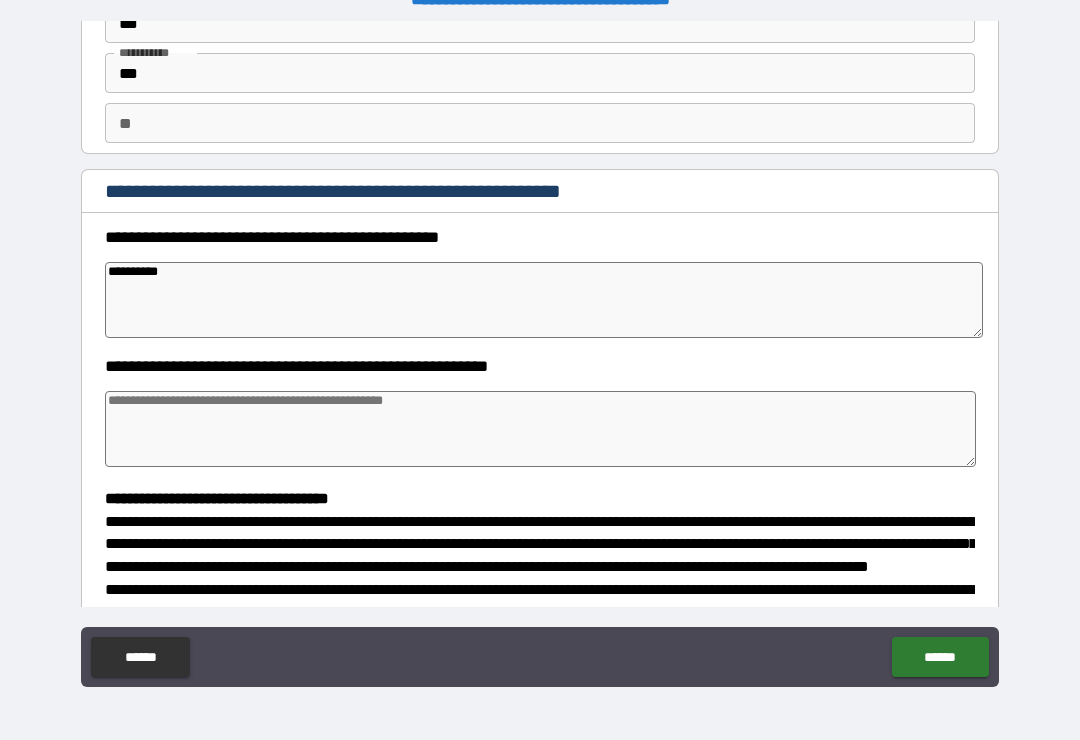 type on "*" 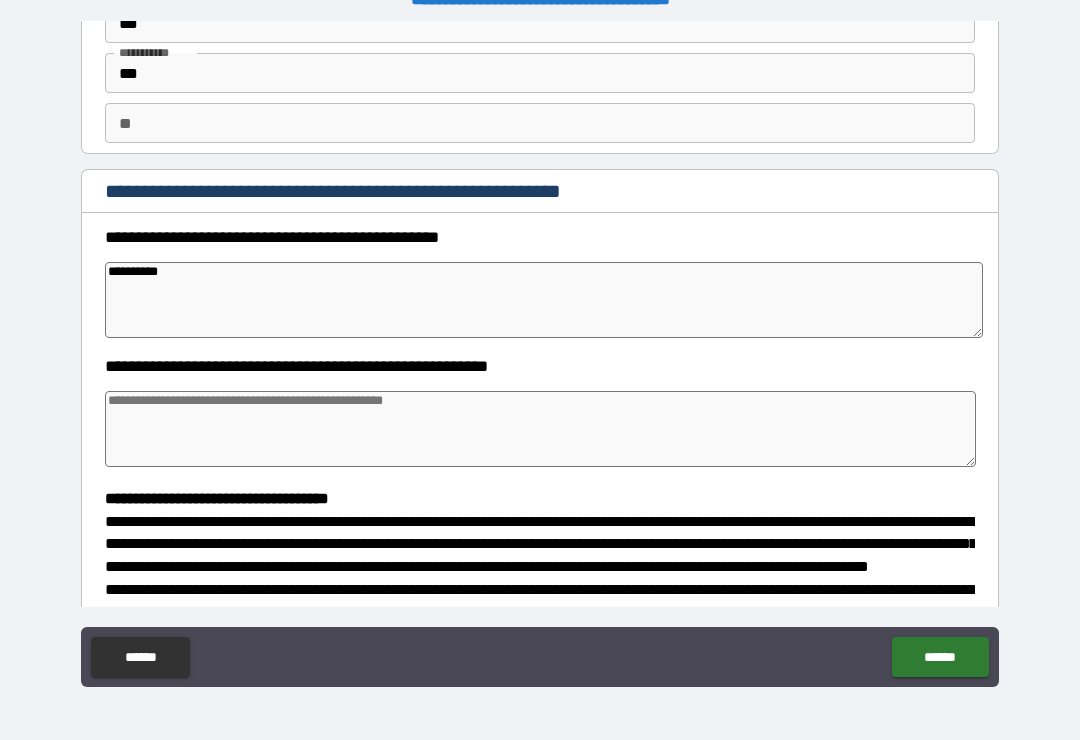type on "*" 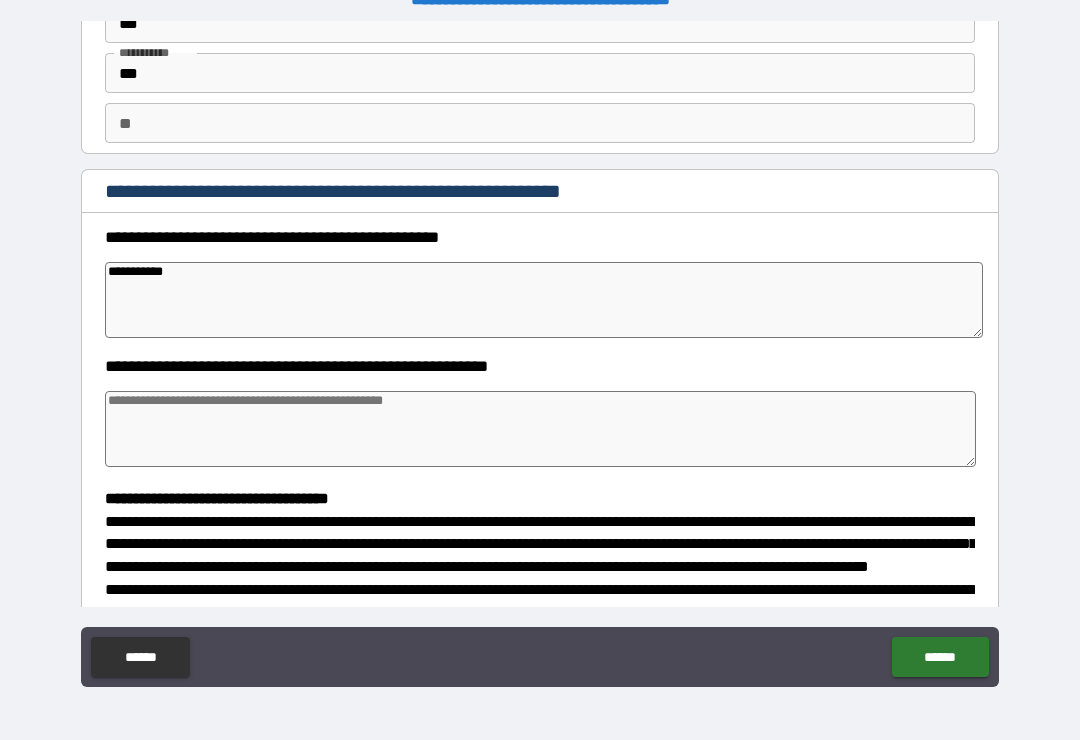 type on "*" 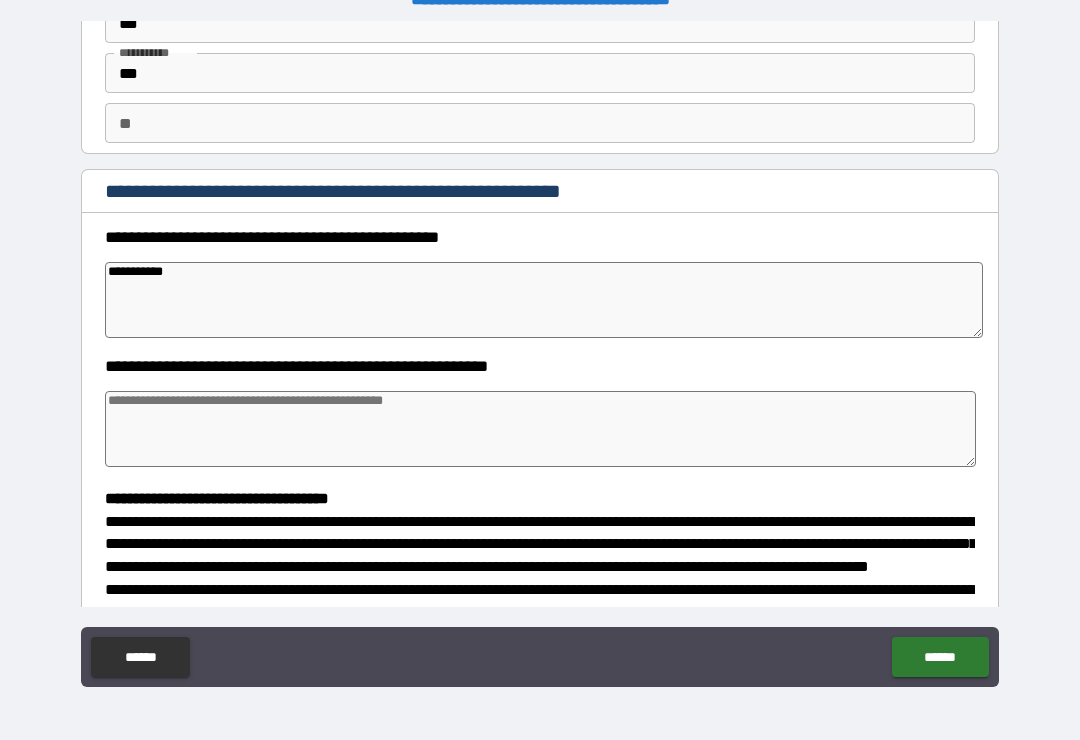 type on "*" 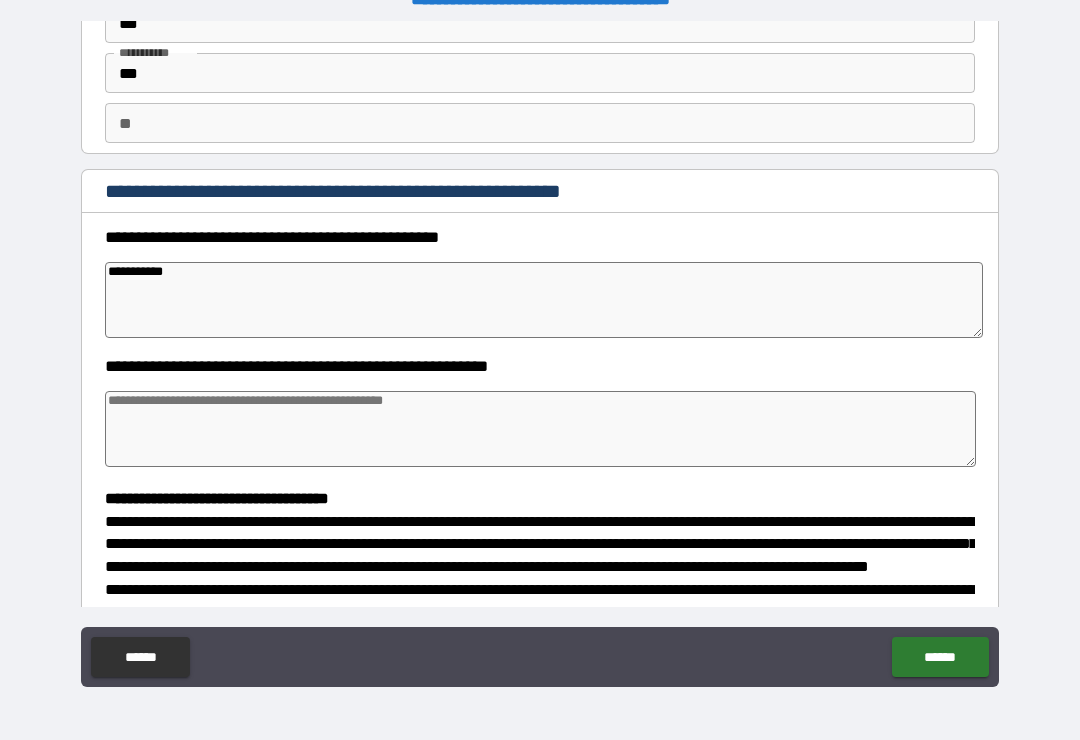 type on "*" 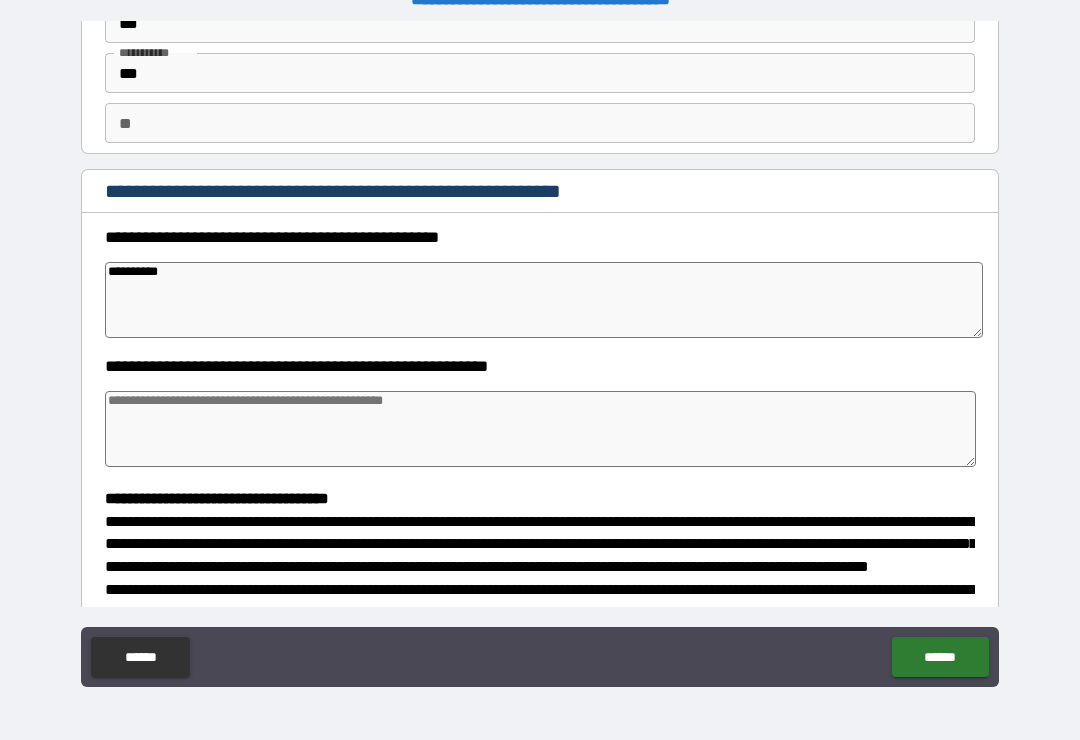 type on "*" 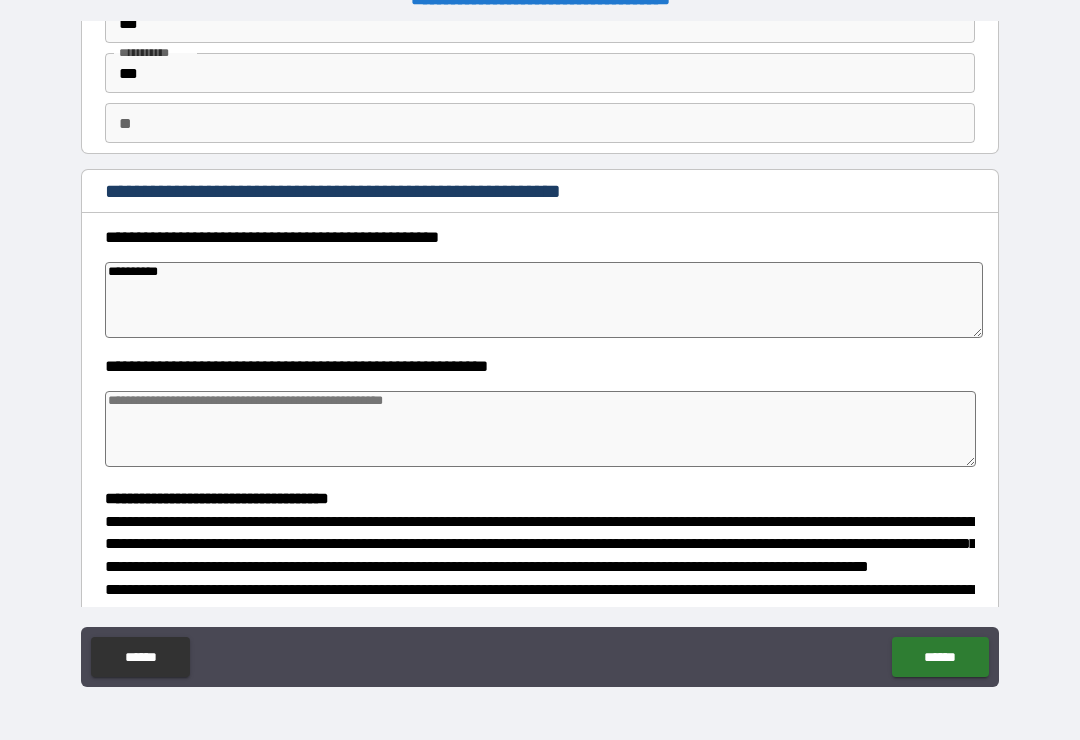 type on "********" 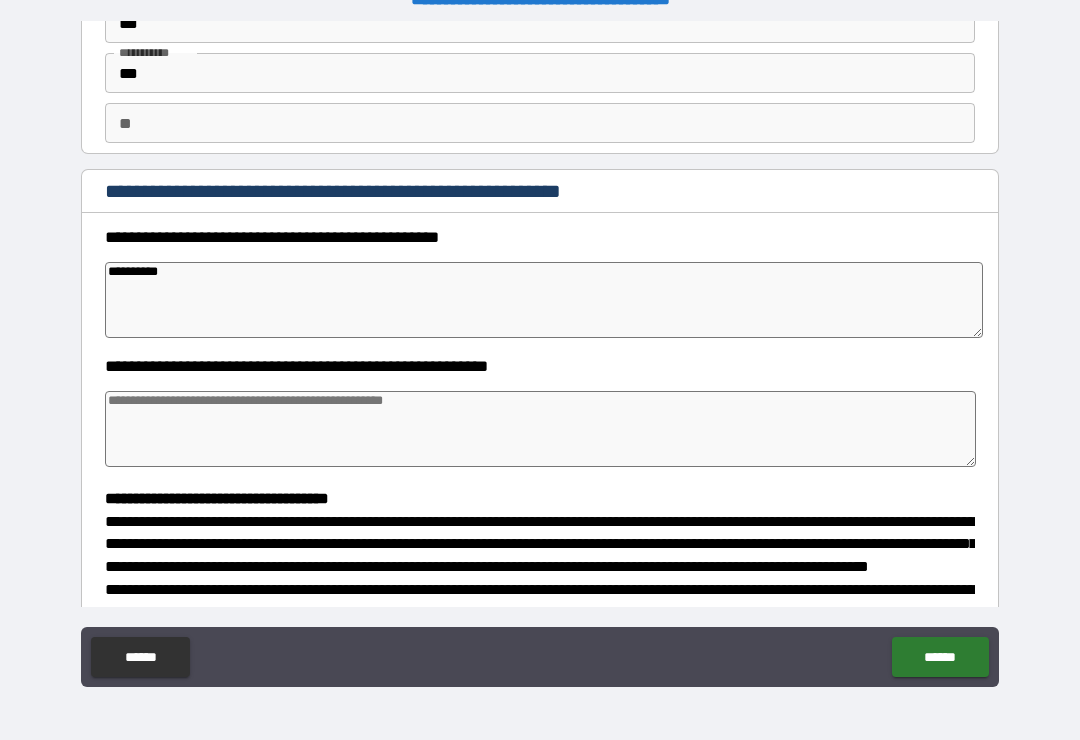 type on "*" 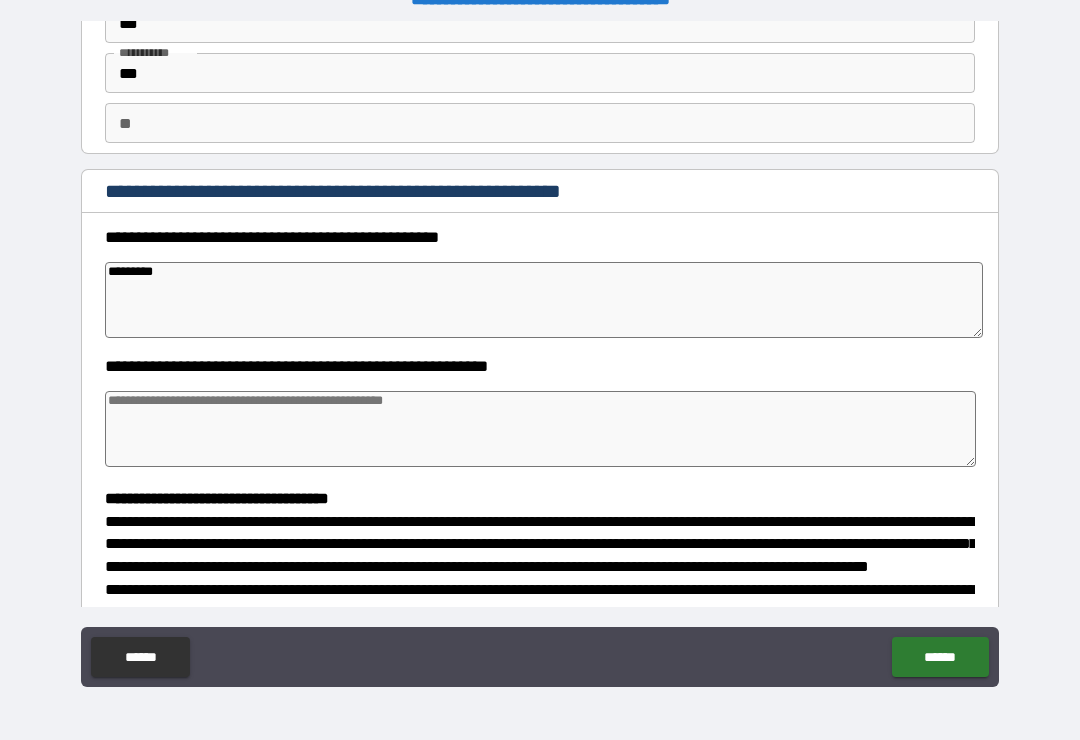 type on "*" 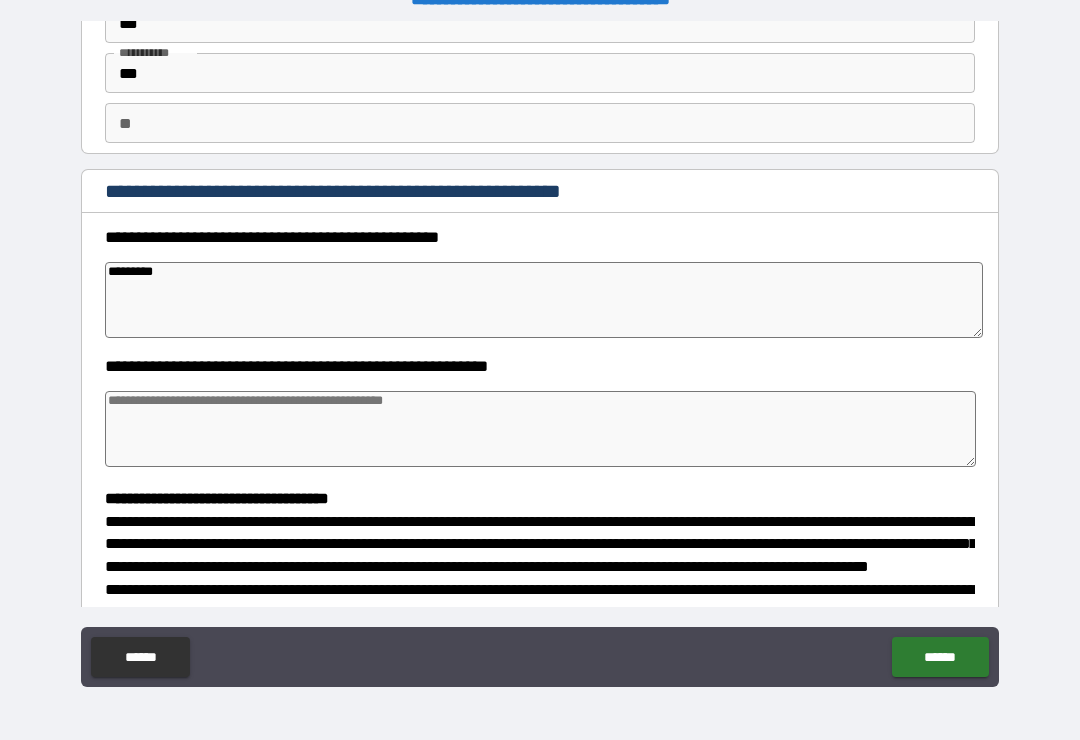 type on "*" 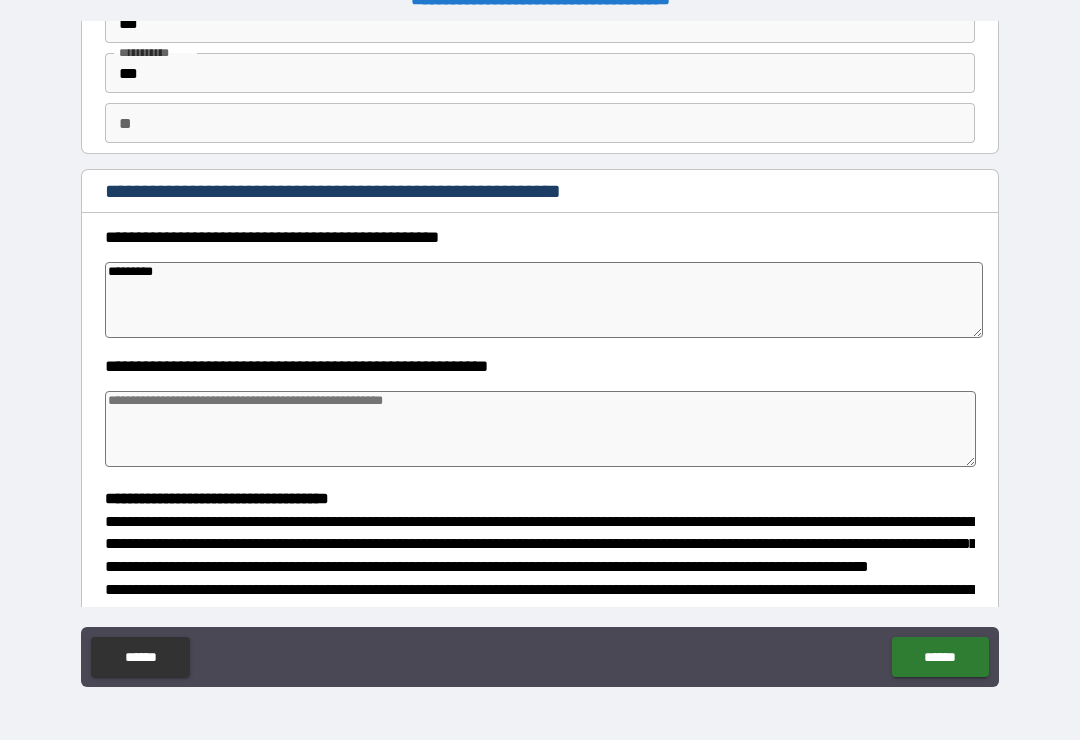 type on "**********" 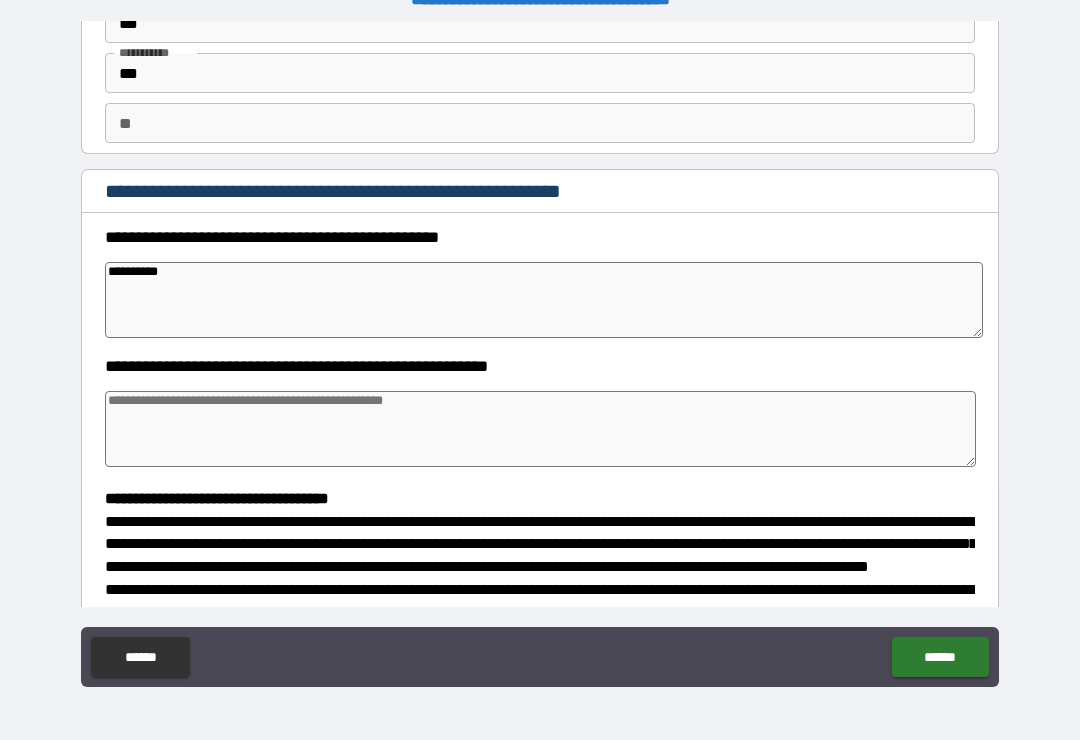 type on "*" 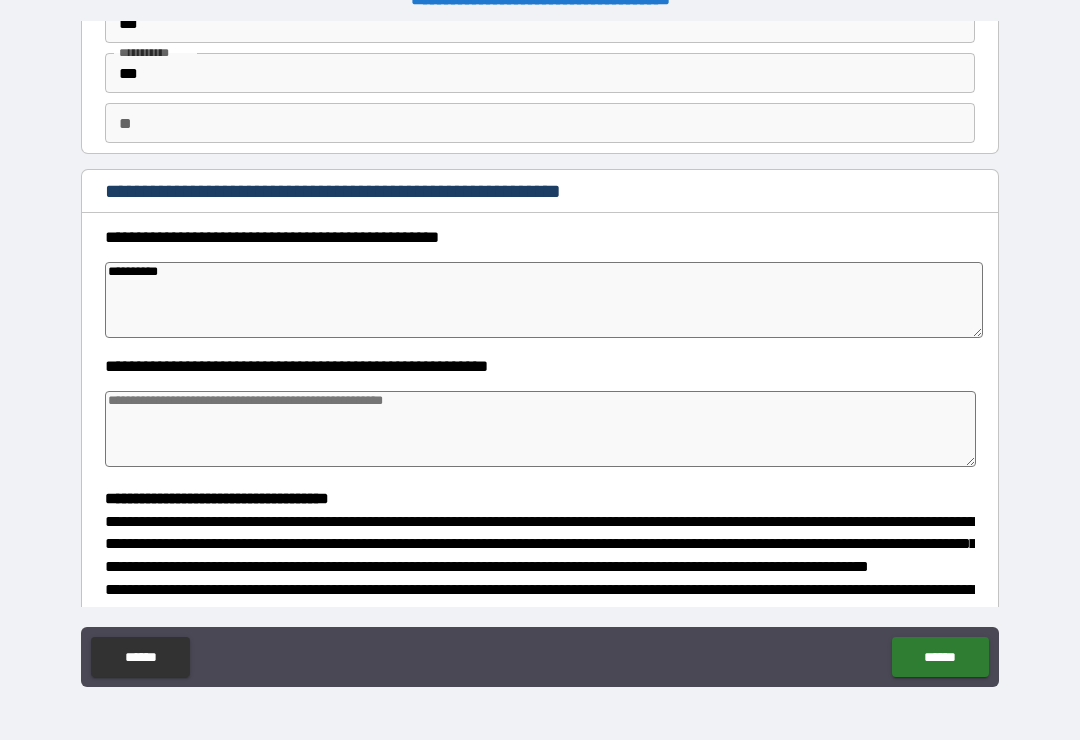 type on "*" 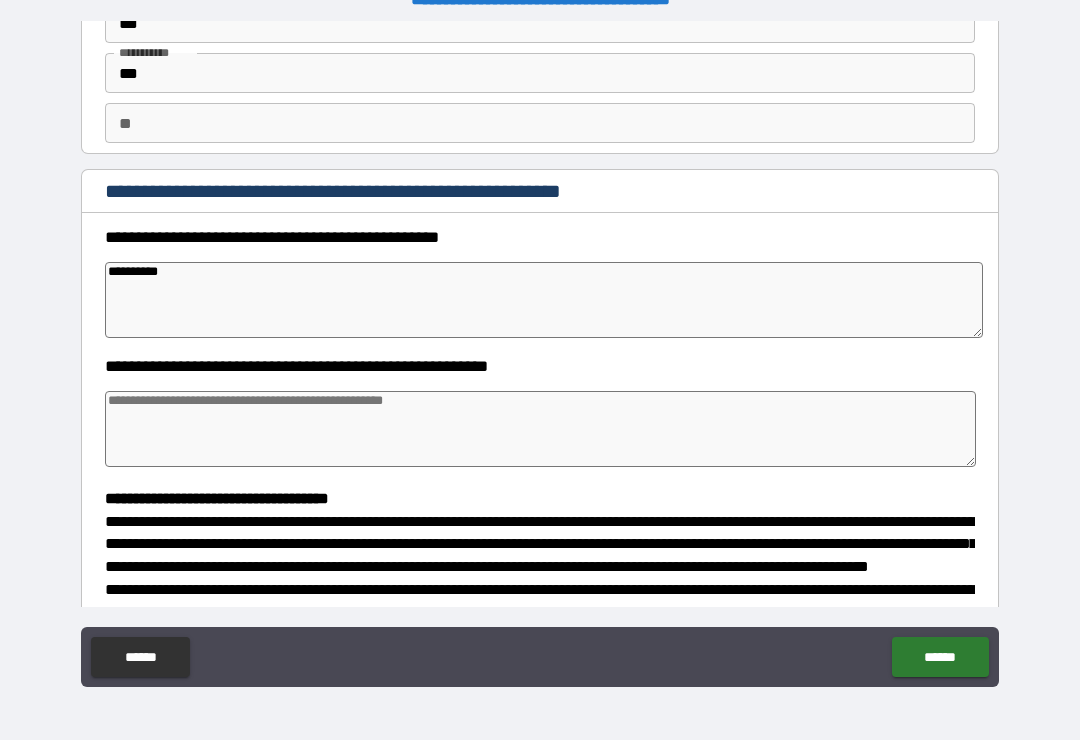 type on "*" 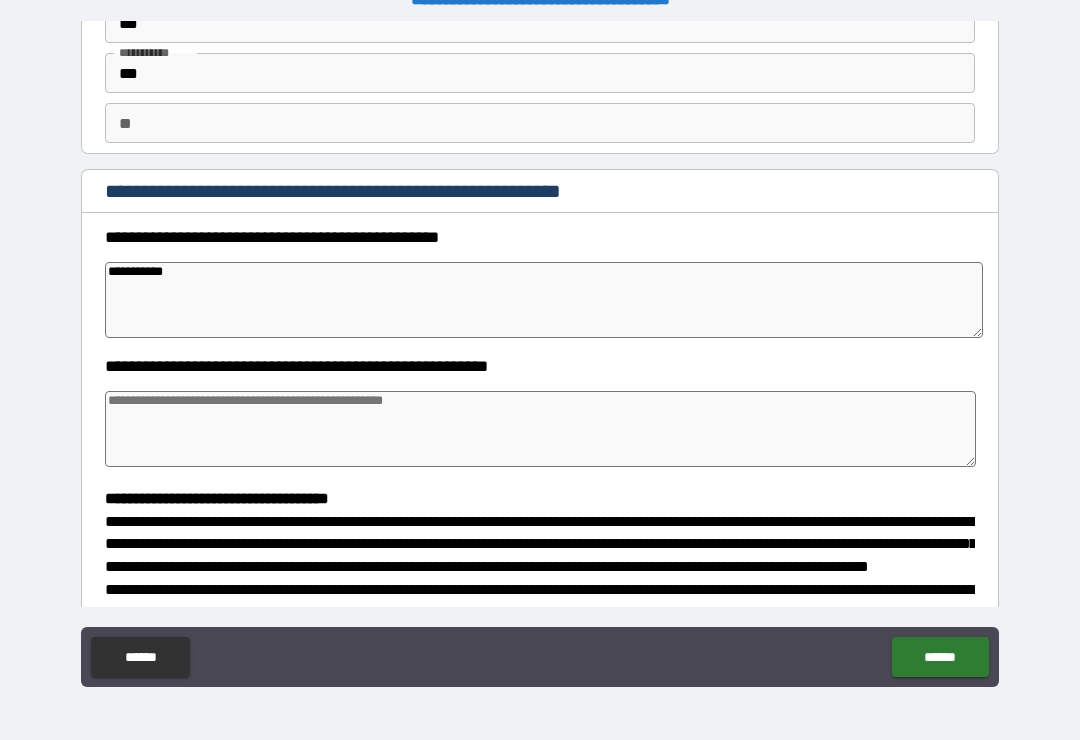 type on "*" 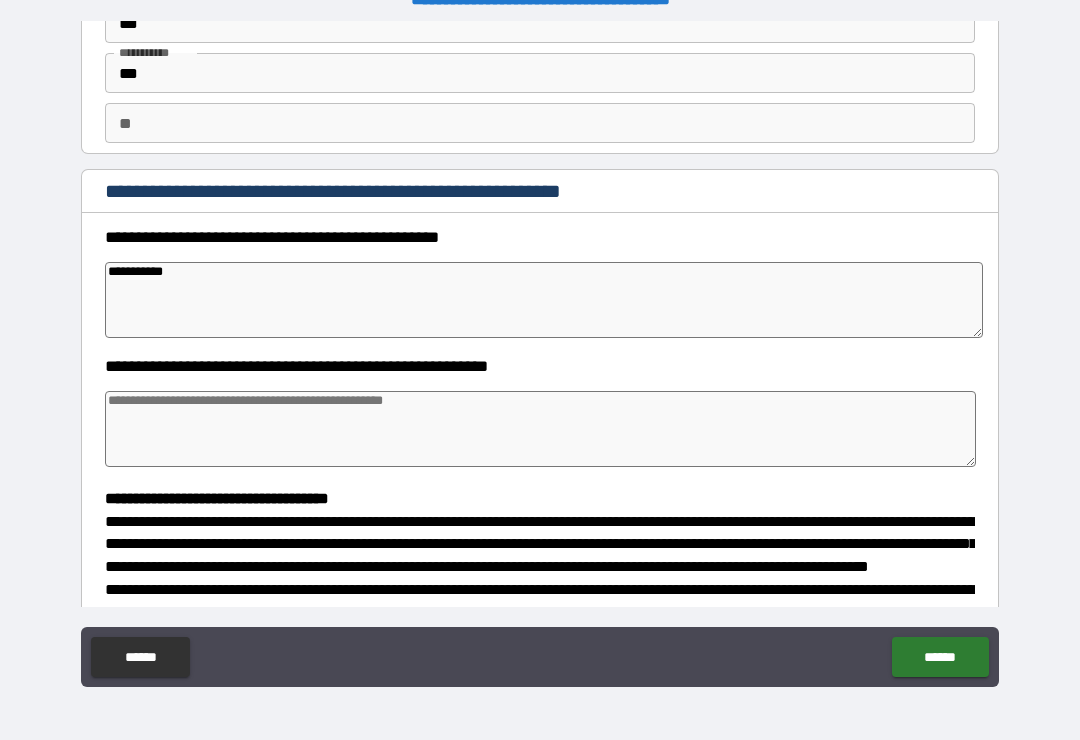 type on "*" 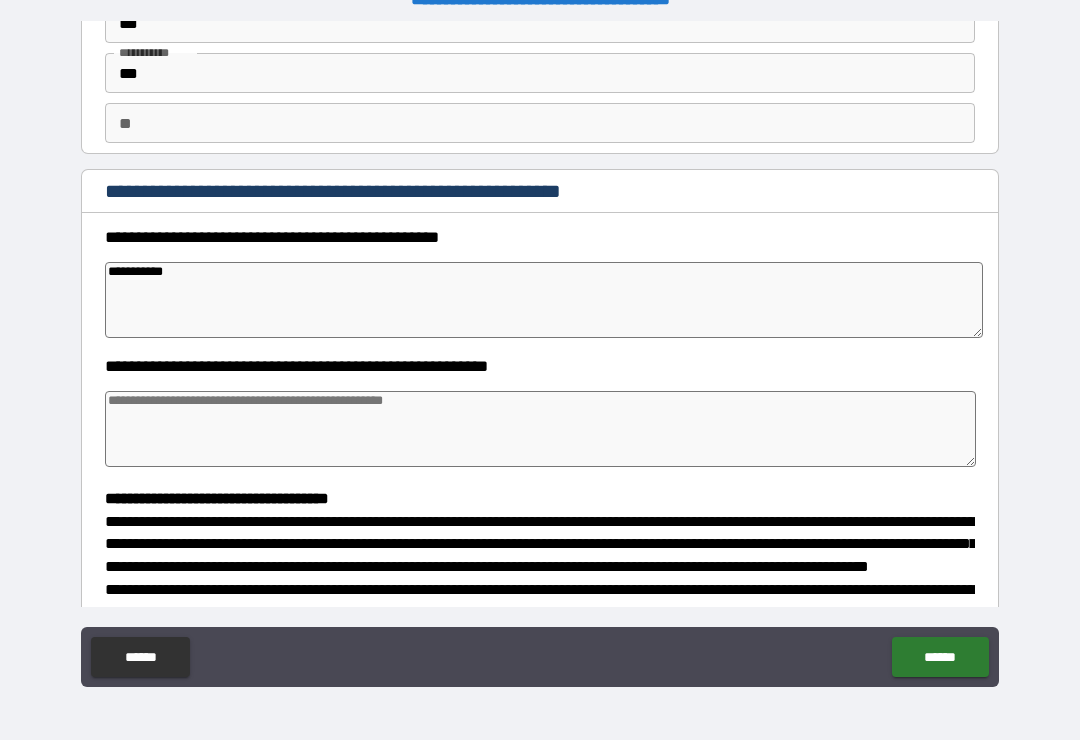 type on "*" 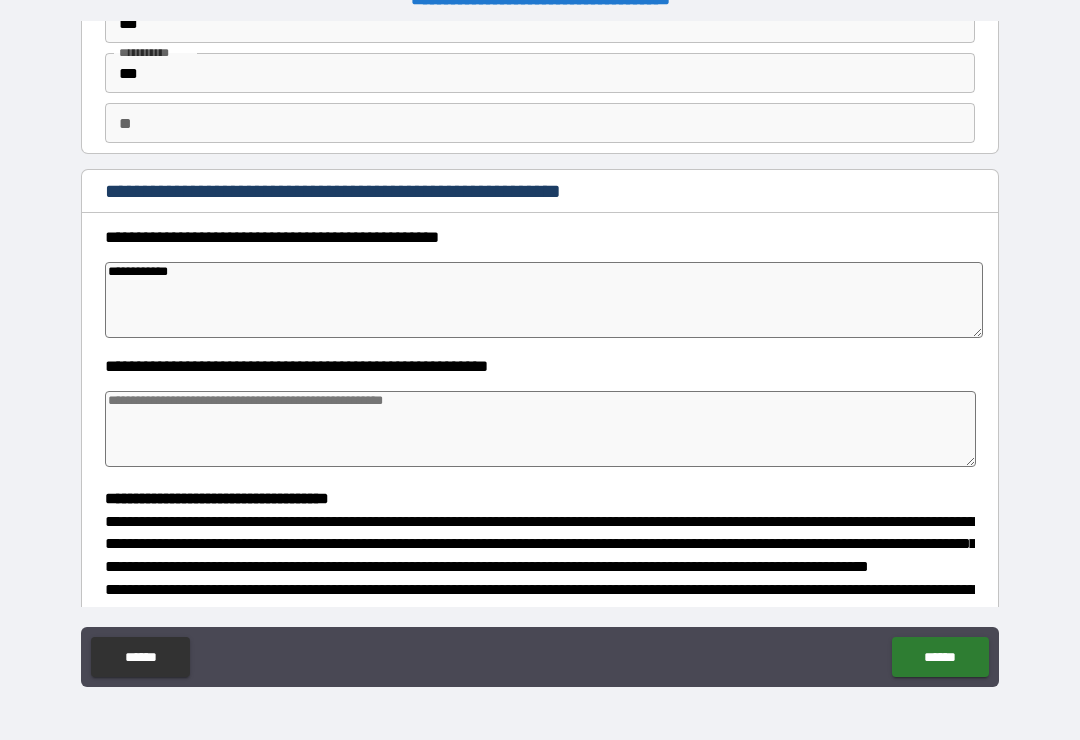 type on "*" 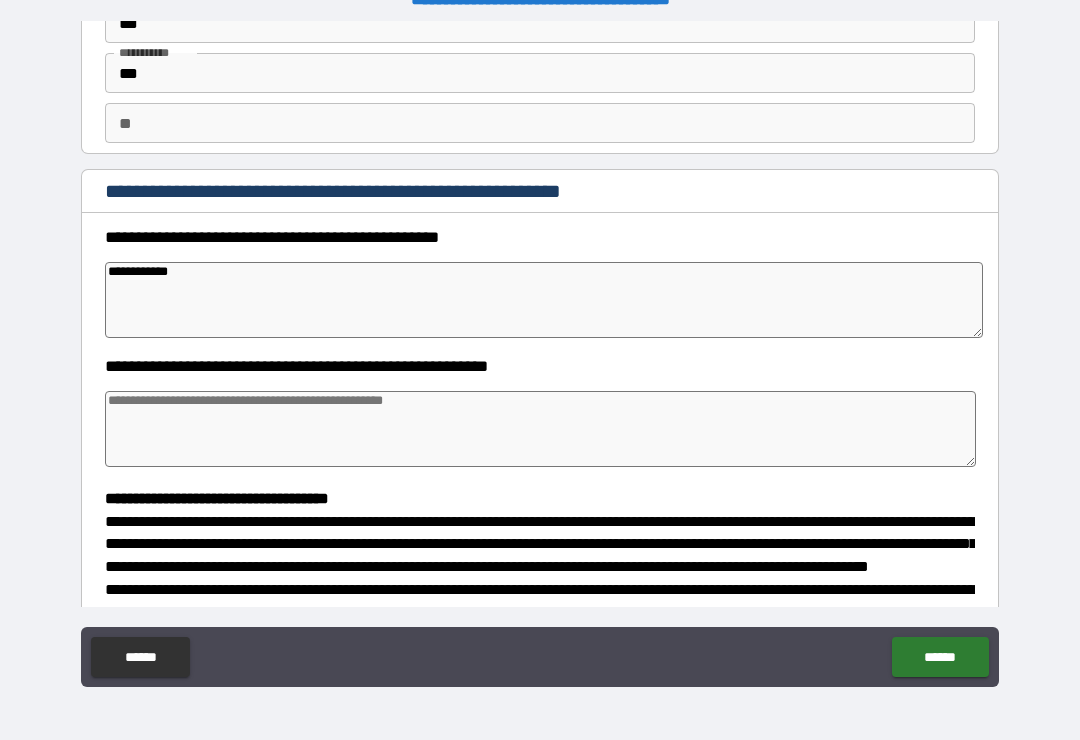 type on "**********" 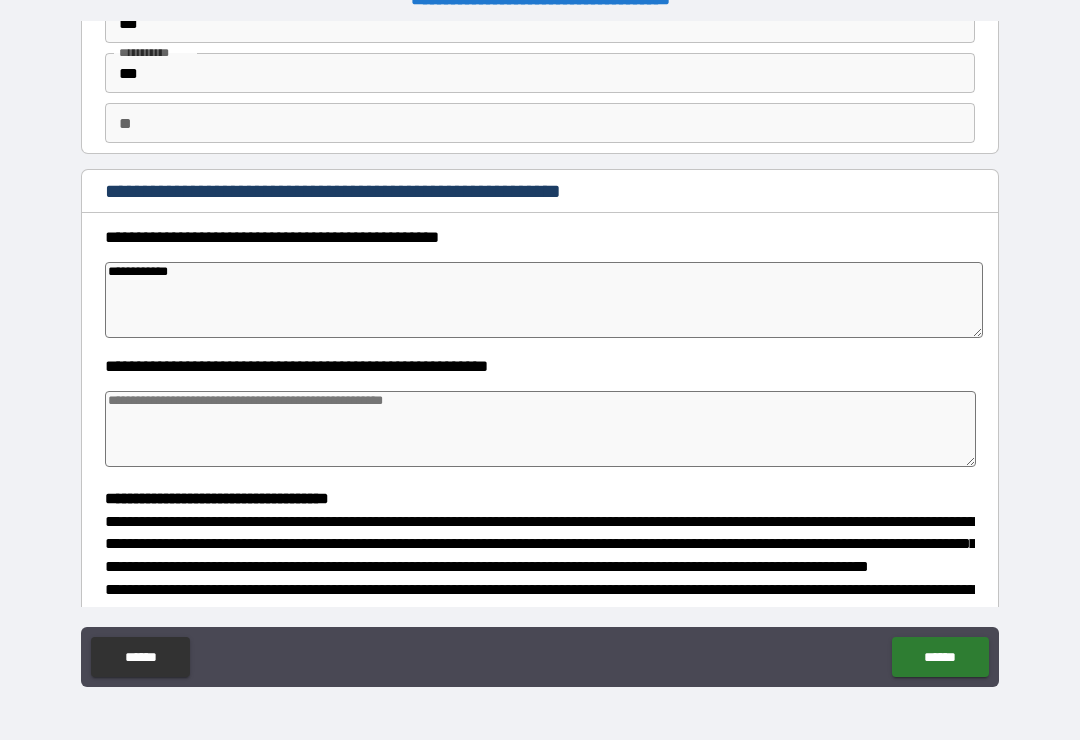 type on "*" 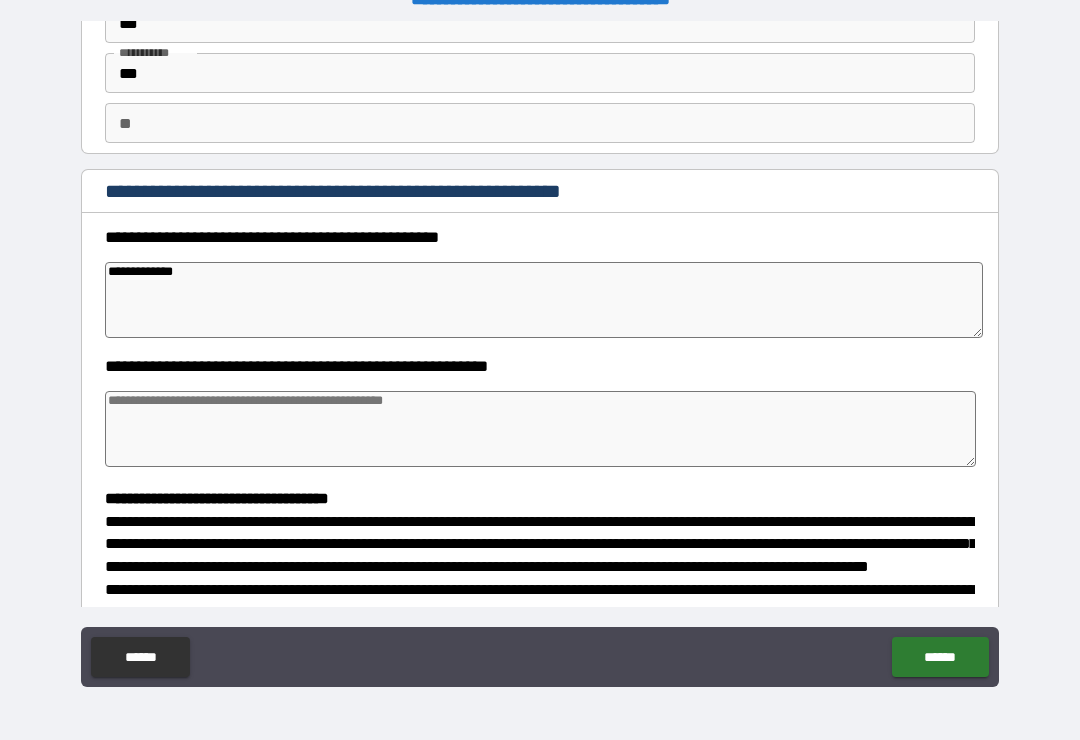 type on "*" 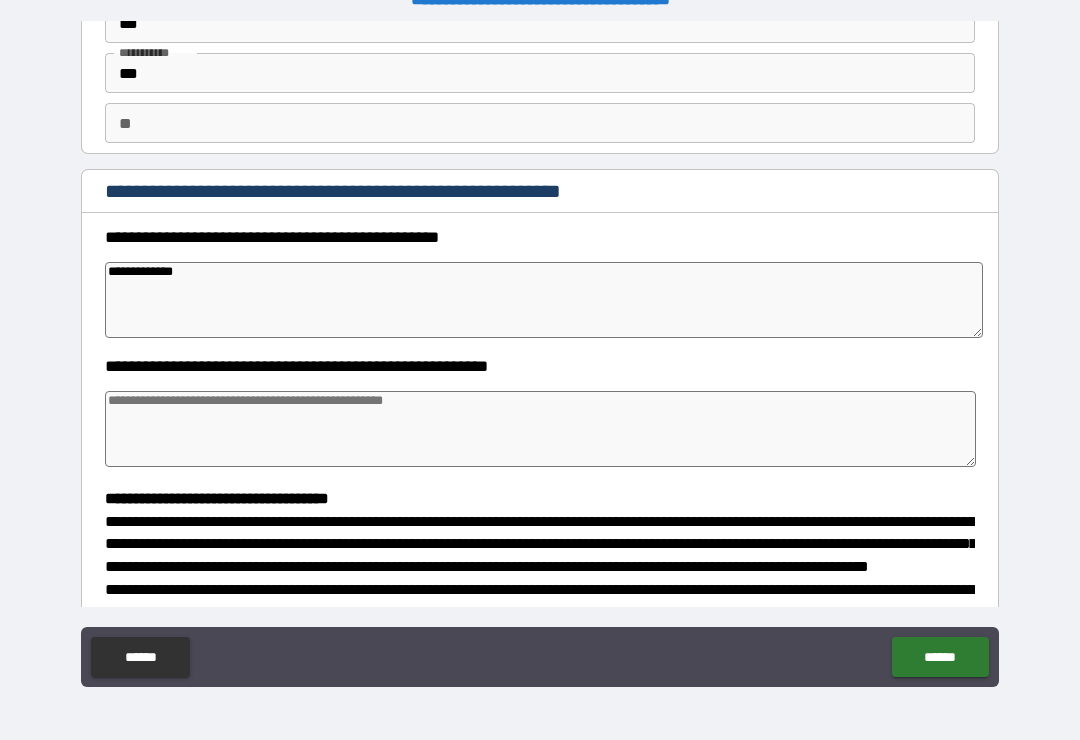 type on "*" 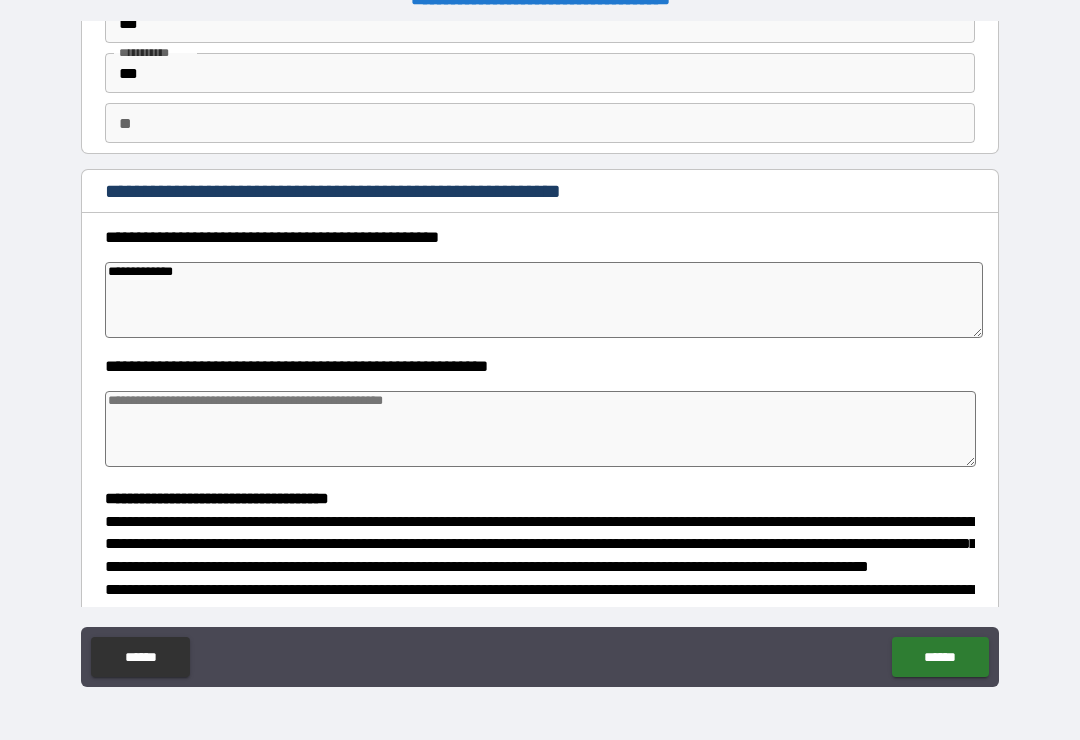 type on "*" 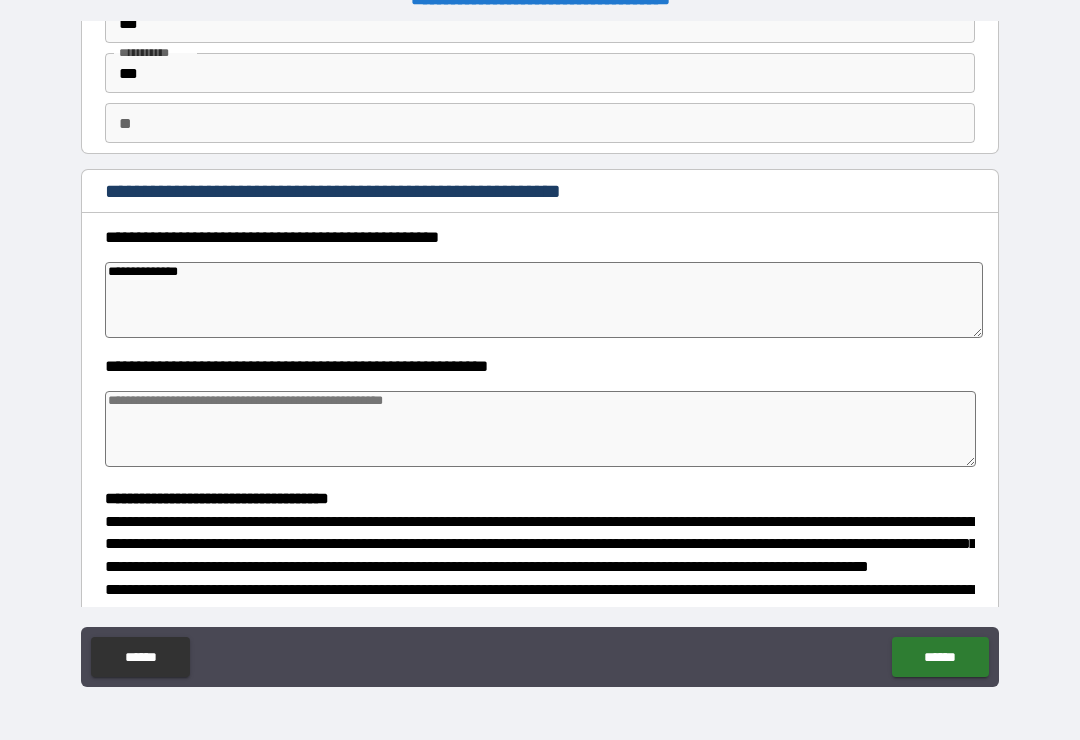 type on "*" 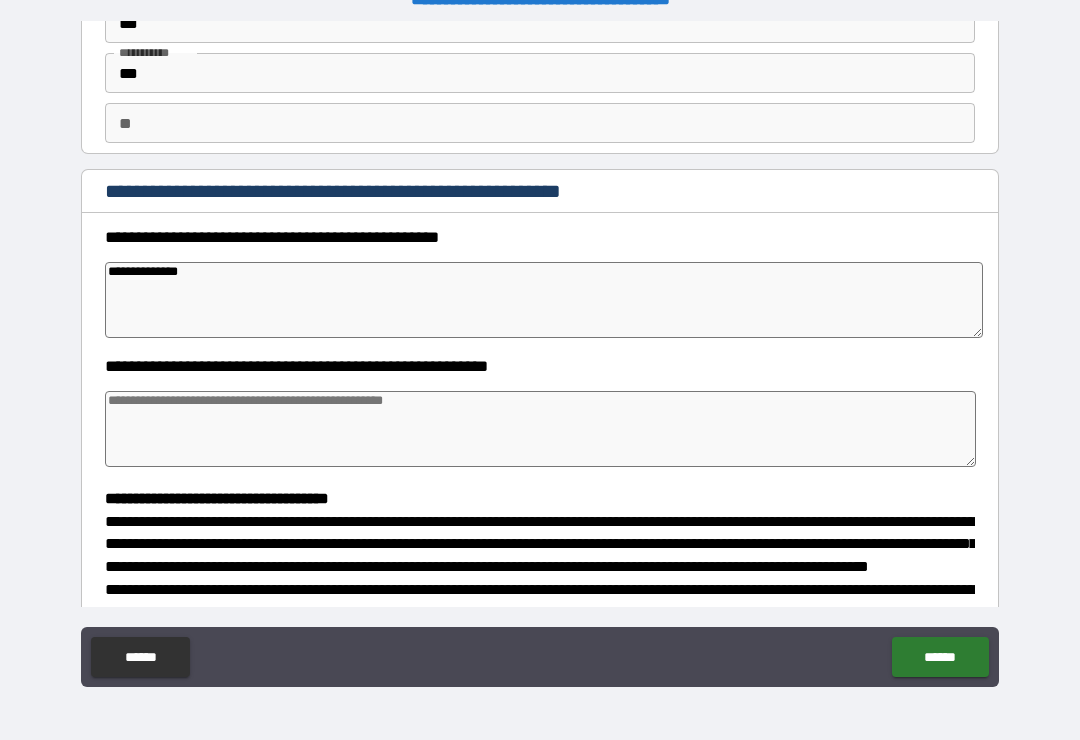 type on "**********" 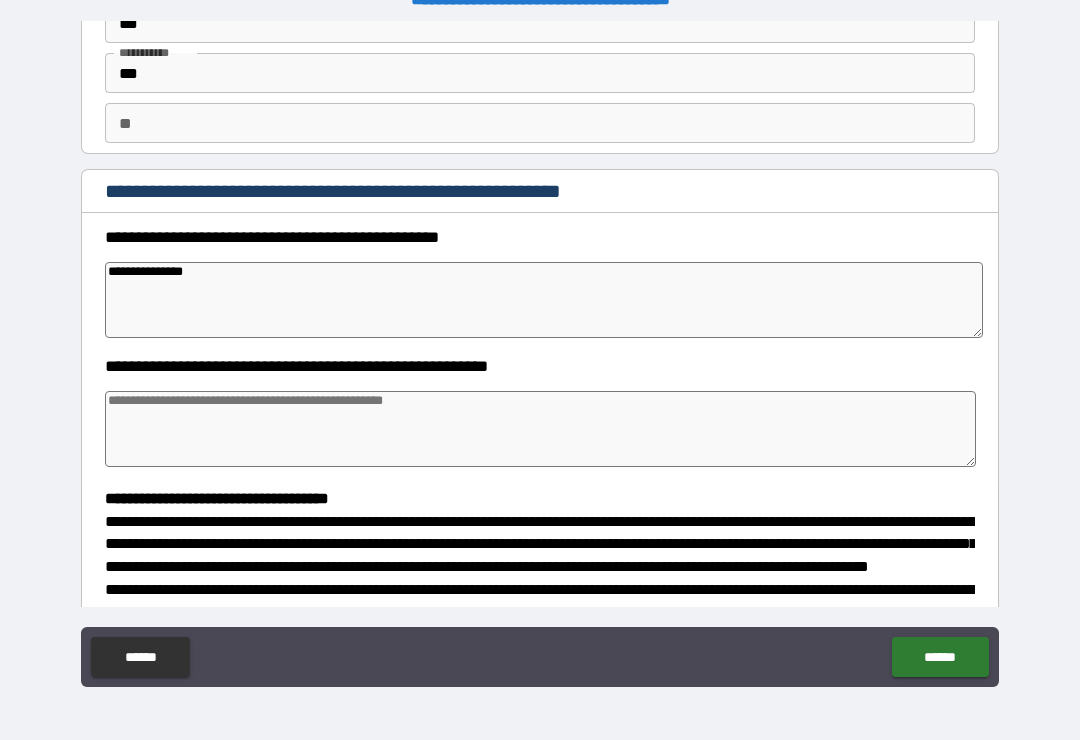 type on "*" 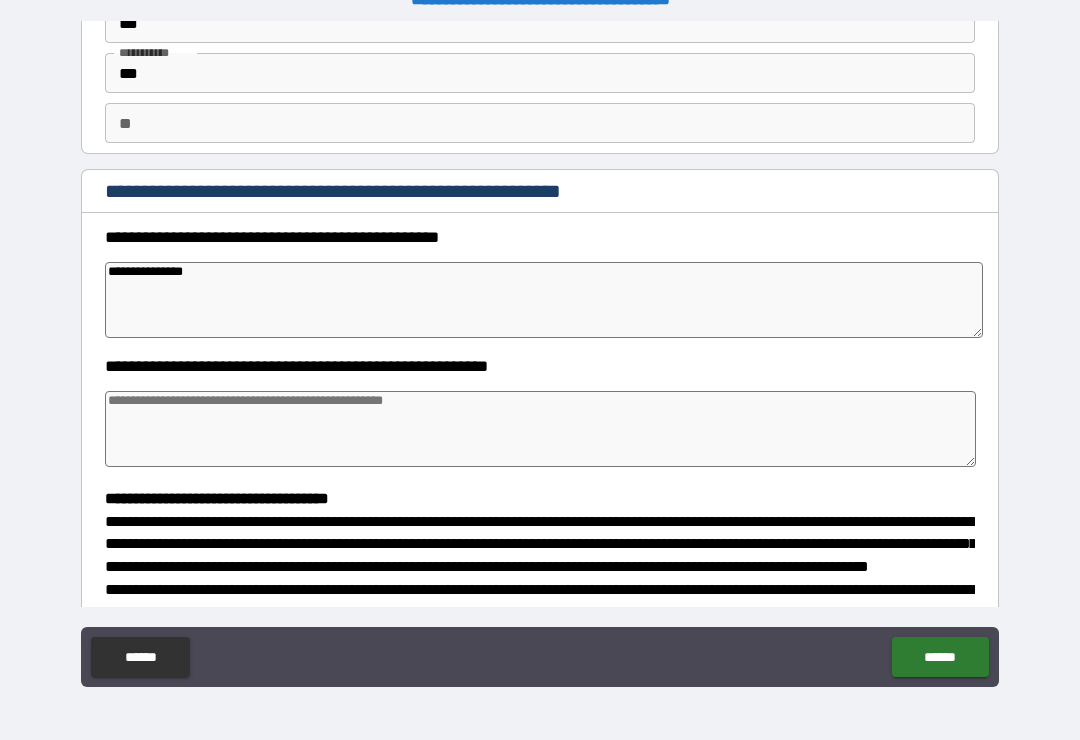 type on "*" 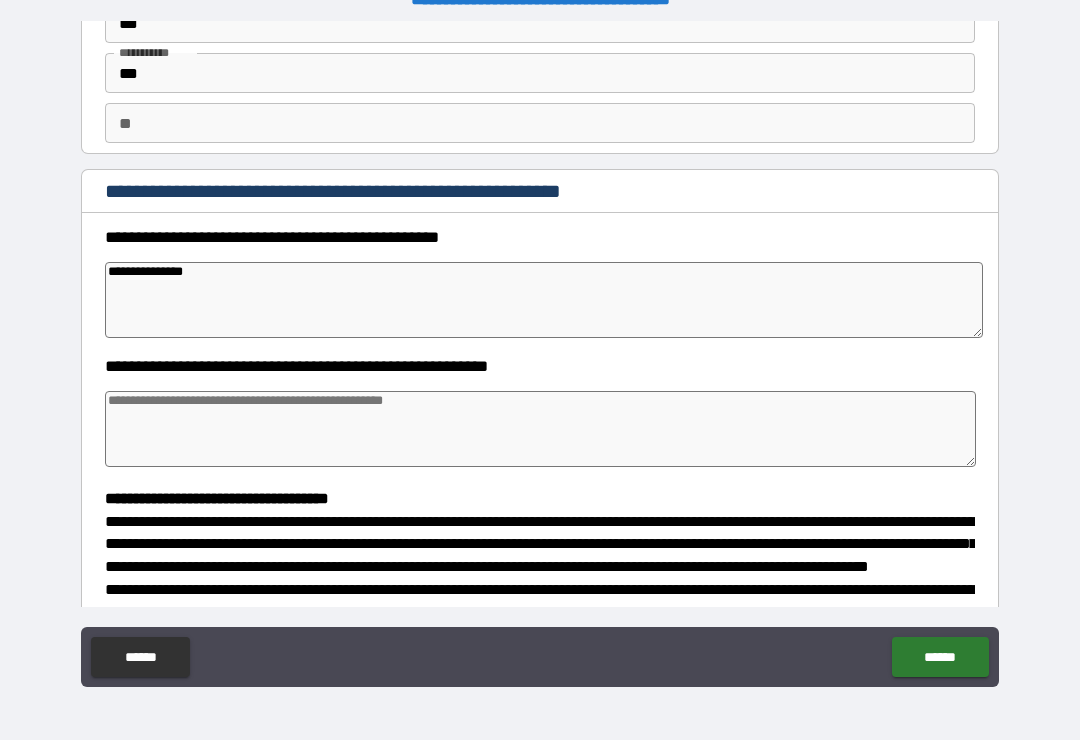 type on "*" 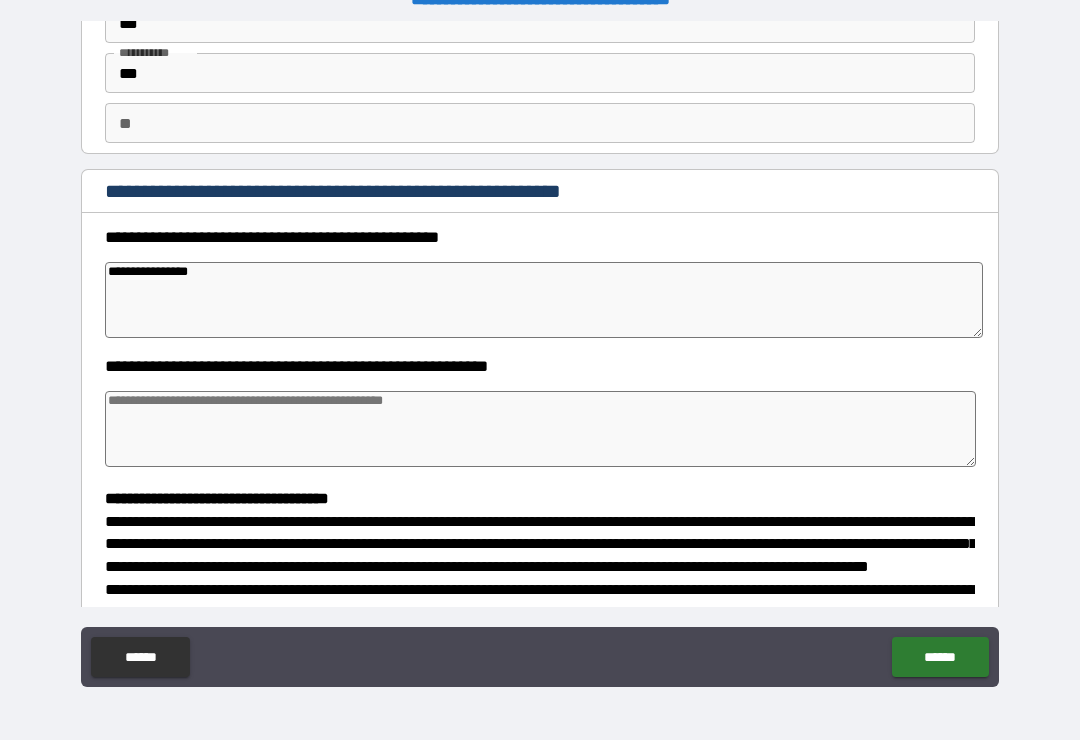type on "*" 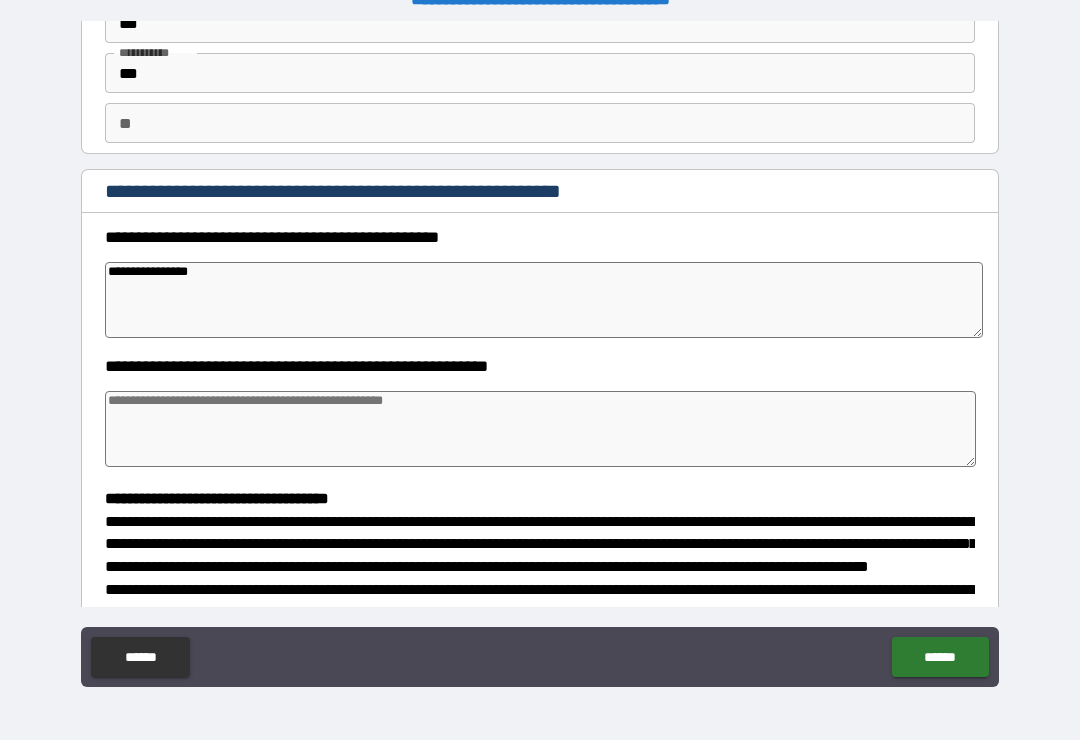 type on "*" 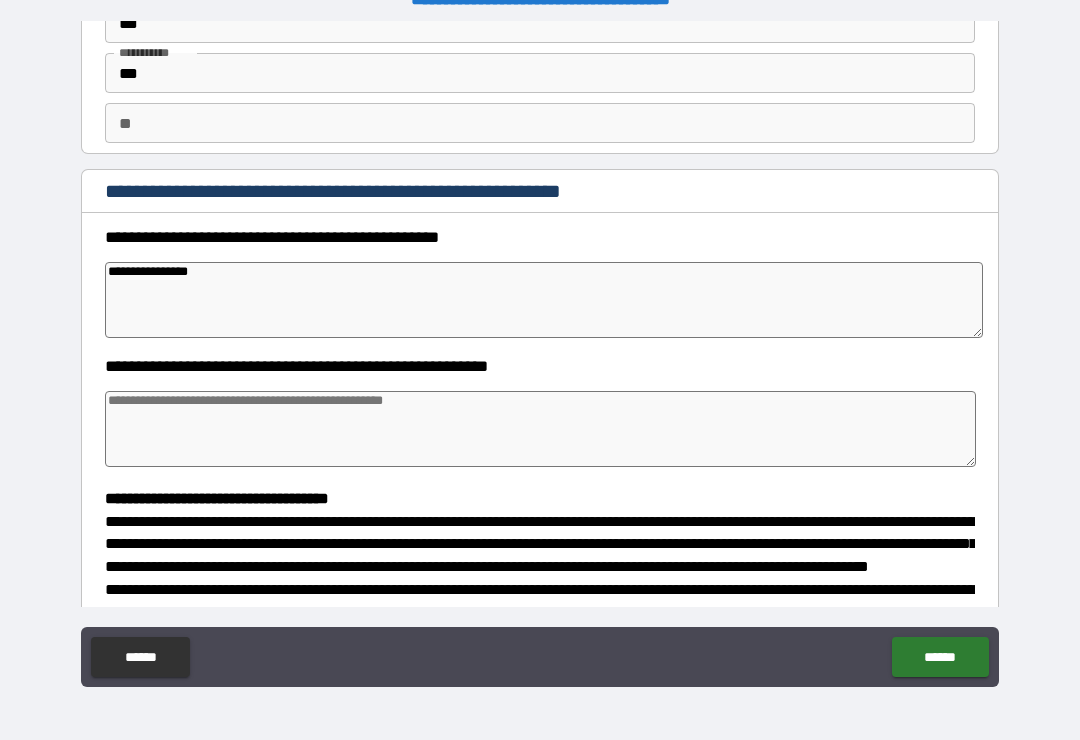 type on "**********" 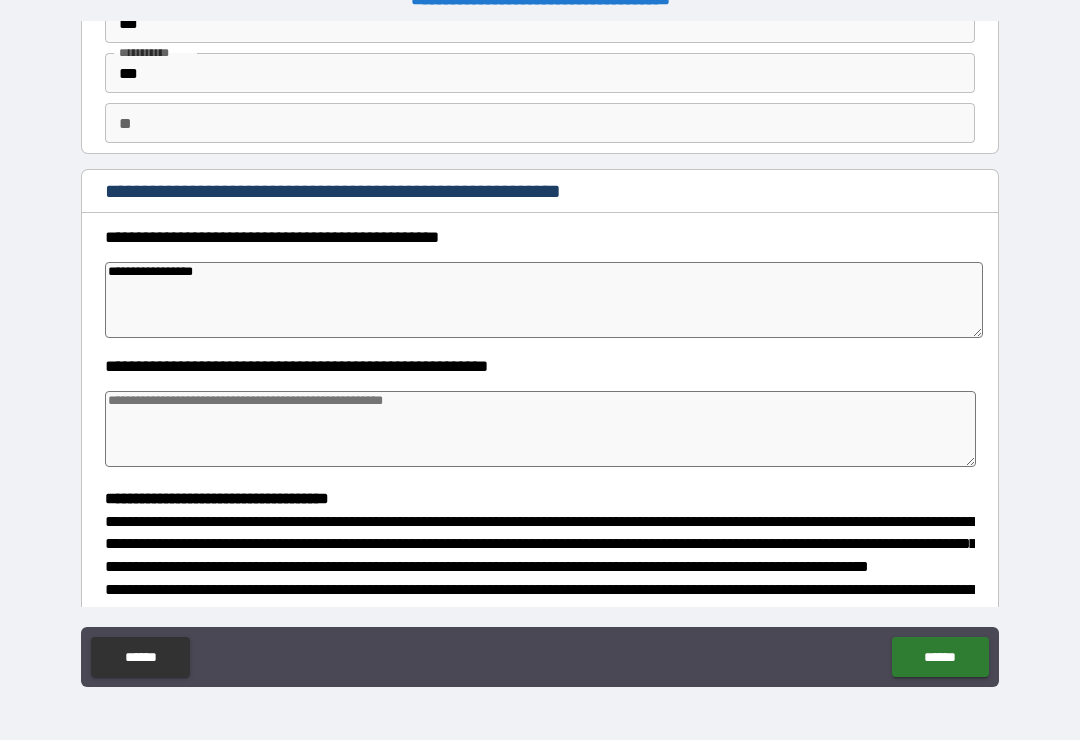 type on "*" 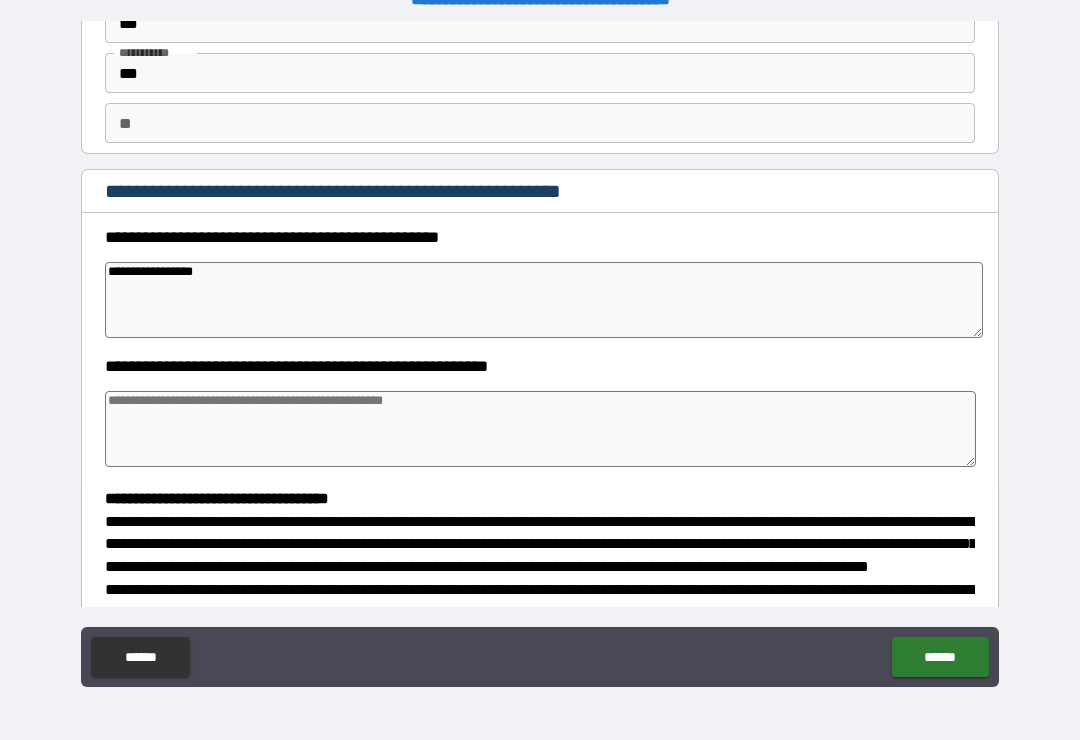 type on "*" 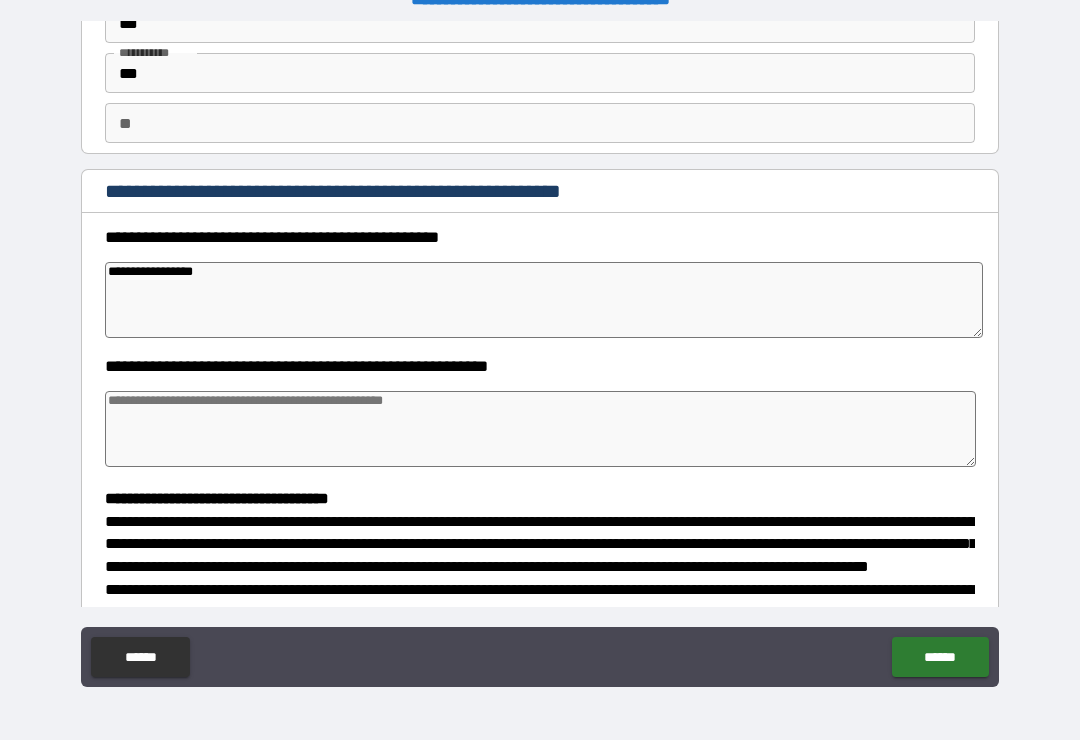 type on "*" 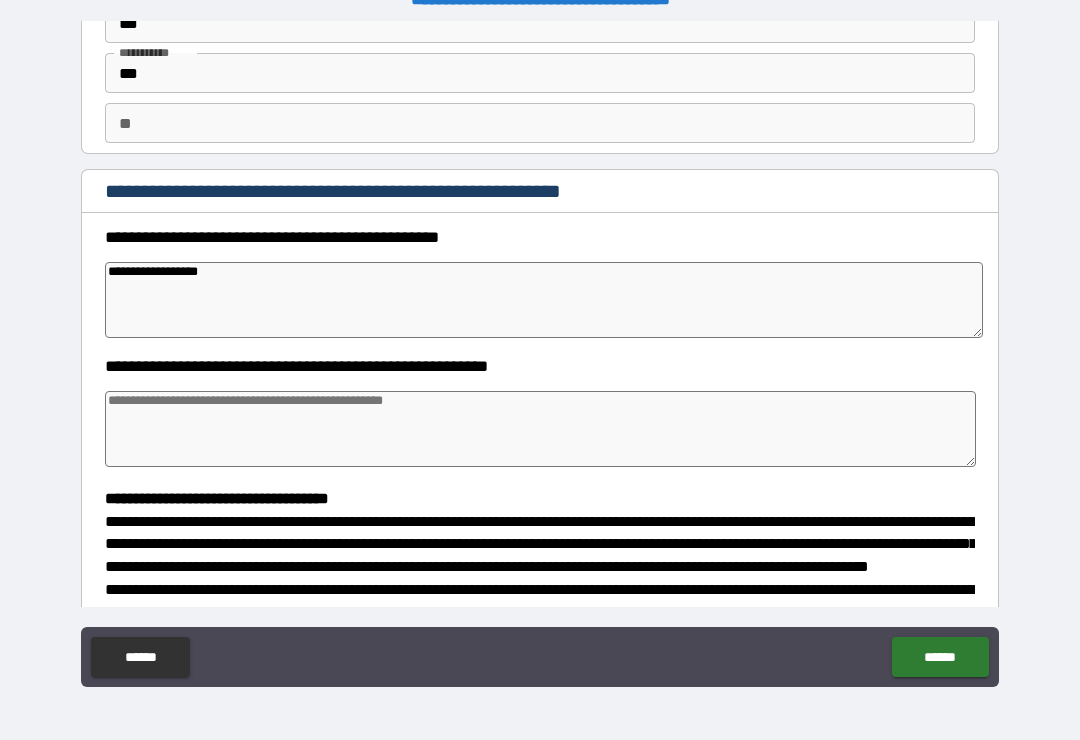 type on "*" 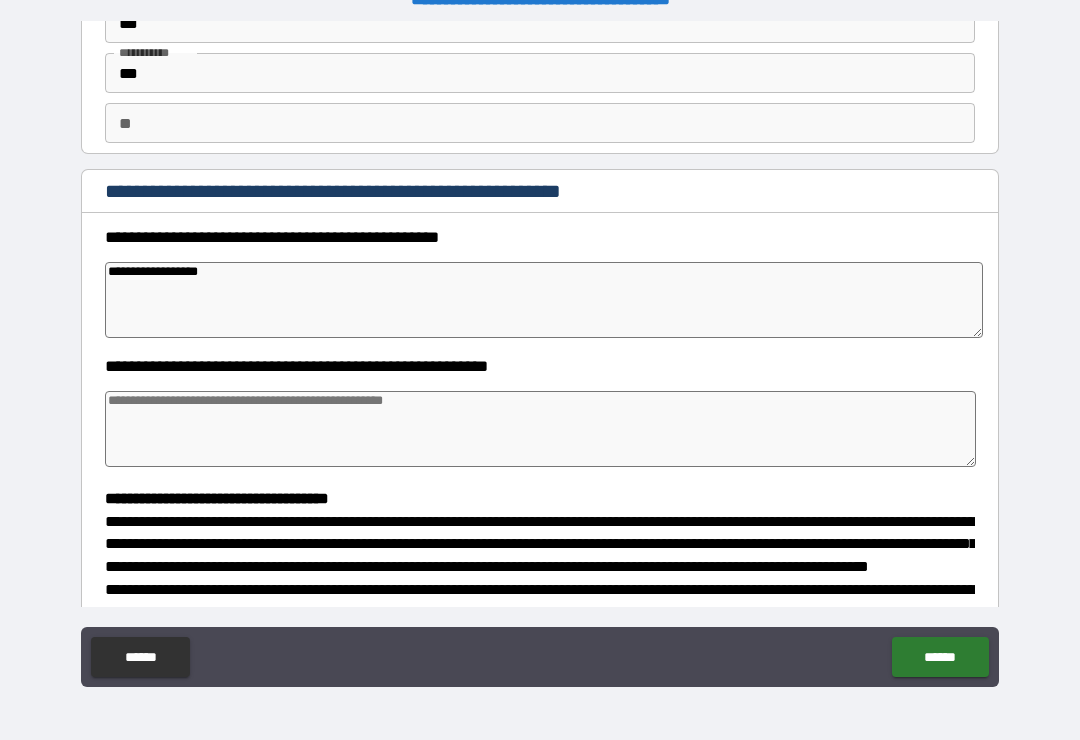 type on "*" 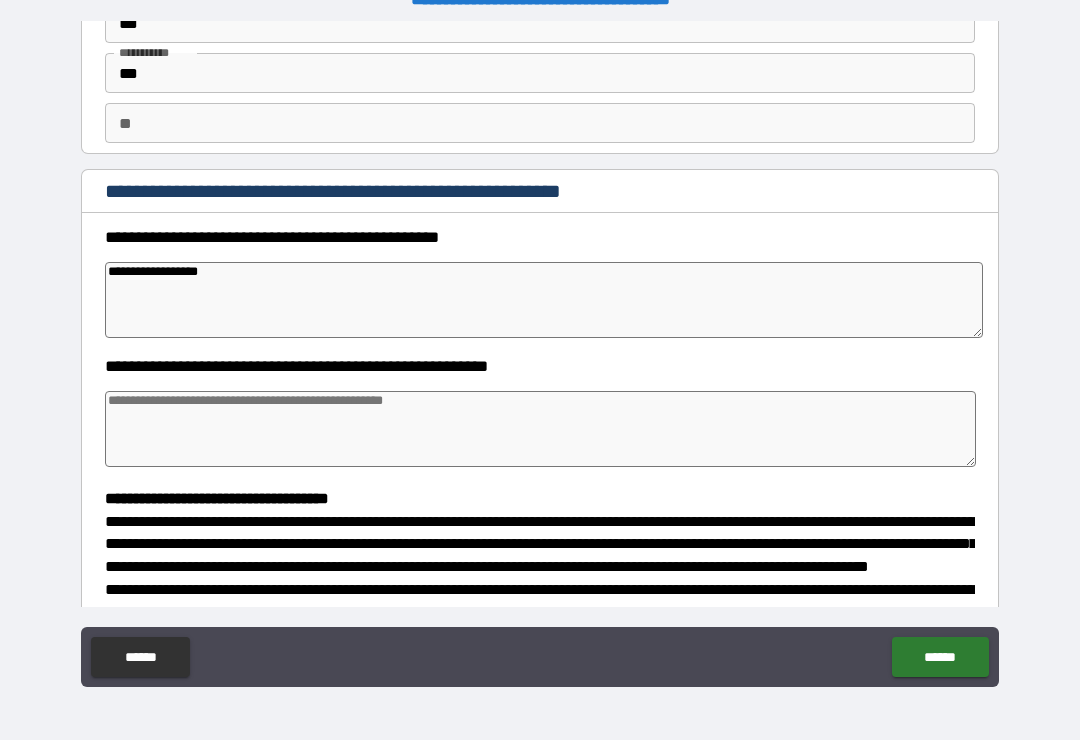 type on "*" 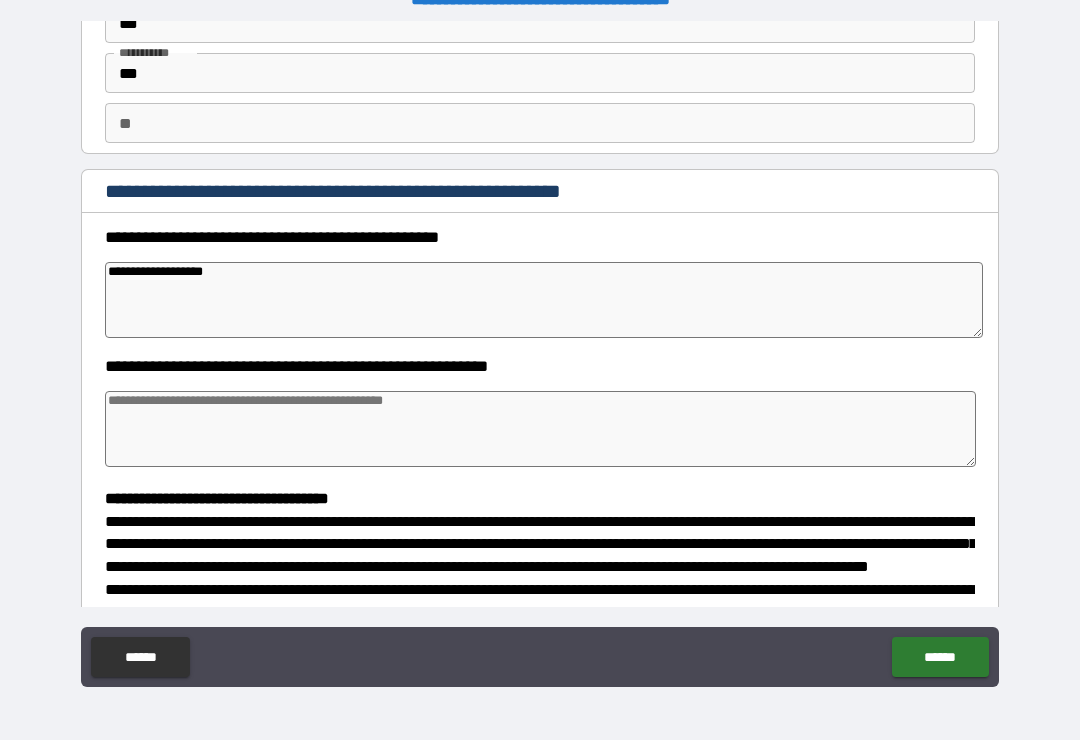 type on "*" 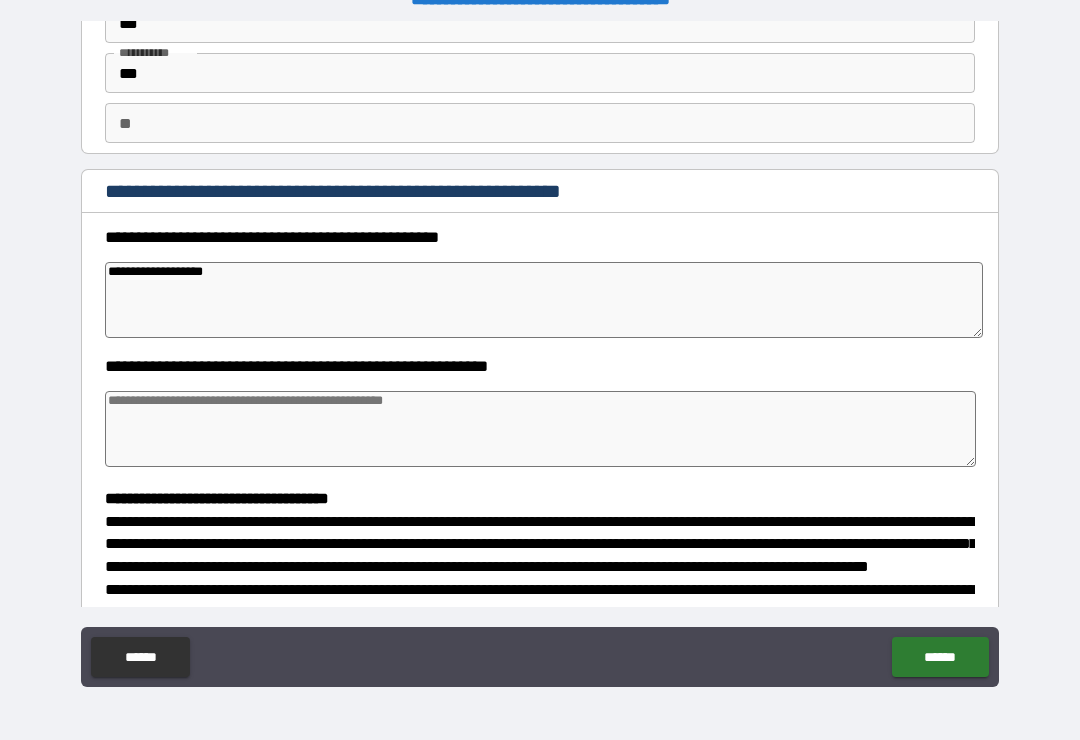 type on "*" 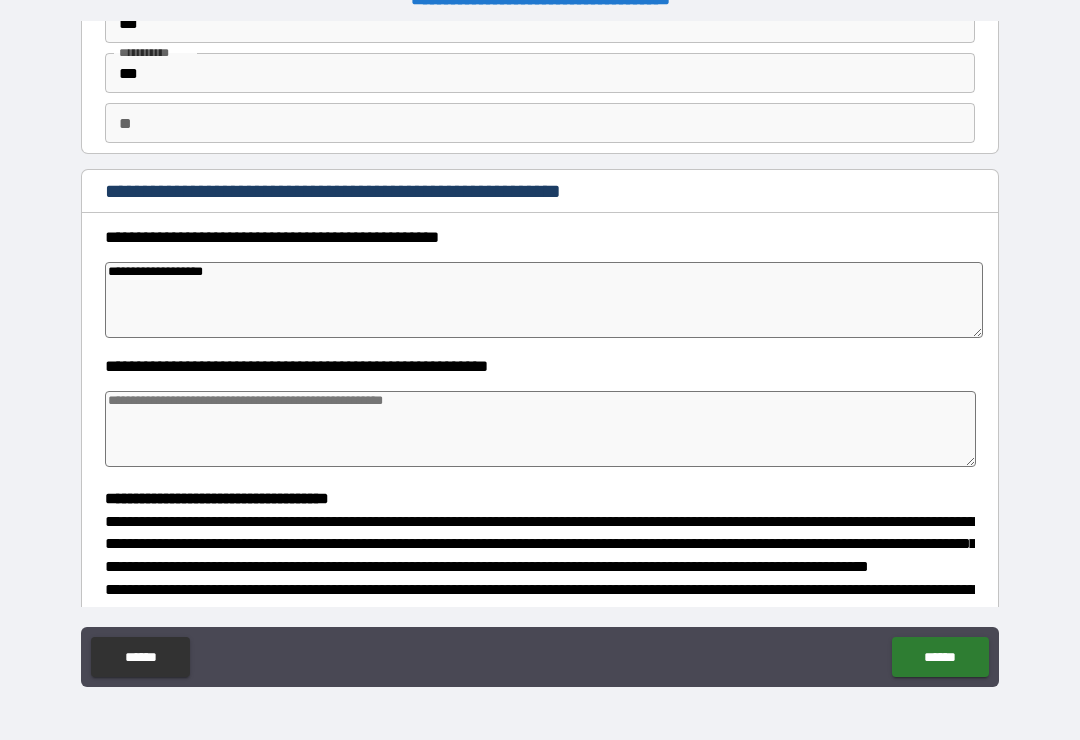 type on "*" 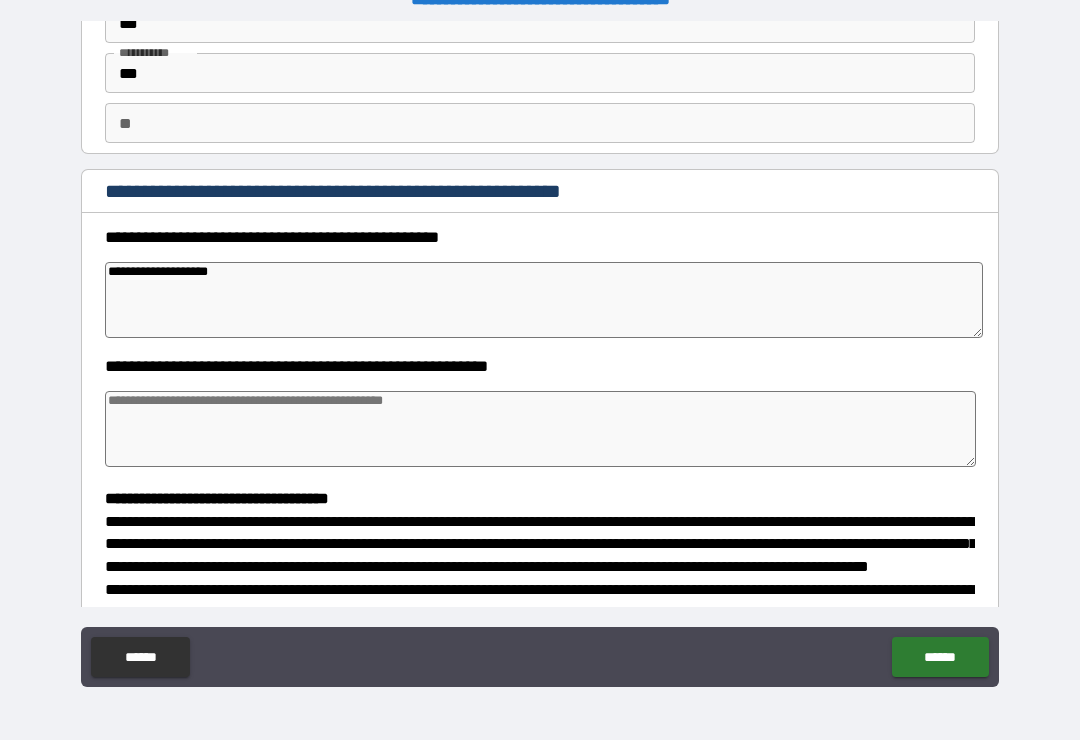 type on "*" 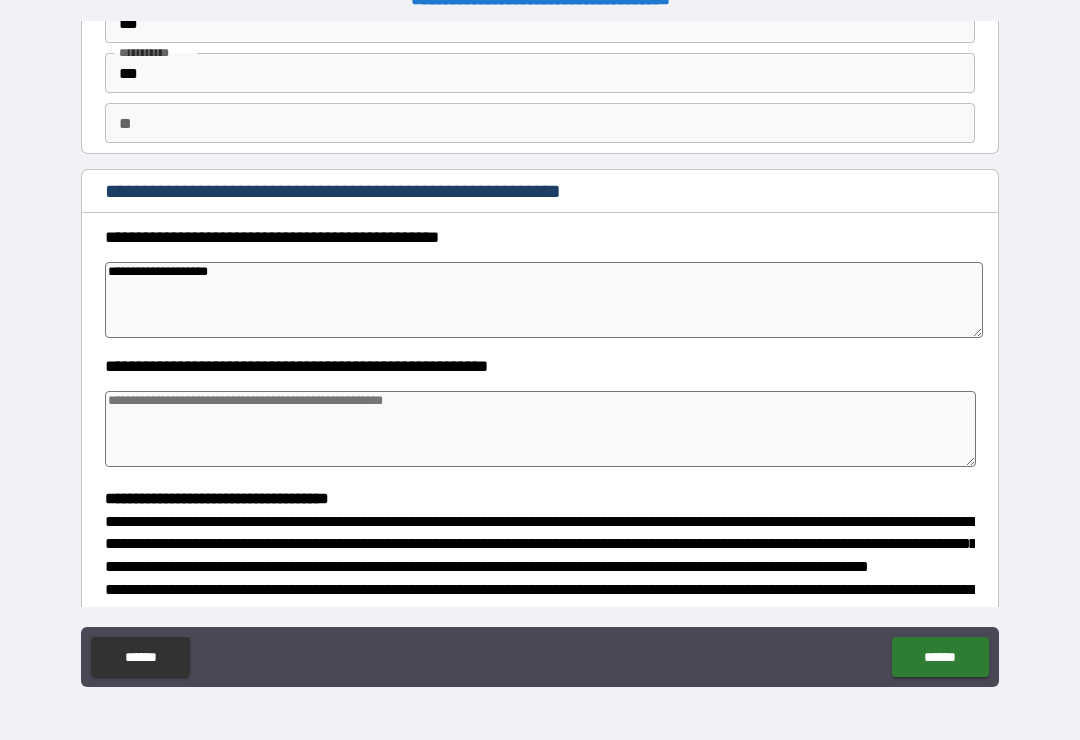 type on "*" 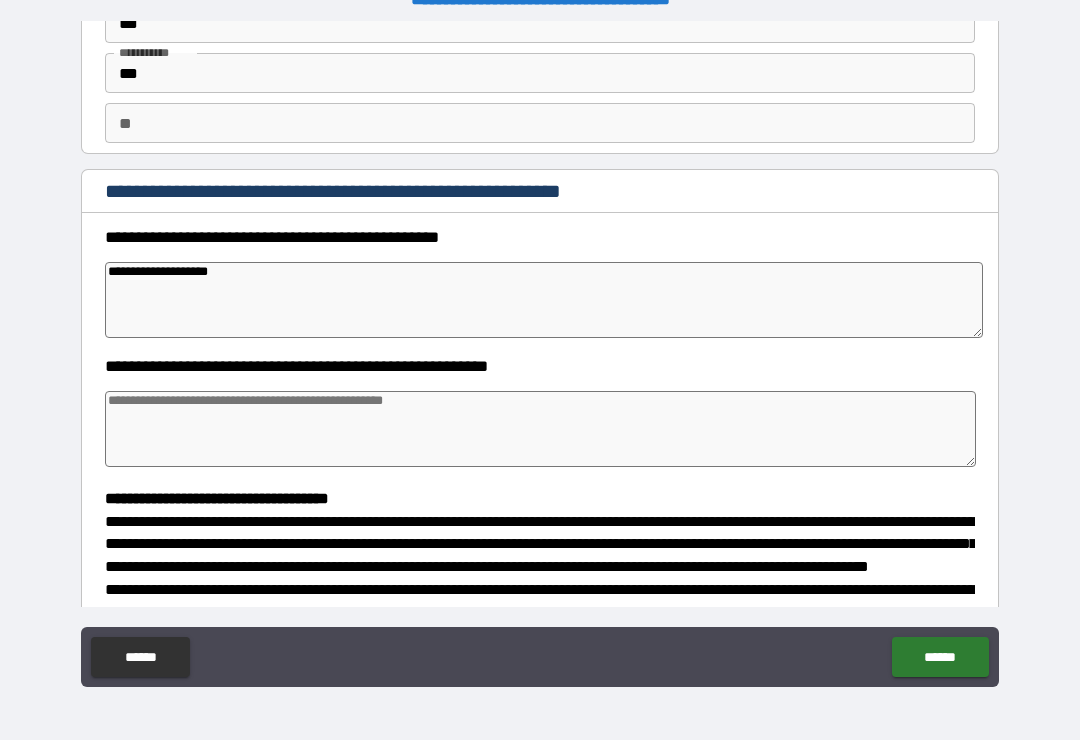 type on "*" 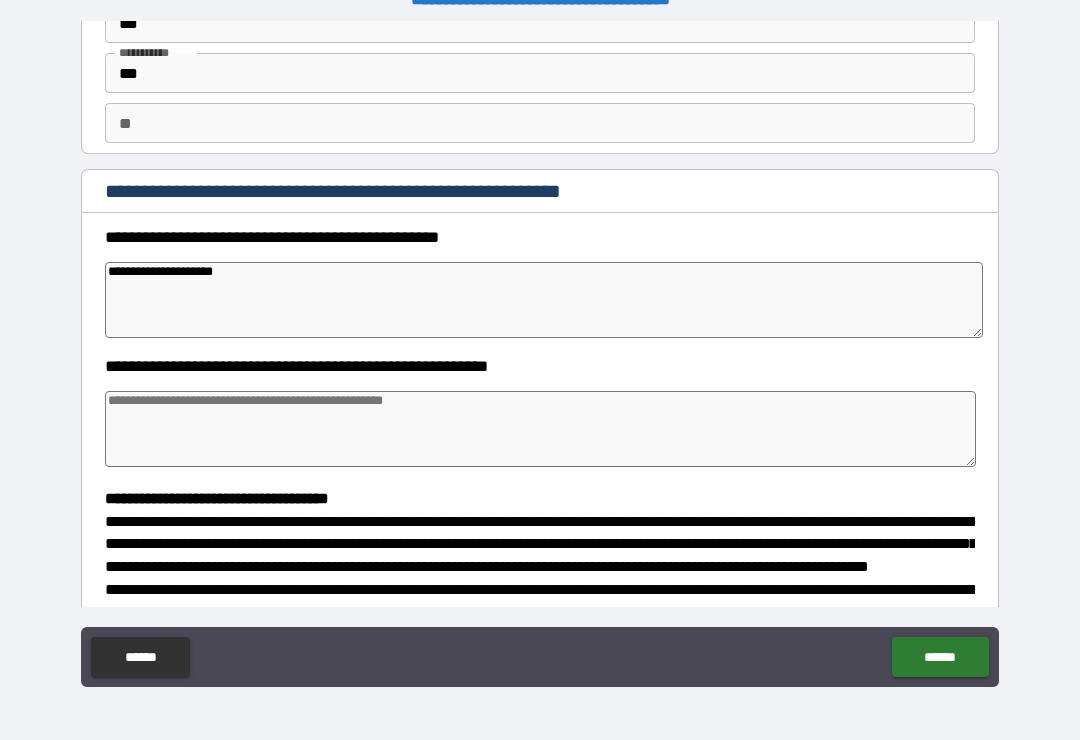 type on "*" 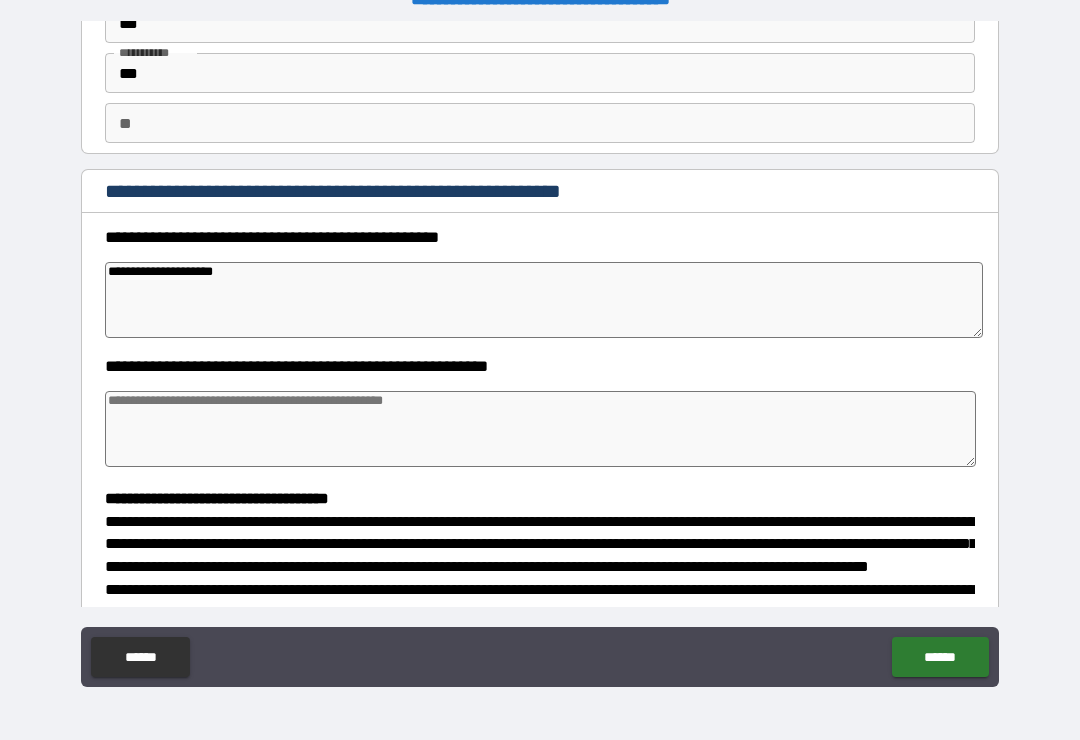 type on "*" 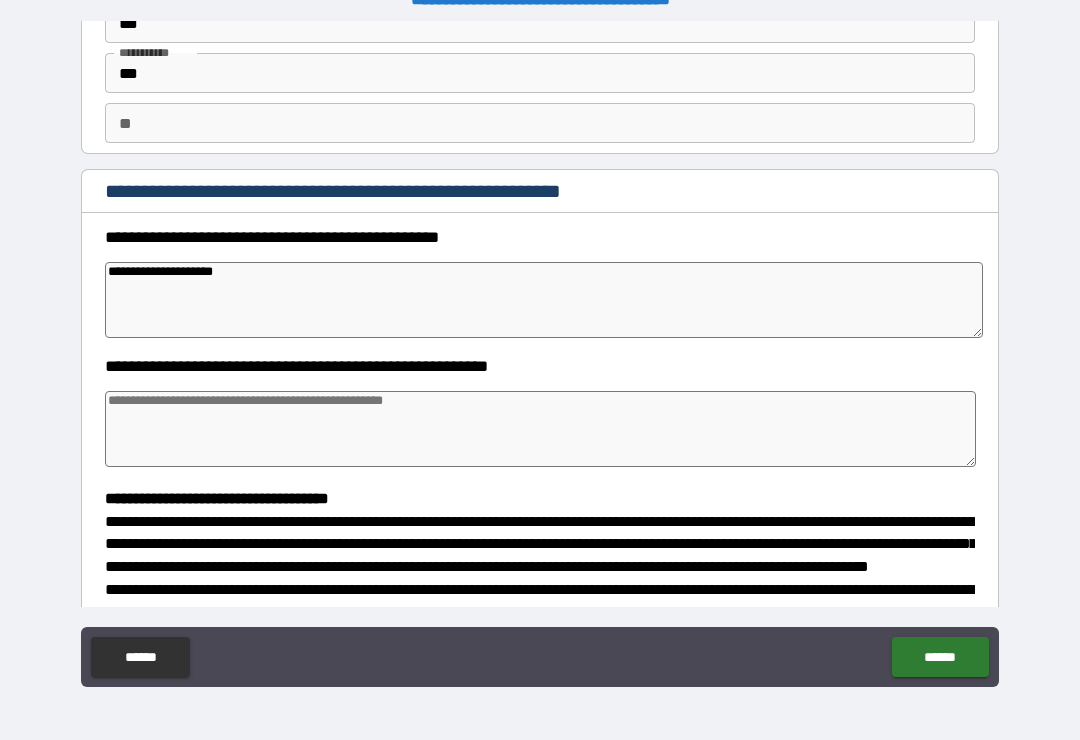 type on "*" 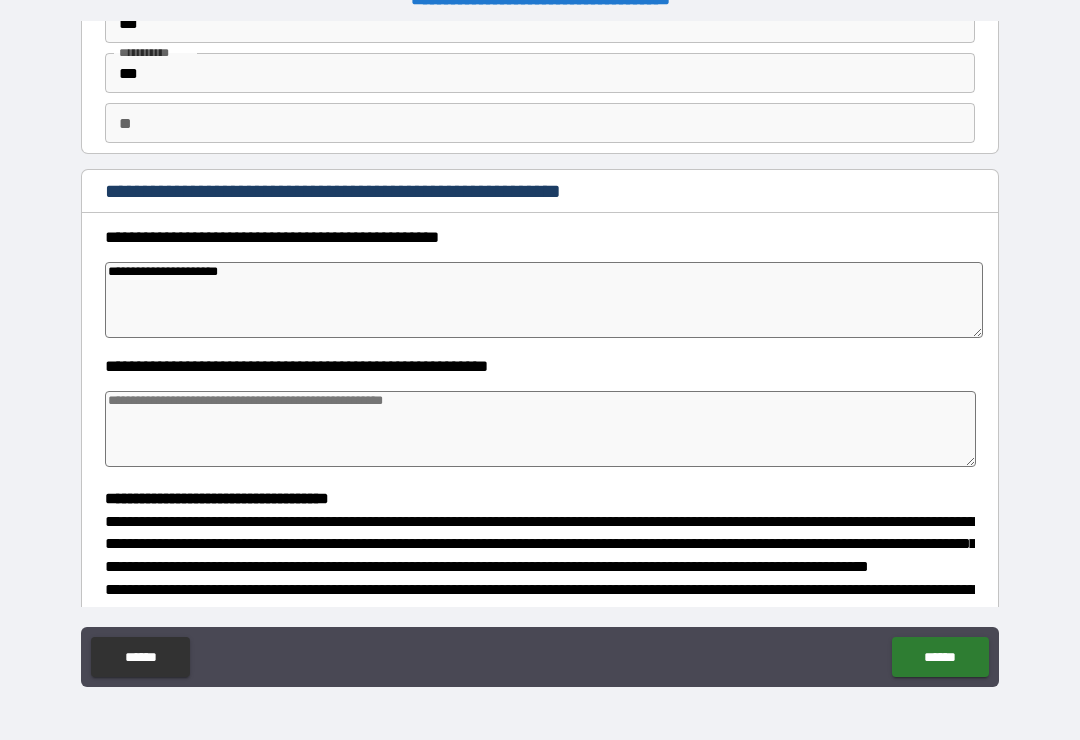 type on "*" 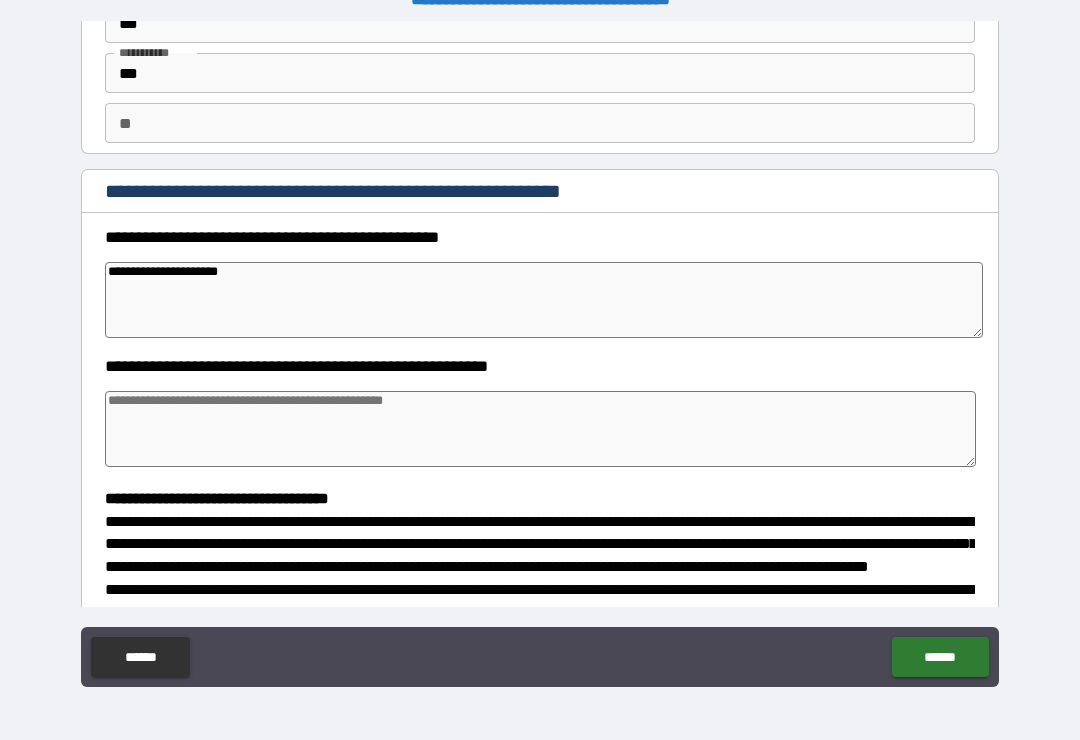 type on "*" 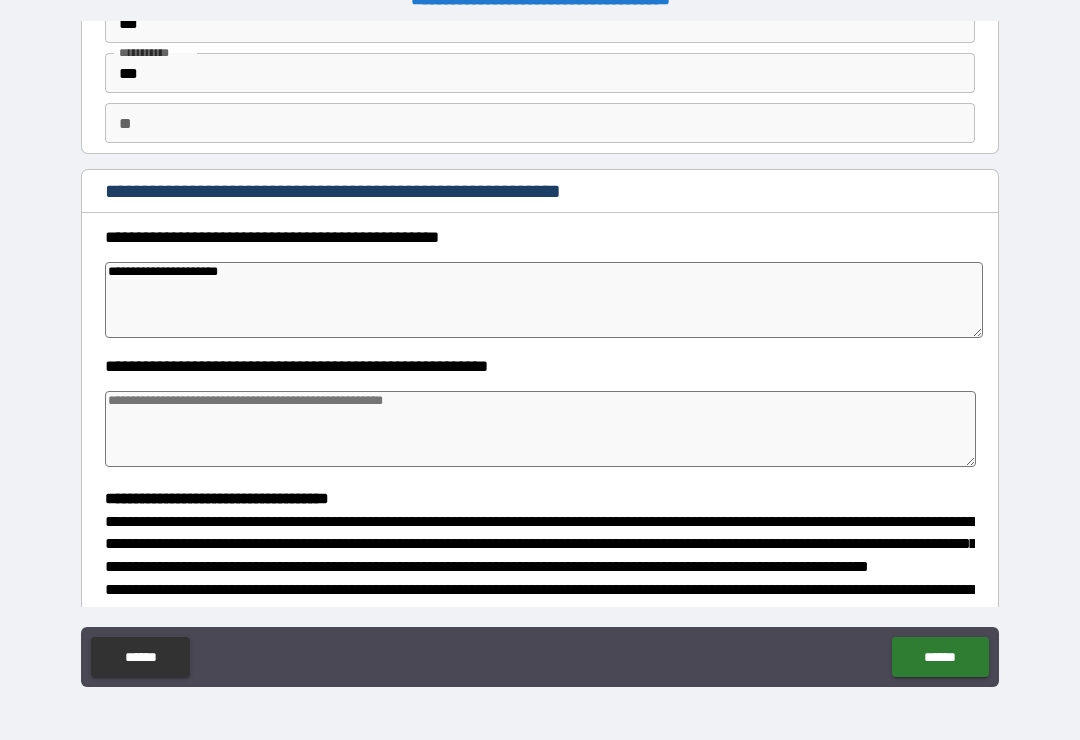 type on "*" 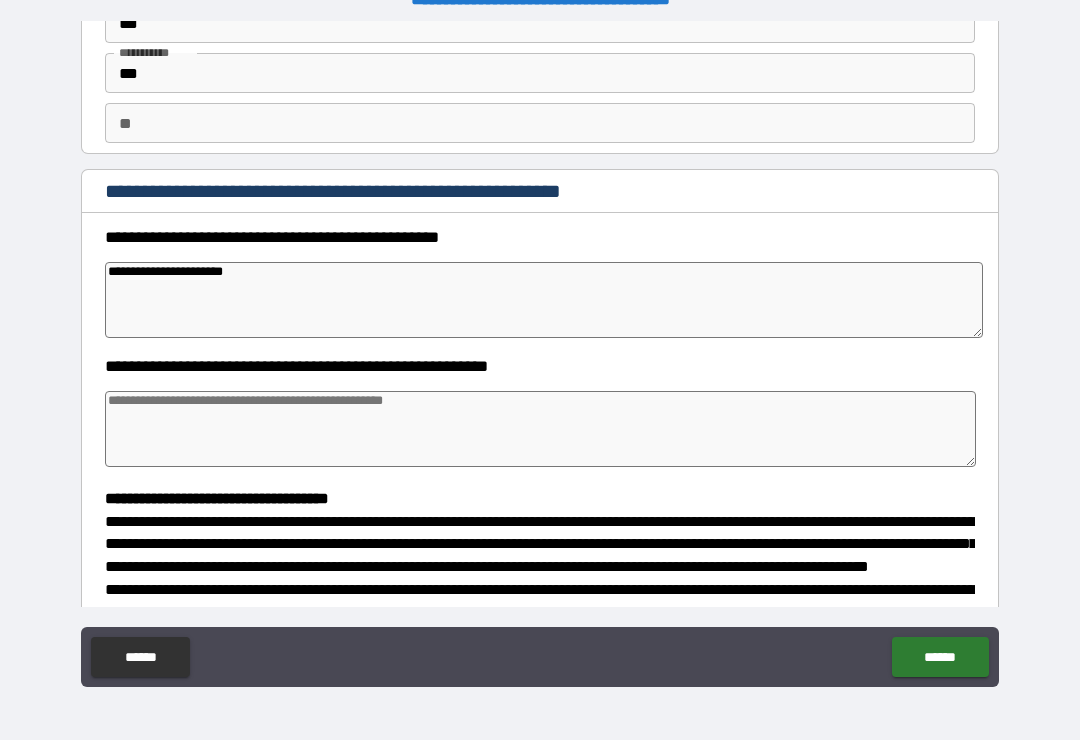 type on "*" 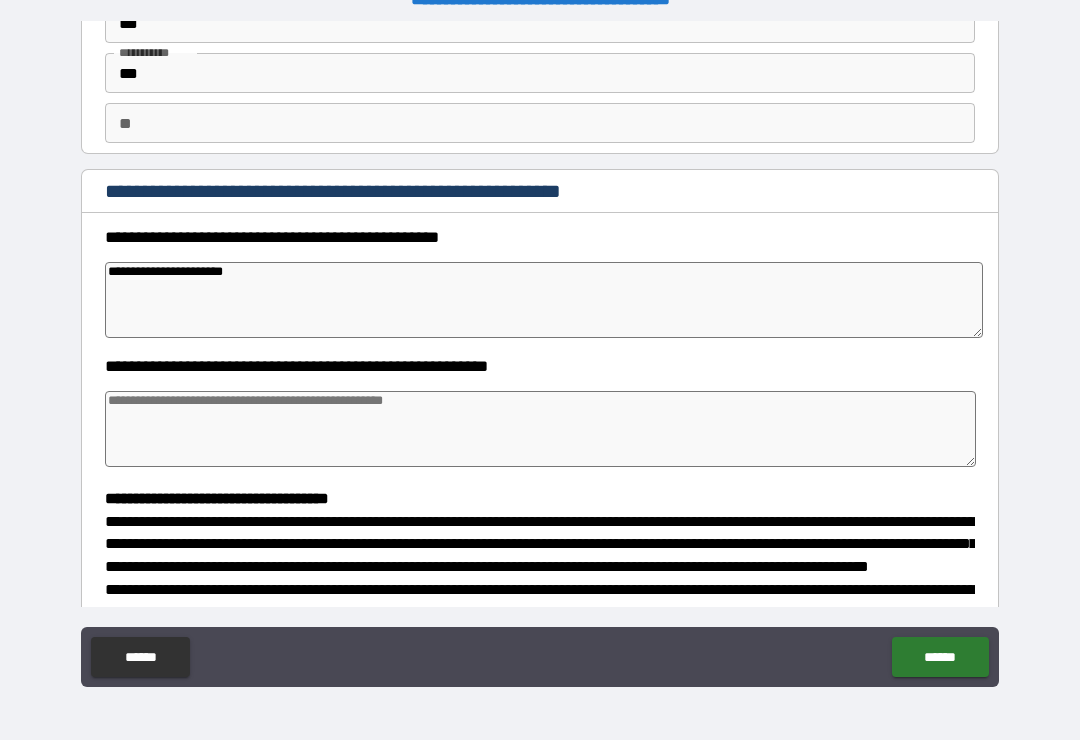 type on "*" 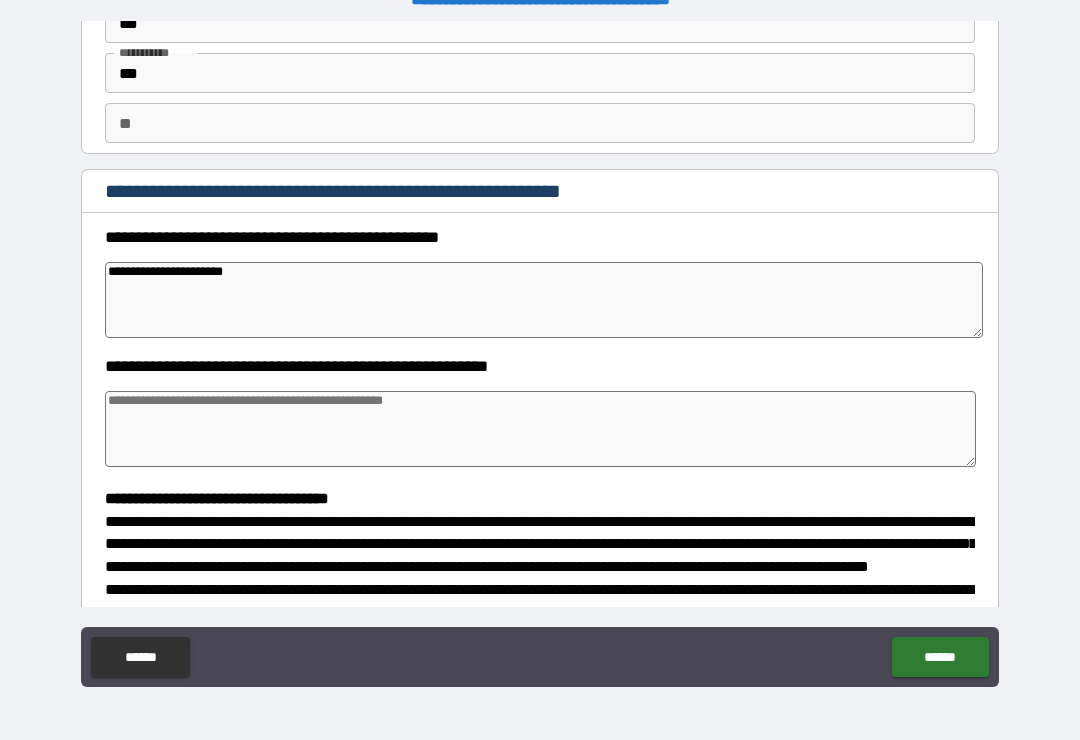type on "*" 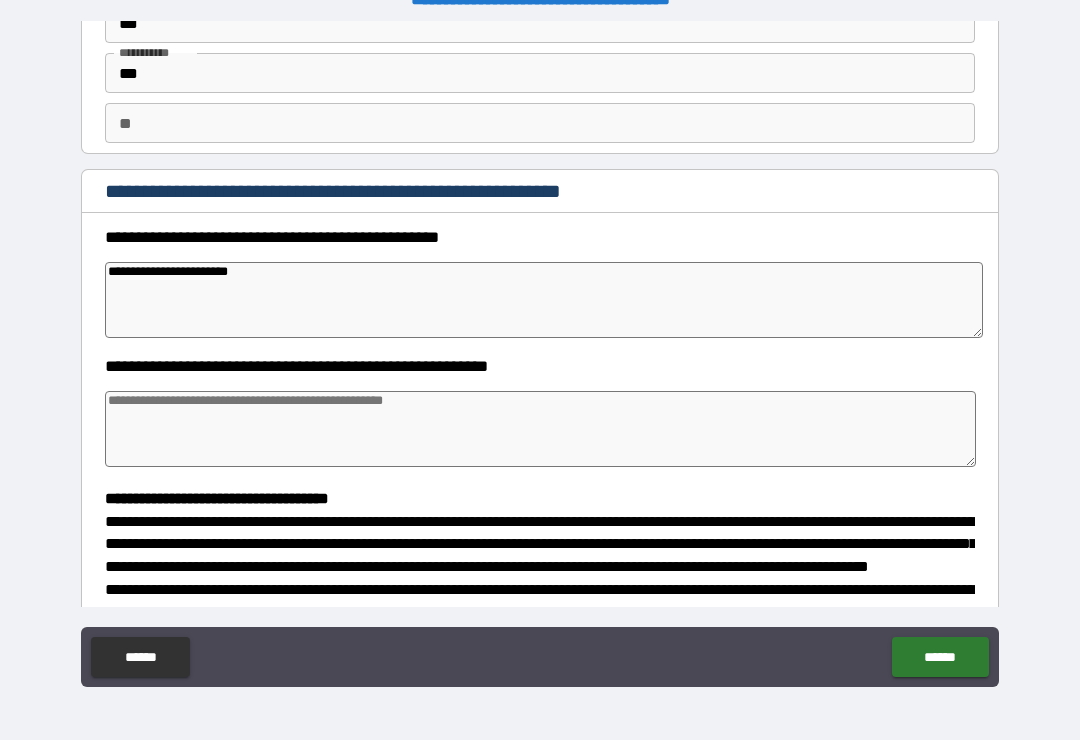 type on "*" 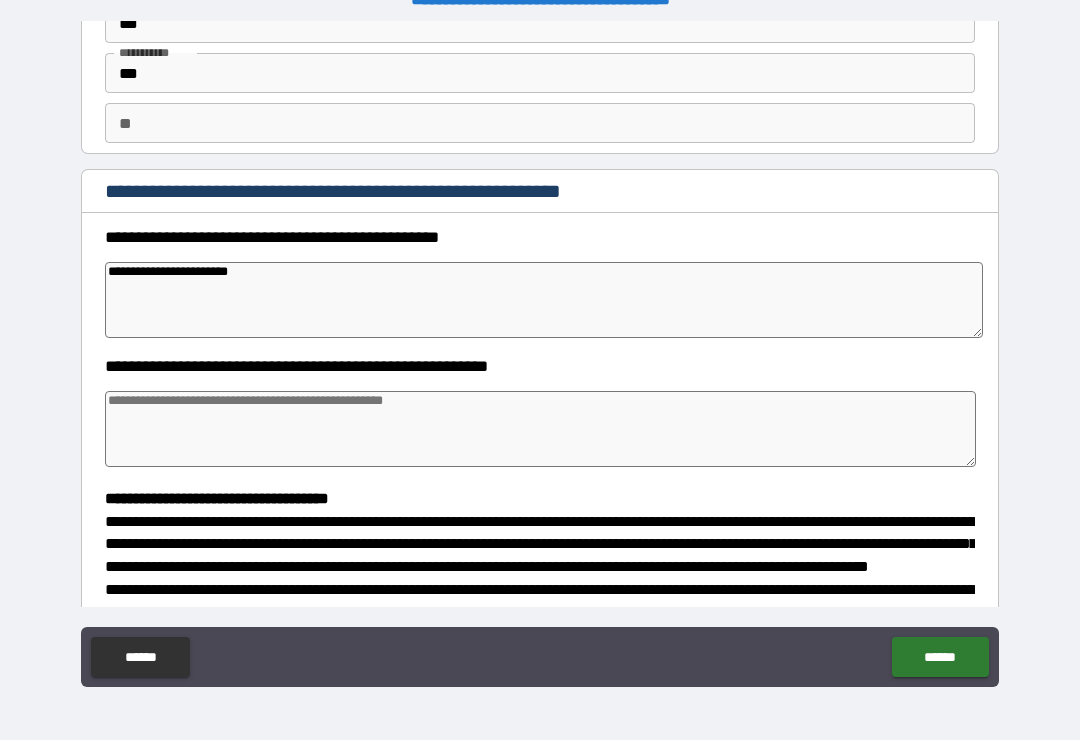 type on "*" 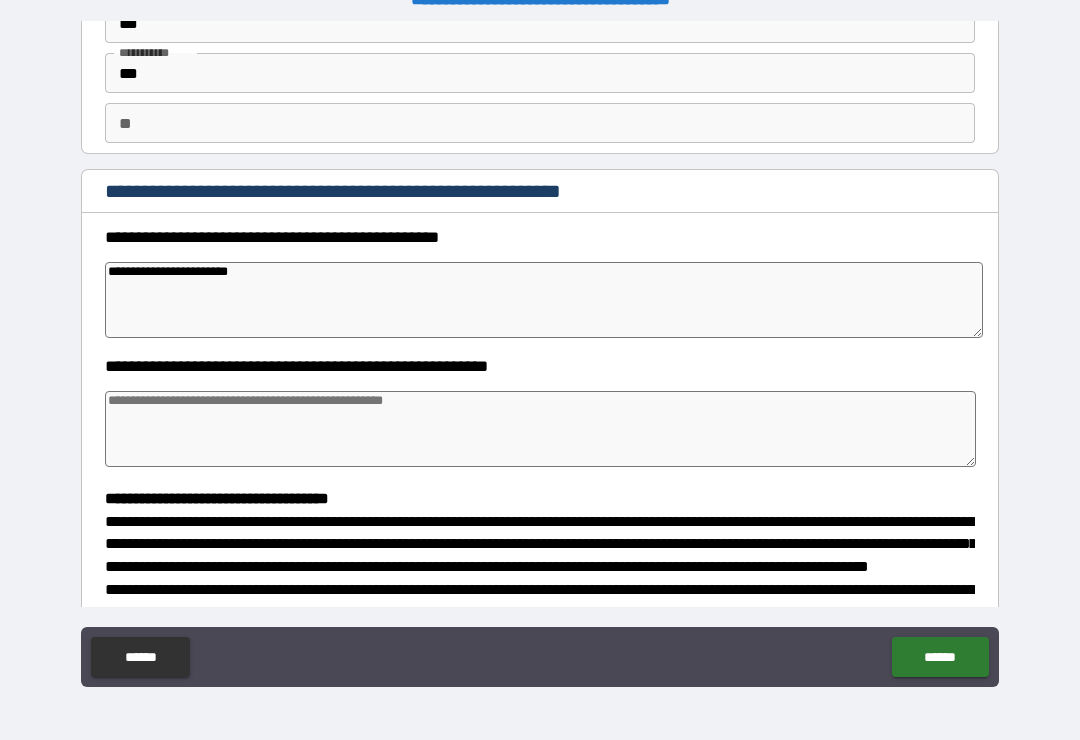 type on "*" 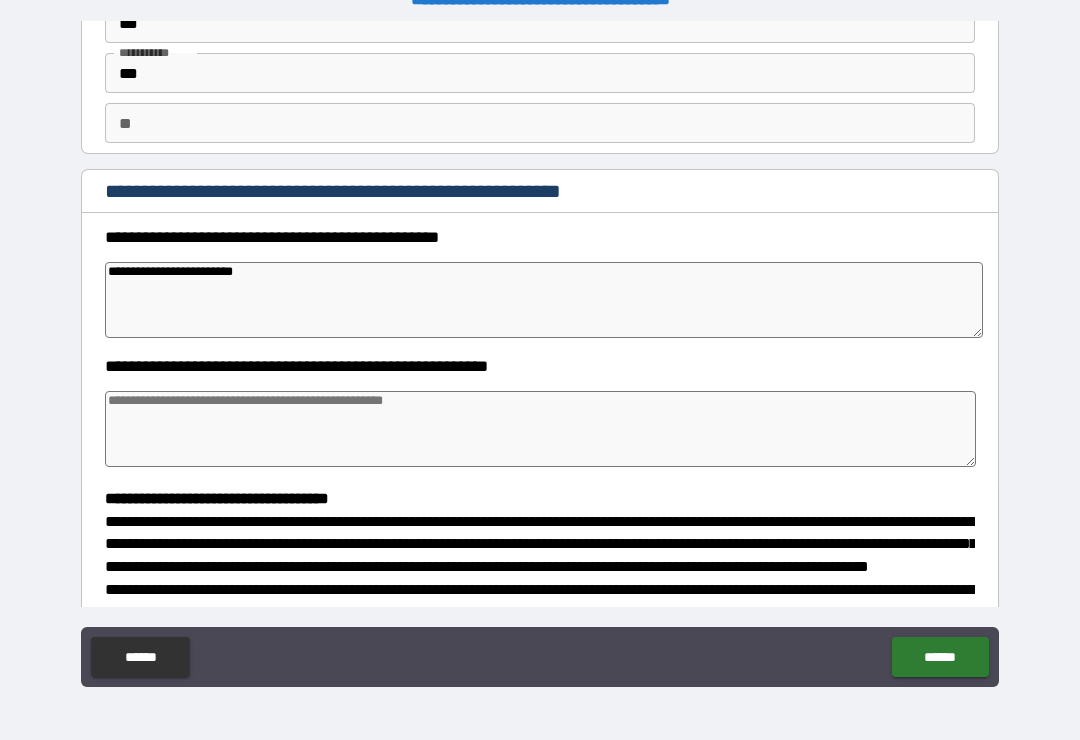 type on "*" 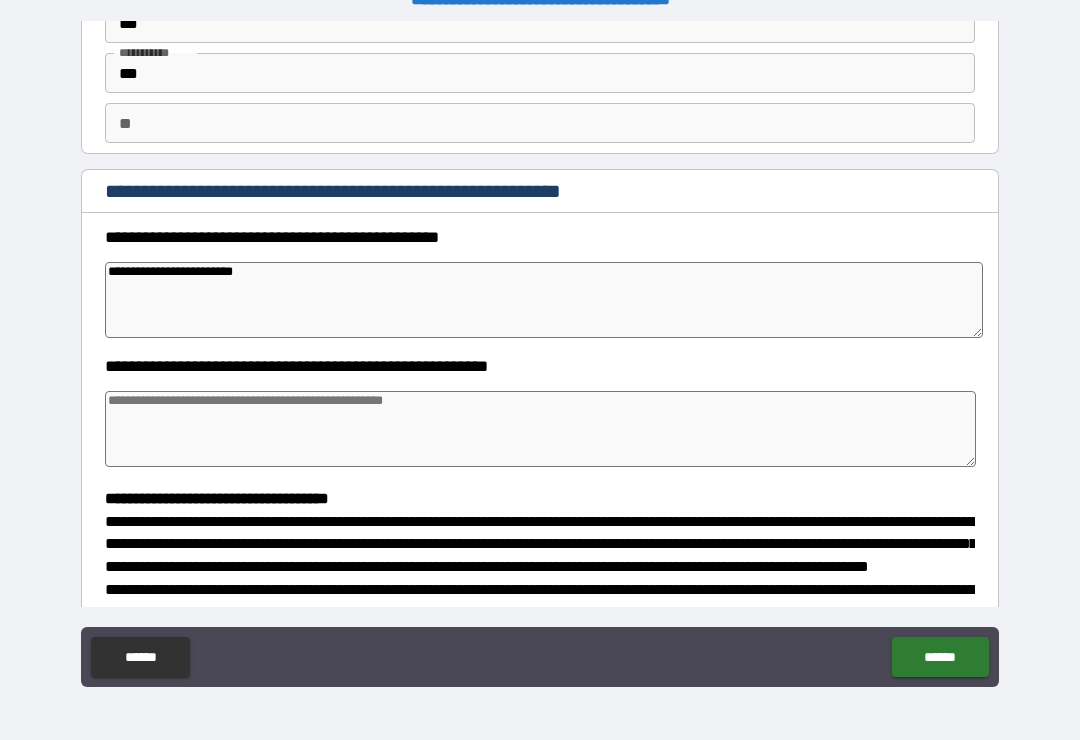 type on "*" 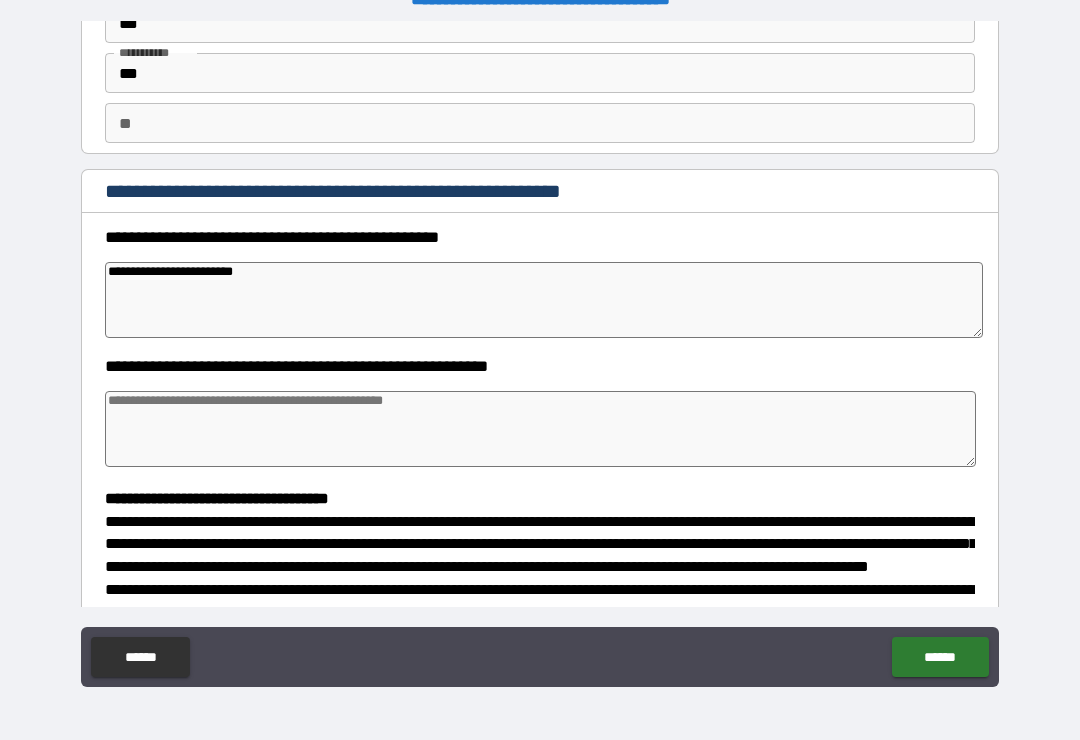 type on "*" 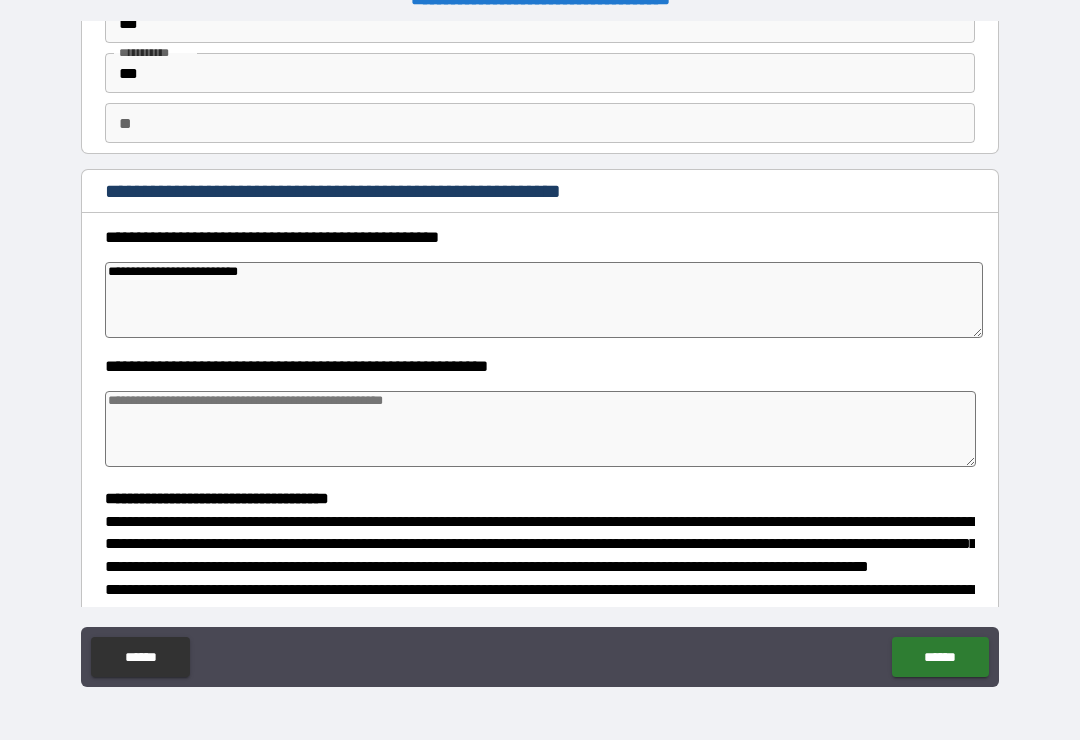type on "*" 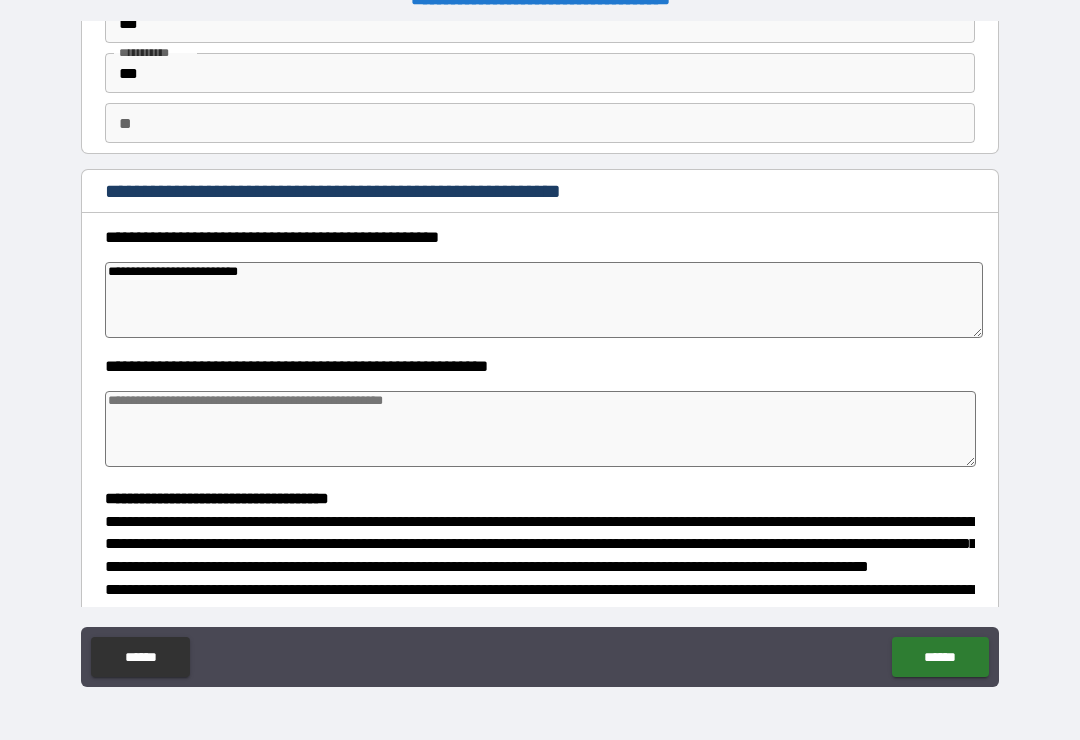 type on "**********" 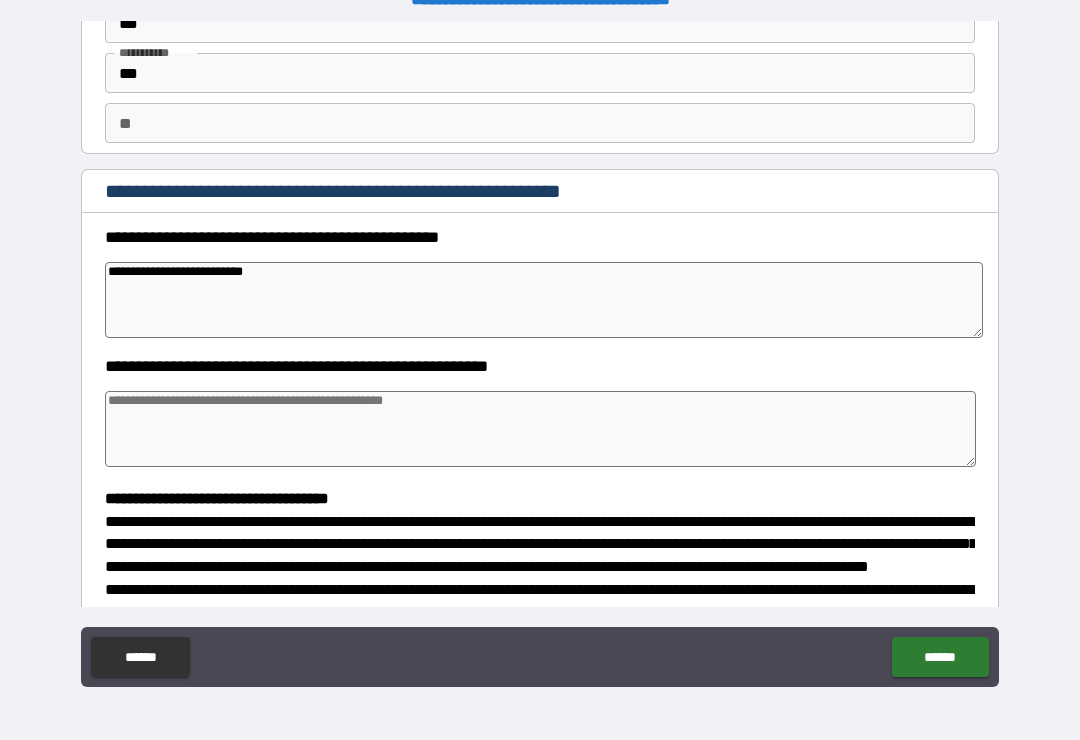 type on "*" 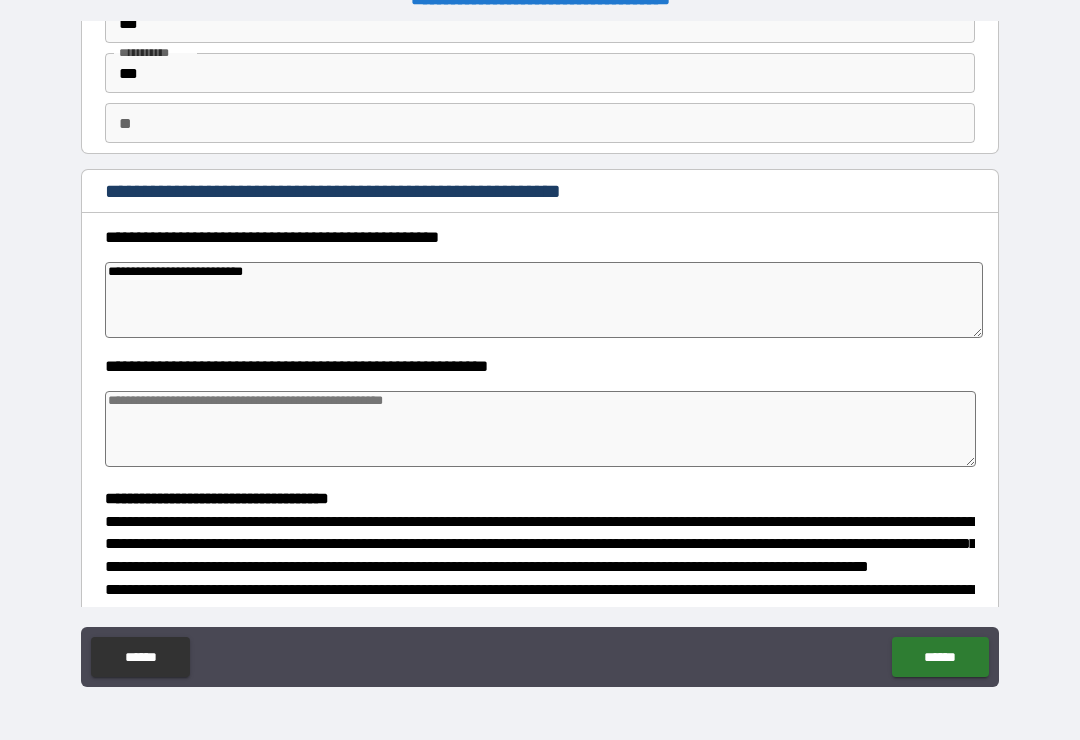 type on "*" 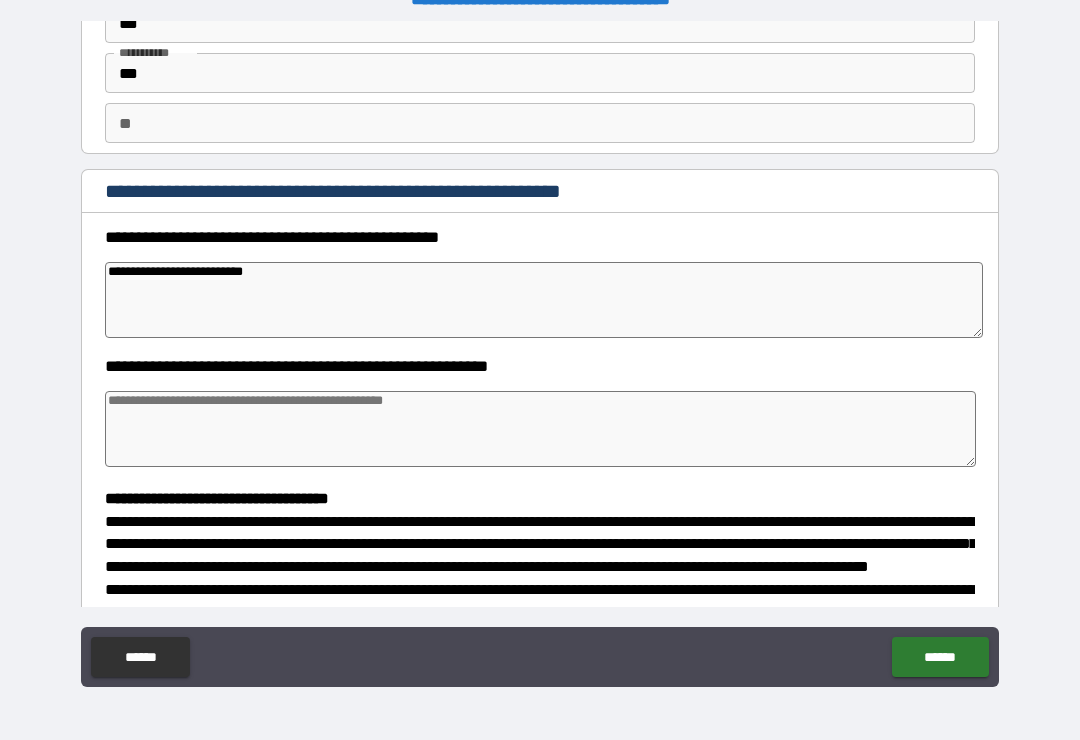 type on "*" 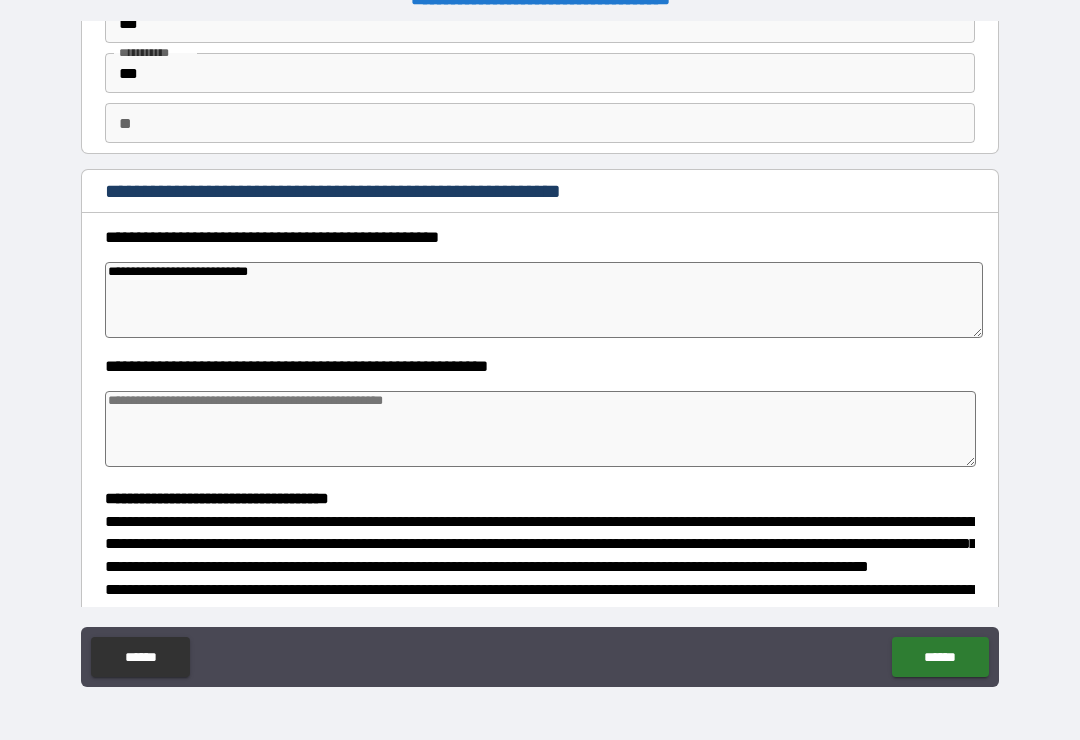 type on "*" 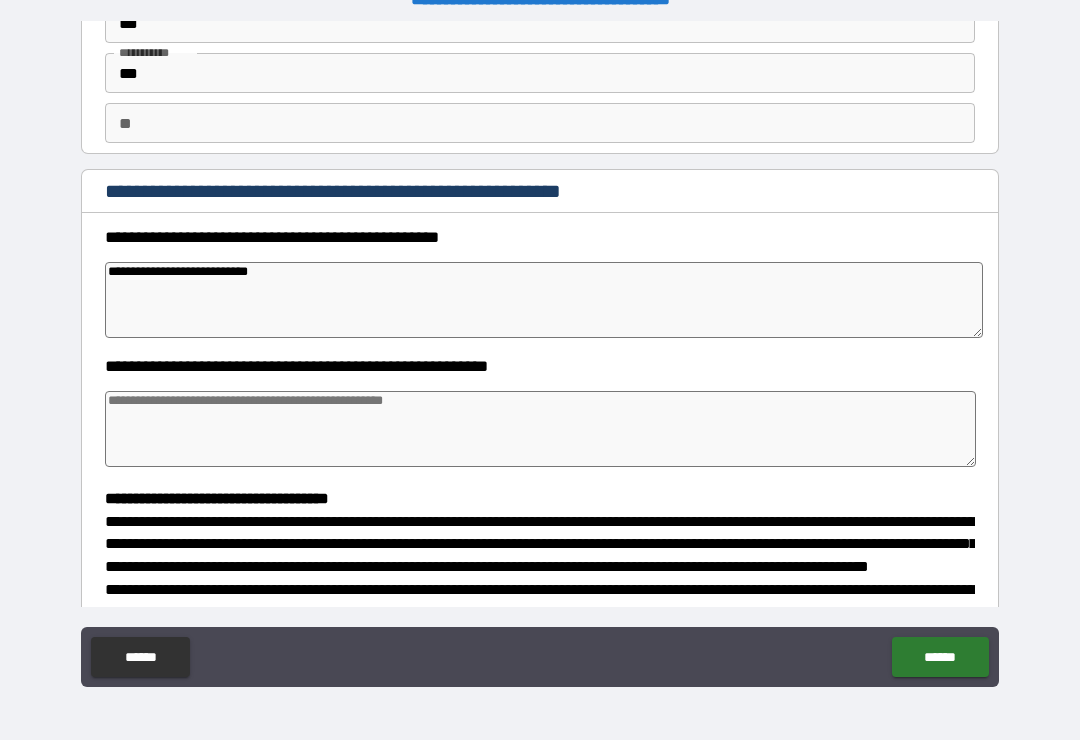 type on "*" 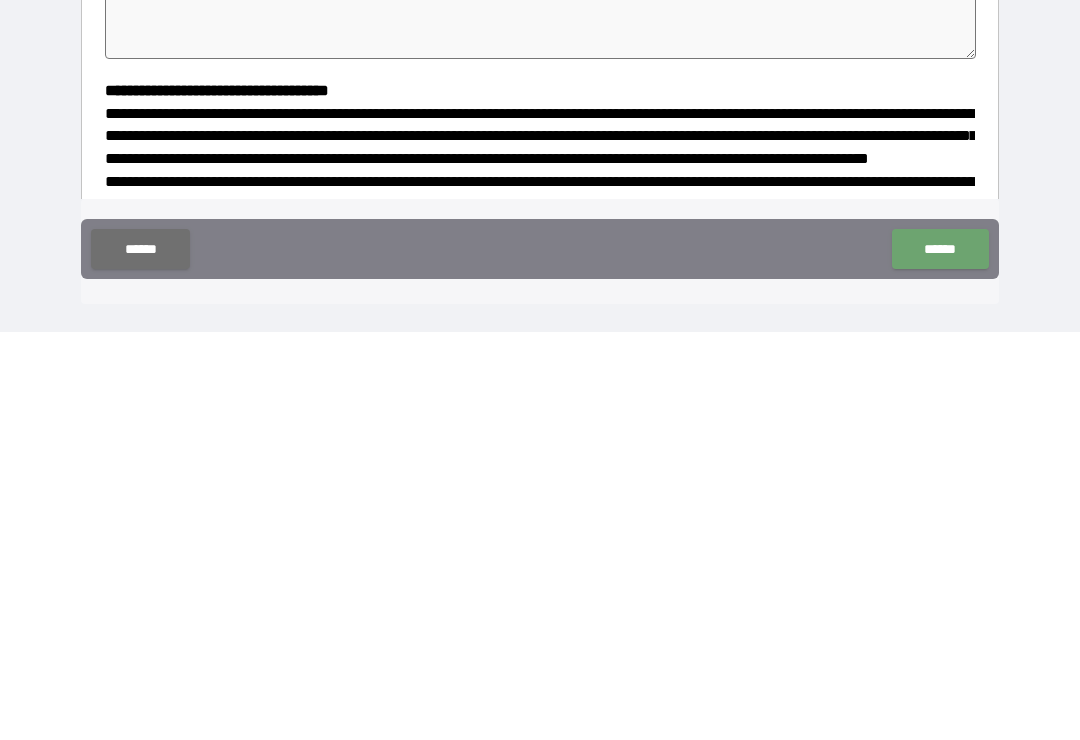 type on "**********" 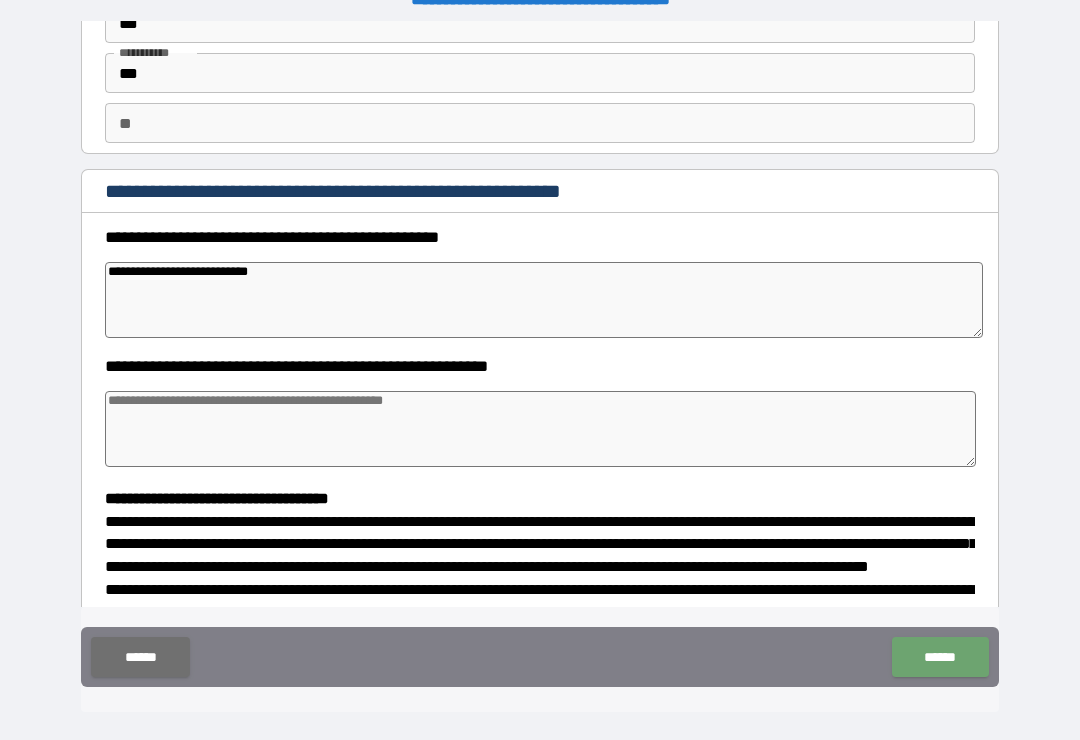 type 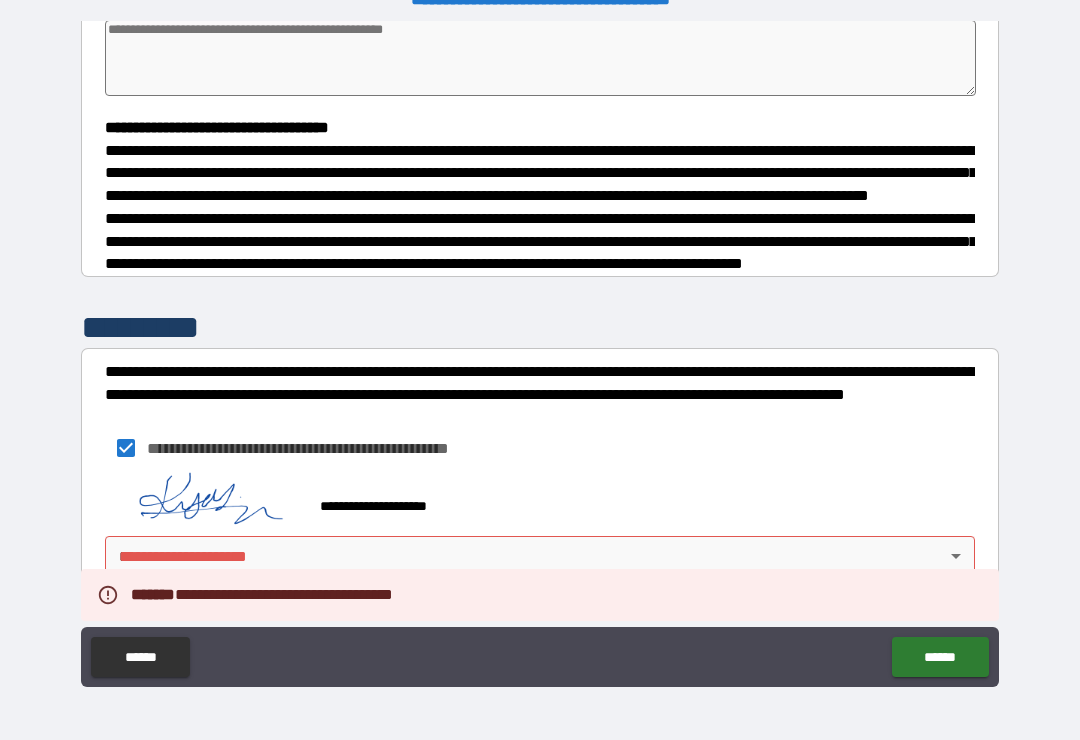 scroll, scrollTop: 521, scrollLeft: 0, axis: vertical 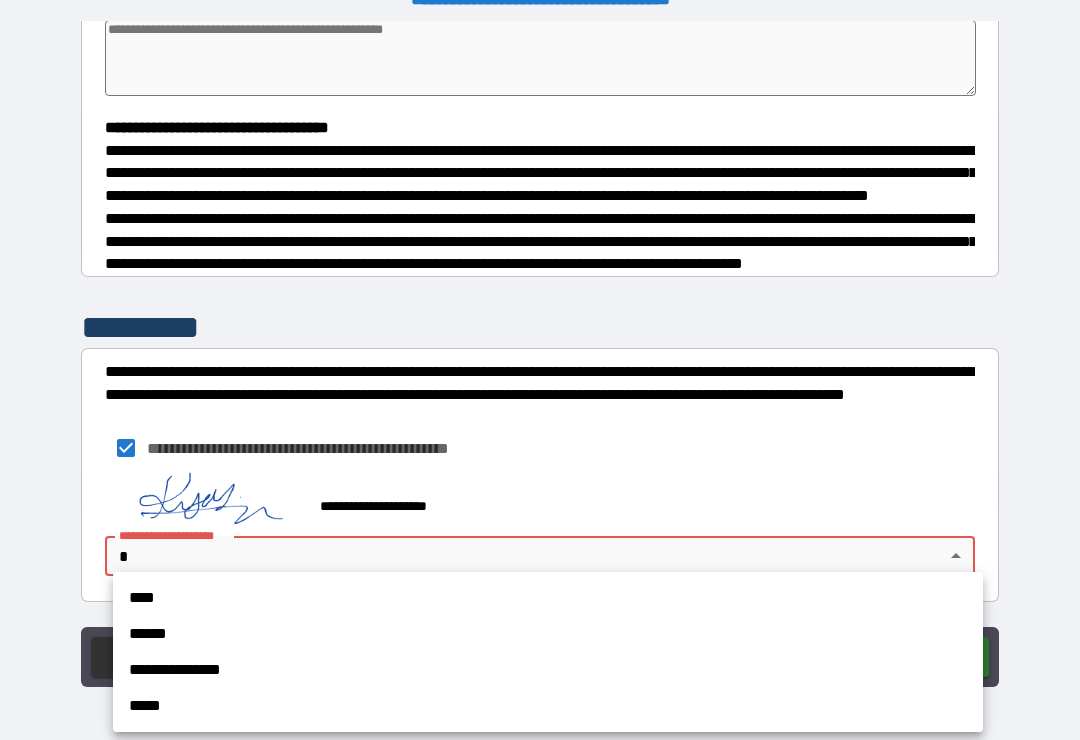 click on "****" at bounding box center [548, 598] 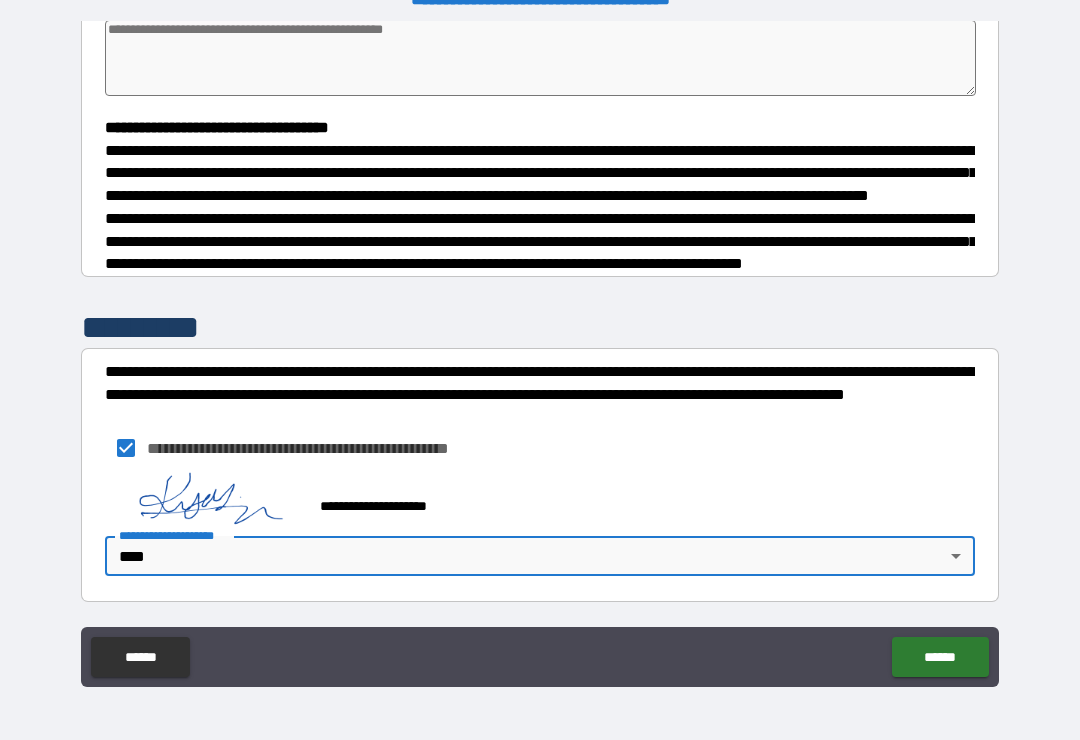 click on "******" at bounding box center [940, 657] 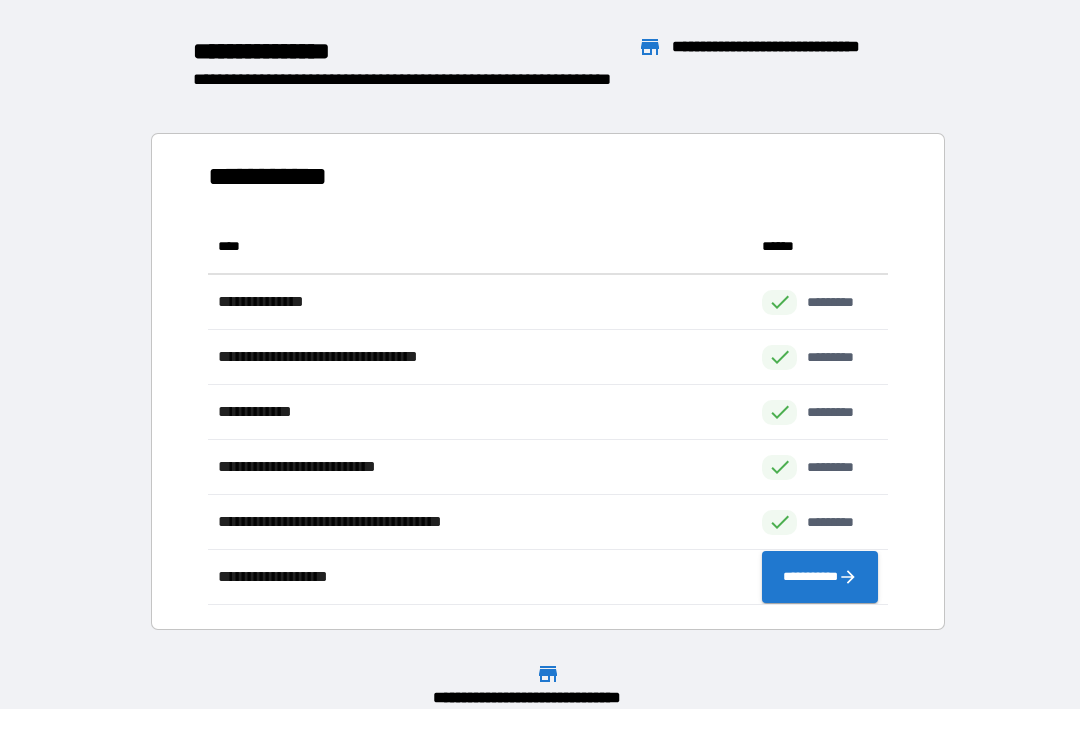 scroll, scrollTop: 386, scrollLeft: 680, axis: both 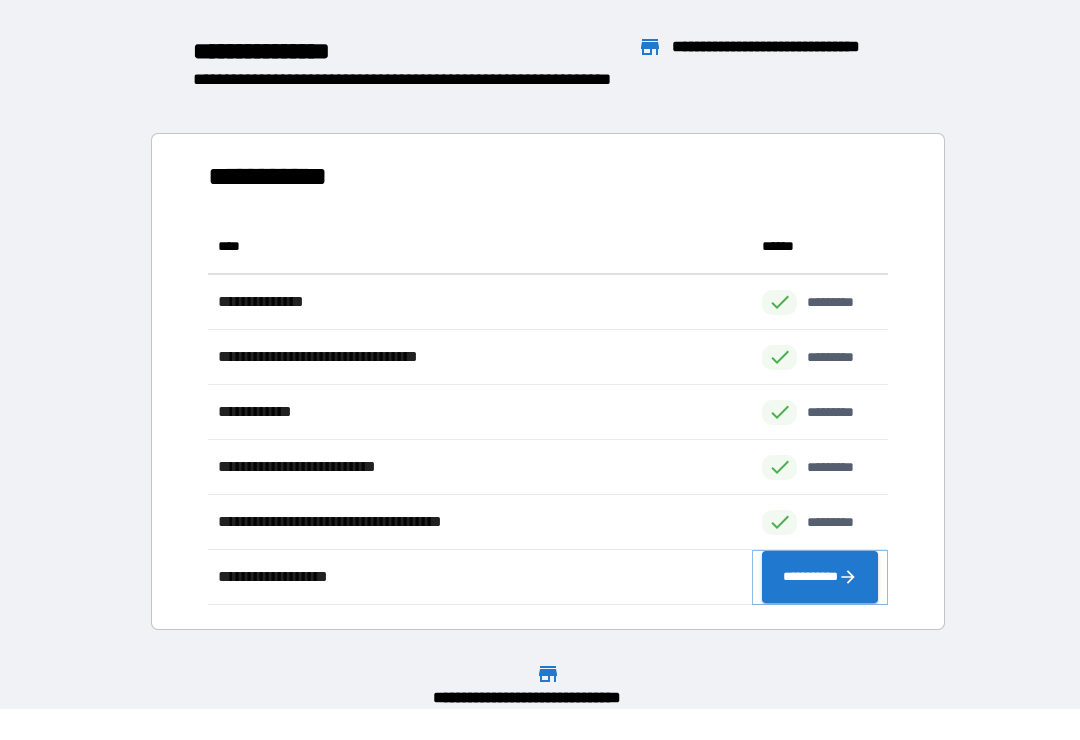 click on "**********" at bounding box center [820, 577] 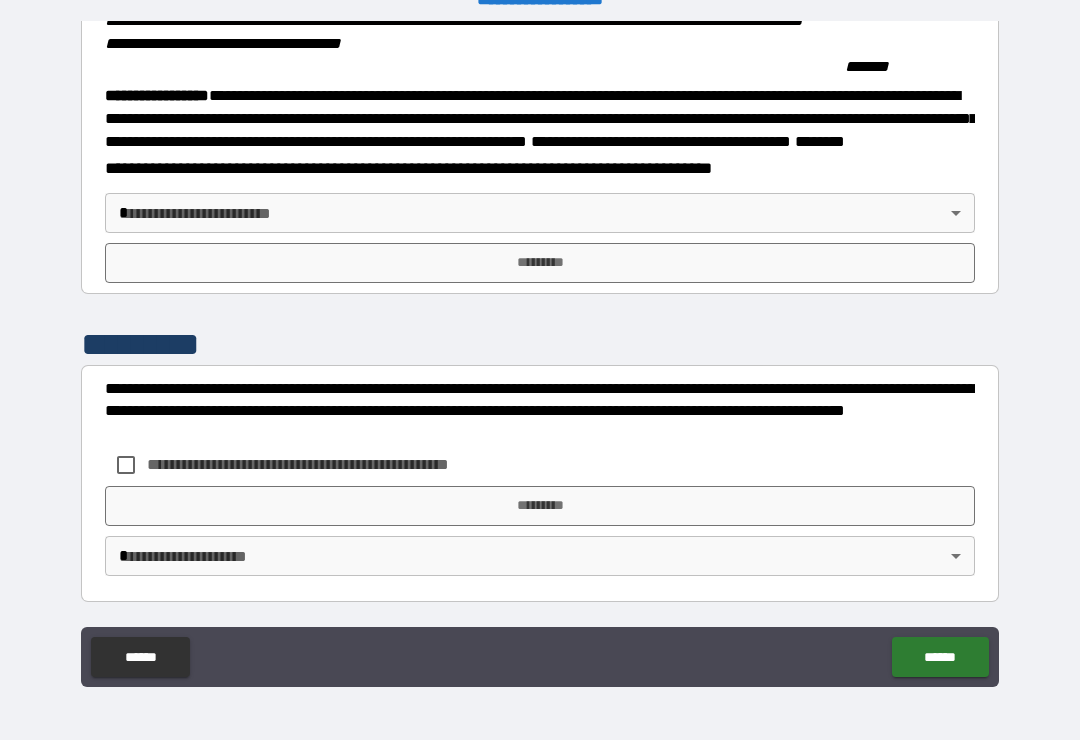 scroll, scrollTop: 2215, scrollLeft: 0, axis: vertical 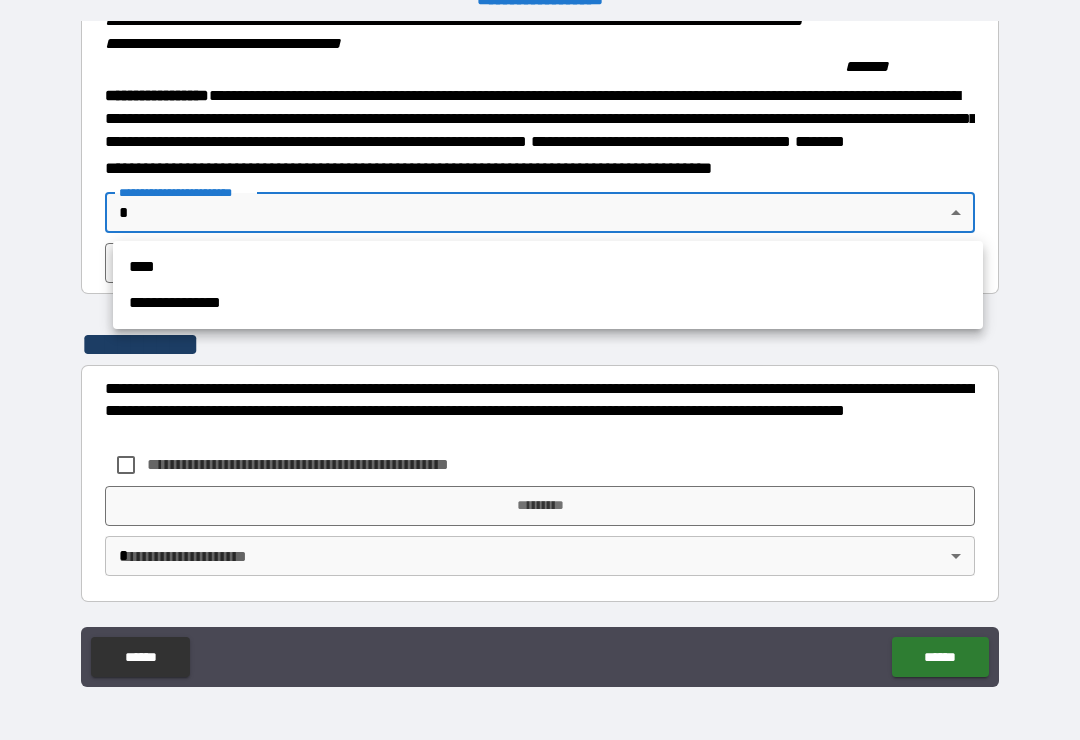 click on "****" at bounding box center (548, 267) 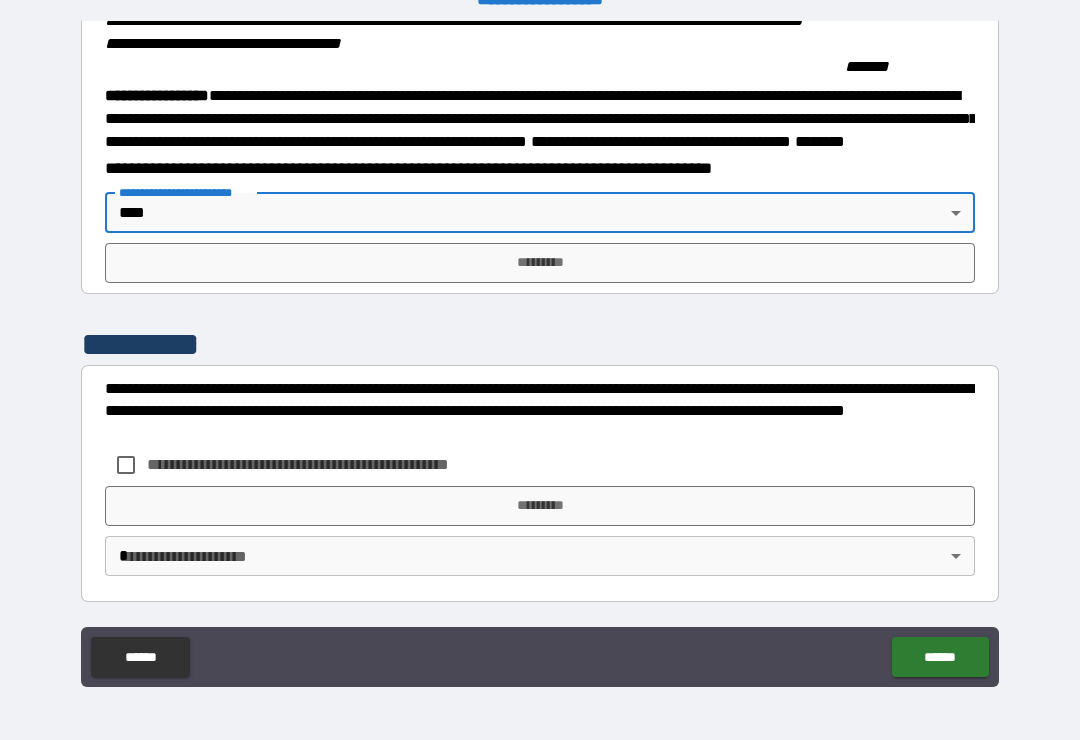 click on "*********" at bounding box center [540, 263] 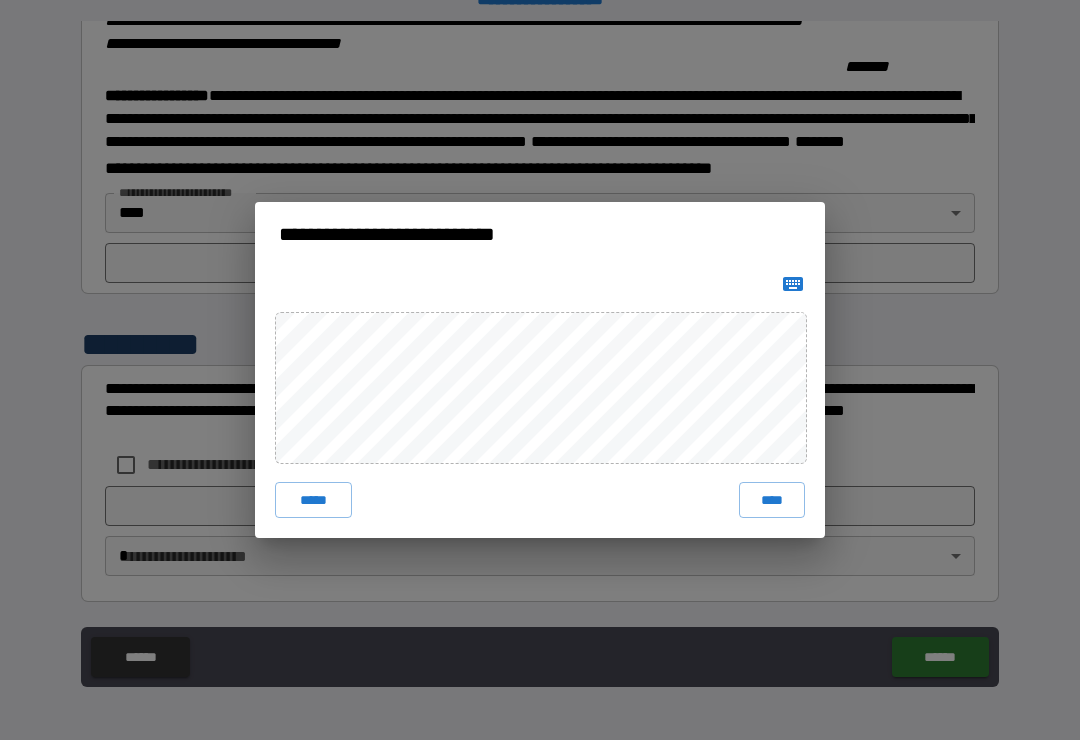 click on "****" at bounding box center (772, 500) 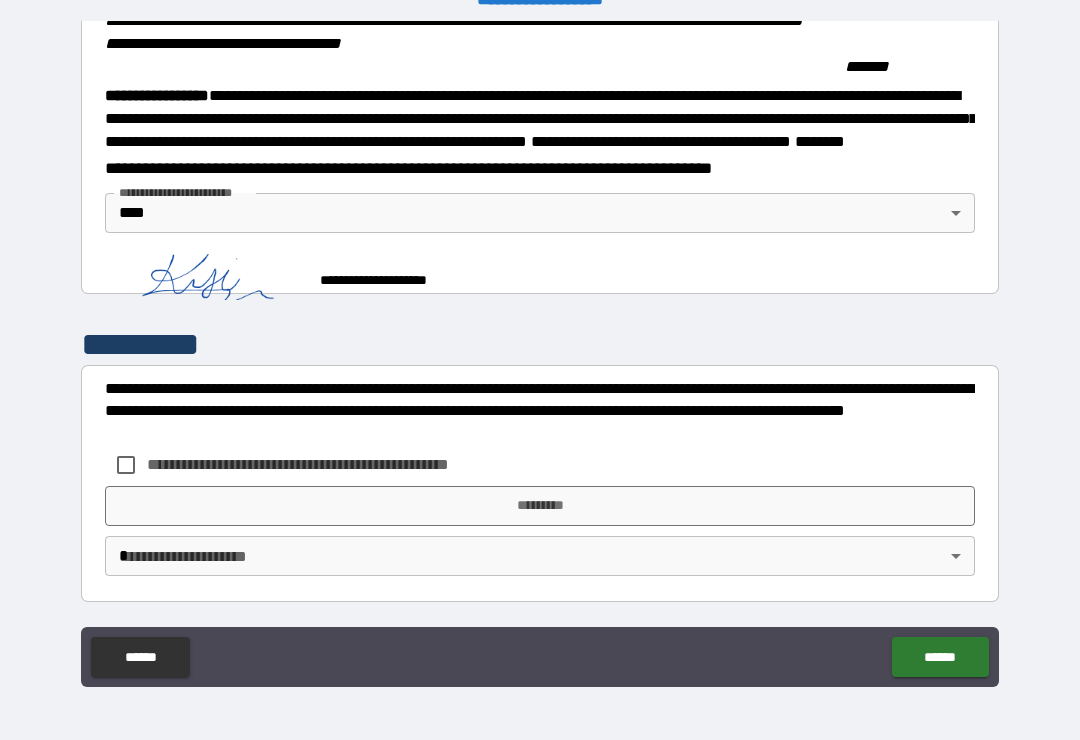 scroll, scrollTop: 2205, scrollLeft: 0, axis: vertical 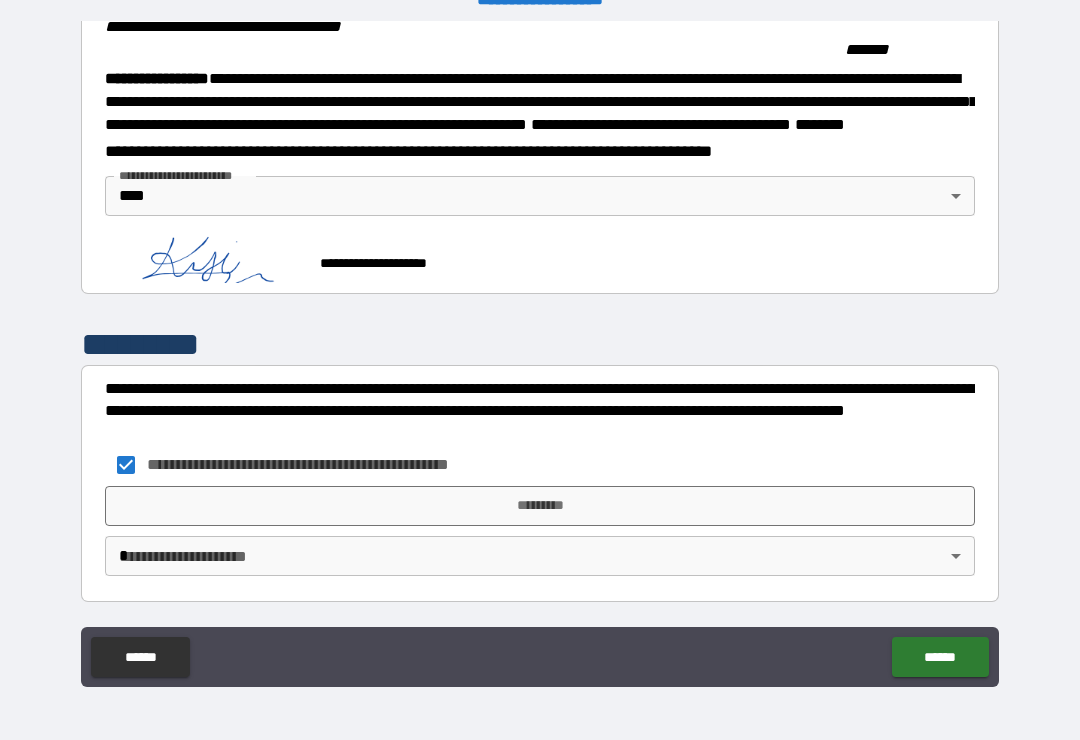 click on "*********" at bounding box center [540, 506] 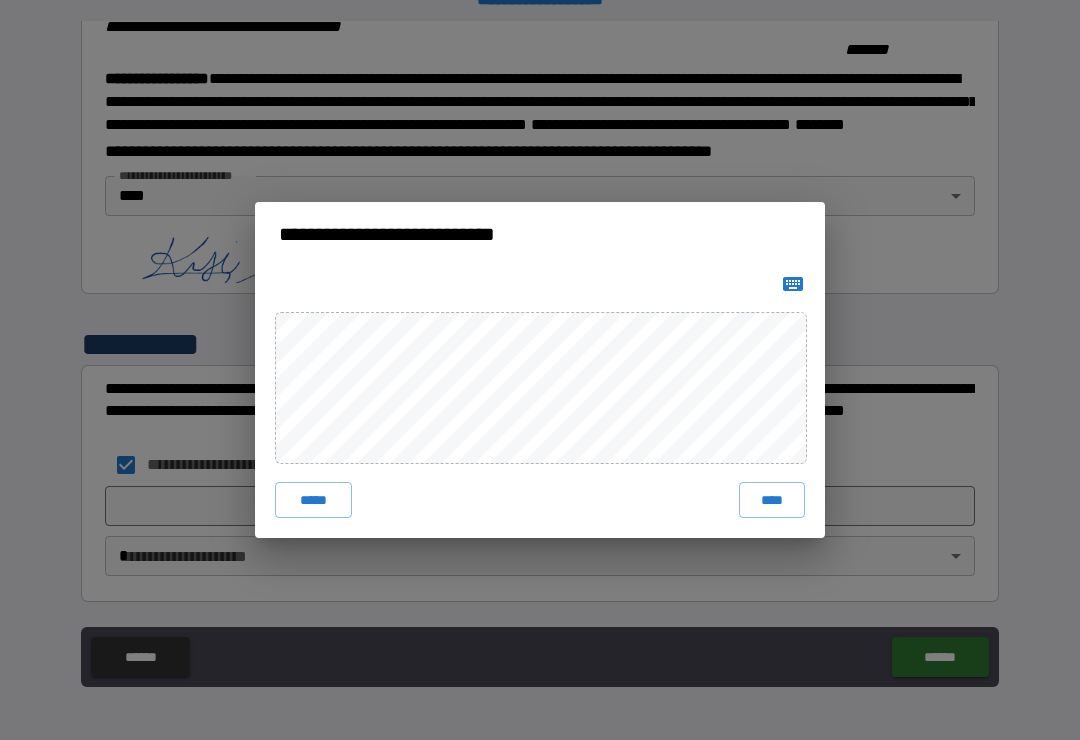 click on "****" at bounding box center [772, 500] 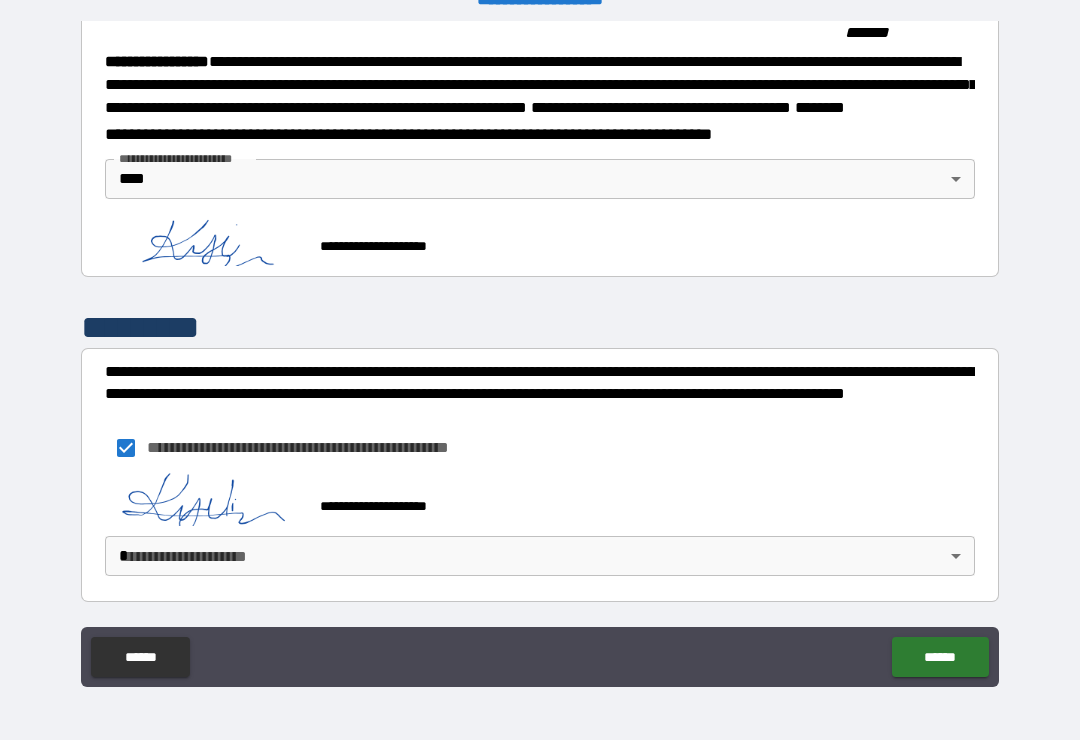 click on "******" at bounding box center (940, 657) 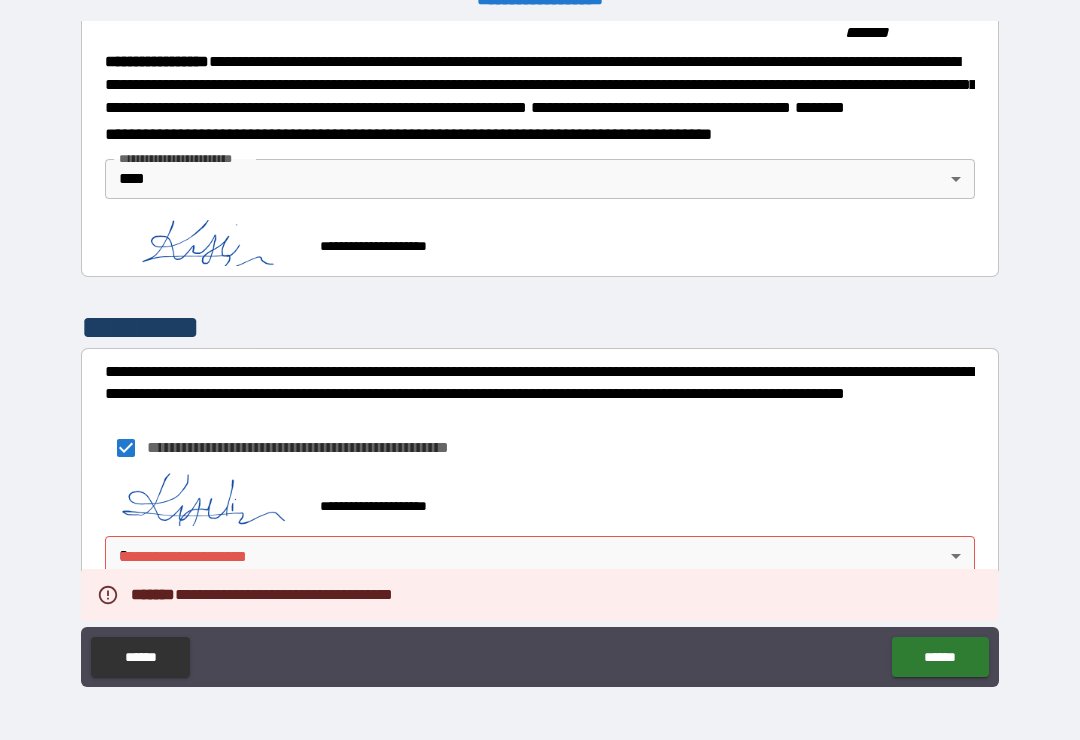 scroll, scrollTop: 2249, scrollLeft: 0, axis: vertical 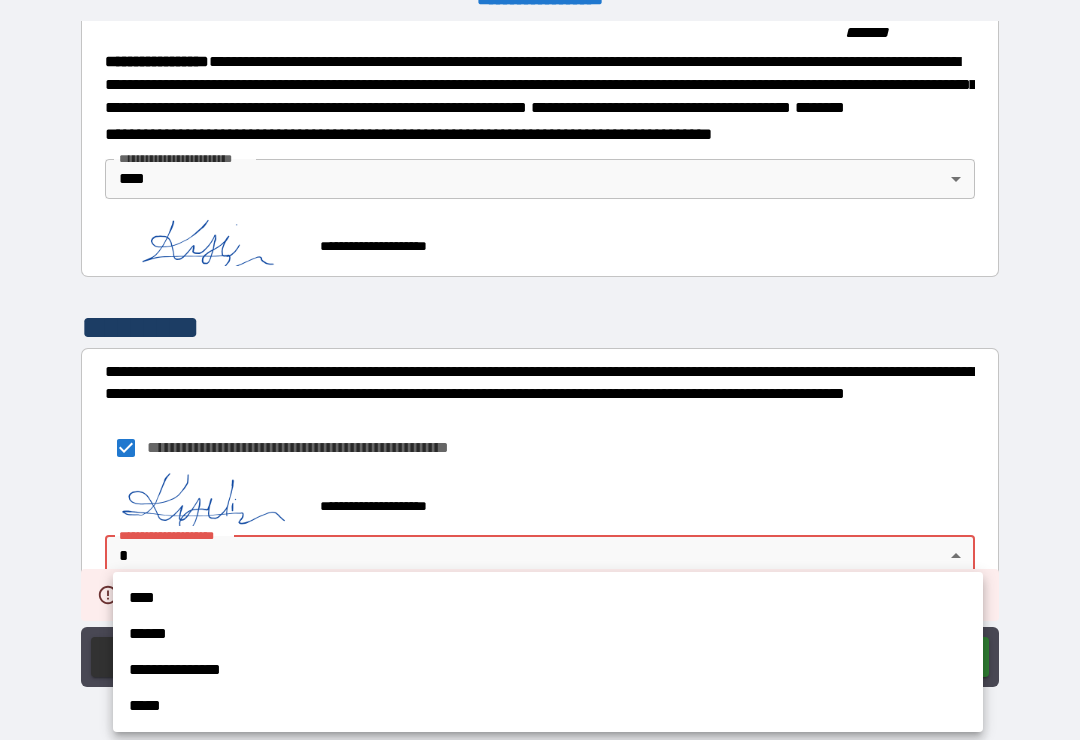 click on "****" at bounding box center [548, 598] 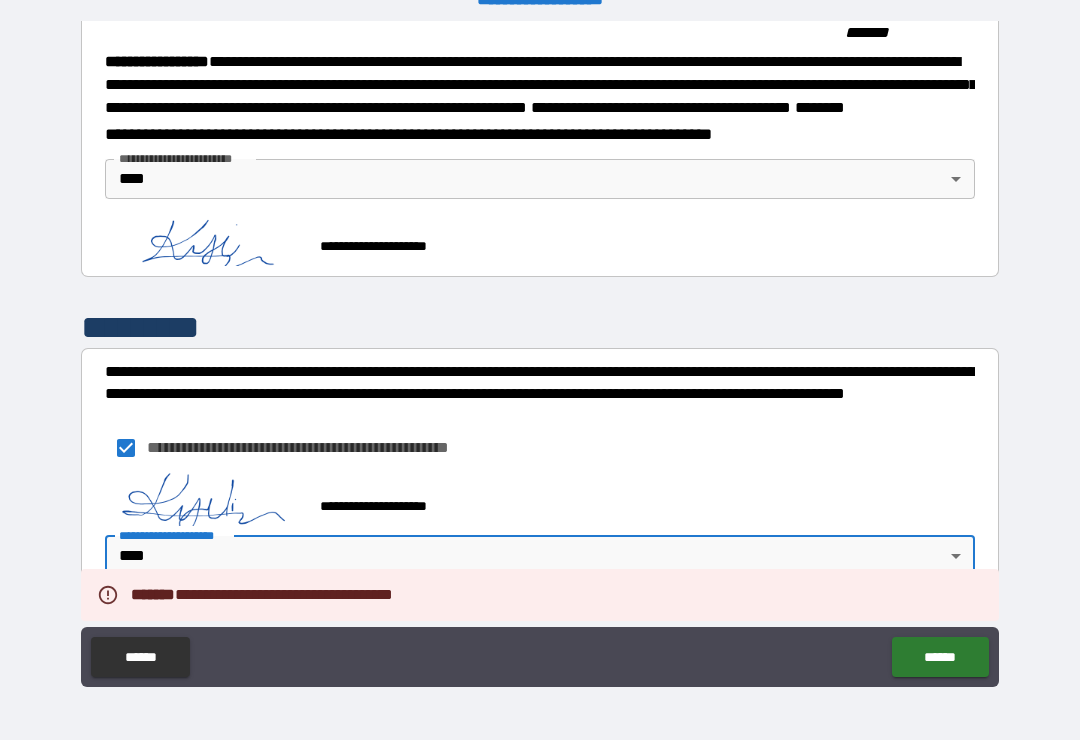 click on "******" at bounding box center [940, 657] 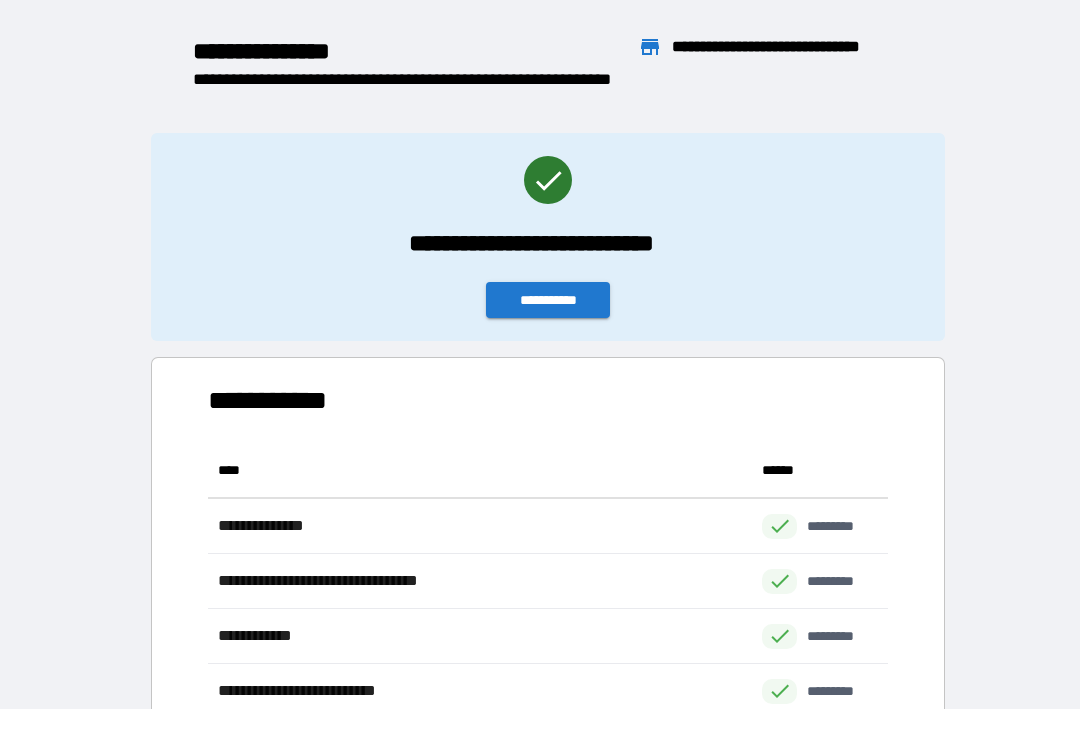 scroll, scrollTop: 386, scrollLeft: 680, axis: both 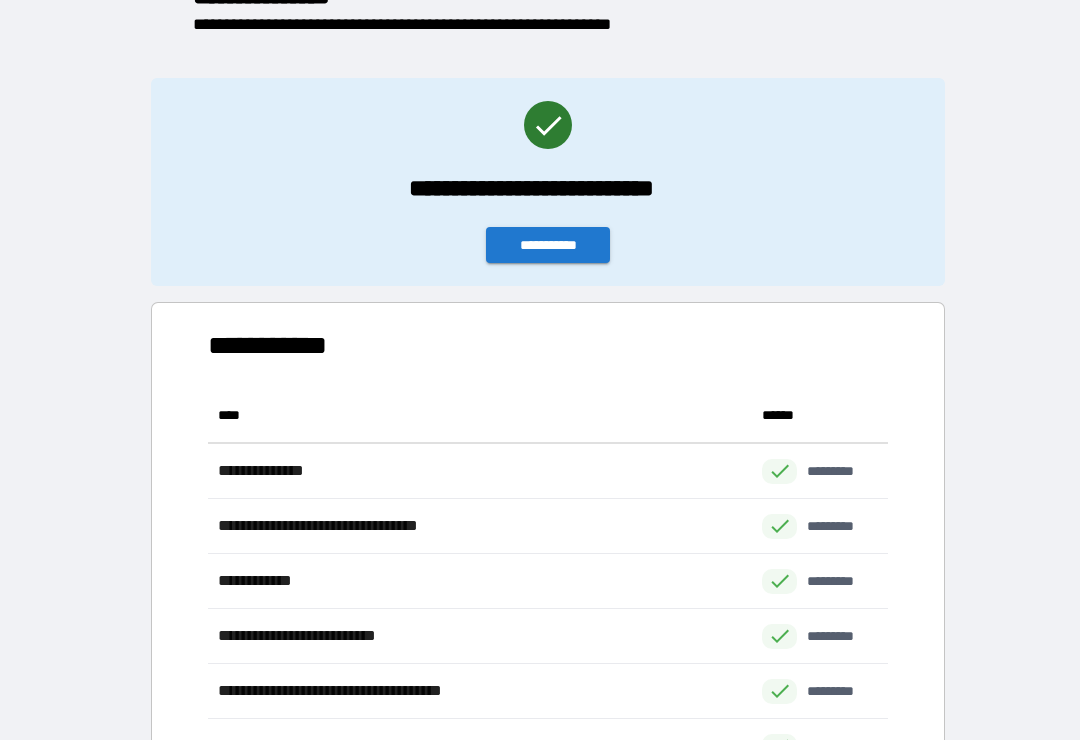 click on "**********" at bounding box center [548, 245] 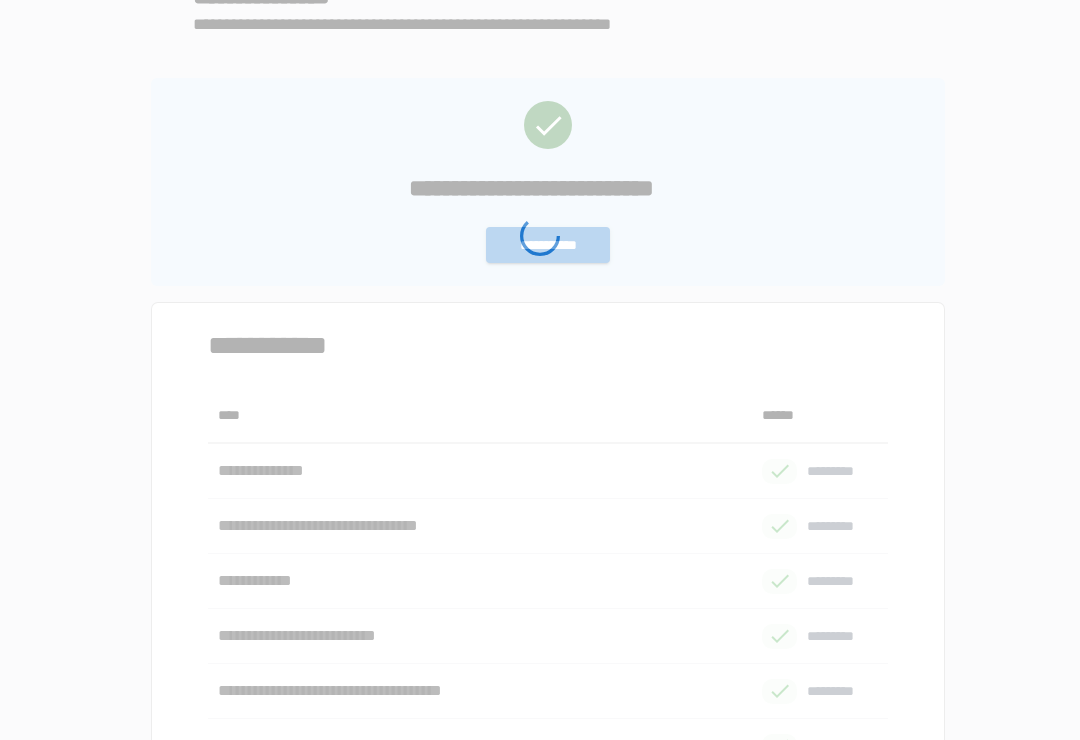 scroll, scrollTop: 0, scrollLeft: 0, axis: both 